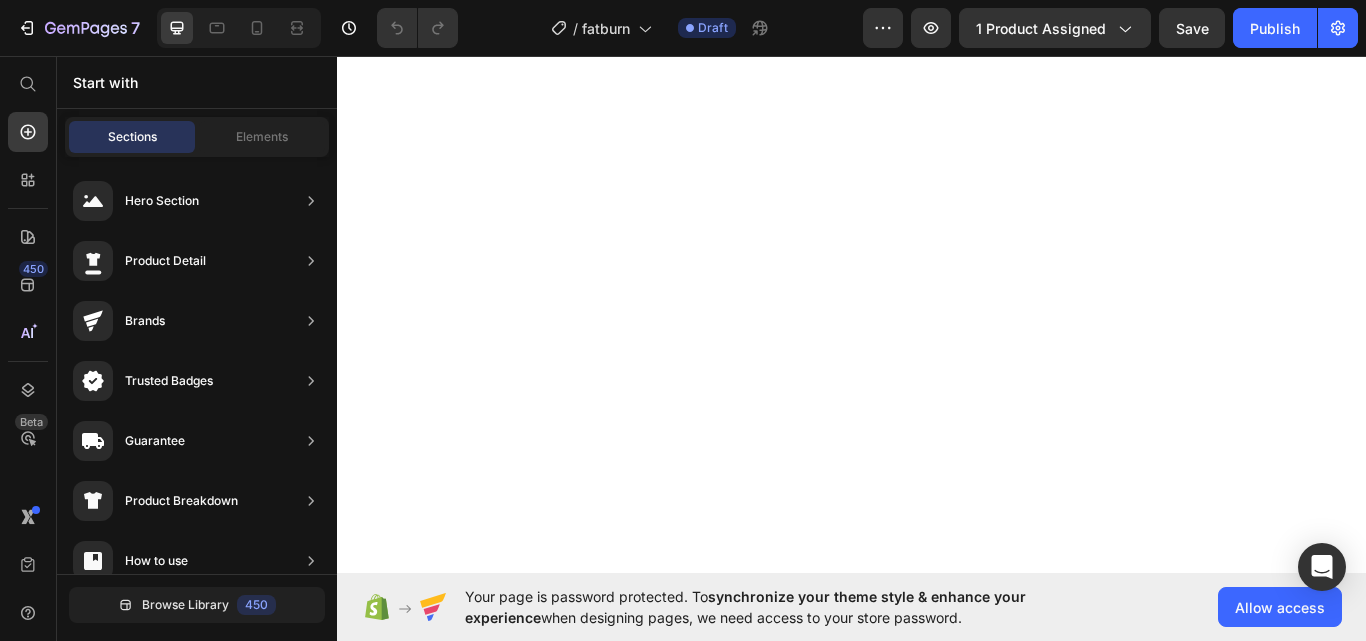 scroll, scrollTop: 0, scrollLeft: 0, axis: both 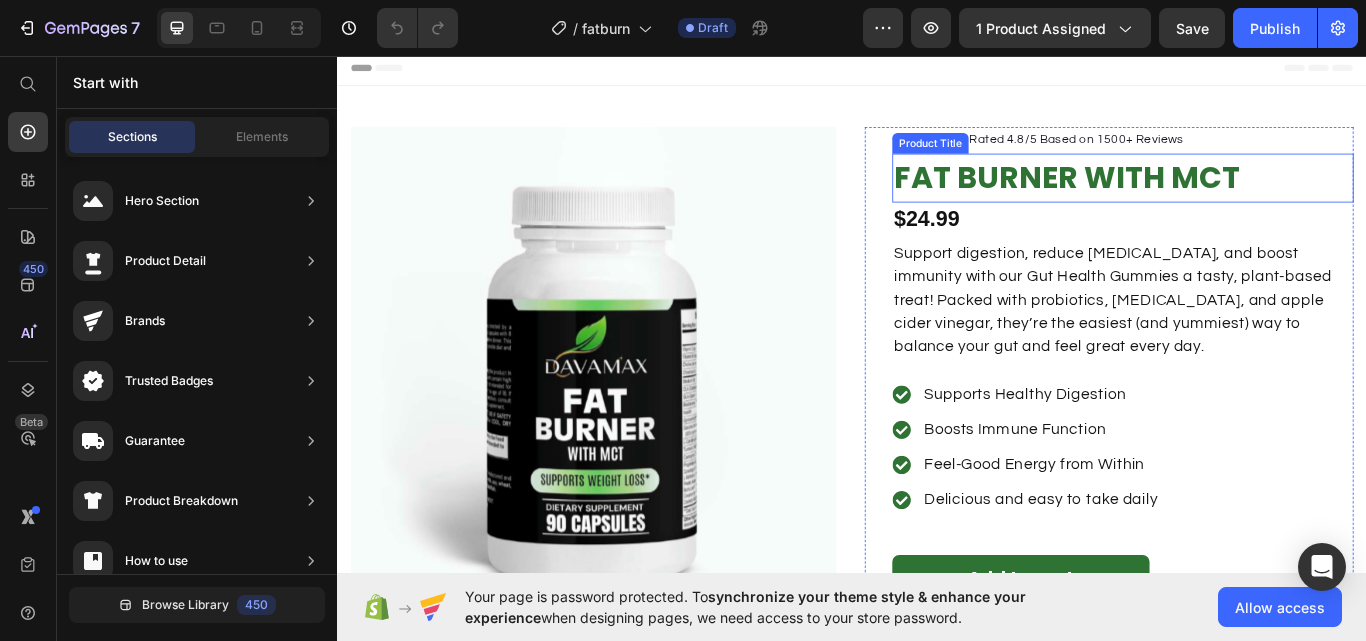 click on "FAT BURNER WITH MCT" at bounding box center [1253, 199] 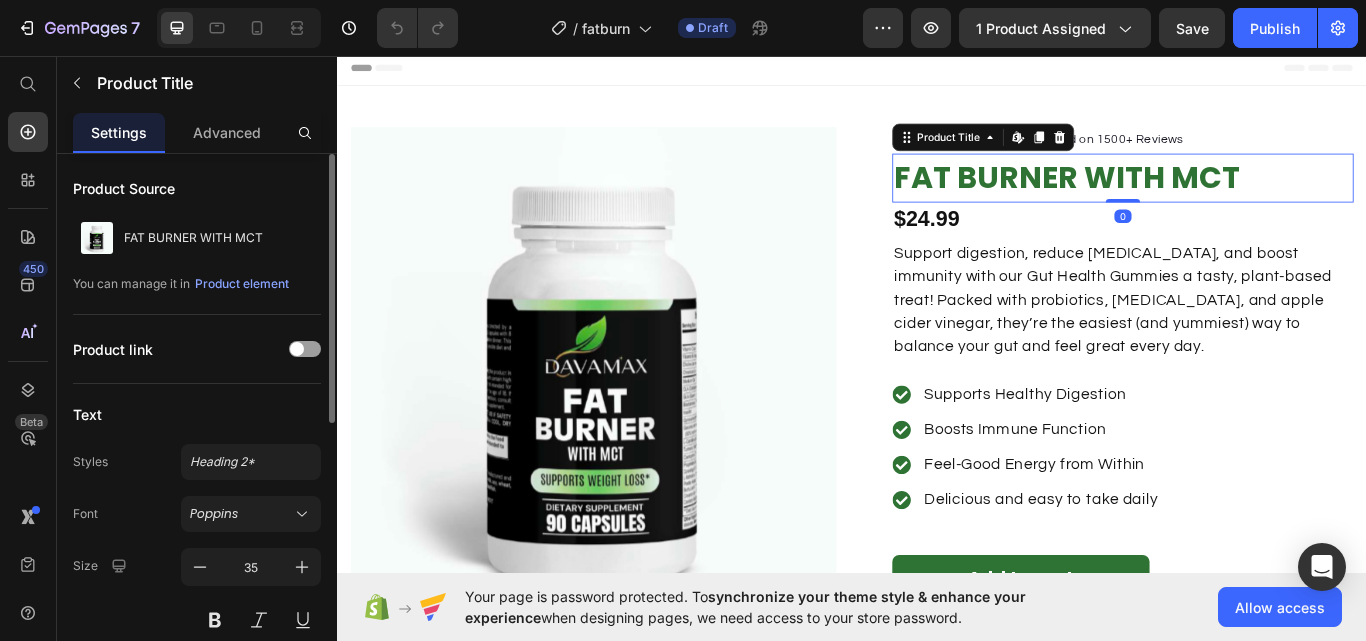 scroll, scrollTop: 300, scrollLeft: 0, axis: vertical 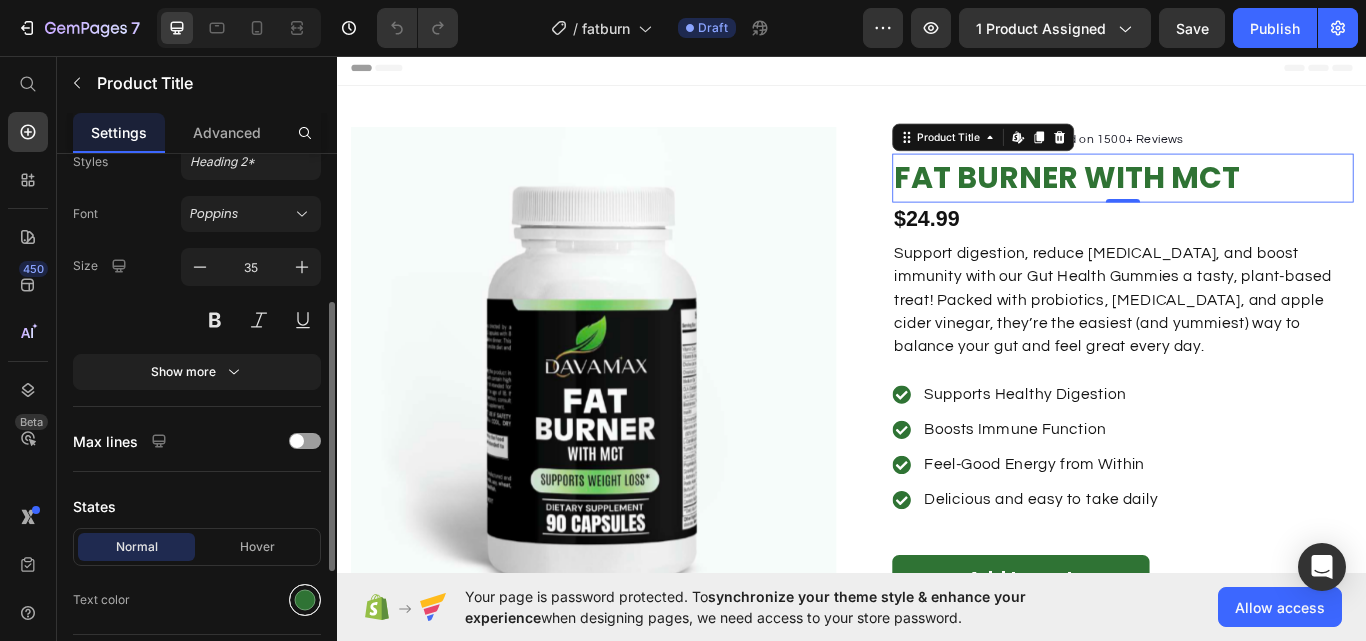 click at bounding box center [305, 600] 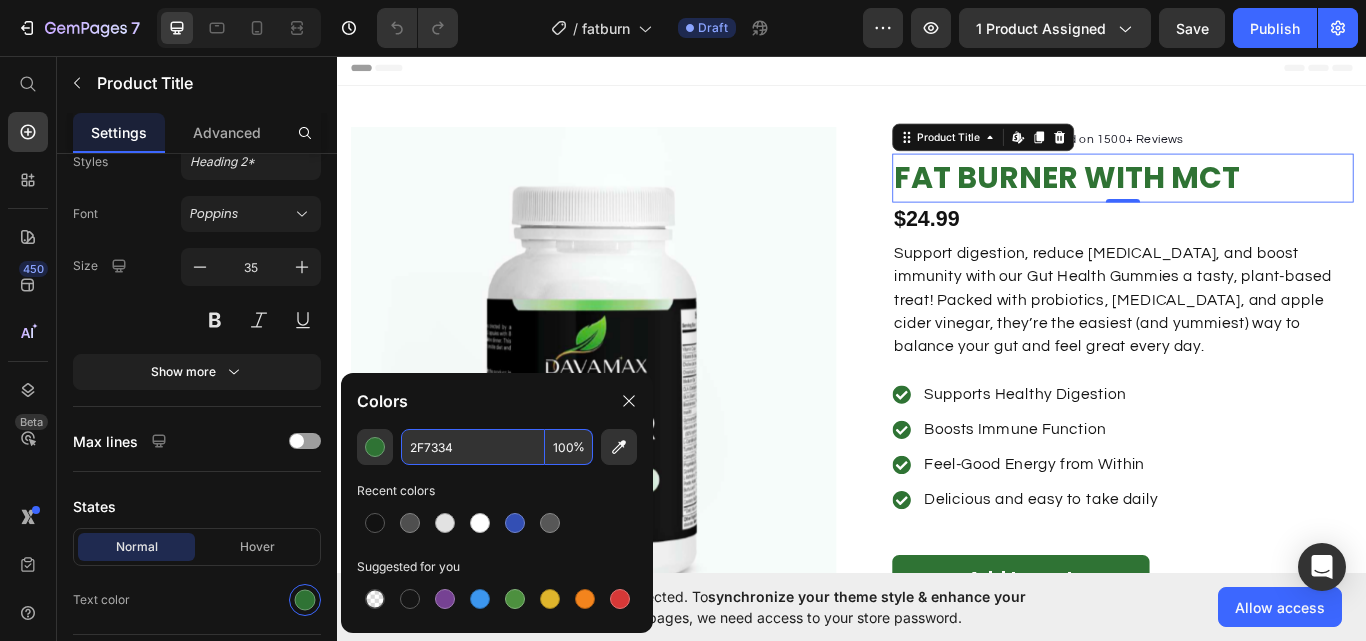 click on "2F7334" at bounding box center [473, 447] 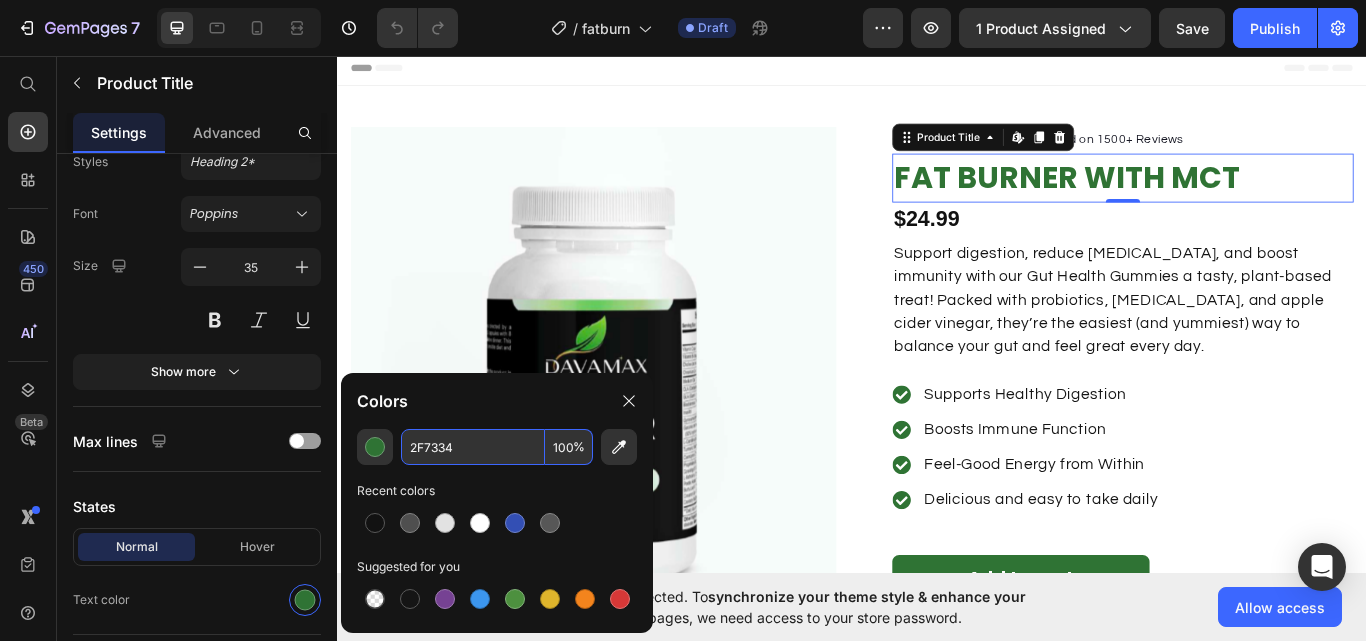 paste on "#75D966" 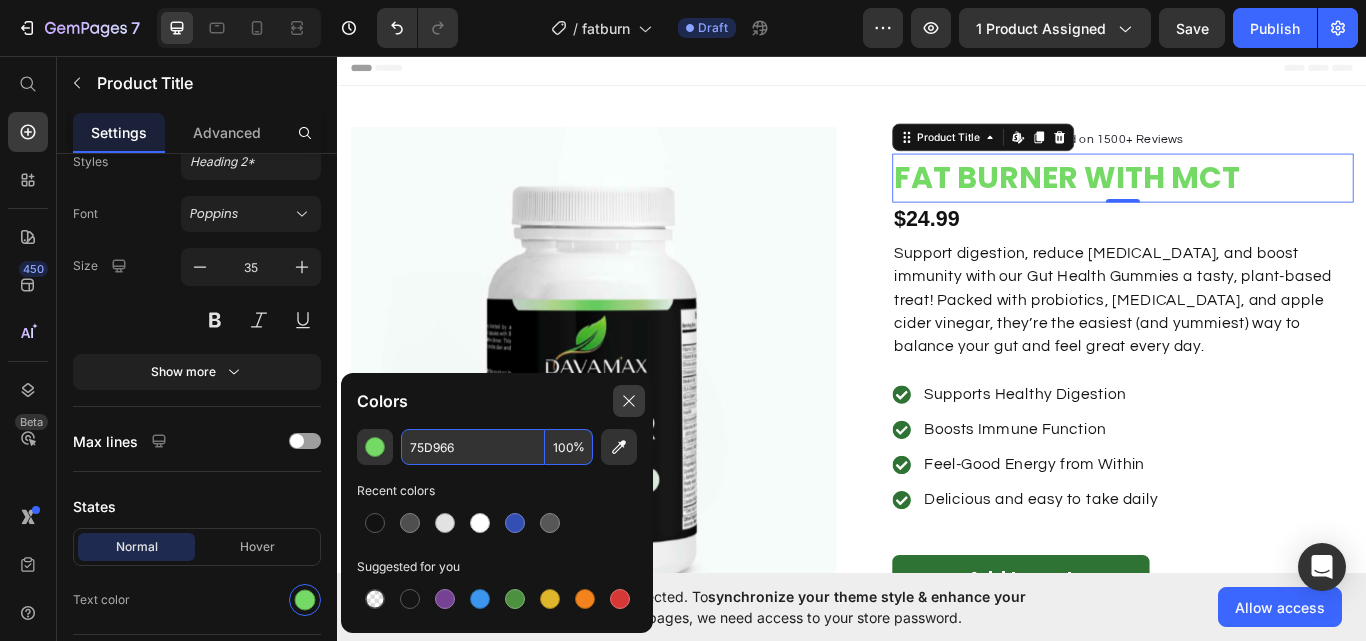 type on "75D966" 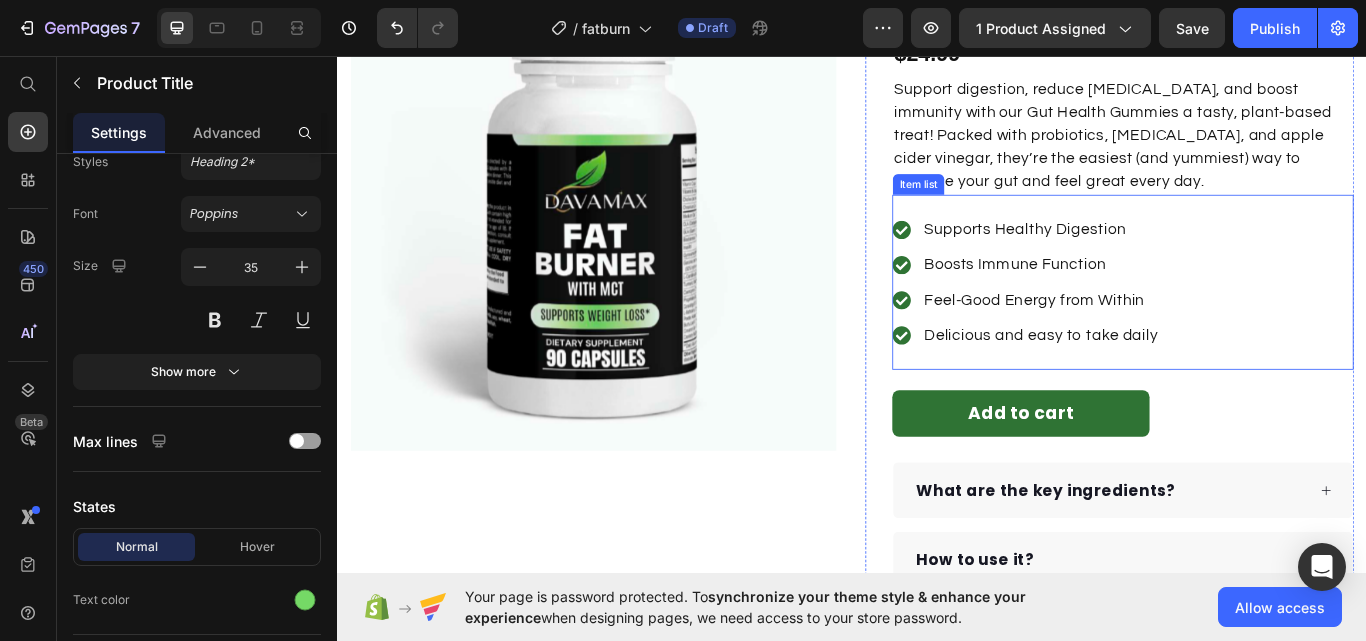 scroll, scrollTop: 200, scrollLeft: 0, axis: vertical 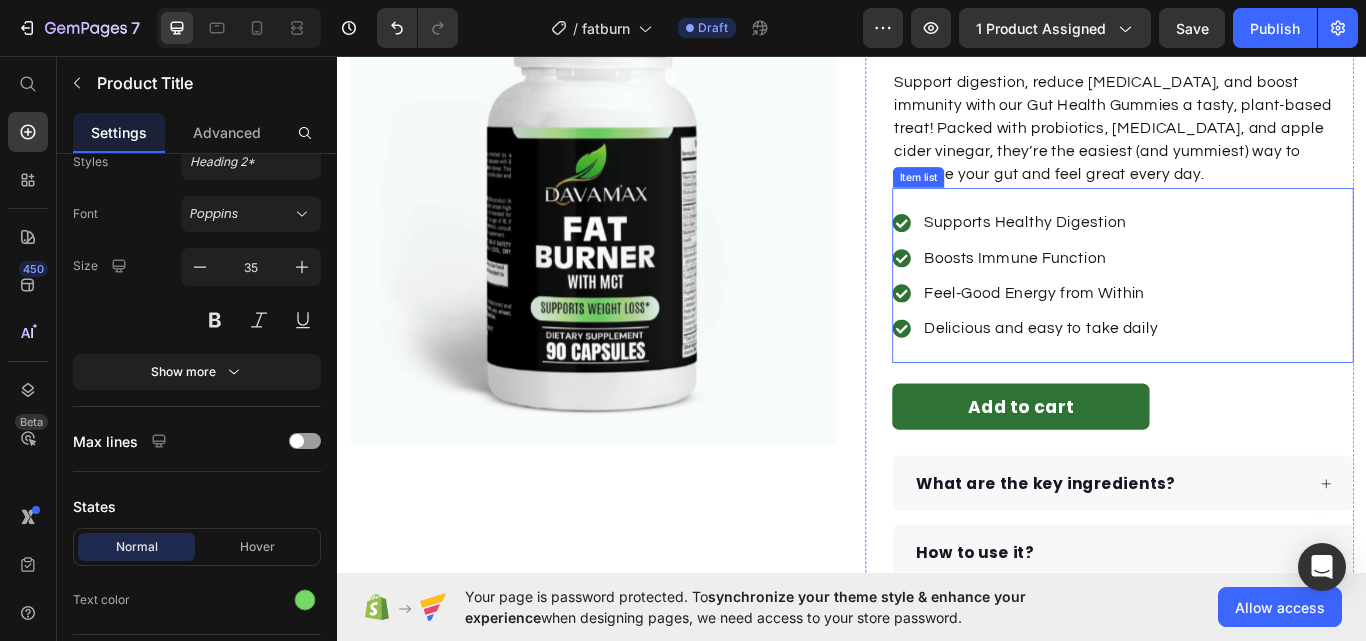 click 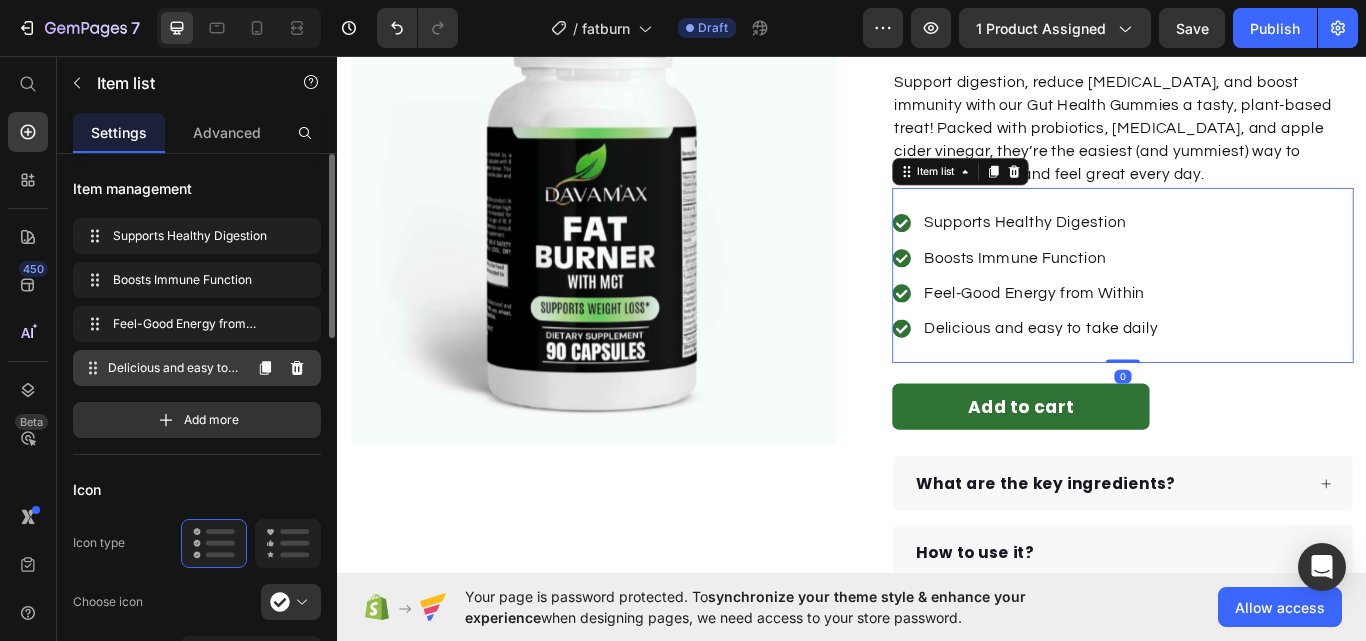scroll, scrollTop: 400, scrollLeft: 0, axis: vertical 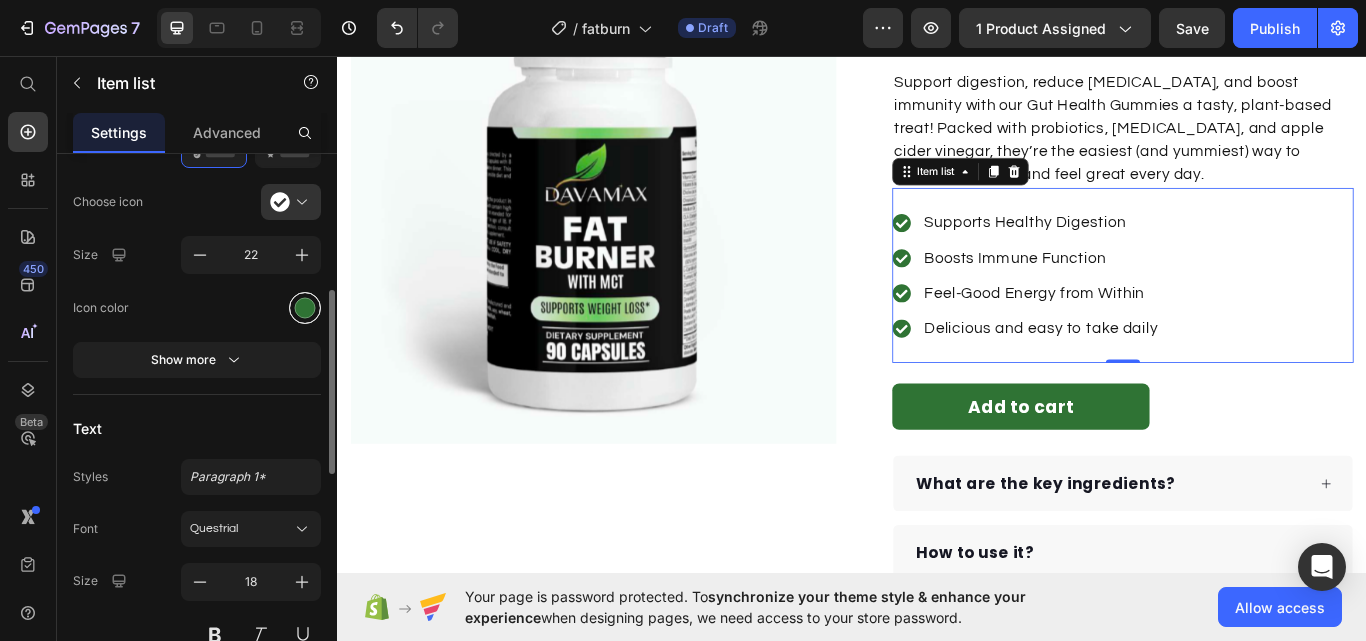 click at bounding box center (305, 307) 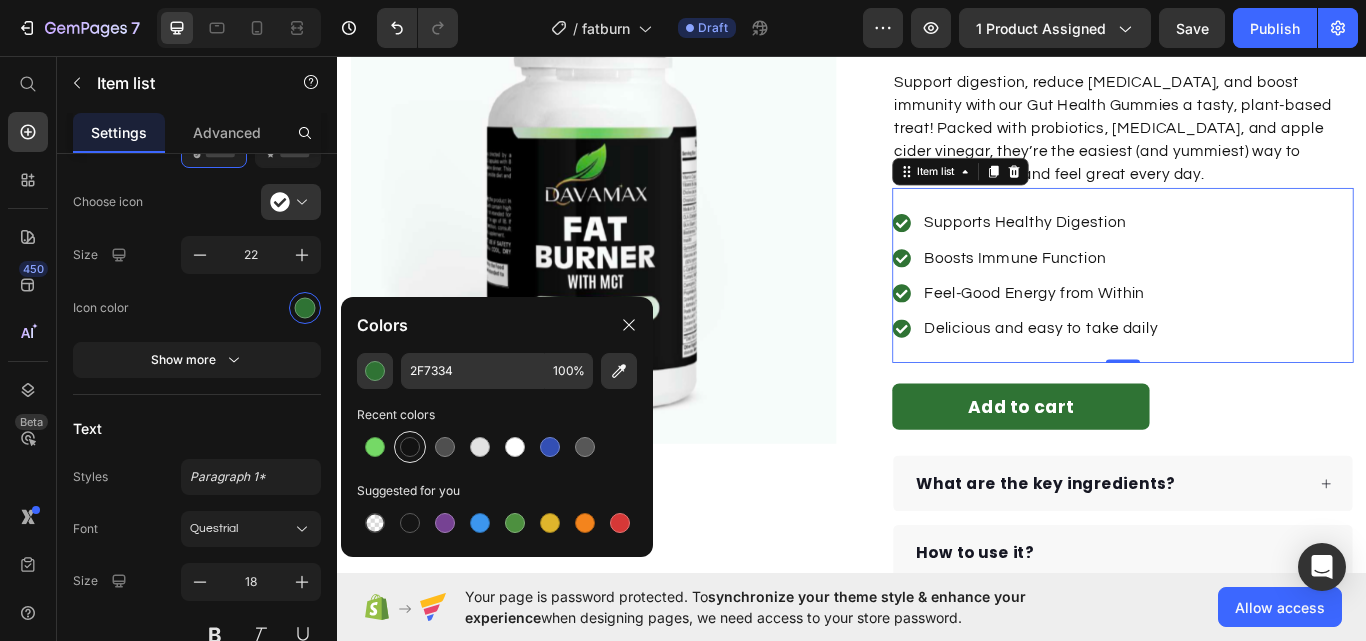 click at bounding box center (410, 447) 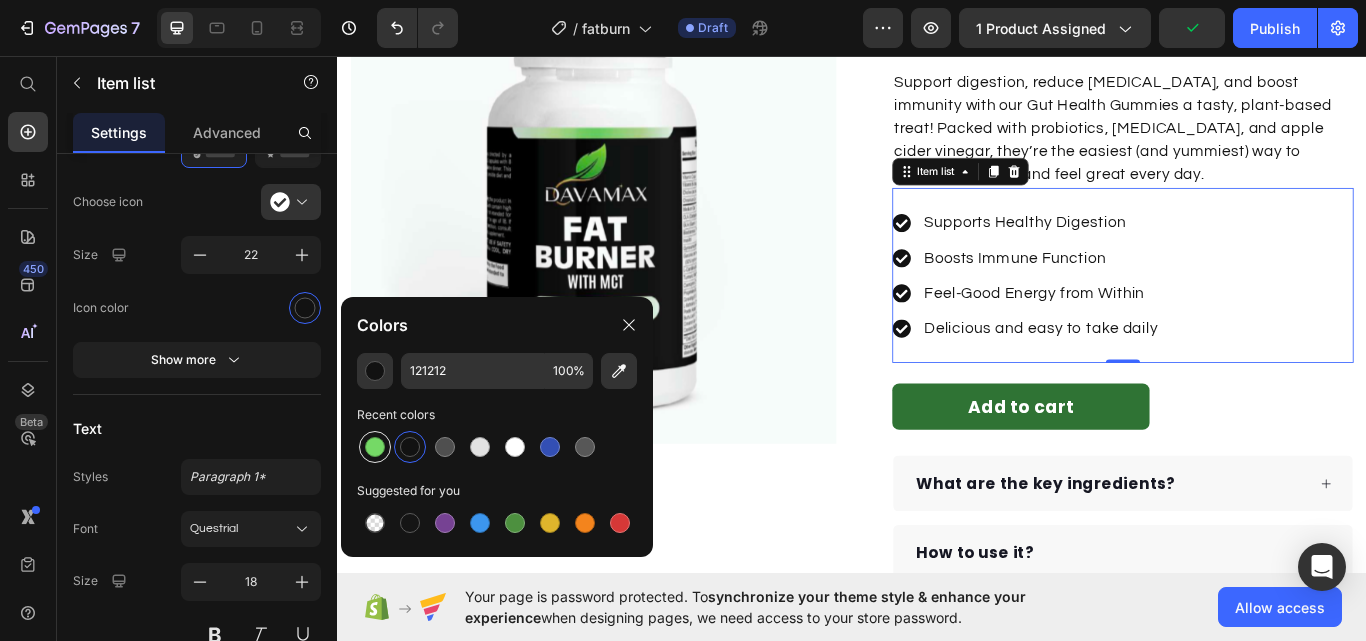 click at bounding box center (375, 447) 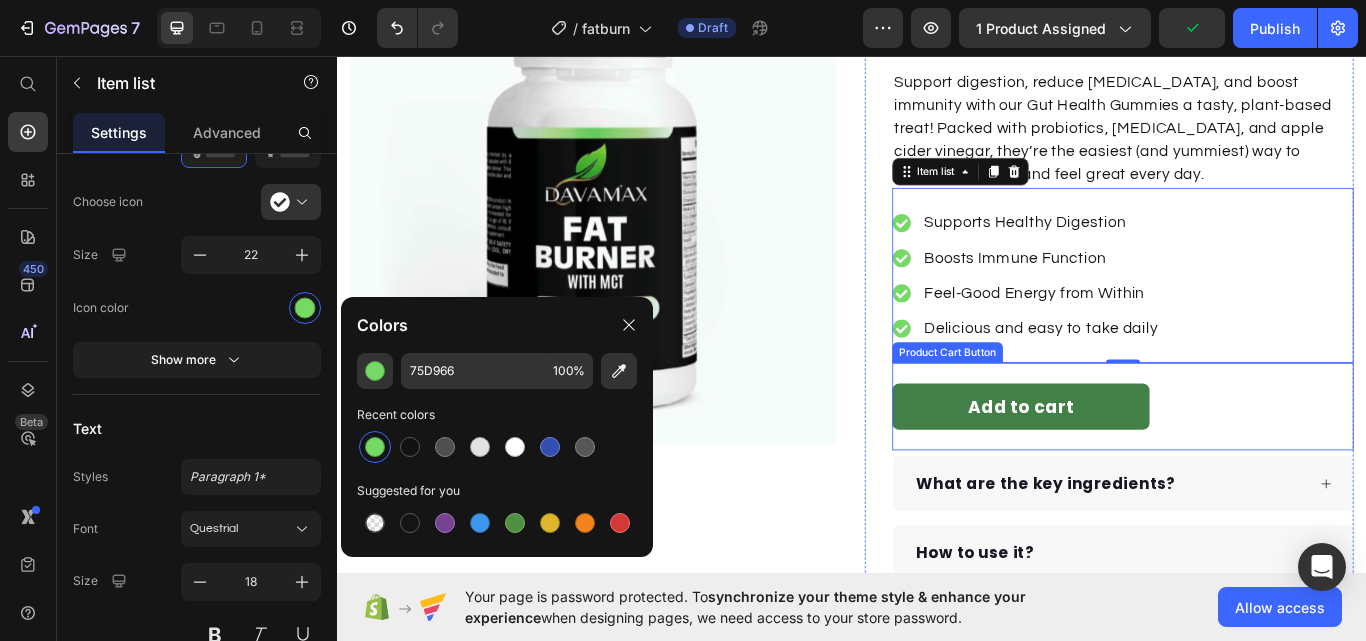 click on "Add to cart" at bounding box center [1134, 466] 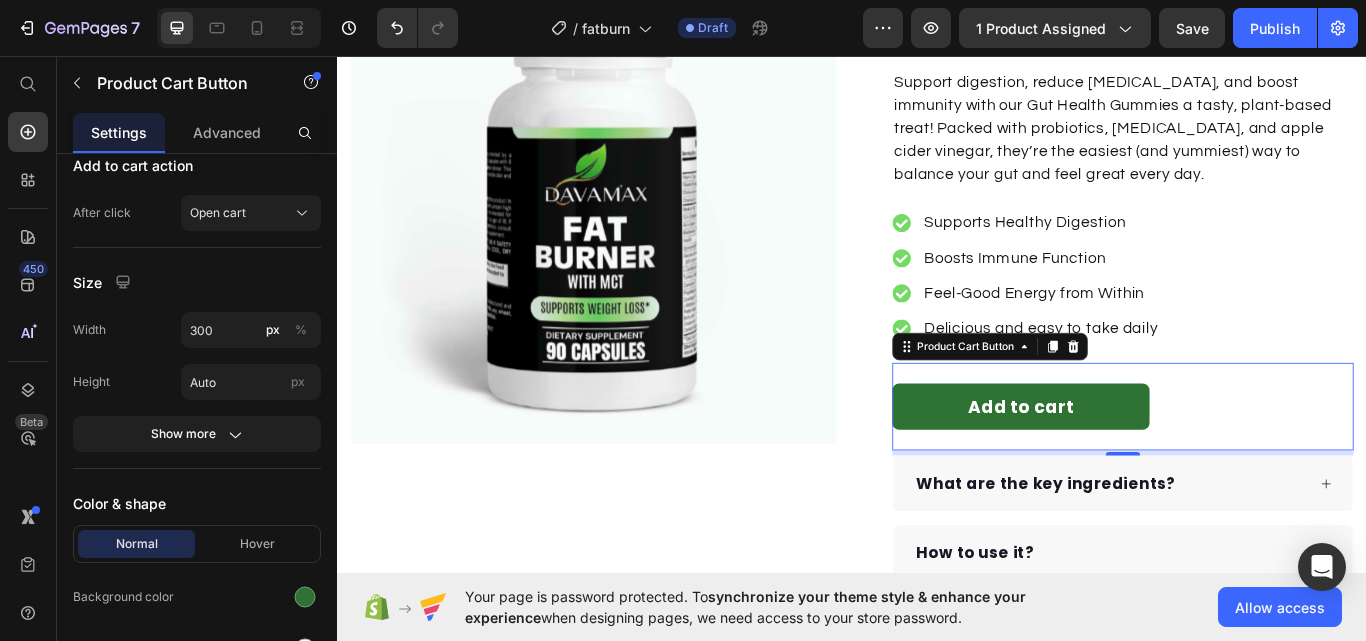 scroll, scrollTop: 1100, scrollLeft: 0, axis: vertical 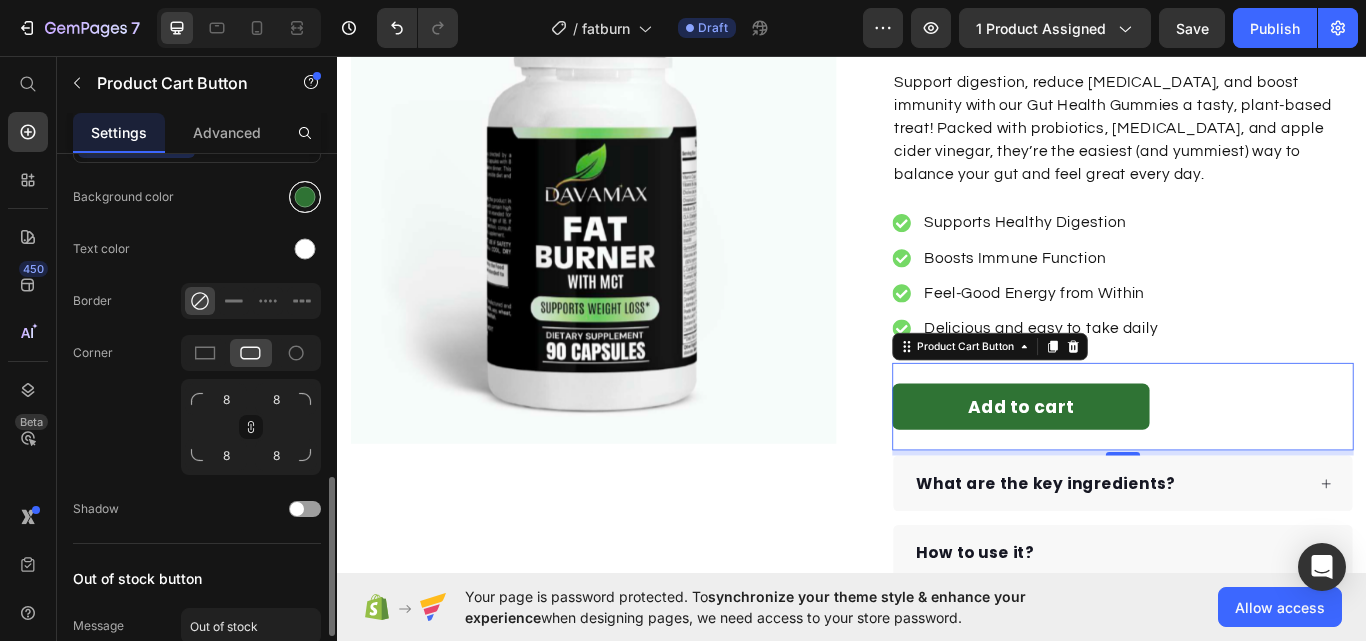 click at bounding box center [305, 197] 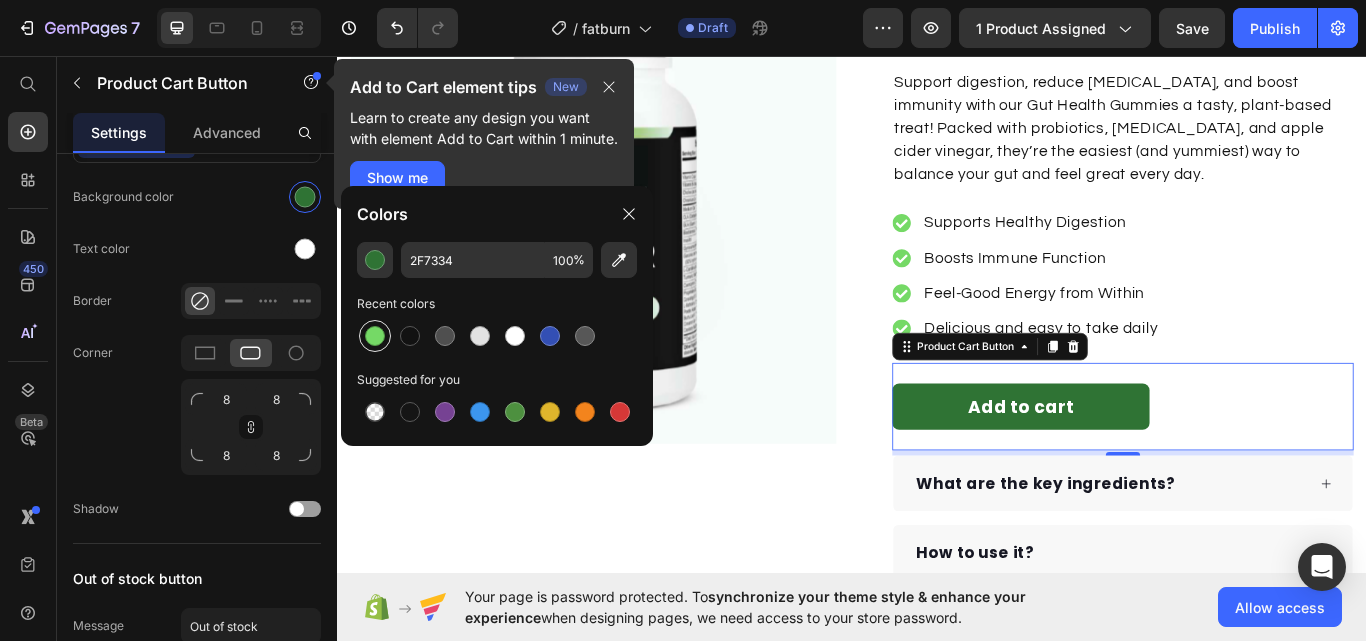 click at bounding box center [375, 336] 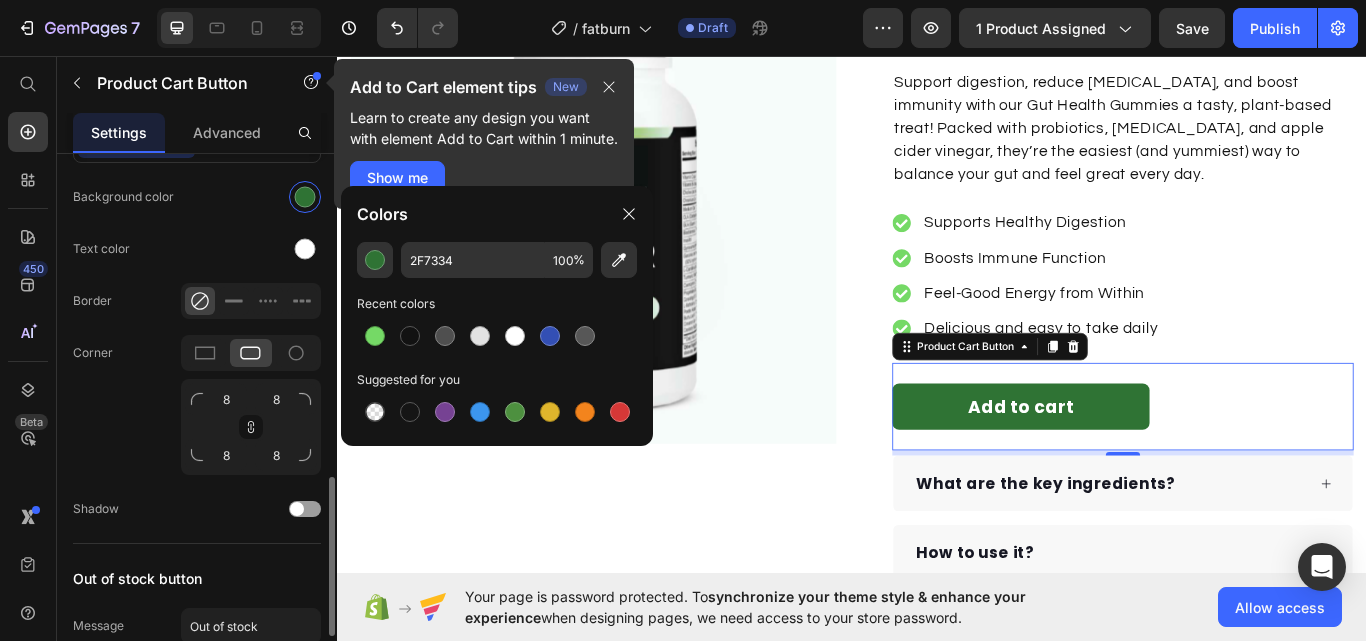 type on "75D966" 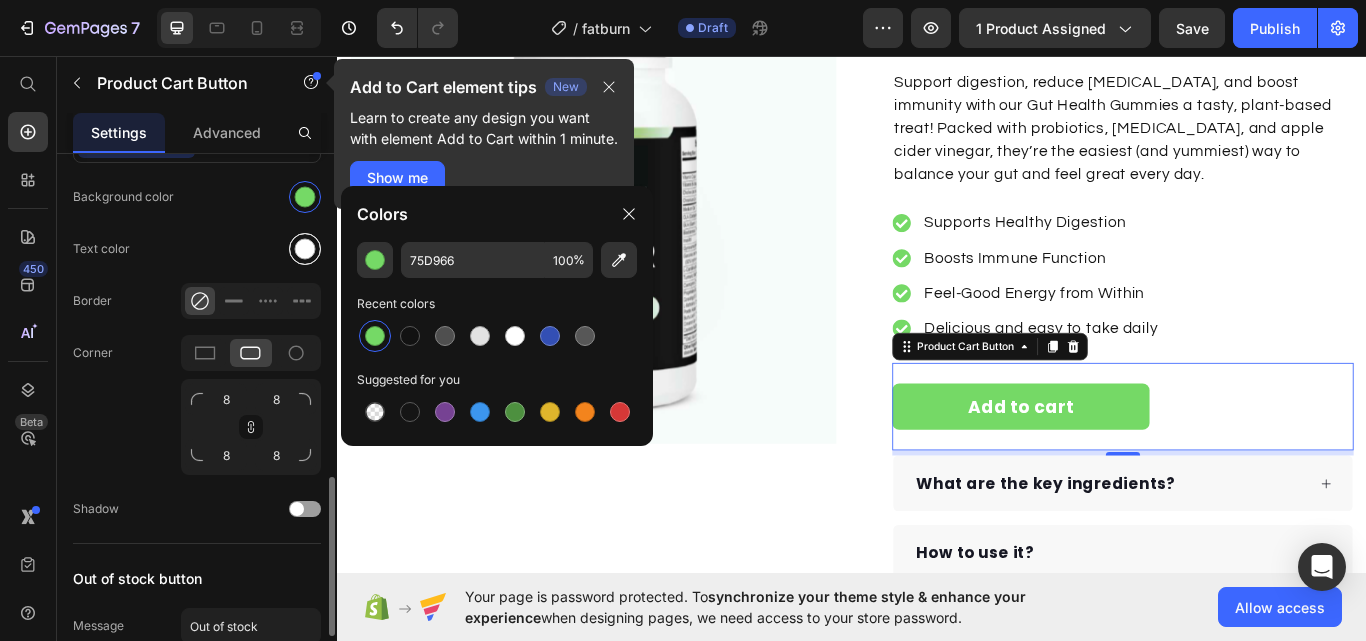 click at bounding box center (305, 249) 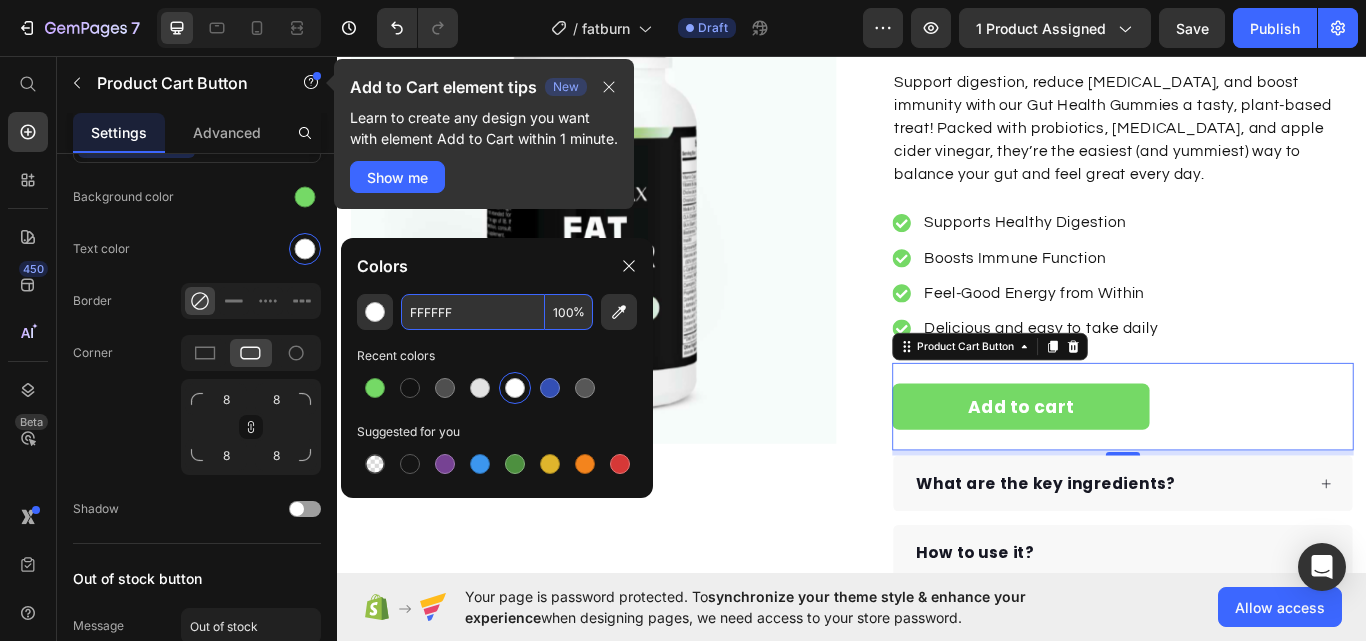click on "FFFFFF" at bounding box center (473, 312) 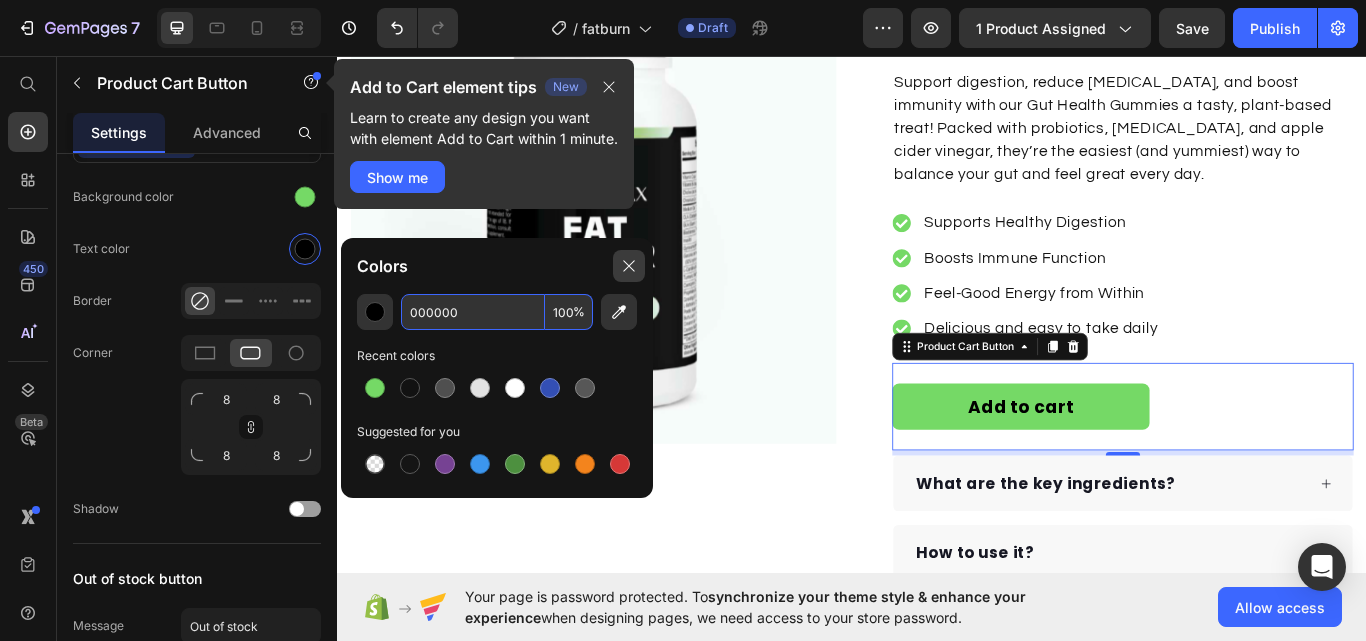type on "000000" 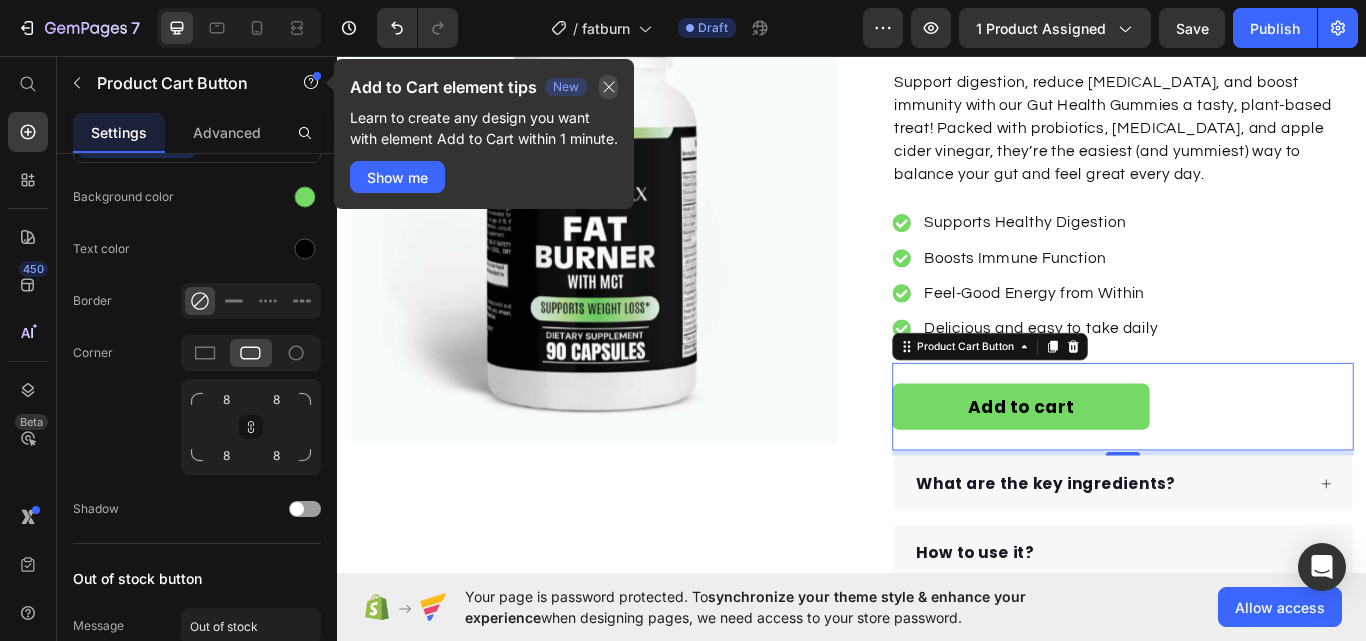 click 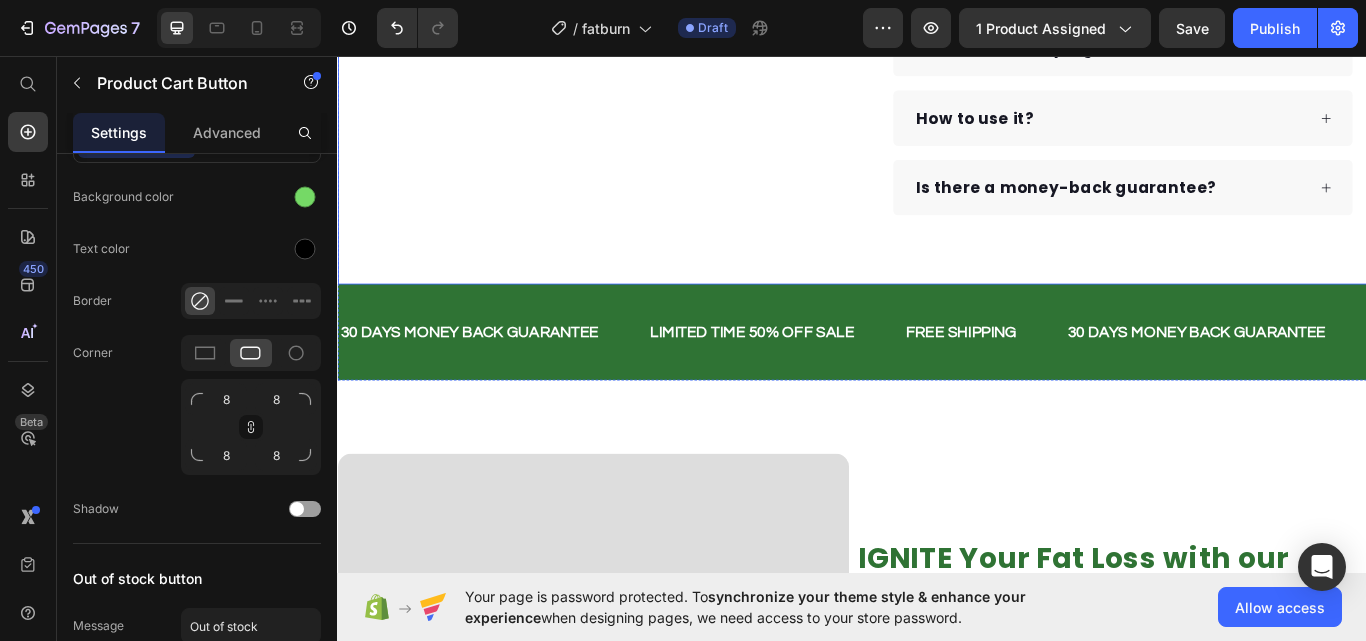scroll, scrollTop: 900, scrollLeft: 0, axis: vertical 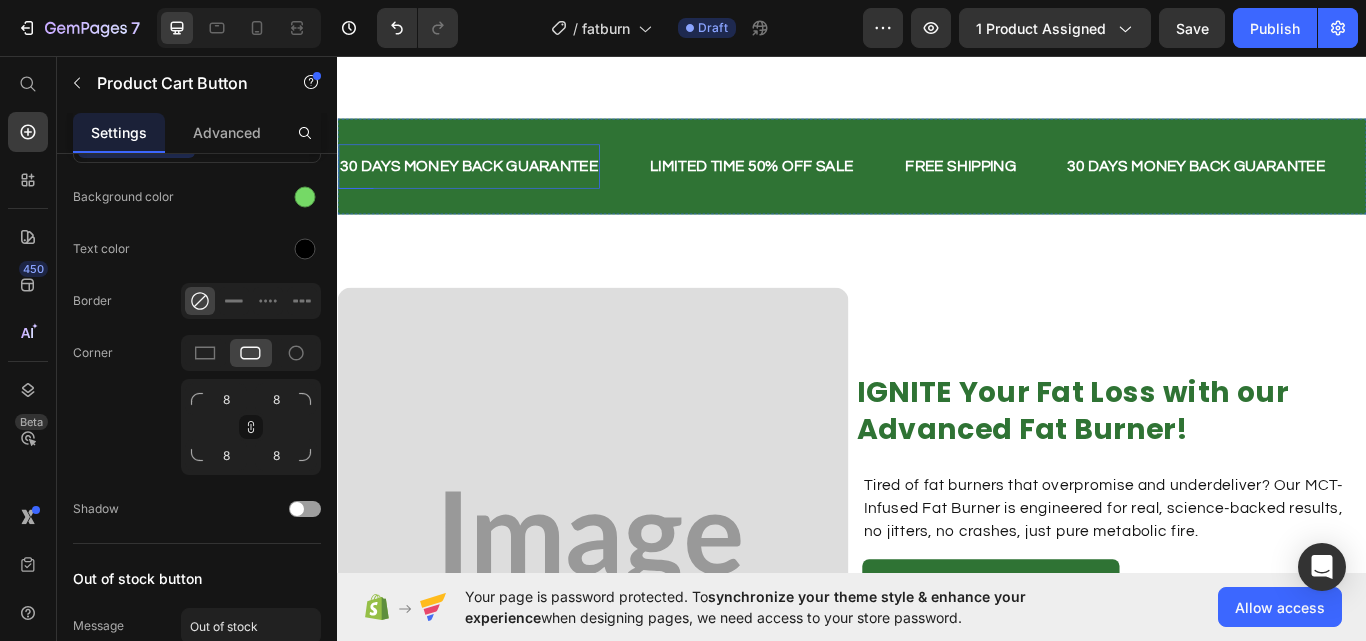 click on "30 DAYS MONEY BACK GUARANTEE" at bounding box center [490, 186] 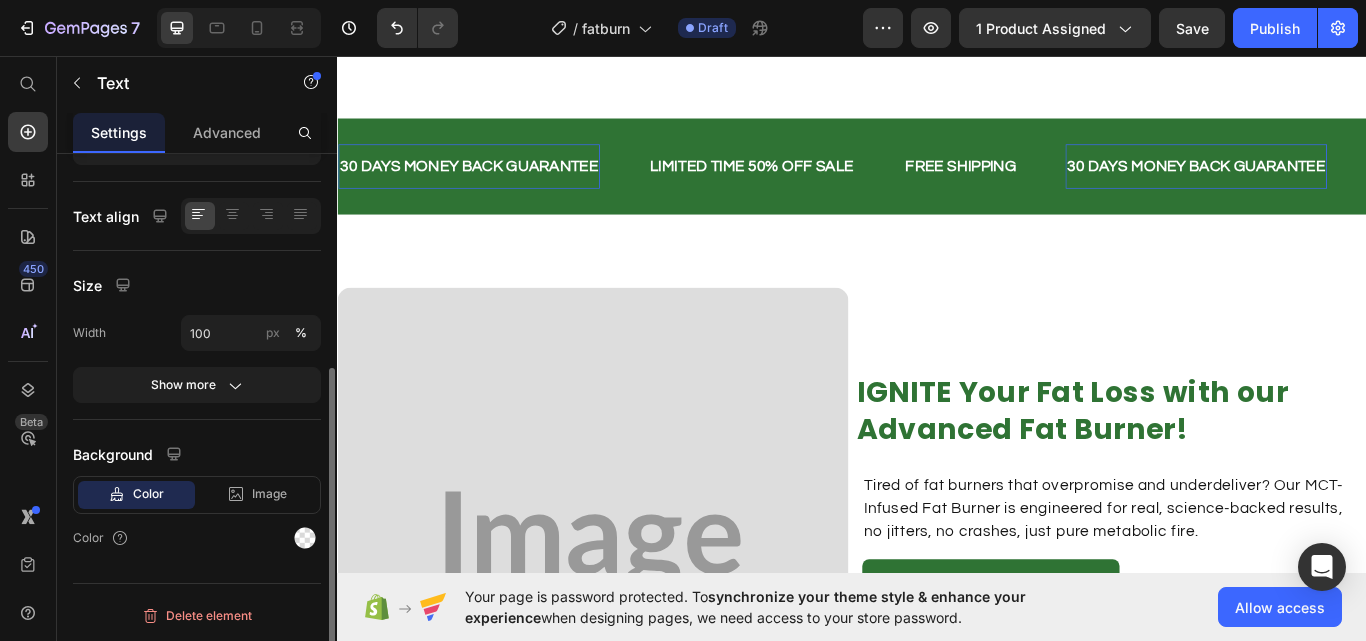 scroll, scrollTop: 0, scrollLeft: 0, axis: both 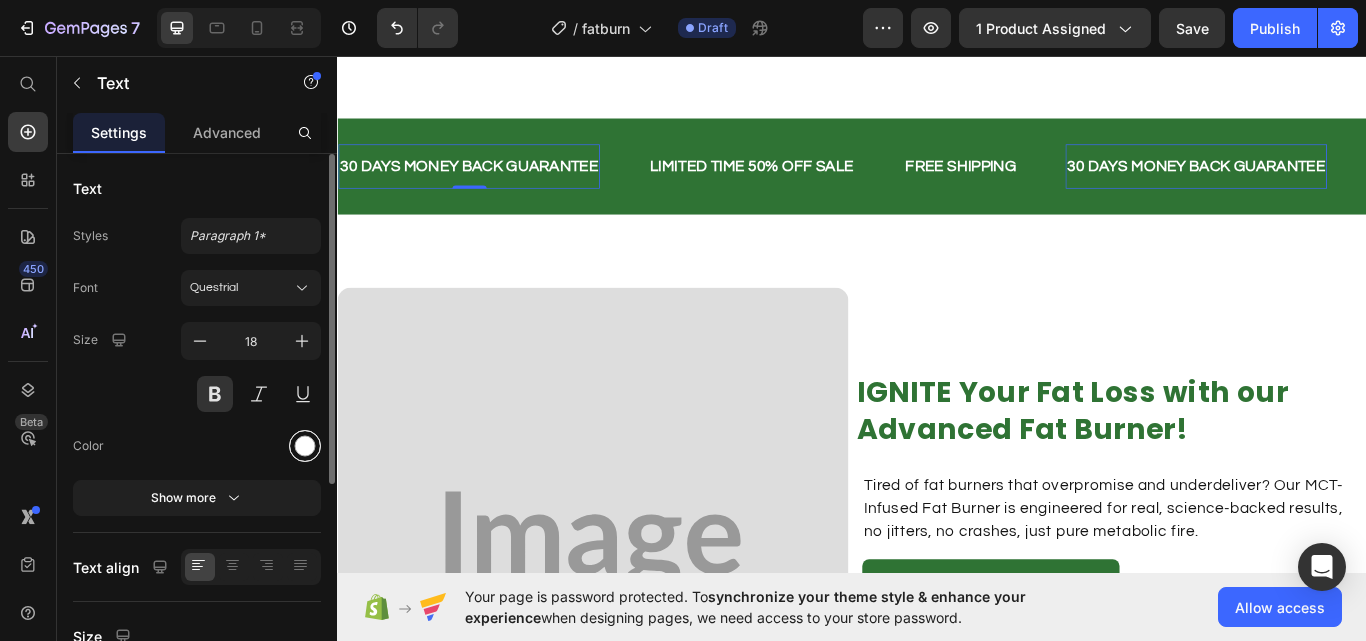 click at bounding box center (305, 446) 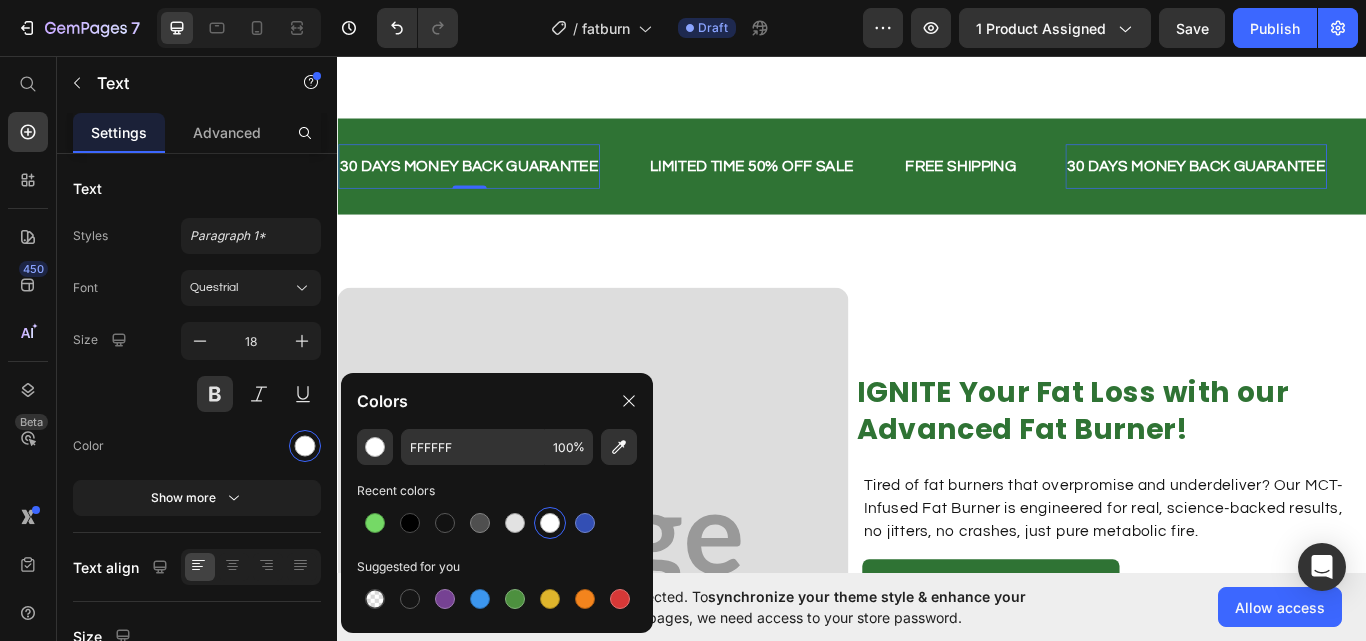 drag, startPoint x: 412, startPoint y: 522, endPoint x: 438, endPoint y: 476, distance: 52.83938 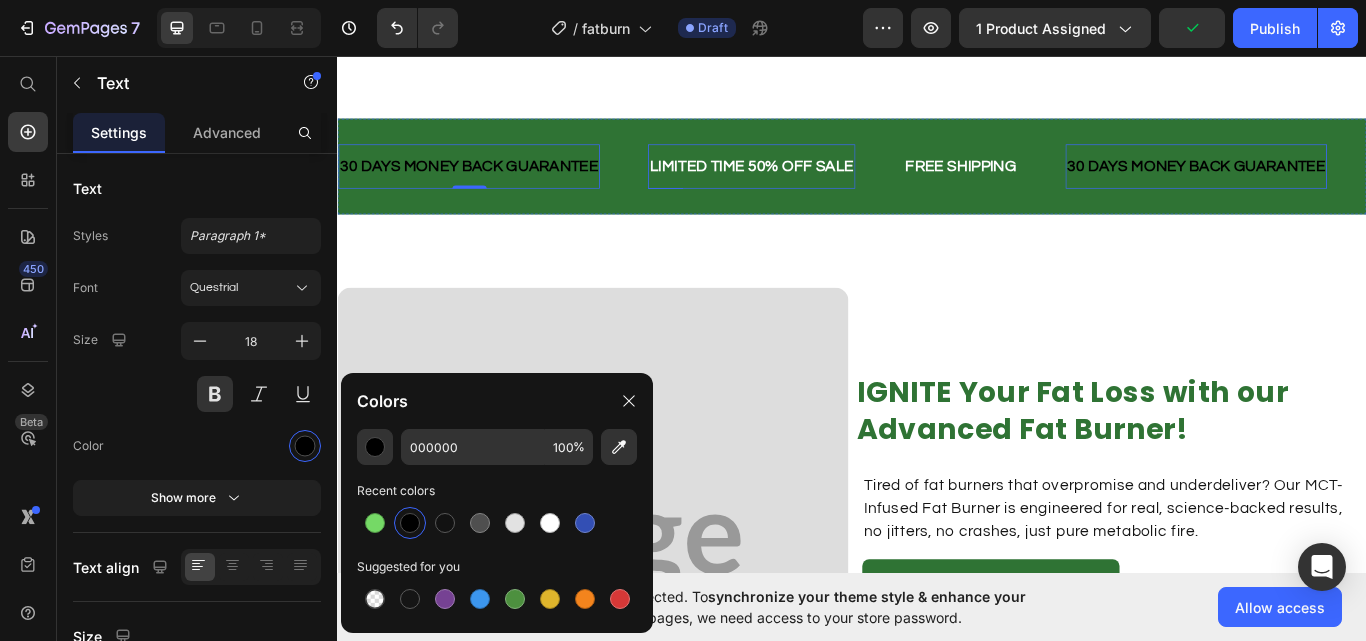 click on "LIMITED TIME 50% OFF SALE" at bounding box center [820, 186] 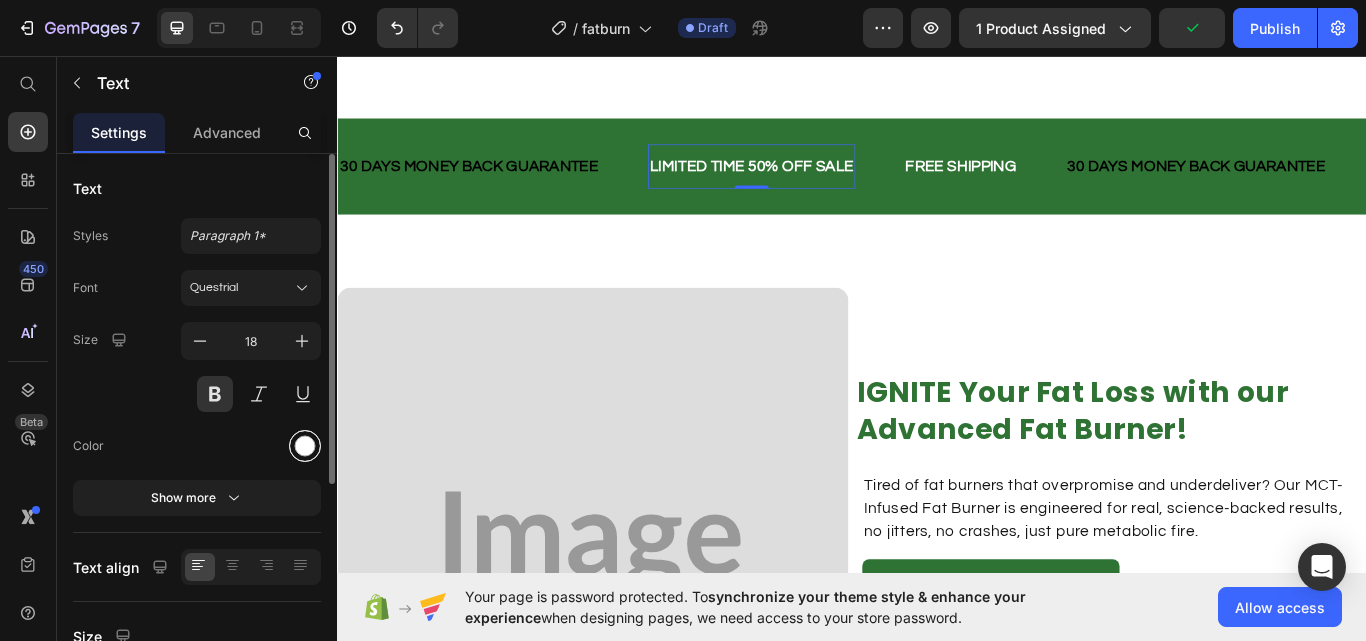 click at bounding box center (305, 446) 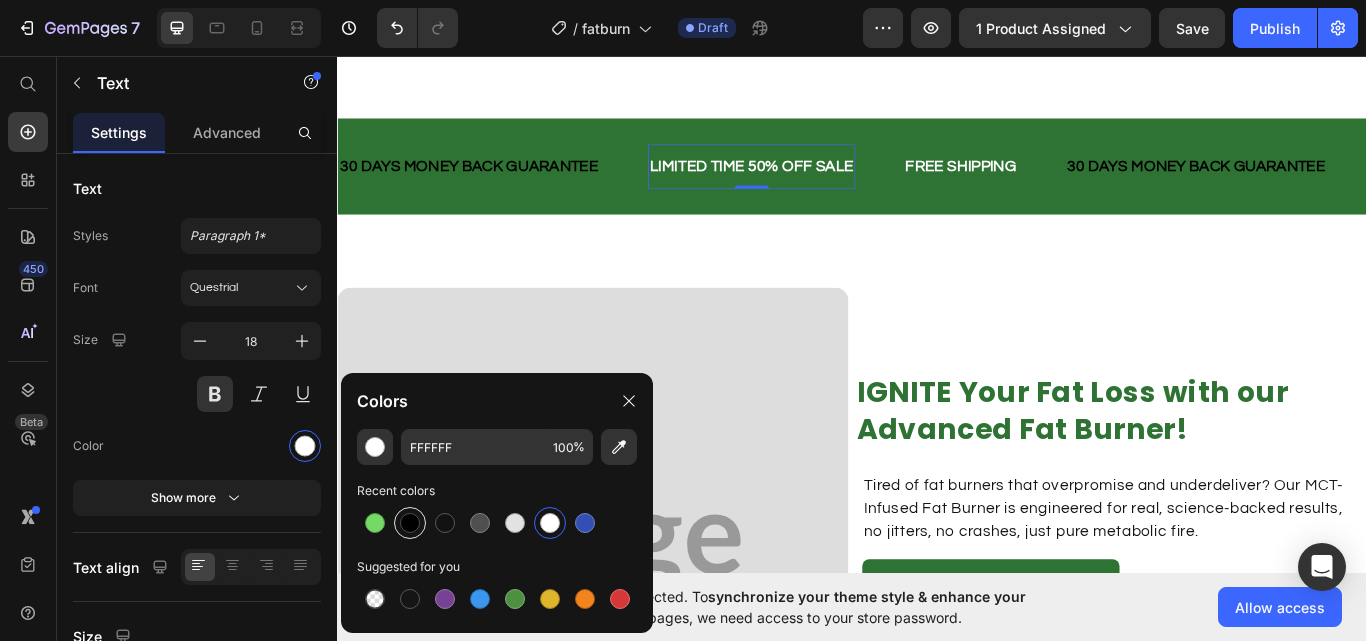 click at bounding box center [410, 523] 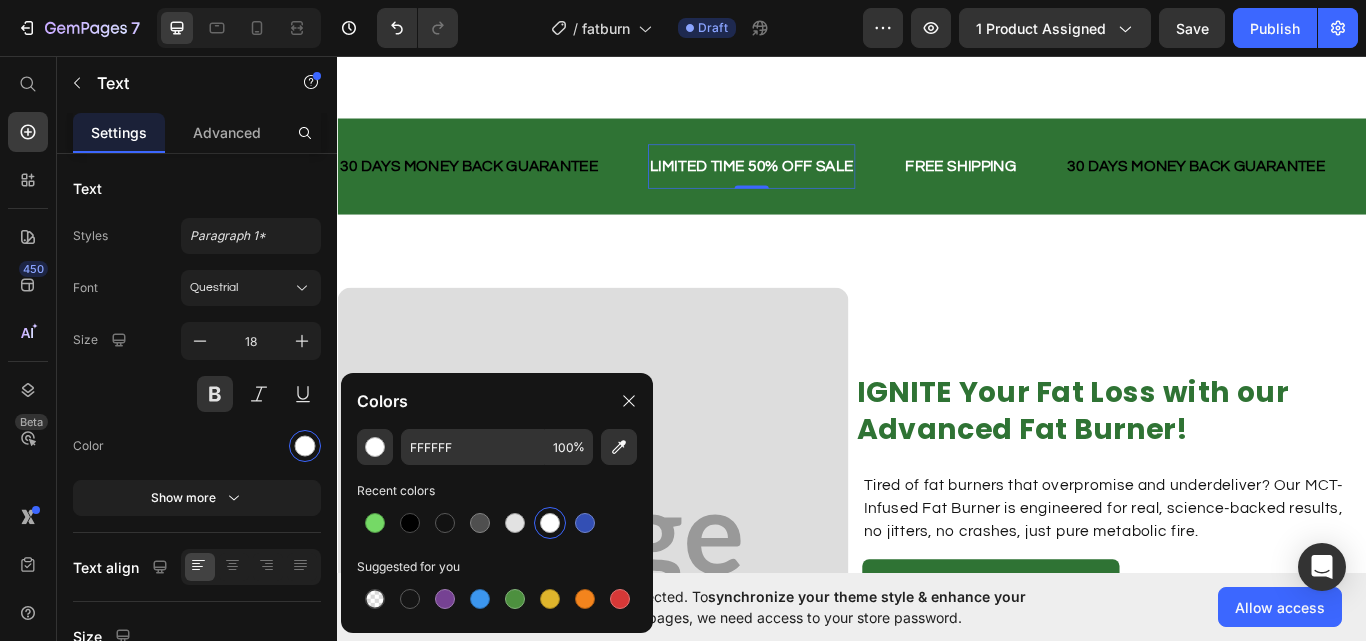 type on "000000" 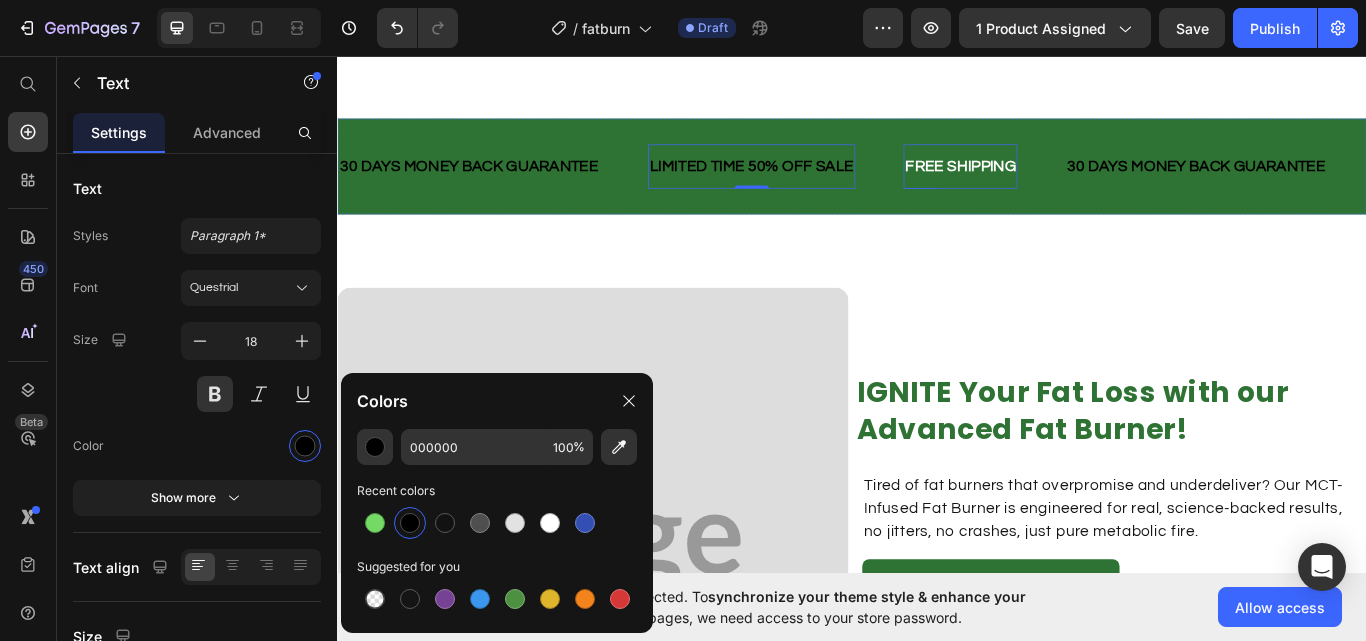 click on "FREE SHIPPING" at bounding box center (1063, 186) 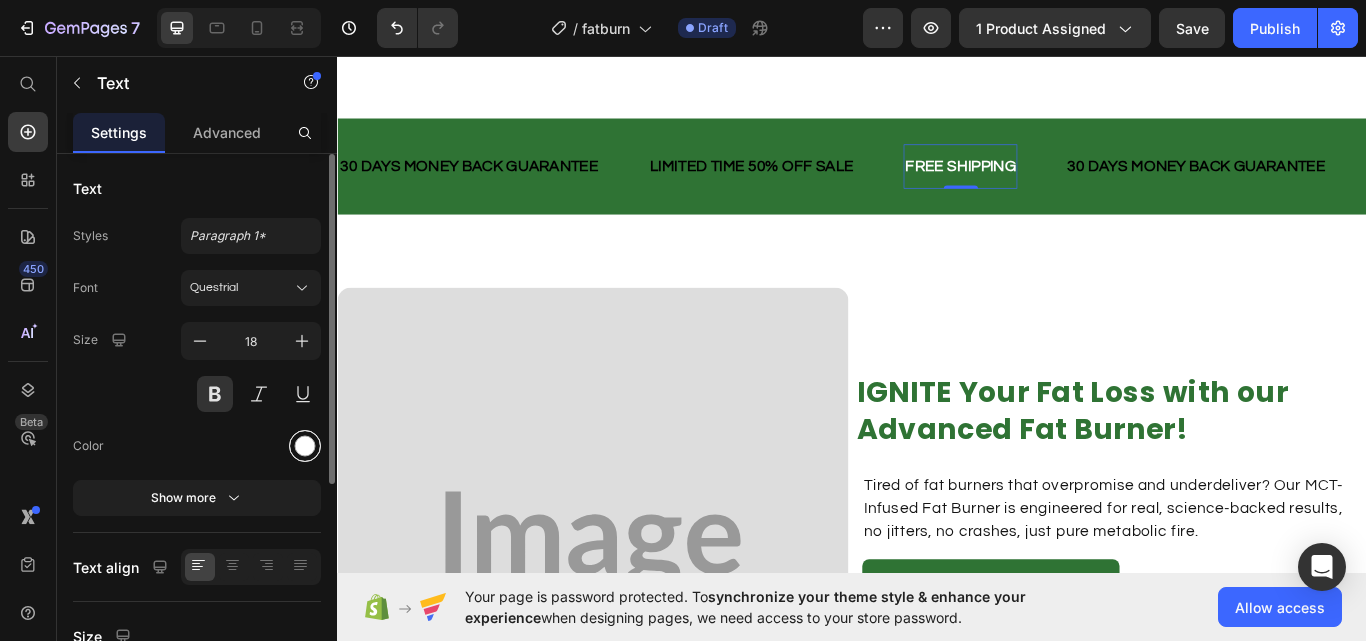 click at bounding box center (305, 446) 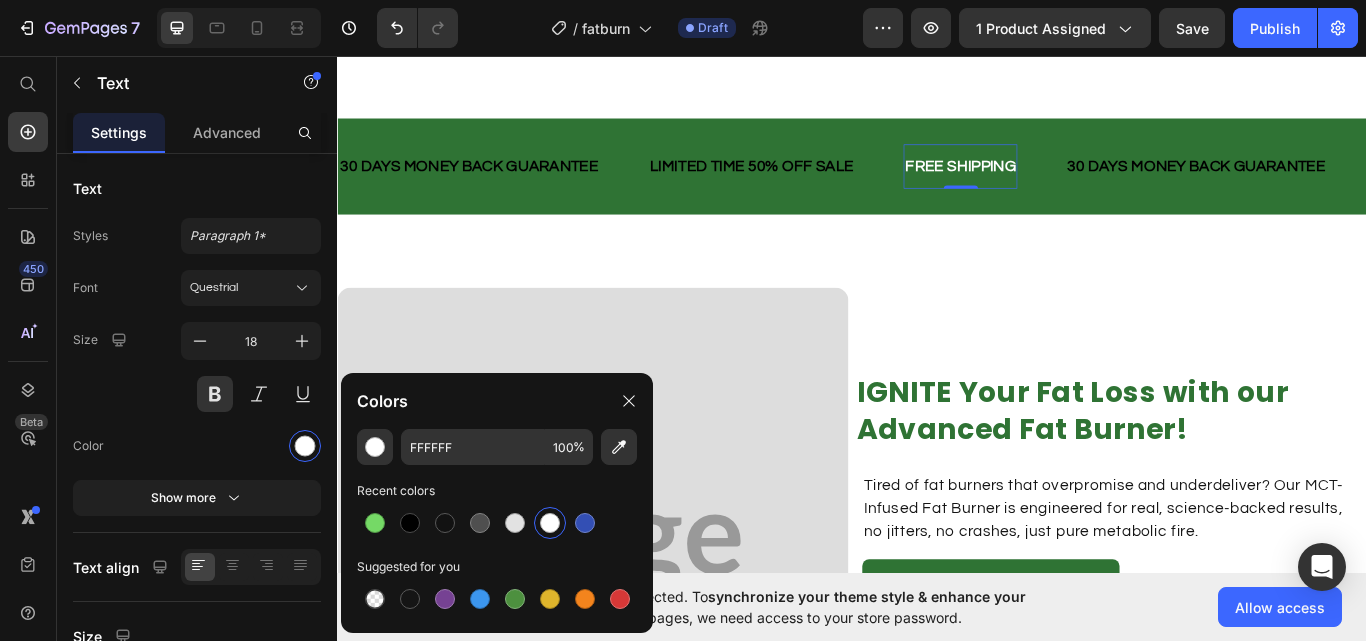 drag, startPoint x: 418, startPoint y: 527, endPoint x: 578, endPoint y: 473, distance: 168.8668 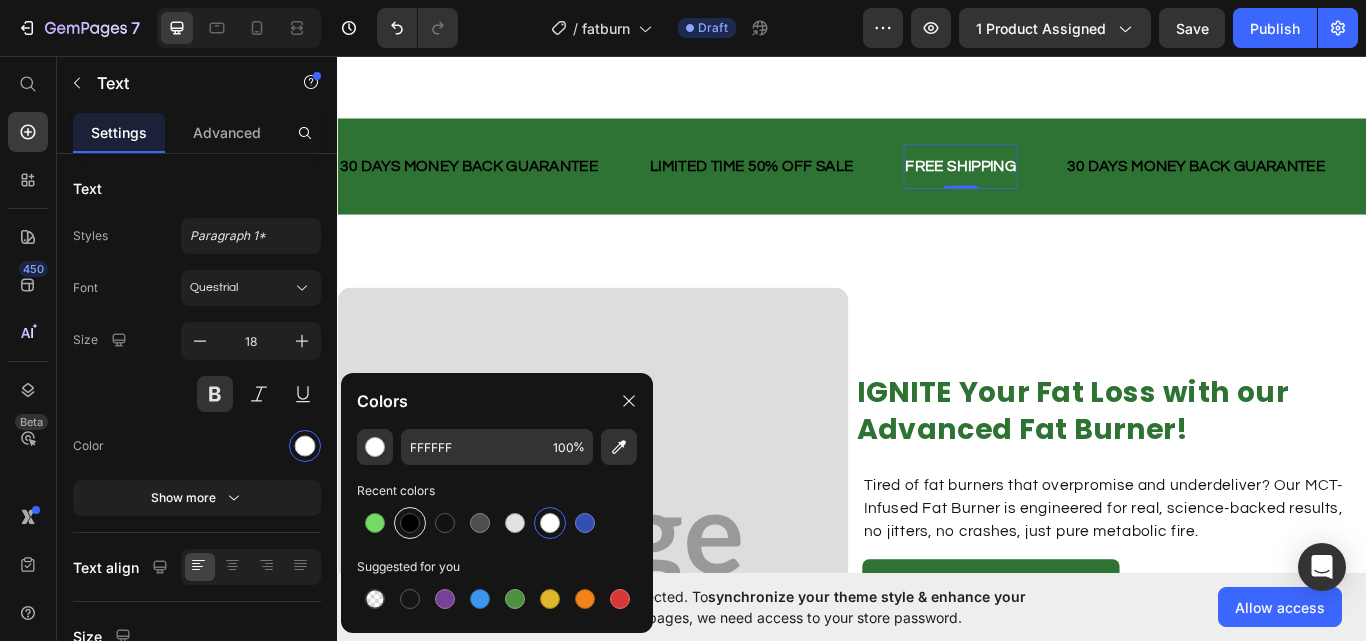 click at bounding box center [410, 523] 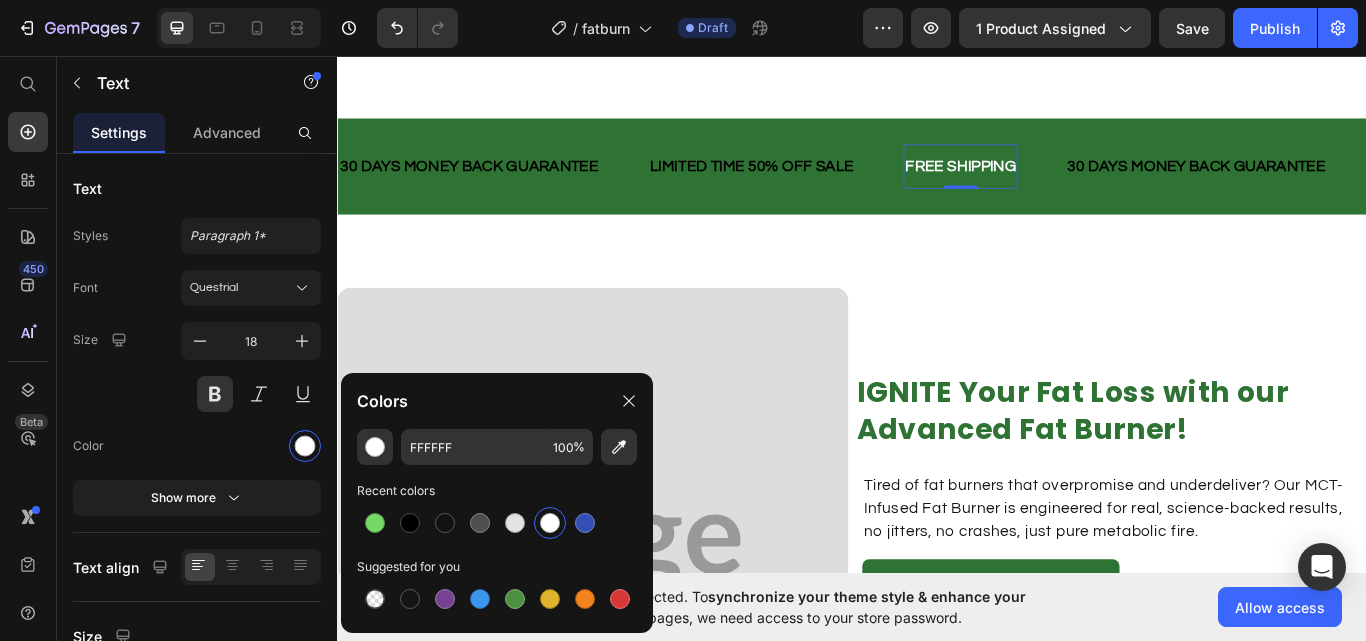 type on "000000" 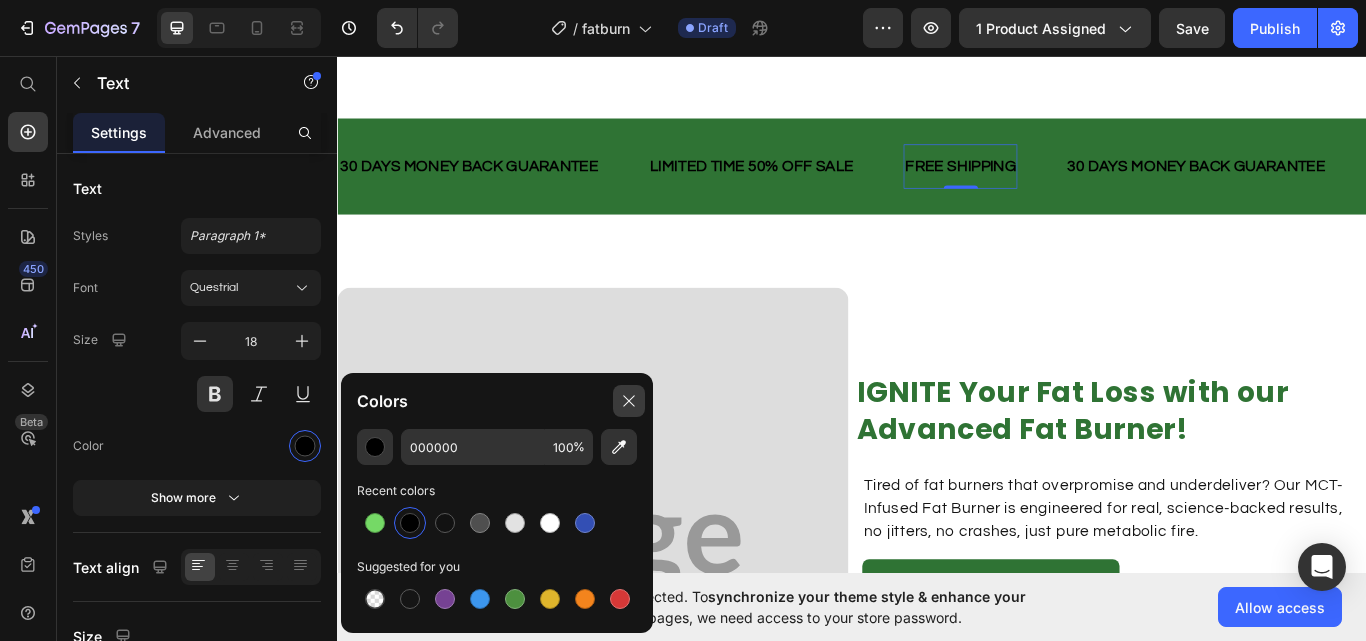 click 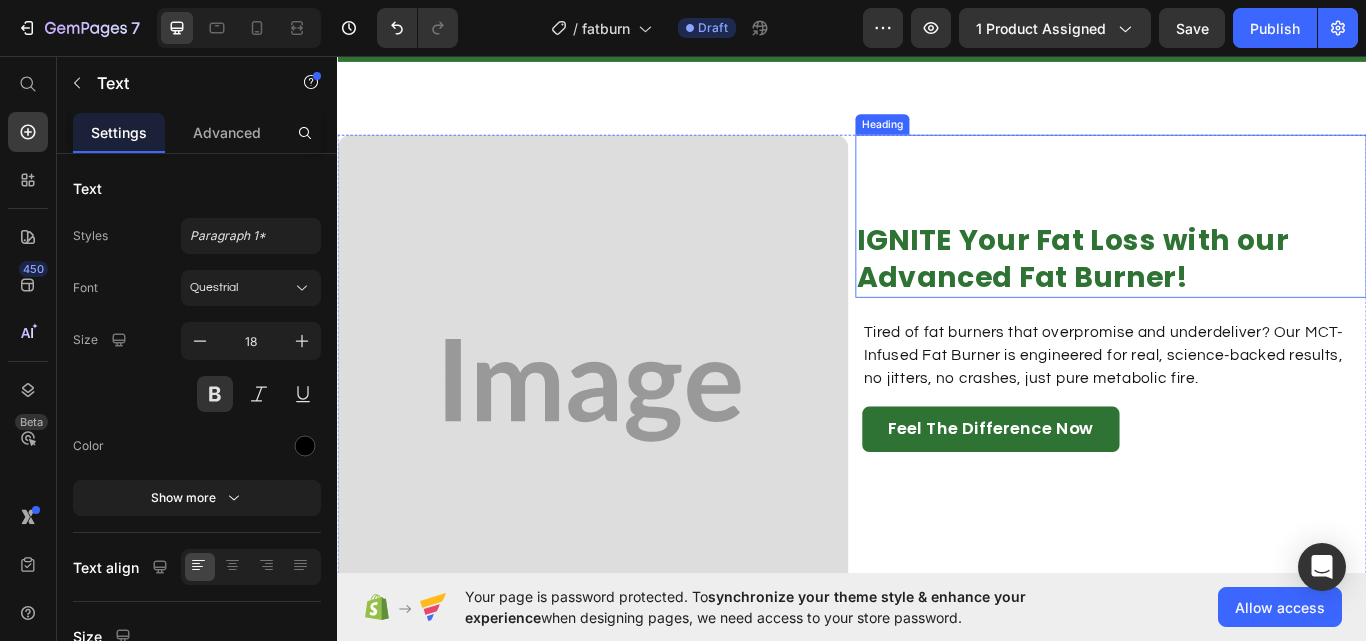 scroll, scrollTop: 1100, scrollLeft: 0, axis: vertical 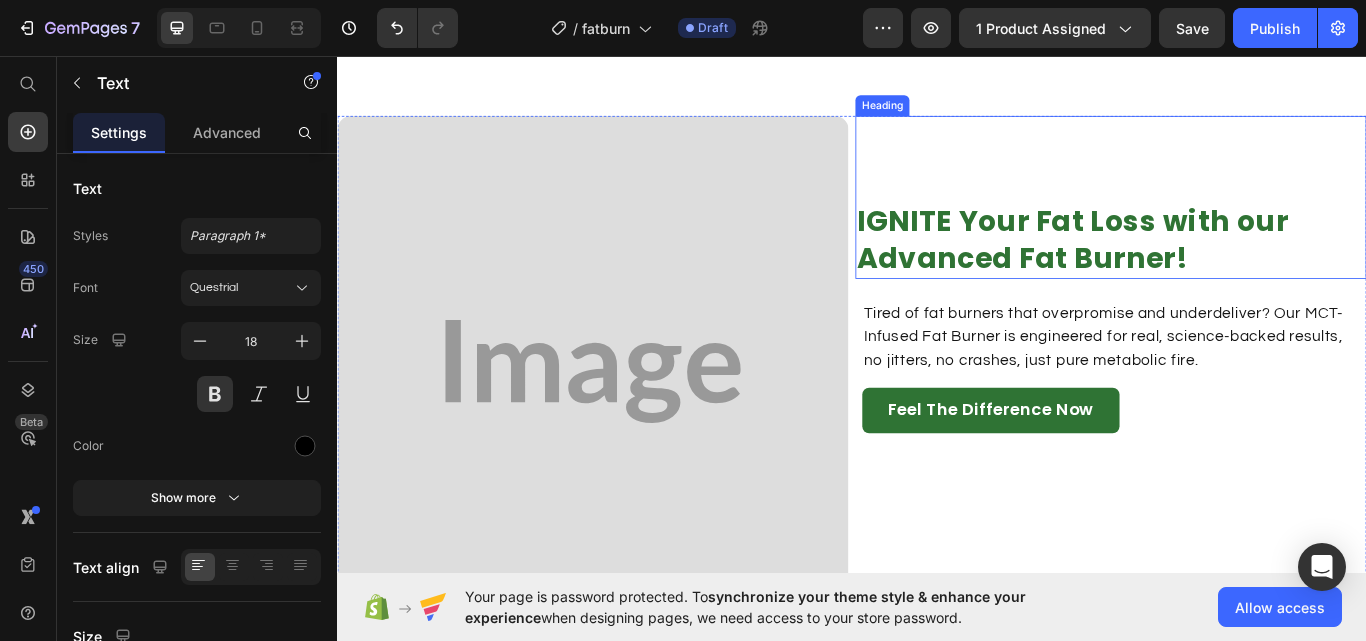 click on "IGNITE Your Fat Loss with our Advanced Fat Burner!" at bounding box center [1239, 272] 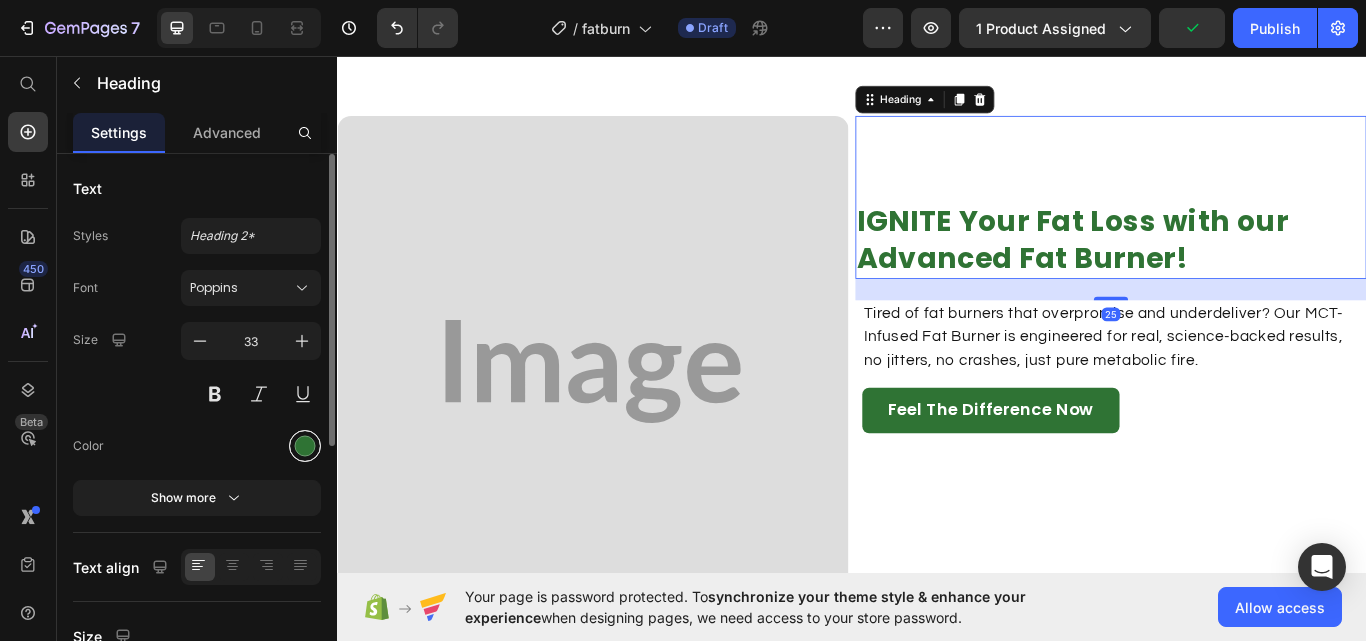 click at bounding box center [305, 446] 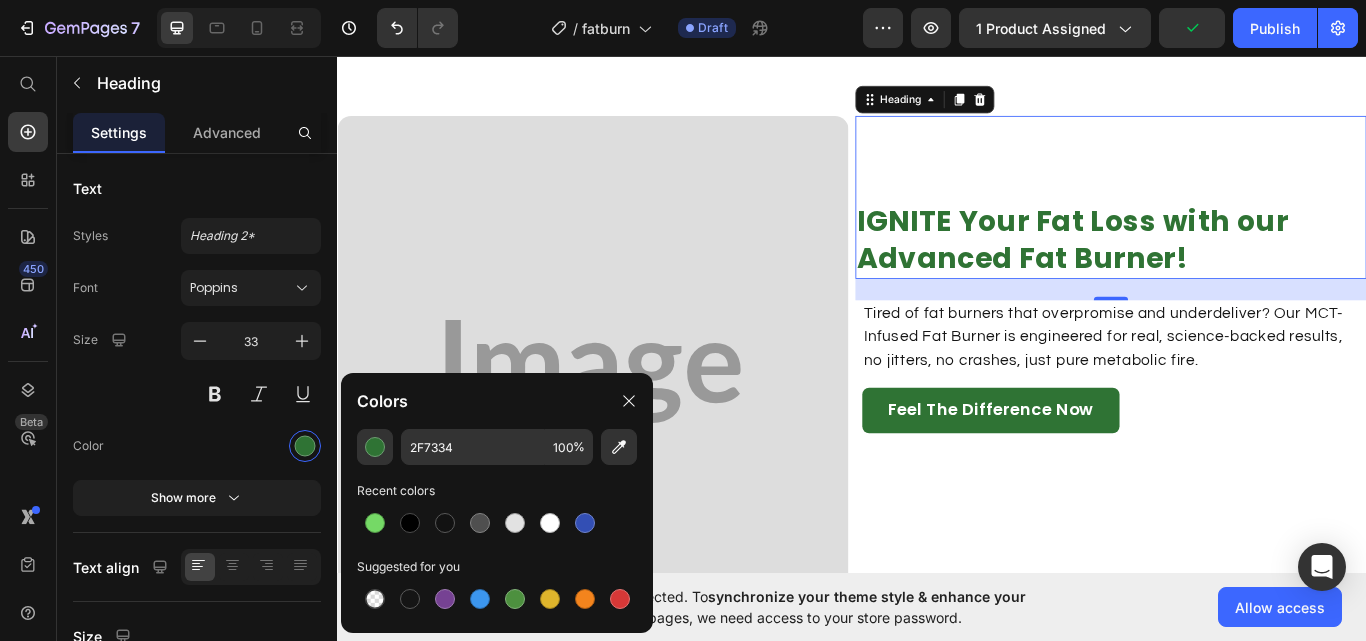drag, startPoint x: 376, startPoint y: 515, endPoint x: 466, endPoint y: 498, distance: 91.591484 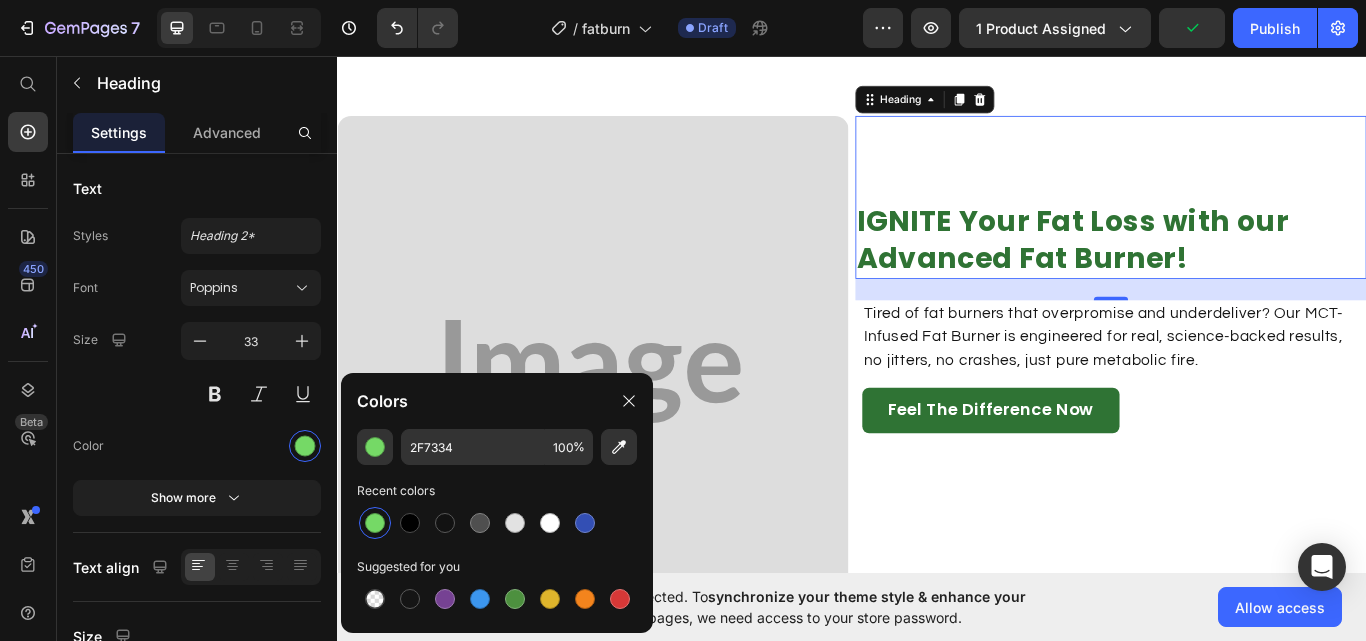 type on "75D966" 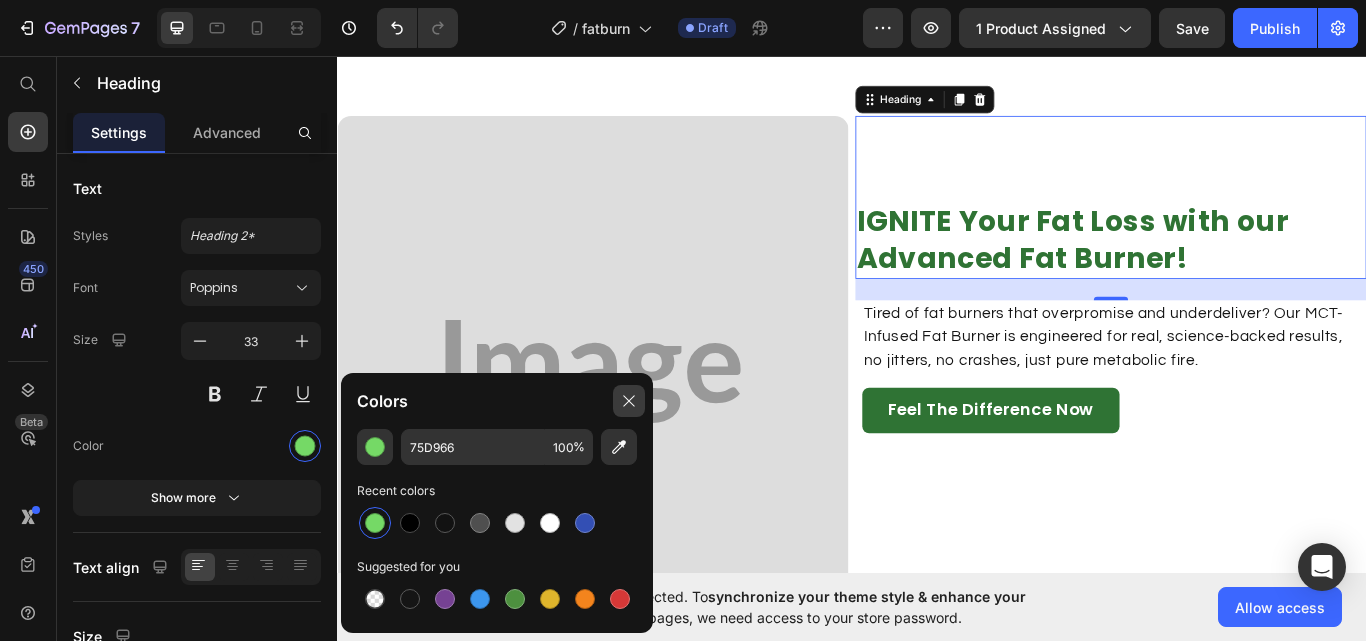 click 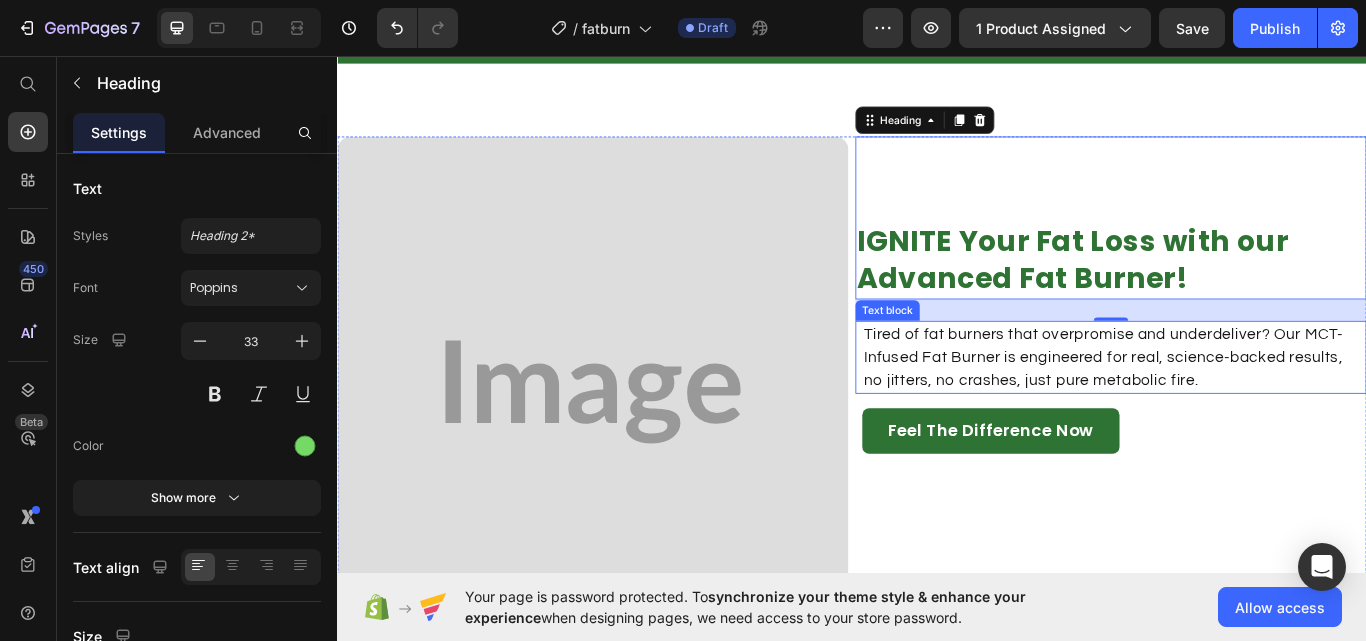 scroll, scrollTop: 800, scrollLeft: 0, axis: vertical 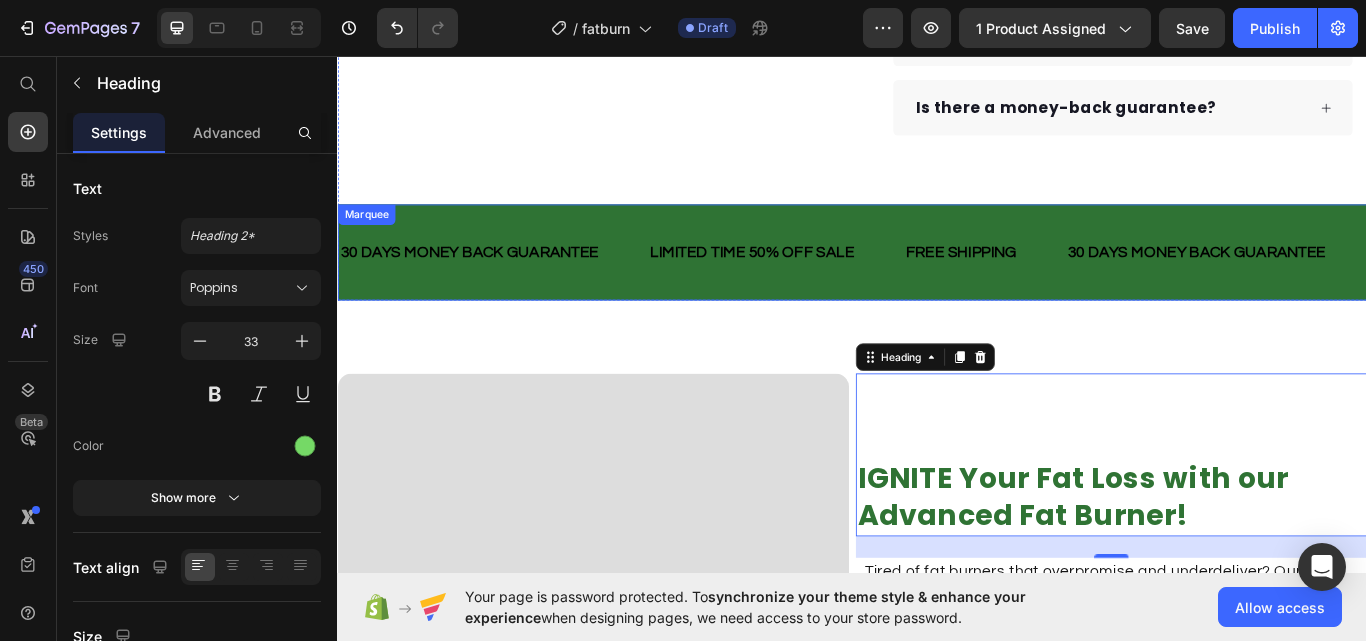 drag, startPoint x: 915, startPoint y: 237, endPoint x: 643, endPoint y: 308, distance: 281.11386 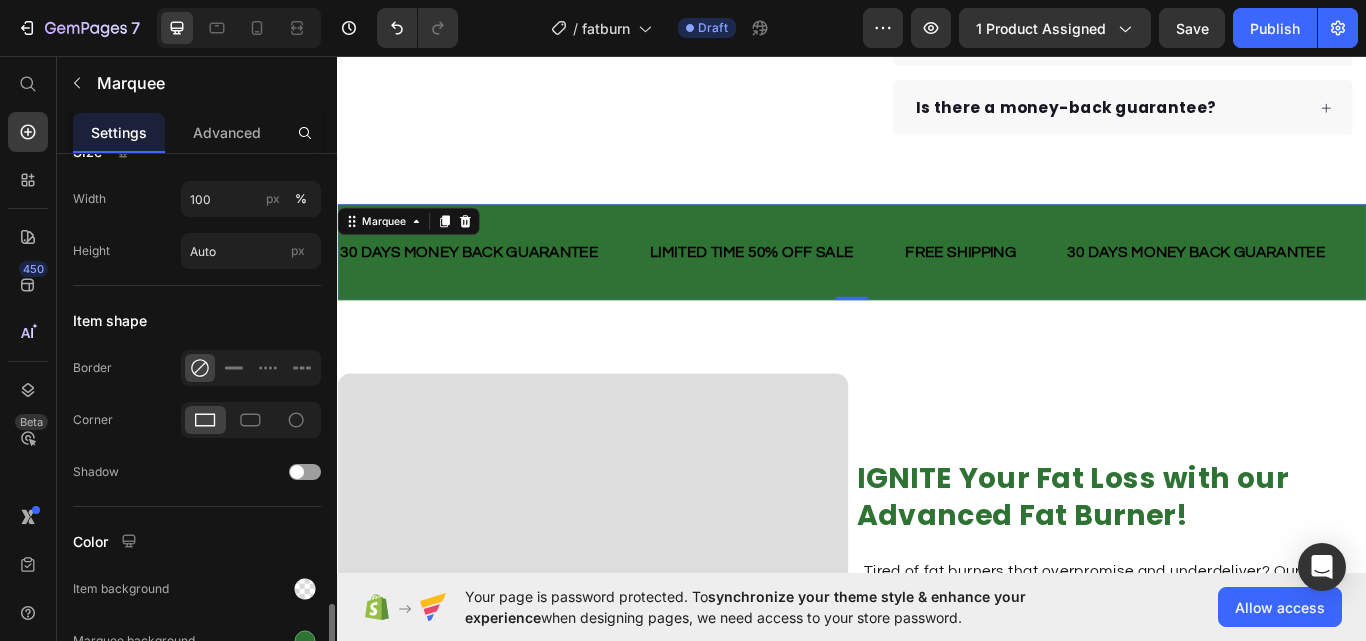 scroll, scrollTop: 909, scrollLeft: 0, axis: vertical 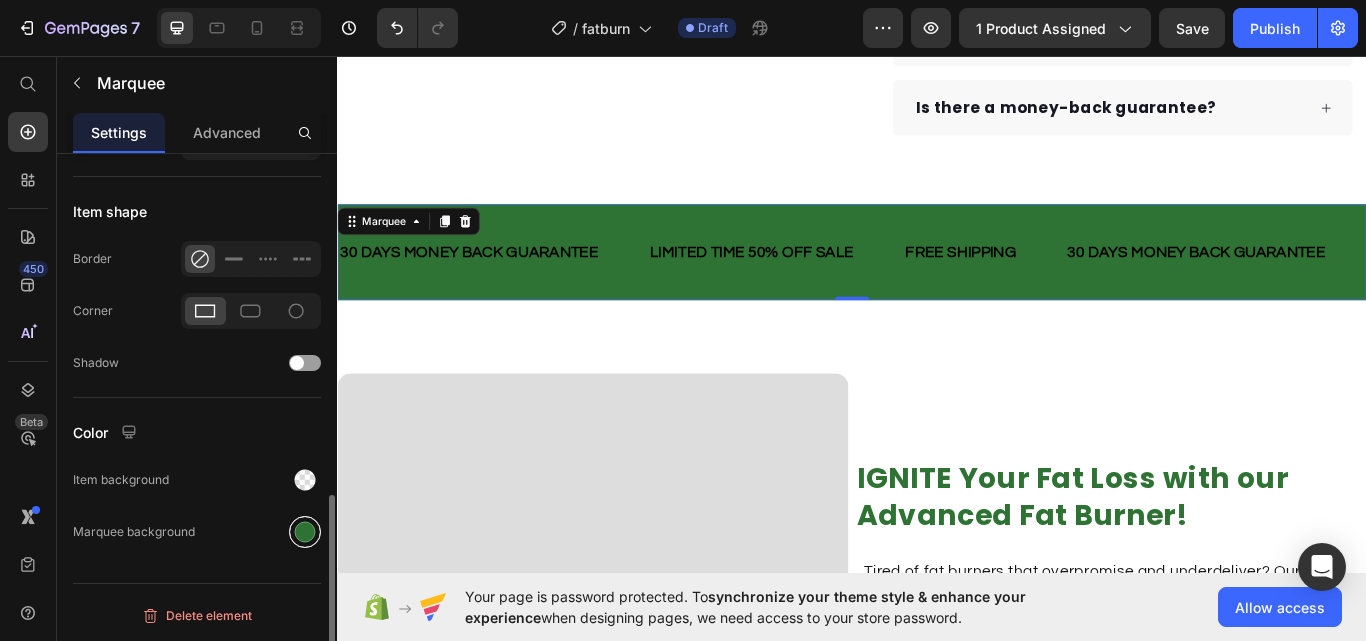 click at bounding box center (305, 532) 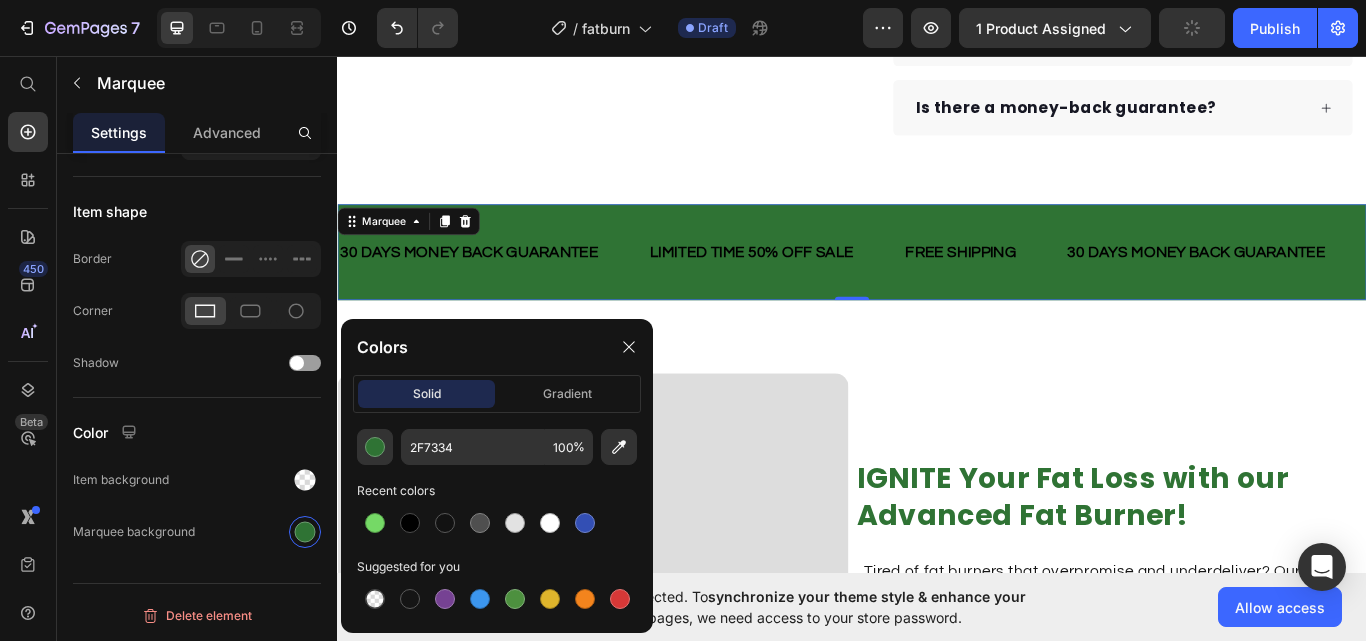 click at bounding box center (375, 523) 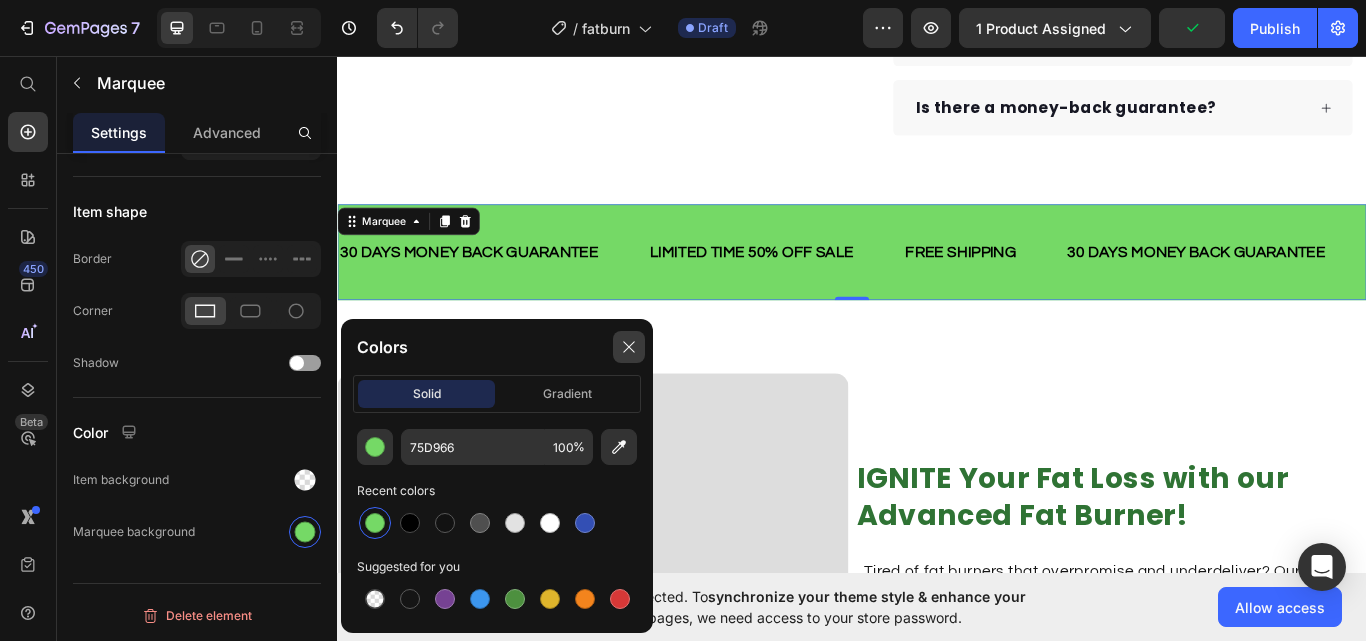 click at bounding box center [629, 347] 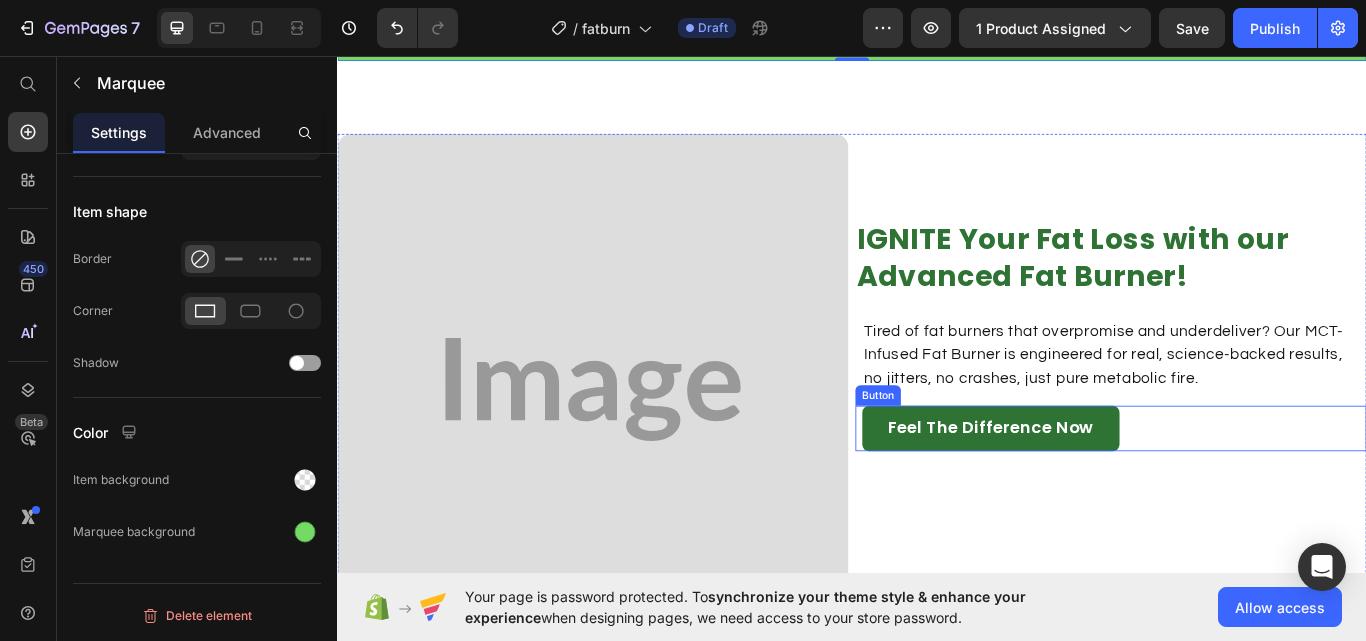 scroll, scrollTop: 1300, scrollLeft: 0, axis: vertical 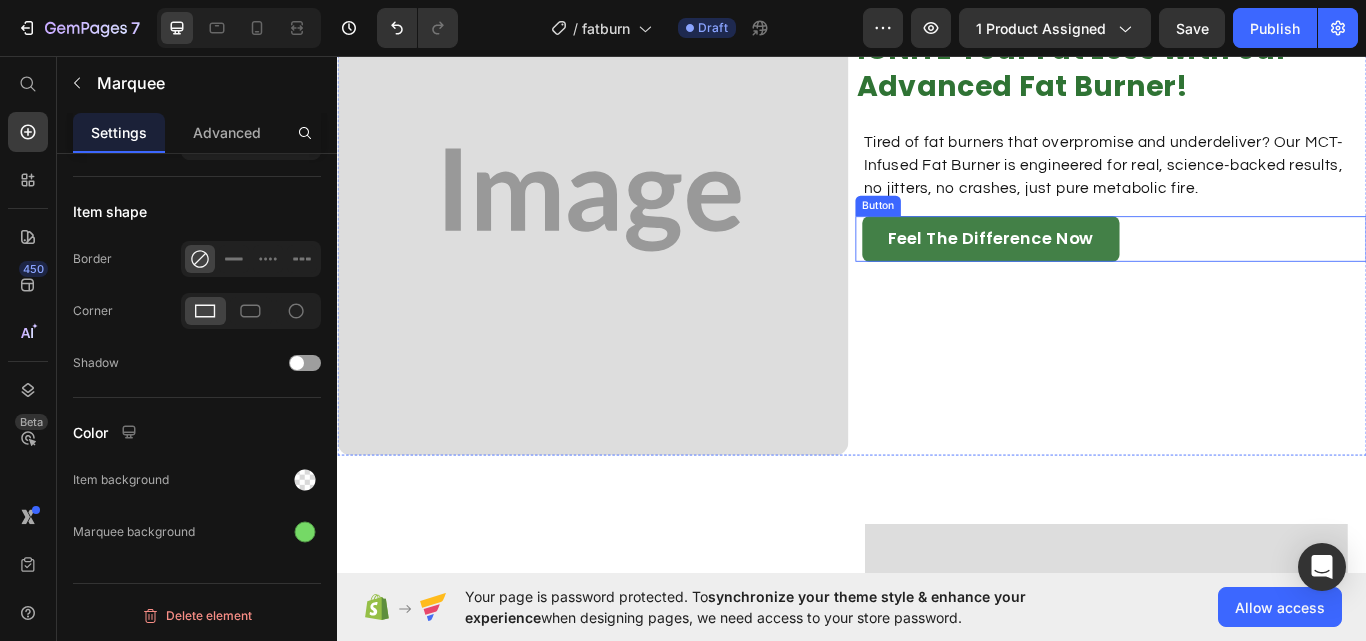 click on "Feel The Difference Now" at bounding box center [1099, 270] 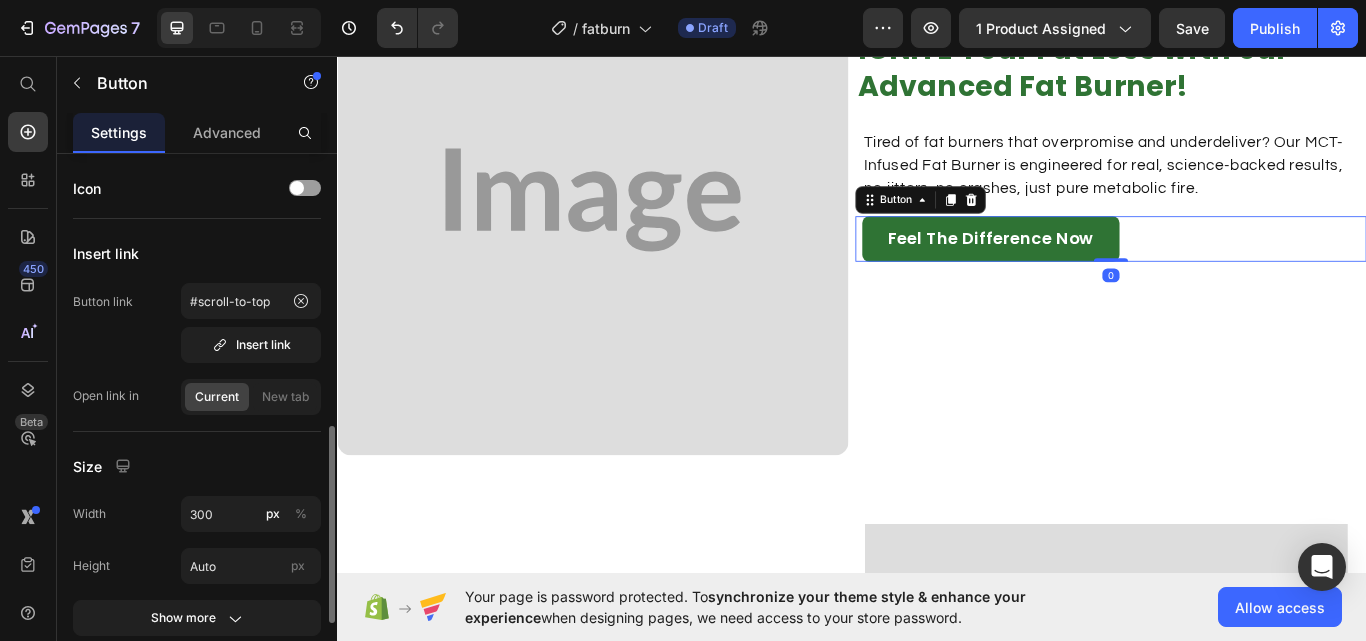 scroll, scrollTop: 400, scrollLeft: 0, axis: vertical 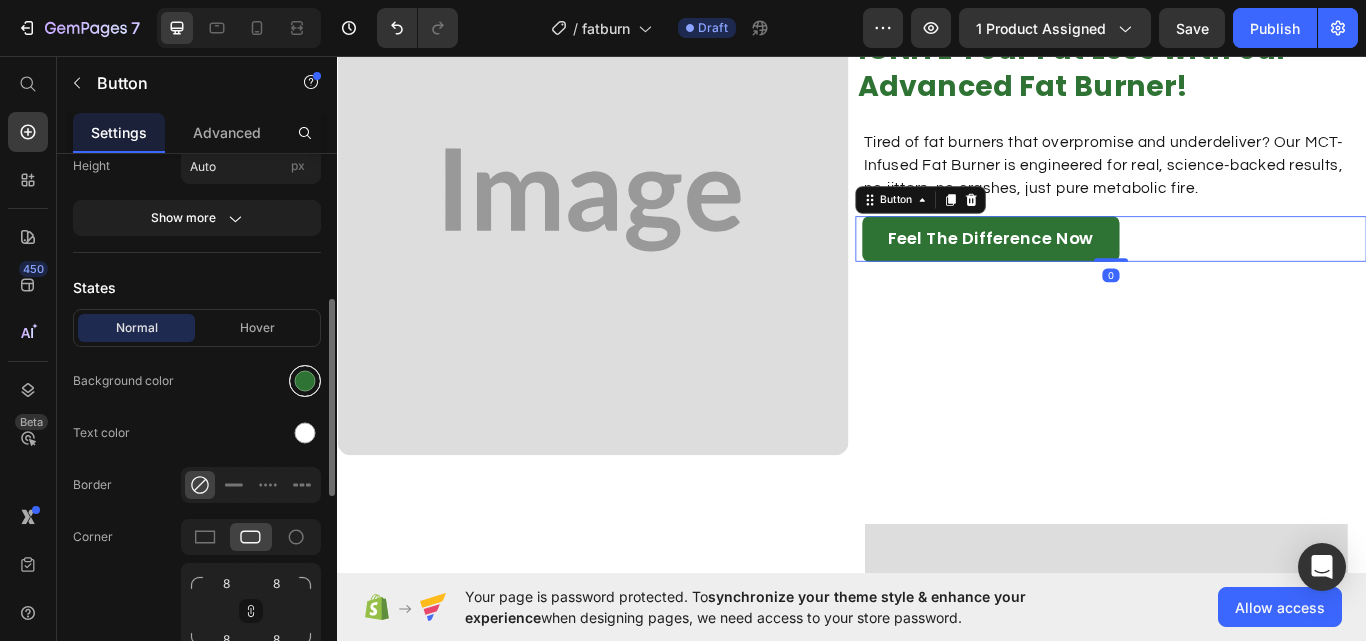 click at bounding box center (305, 381) 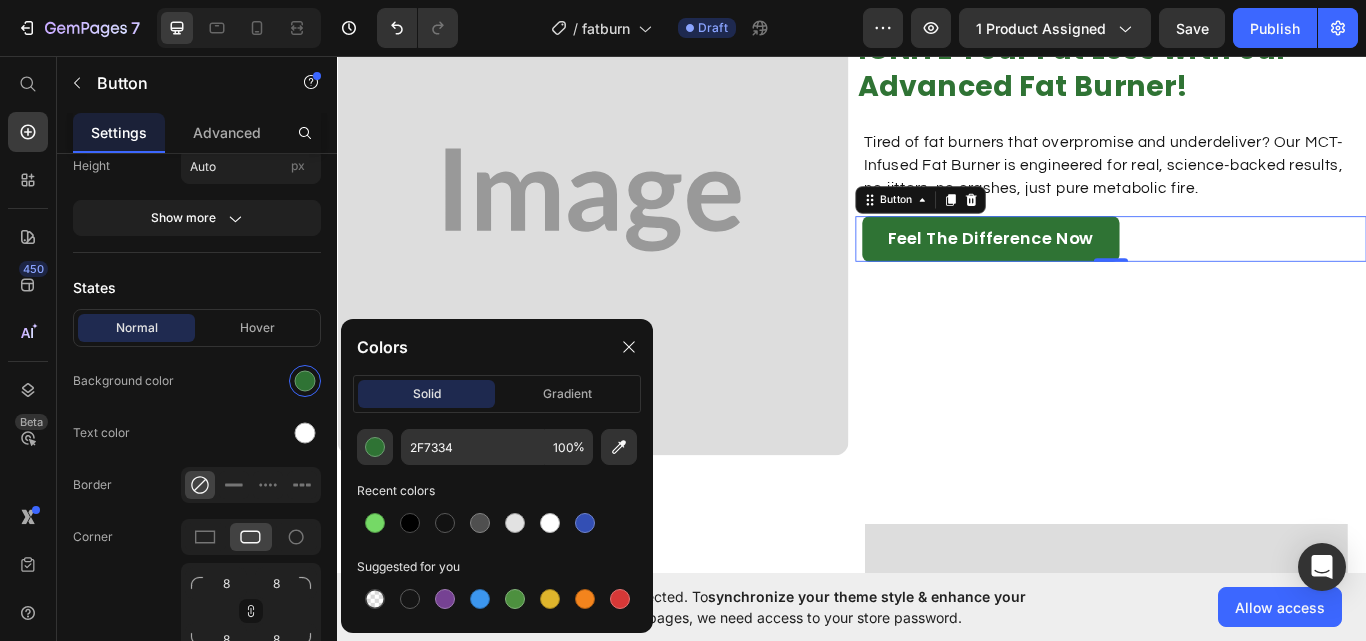 drag, startPoint x: 383, startPoint y: 529, endPoint x: 356, endPoint y: 493, distance: 45 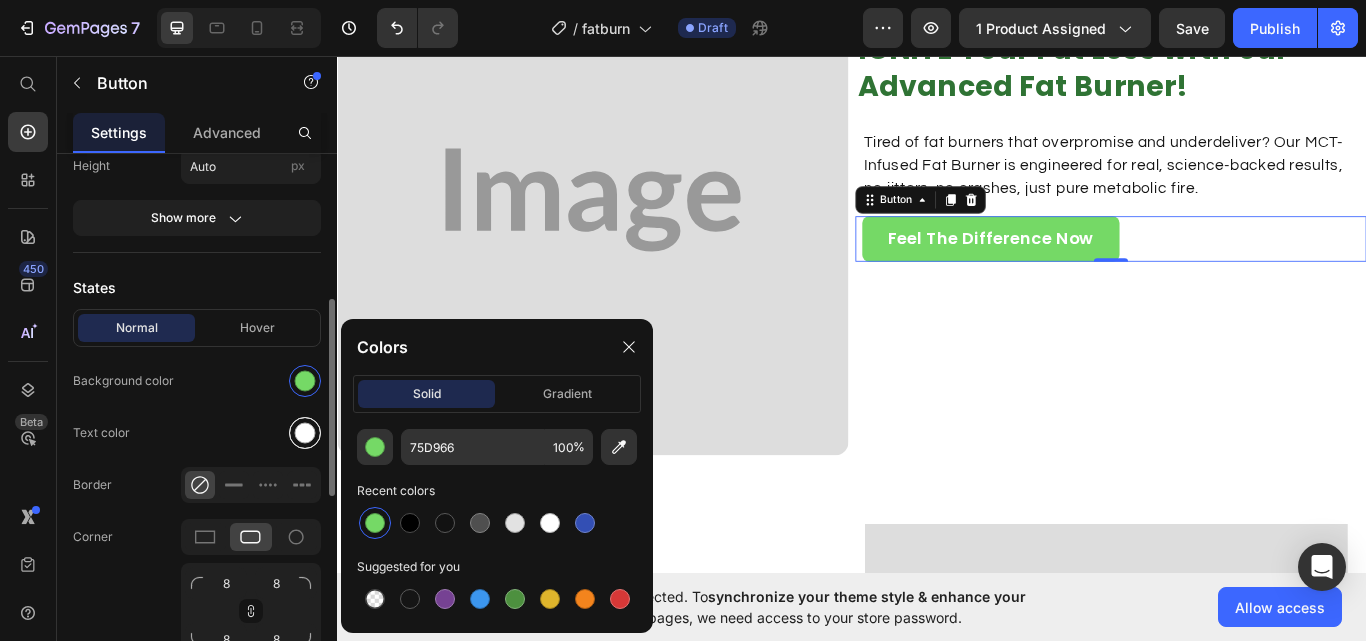 click at bounding box center [305, 433] 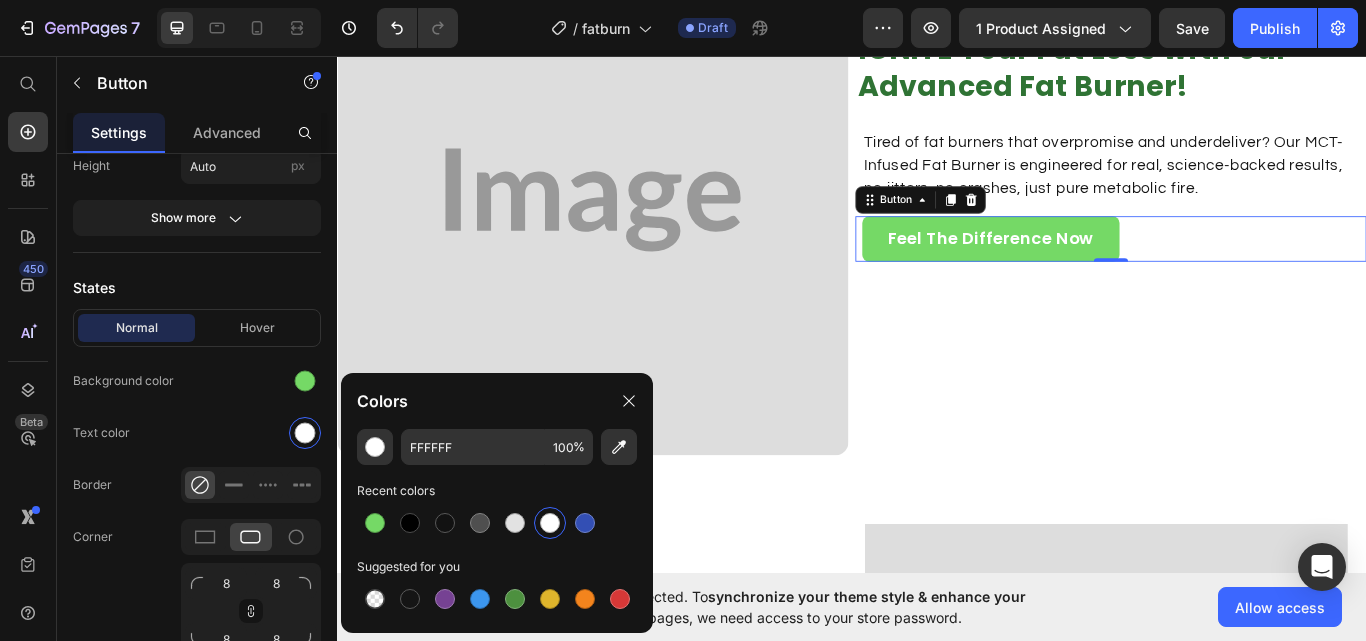 drag, startPoint x: 414, startPoint y: 519, endPoint x: 359, endPoint y: 399, distance: 132.00378 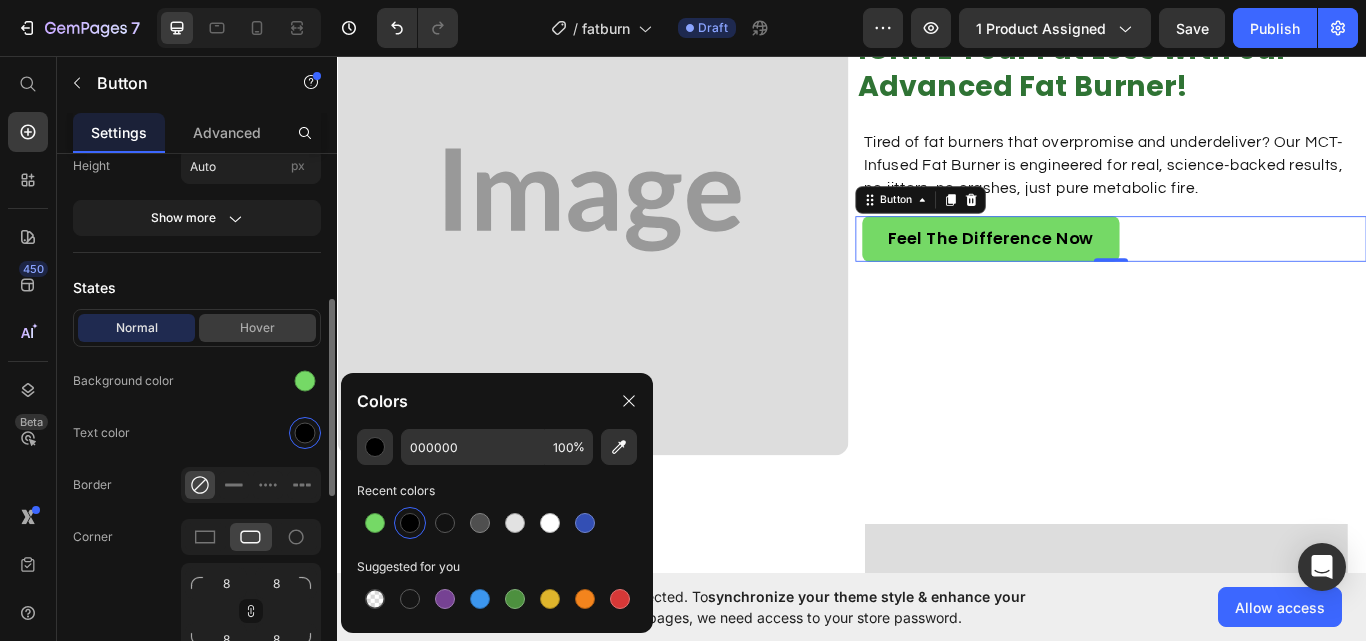 click on "Hover" at bounding box center (257, 328) 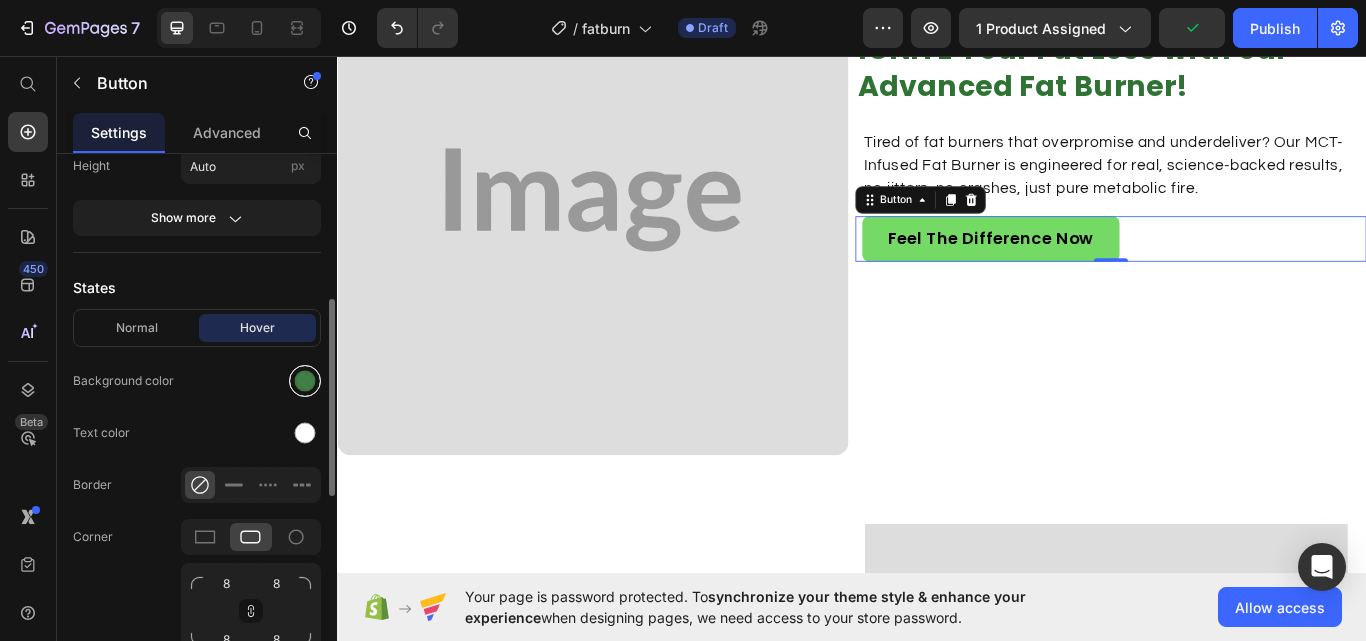 click at bounding box center [305, 381] 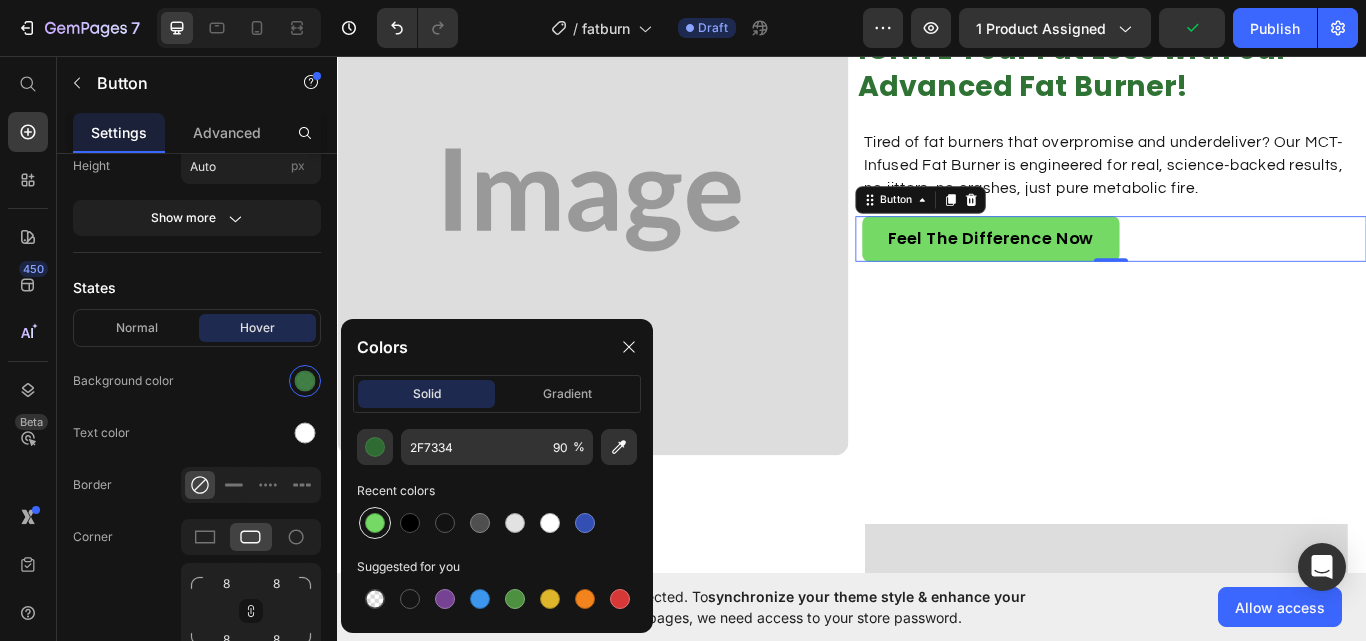 click at bounding box center (375, 523) 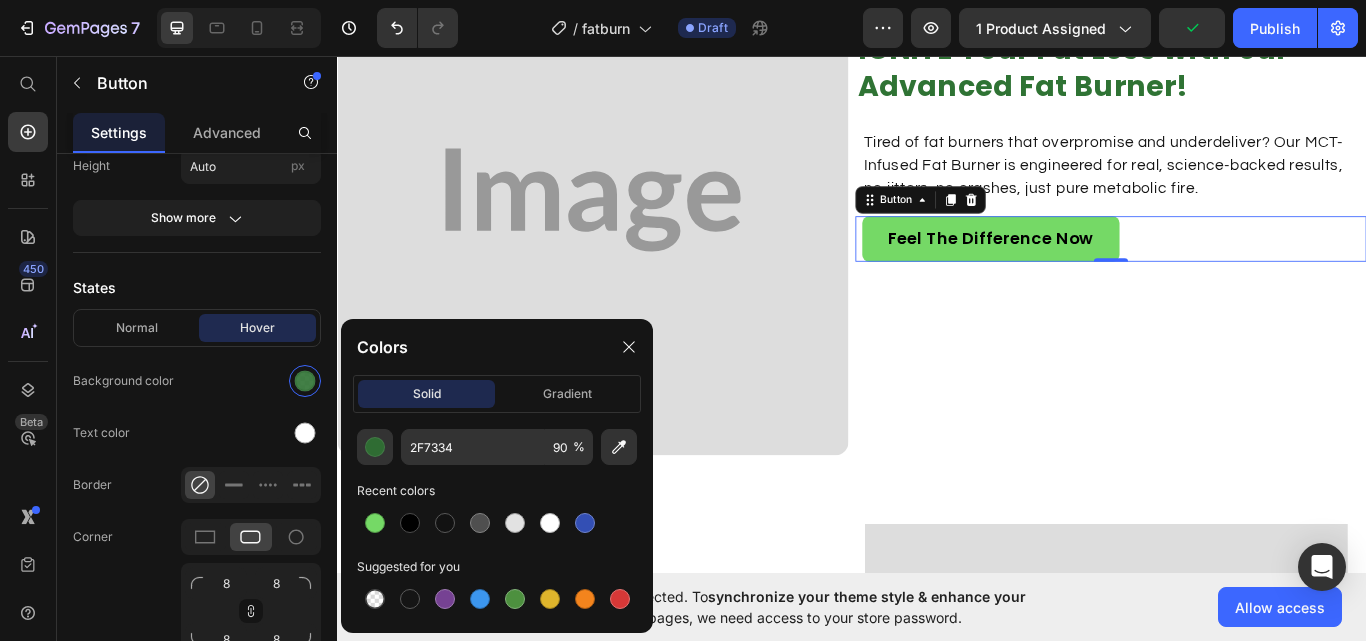 type on "75D966" 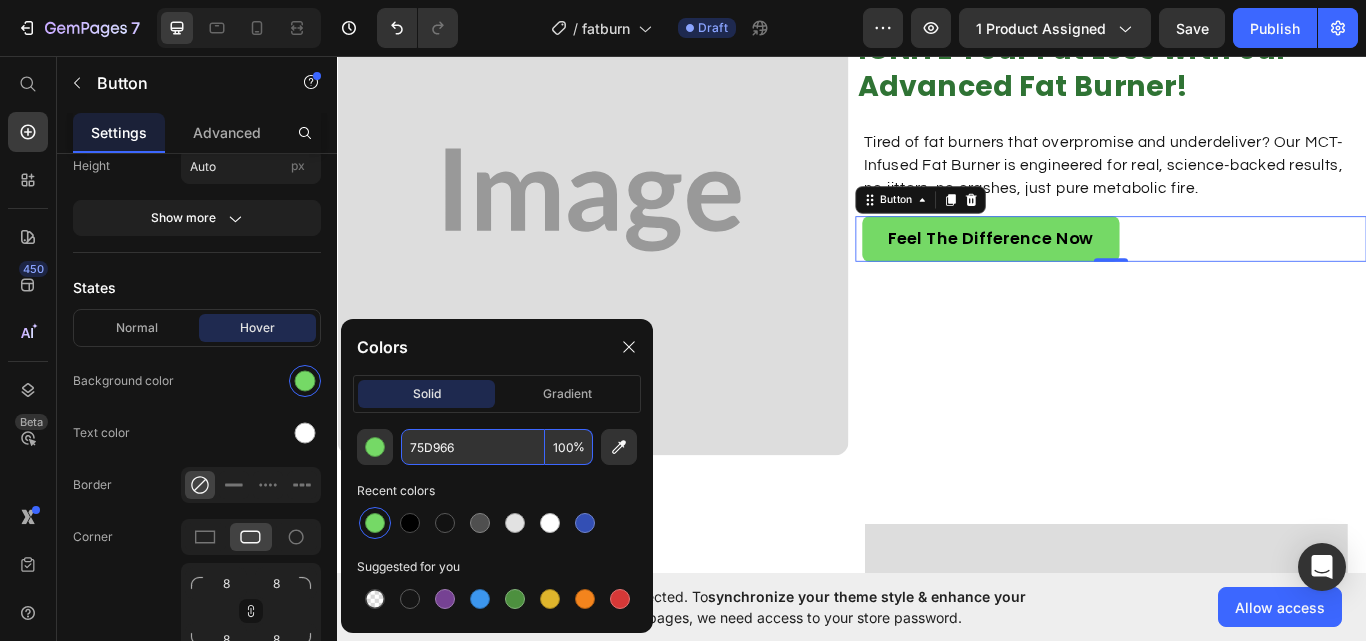 click on "100" at bounding box center [569, 447] 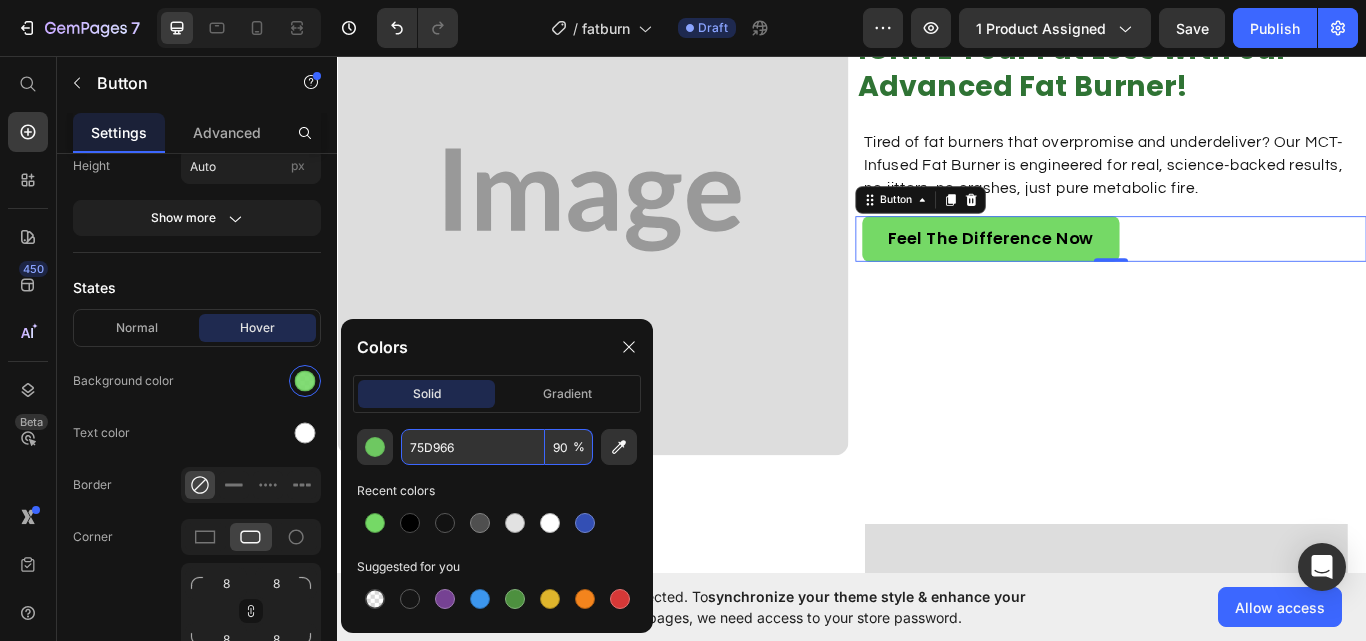 scroll, scrollTop: 0, scrollLeft: 0, axis: both 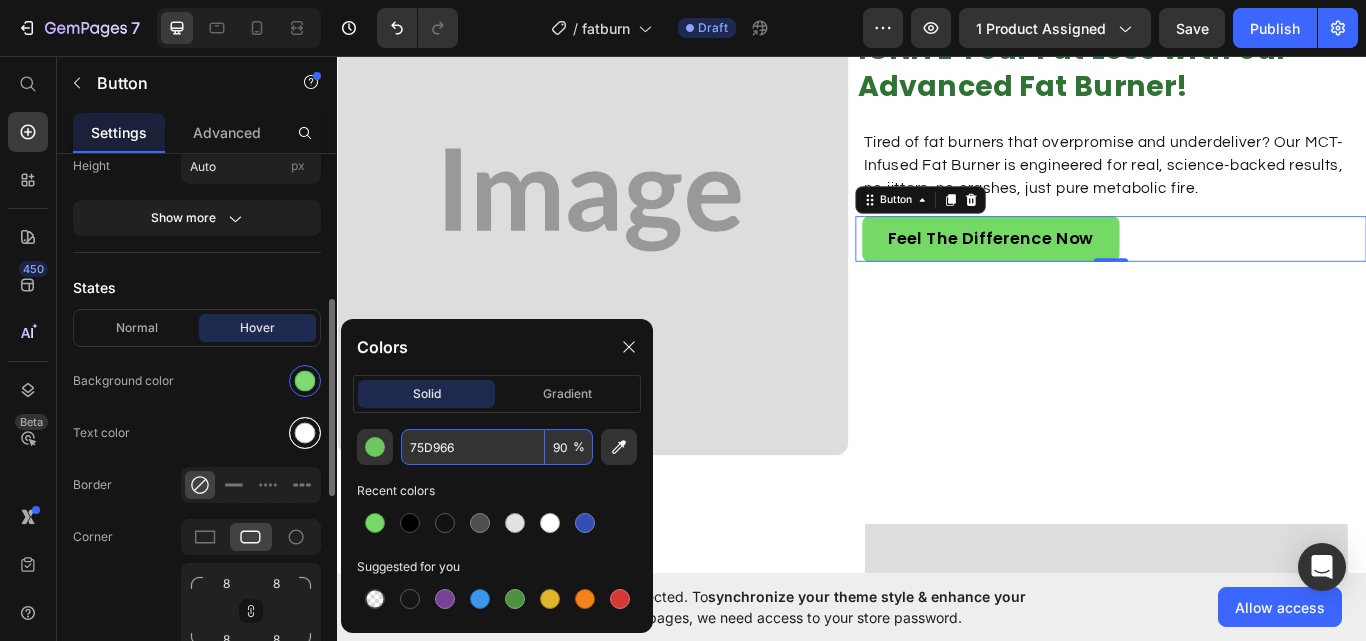 type on "90" 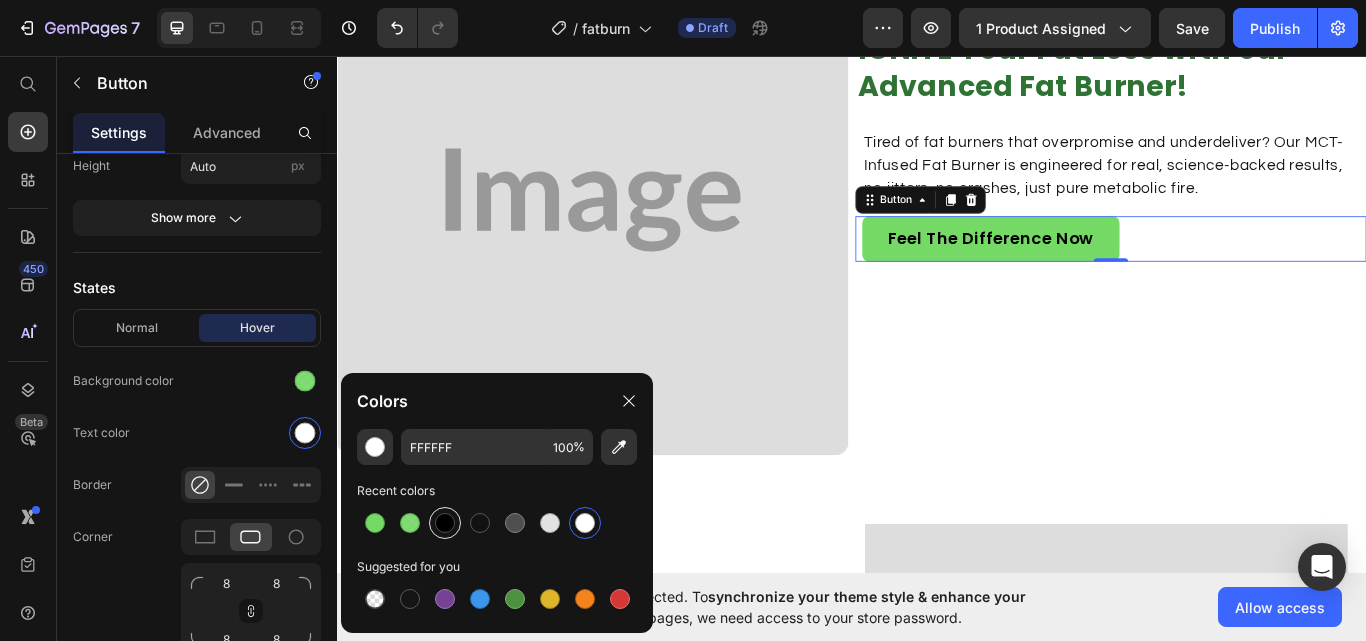 click at bounding box center [445, 523] 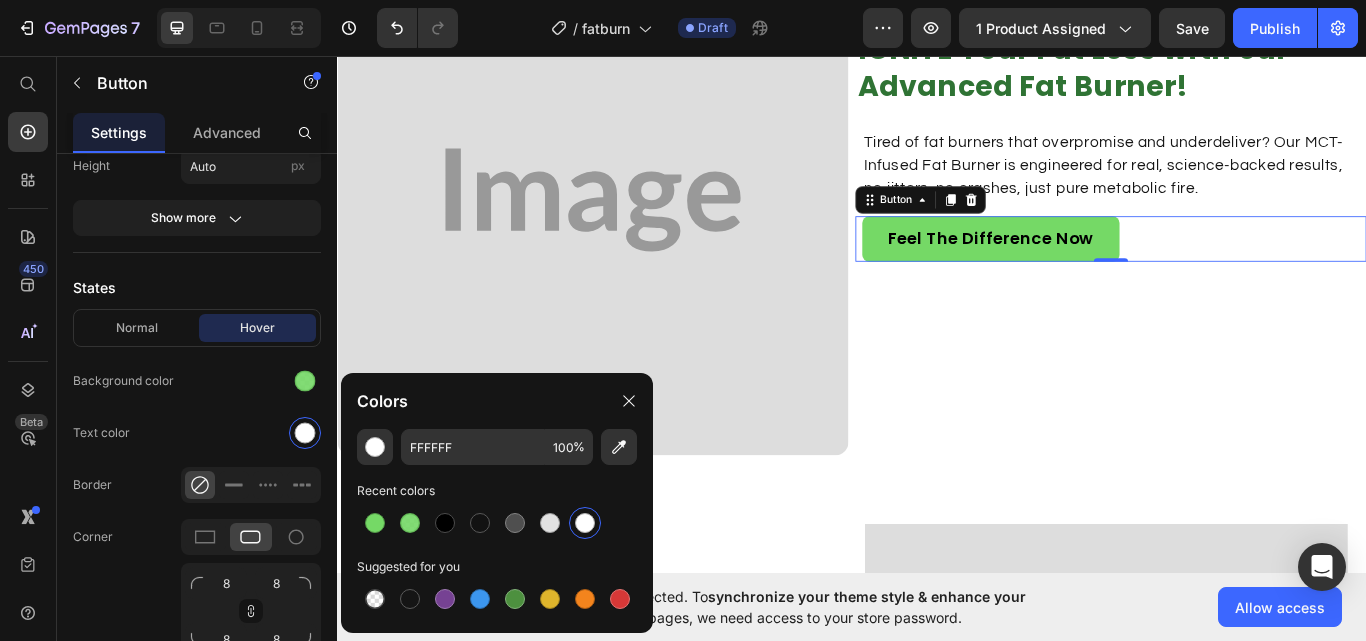 type on "000000" 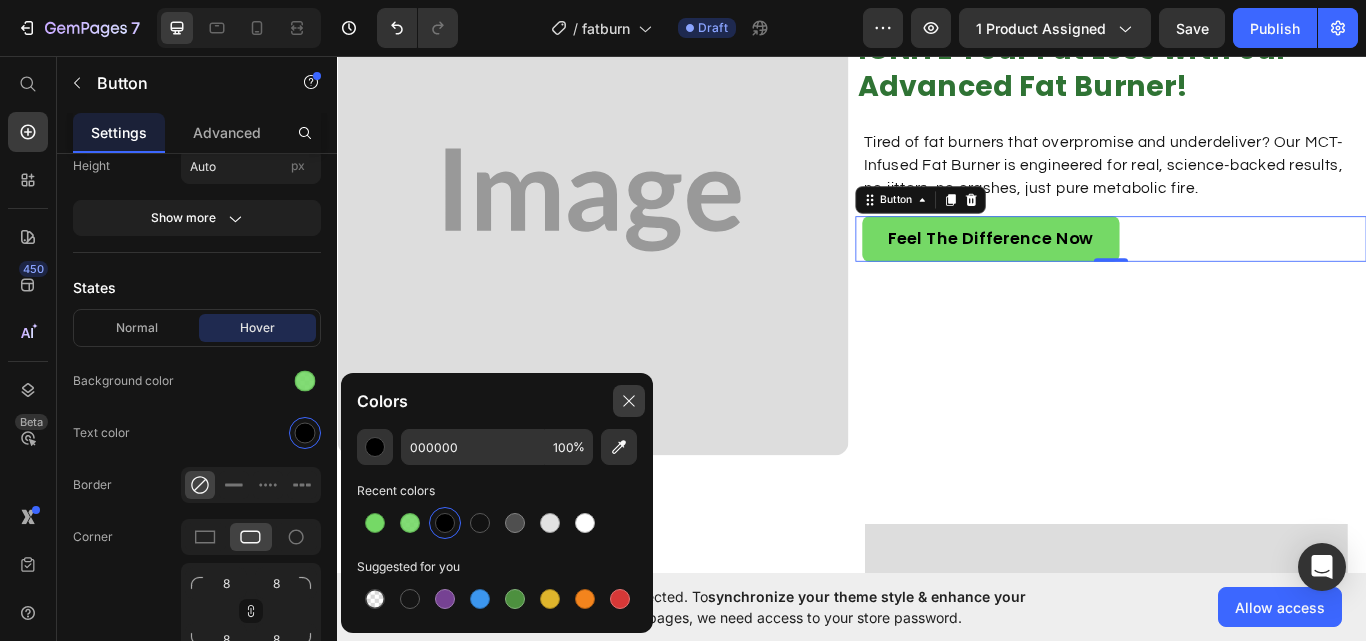click at bounding box center (629, 401) 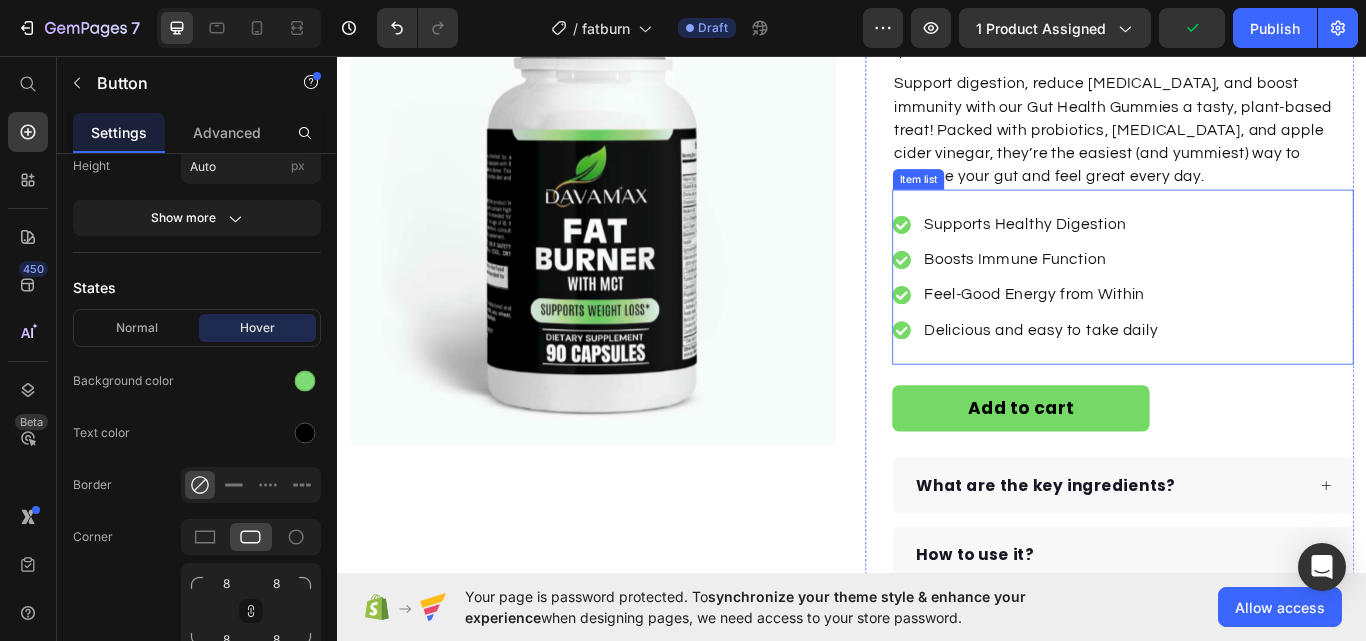 scroll, scrollTop: 200, scrollLeft: 0, axis: vertical 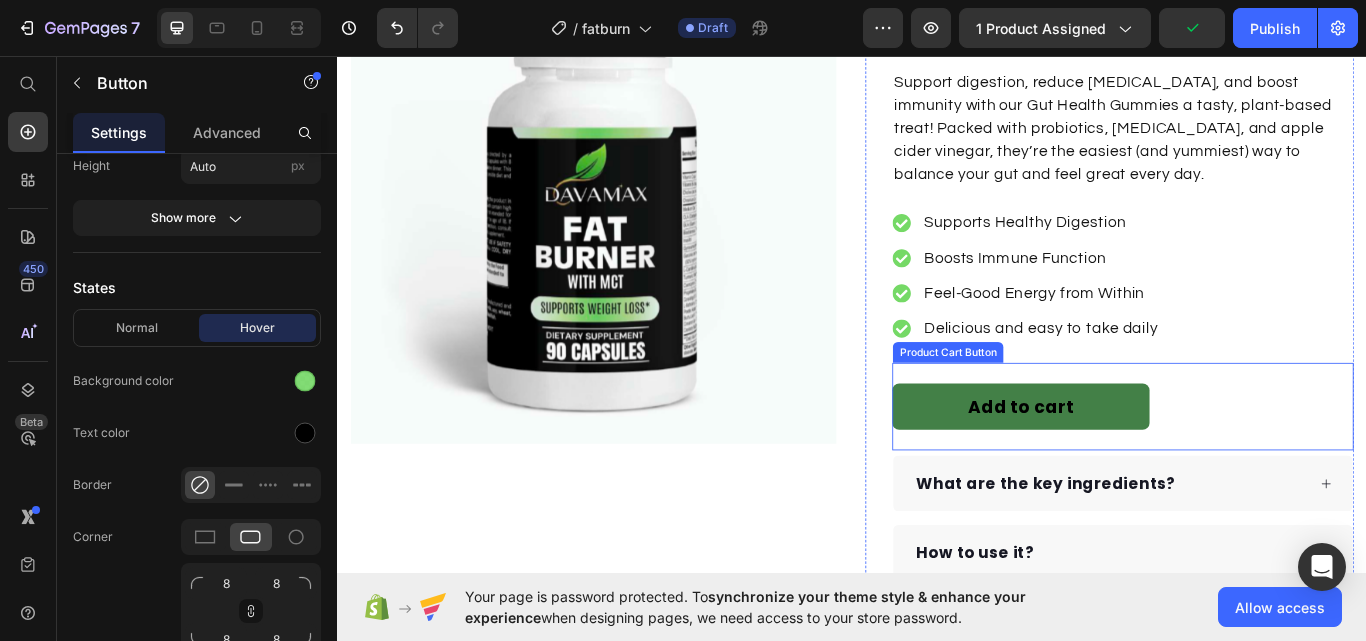 click on "Add to cart" at bounding box center (1134, 466) 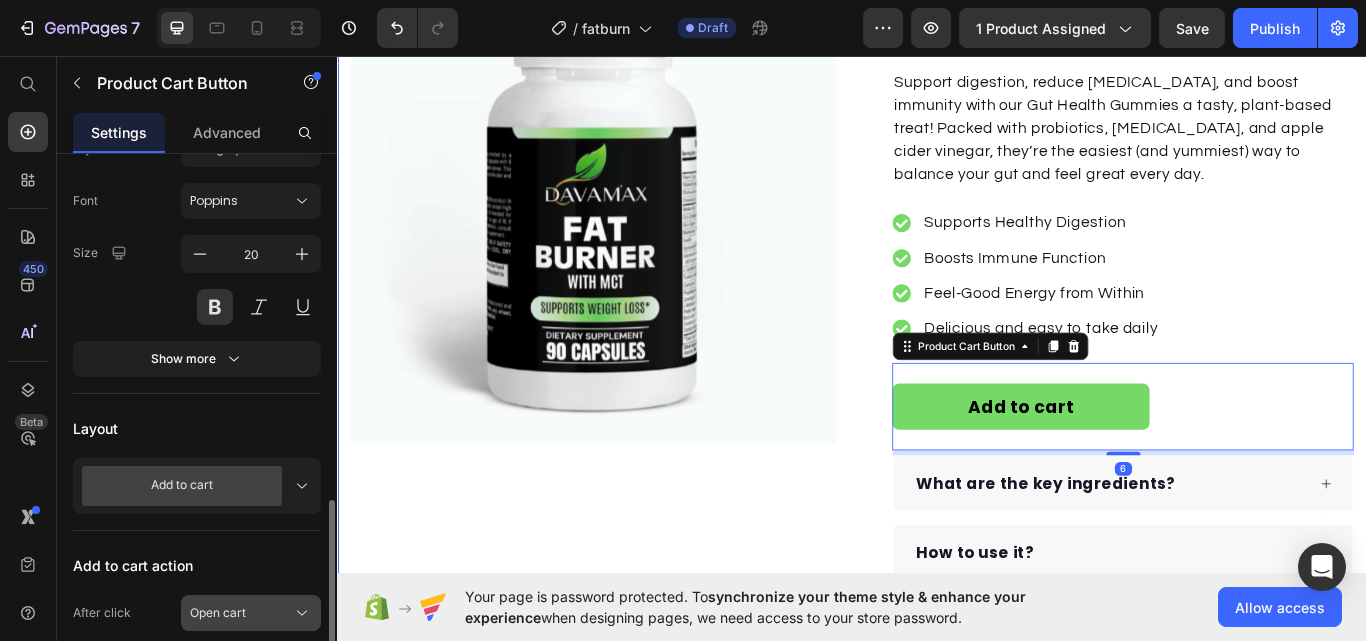 scroll, scrollTop: 500, scrollLeft: 0, axis: vertical 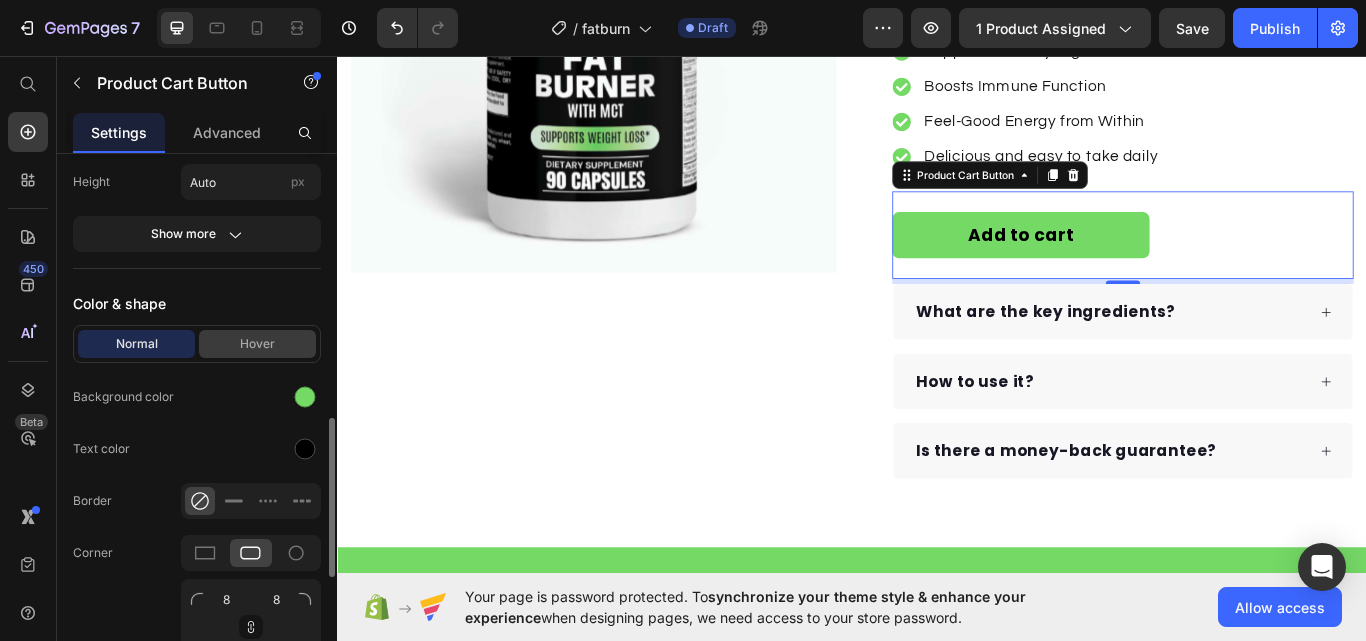 drag, startPoint x: 286, startPoint y: 347, endPoint x: 282, endPoint y: 357, distance: 10.770329 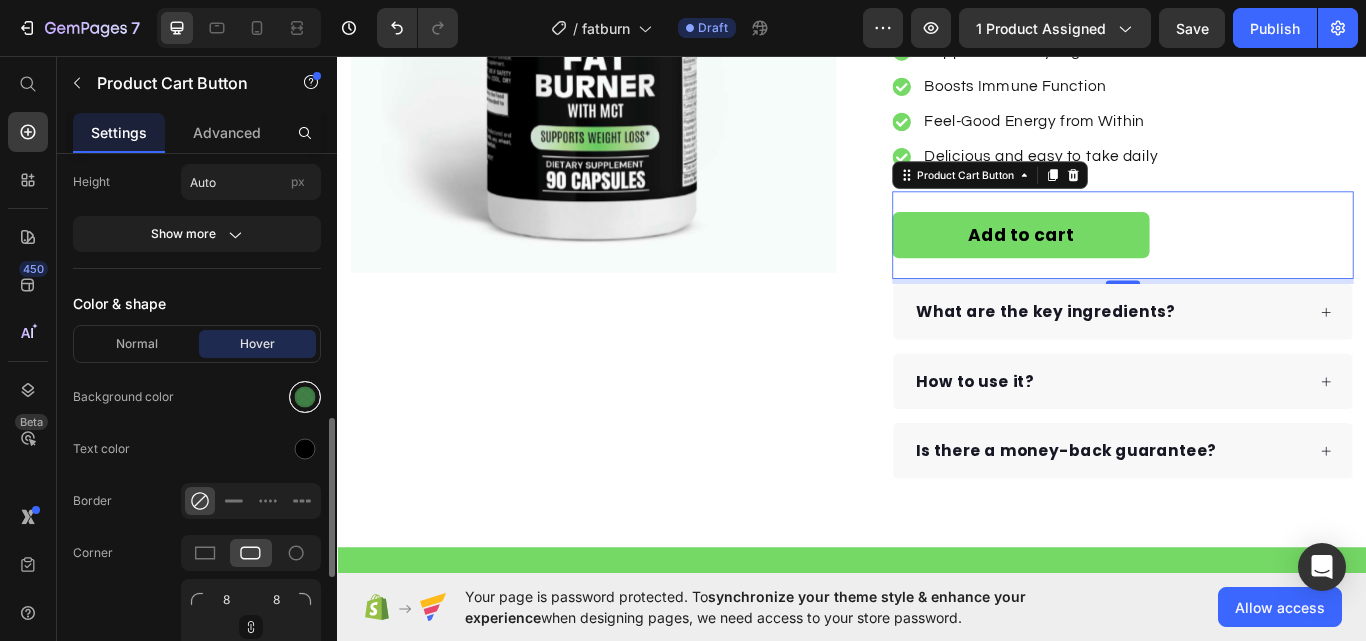 click at bounding box center [305, 397] 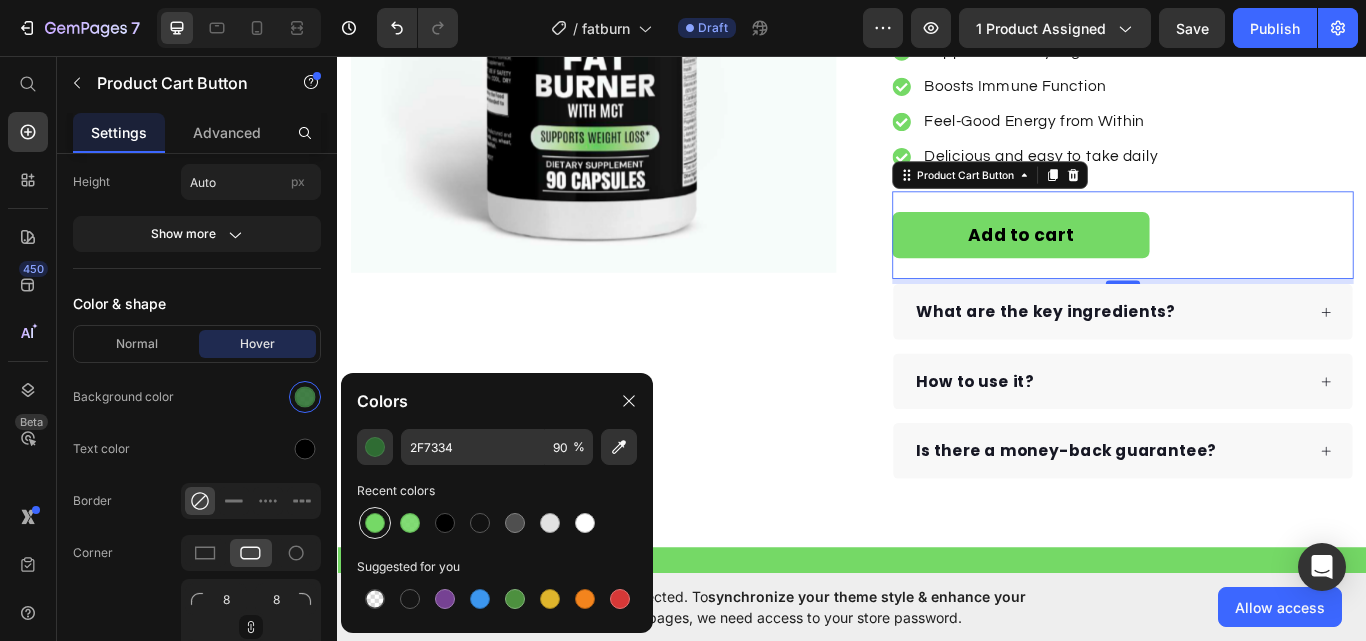 click at bounding box center [375, 523] 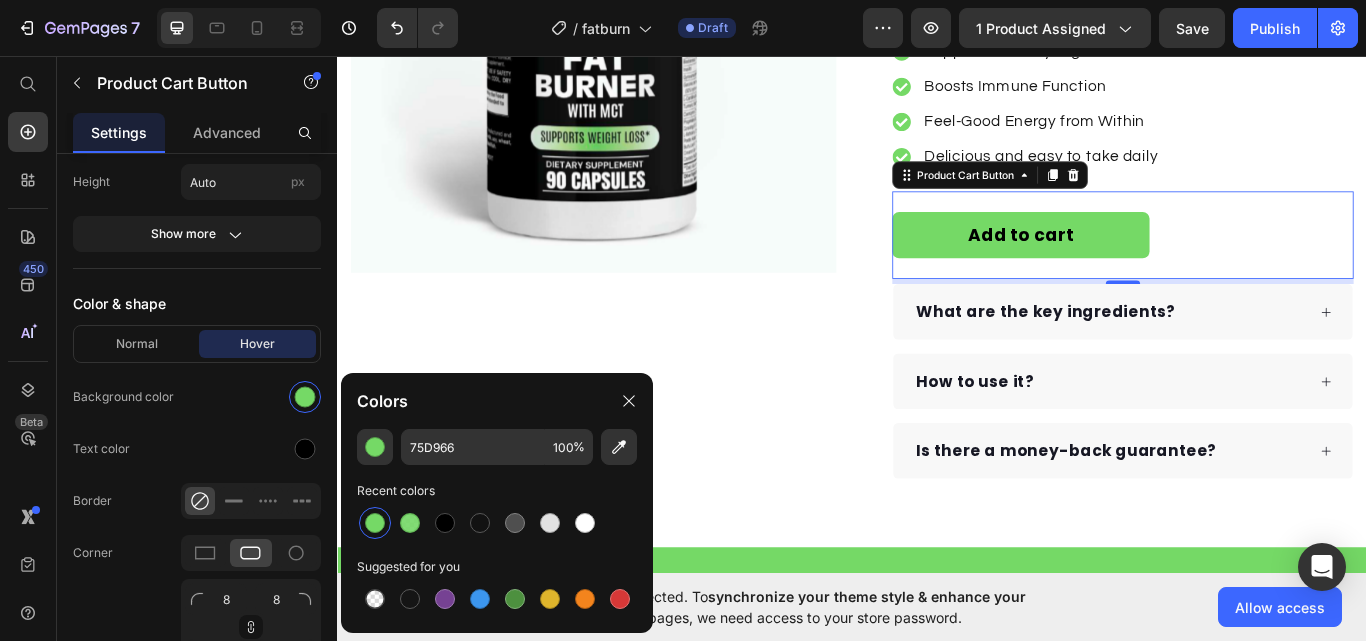 drag, startPoint x: 420, startPoint y: 526, endPoint x: 354, endPoint y: 504, distance: 69.57011 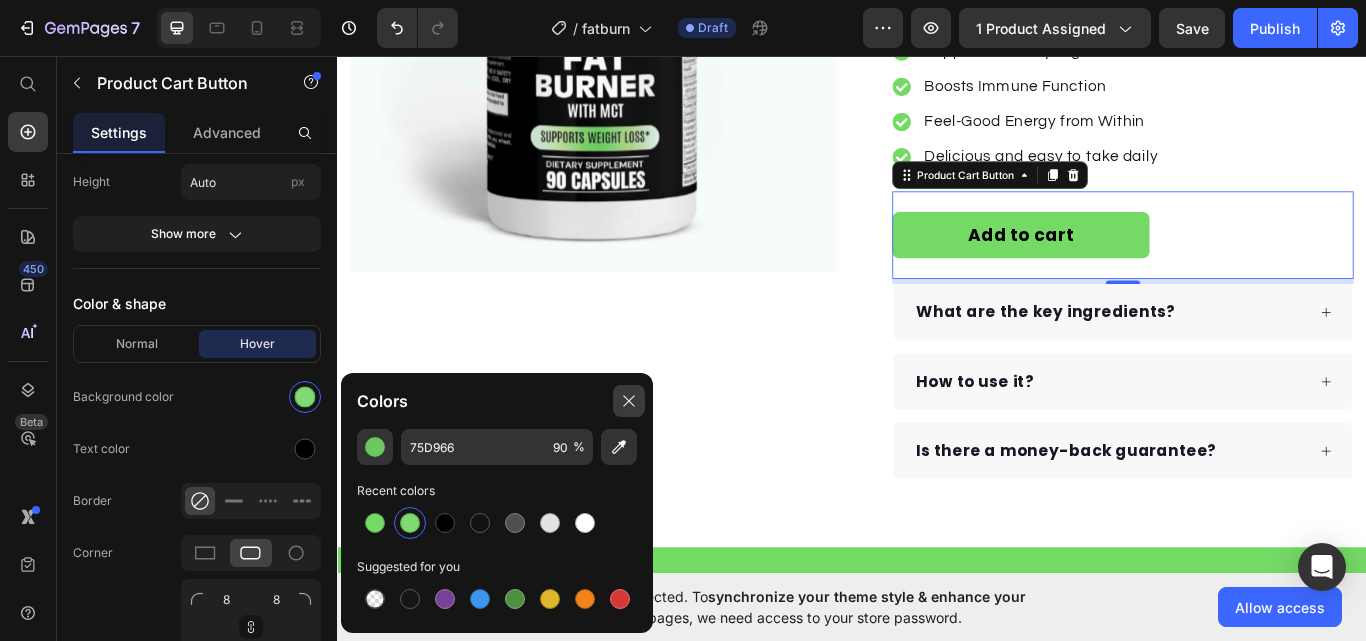 click at bounding box center [629, 401] 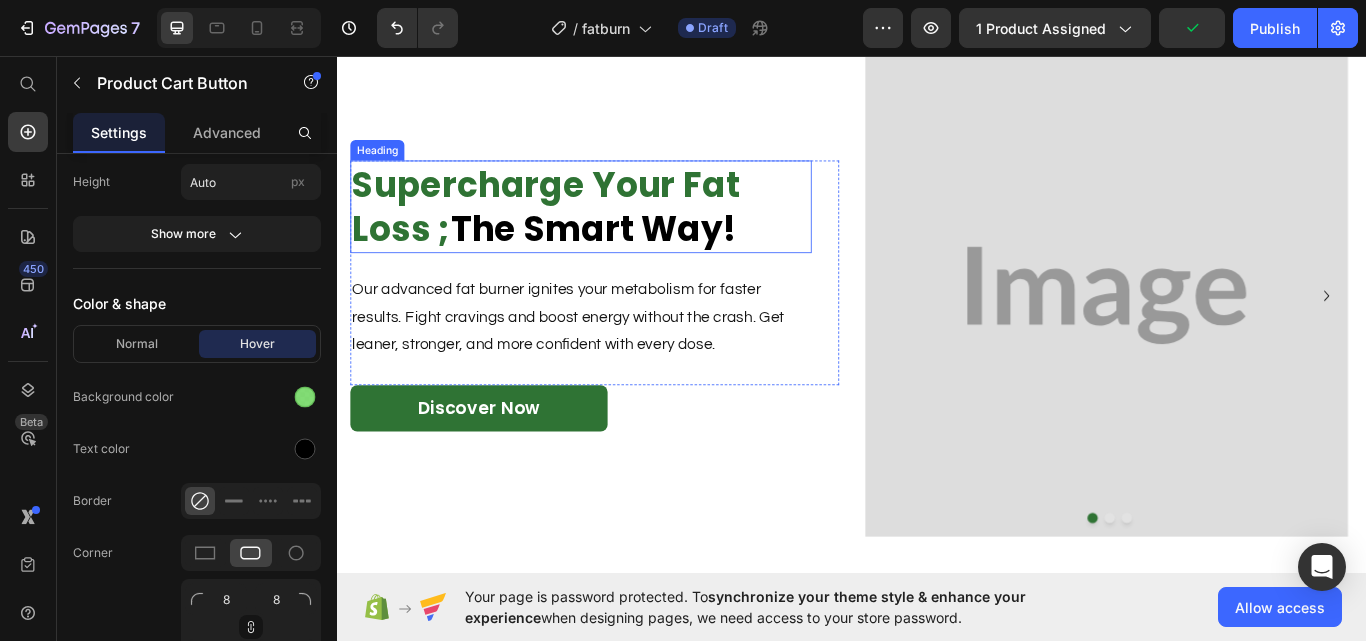 scroll, scrollTop: 1800, scrollLeft: 0, axis: vertical 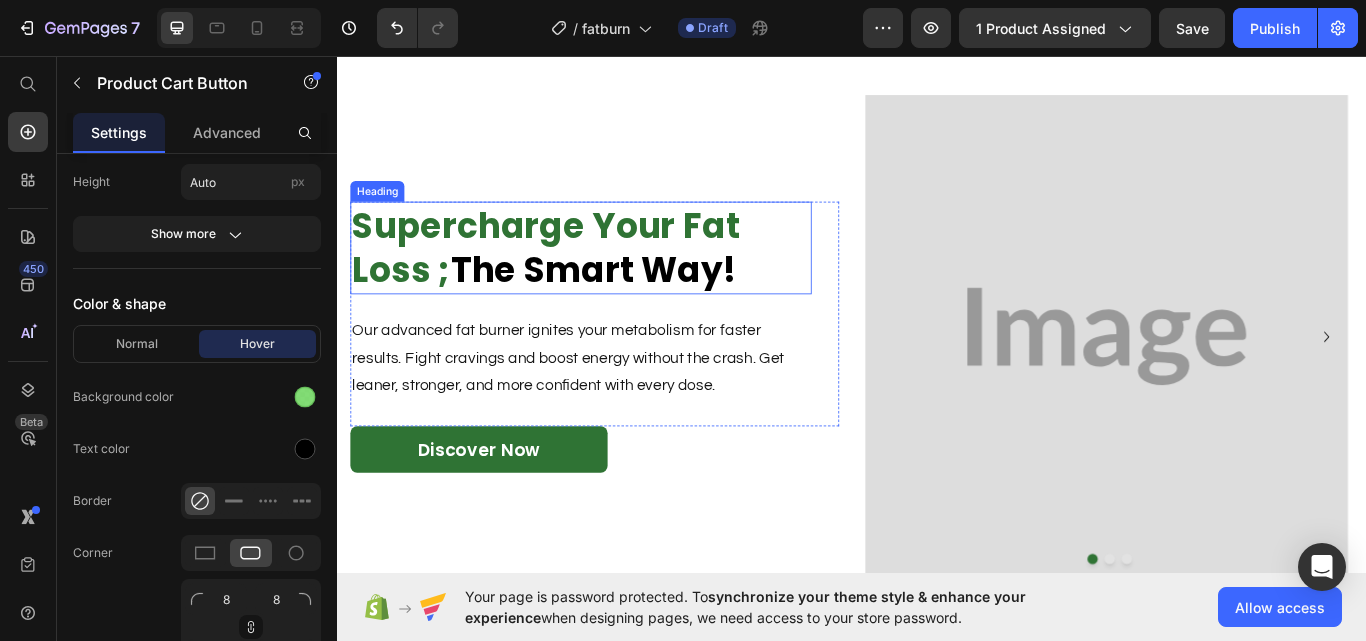 click on "Supercharge Your Fat Loss ;  The Smart Way!" at bounding box center [621, 281] 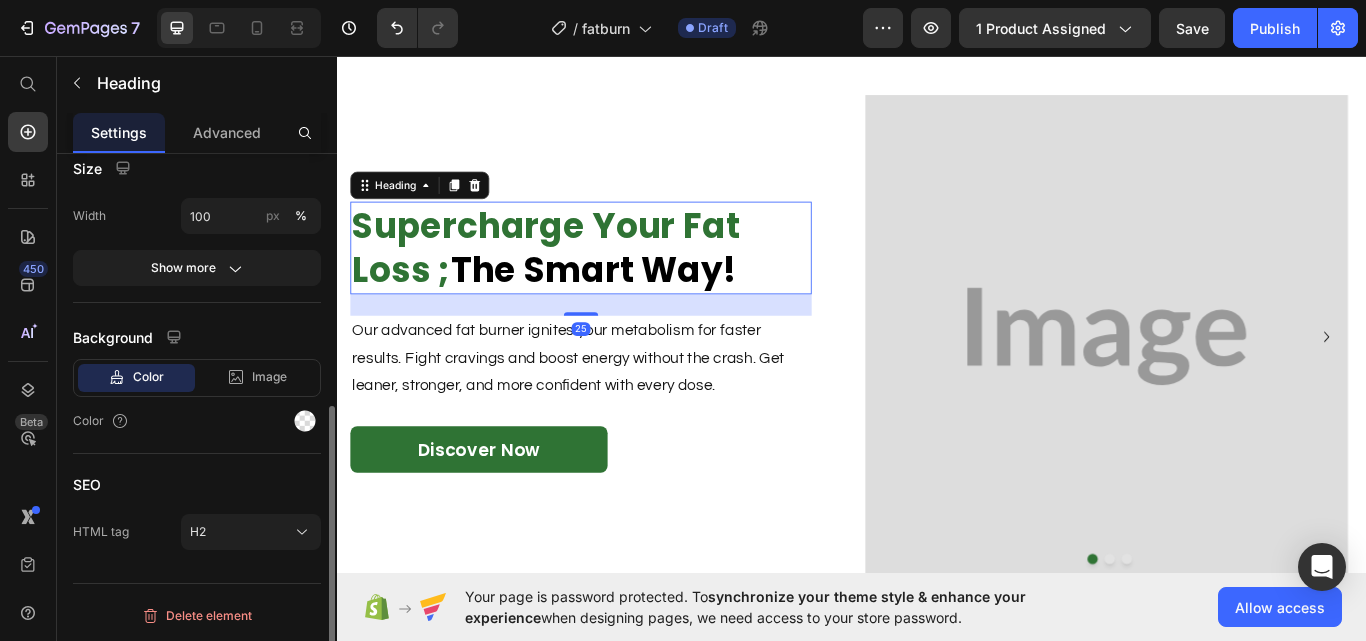 scroll, scrollTop: 0, scrollLeft: 0, axis: both 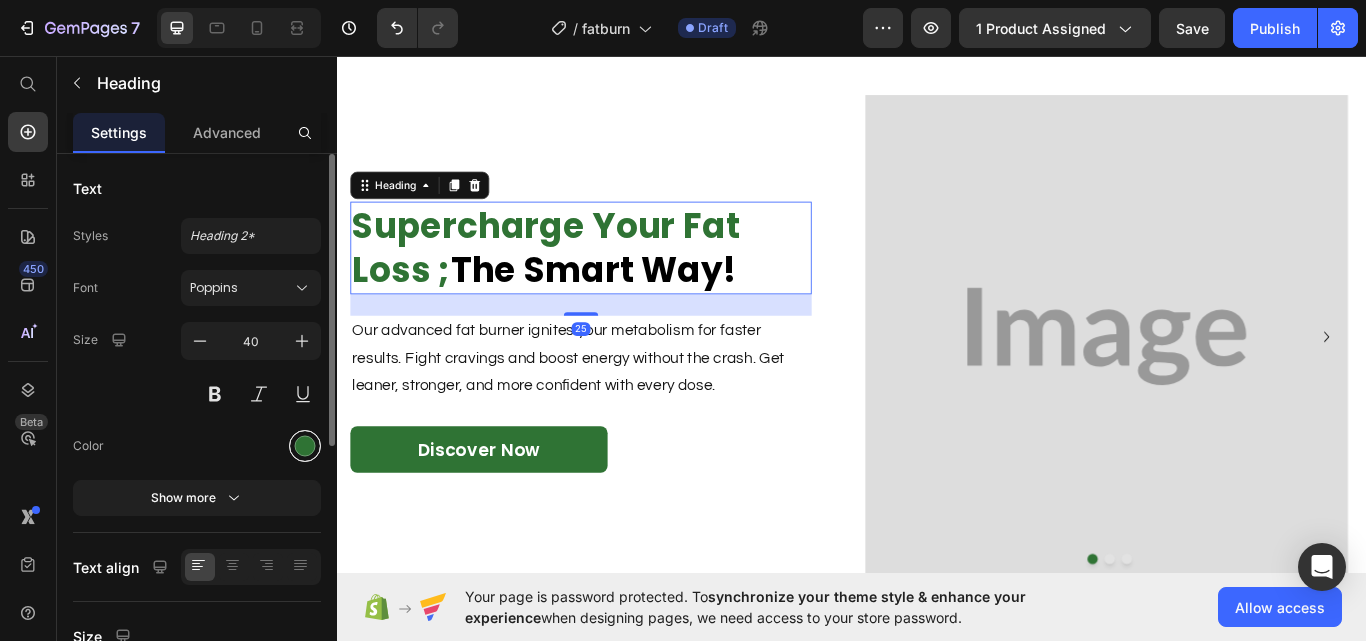 click at bounding box center [305, 446] 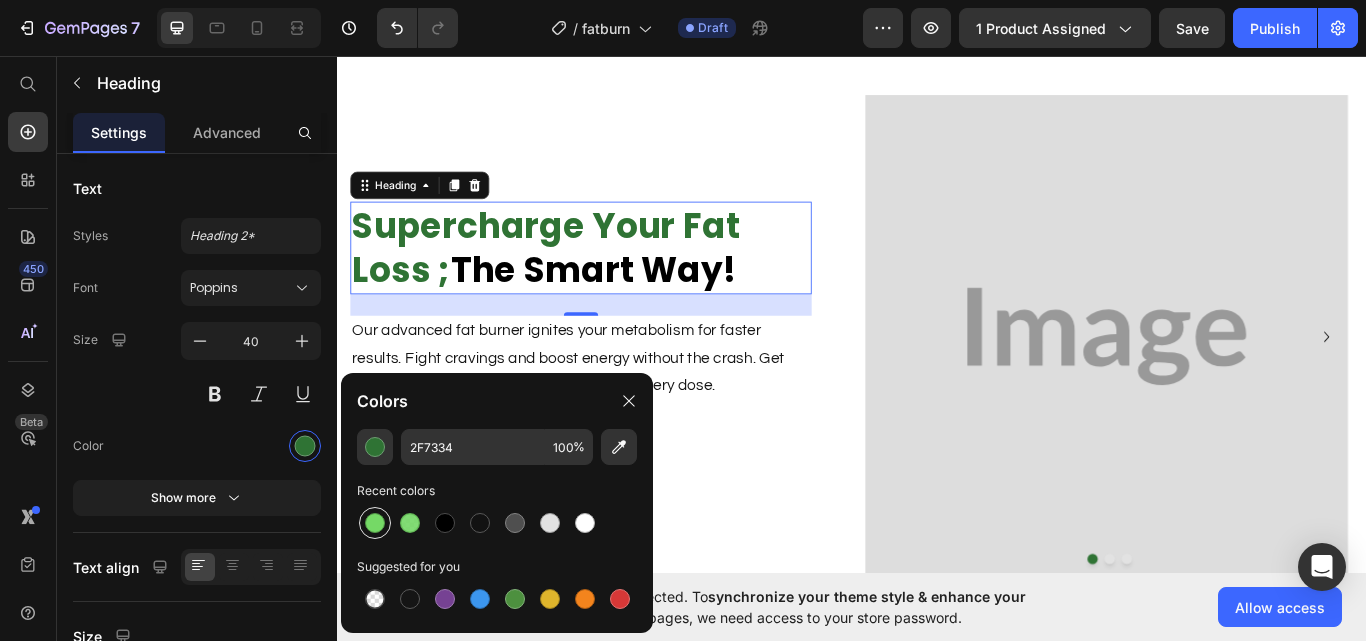 click at bounding box center [375, 523] 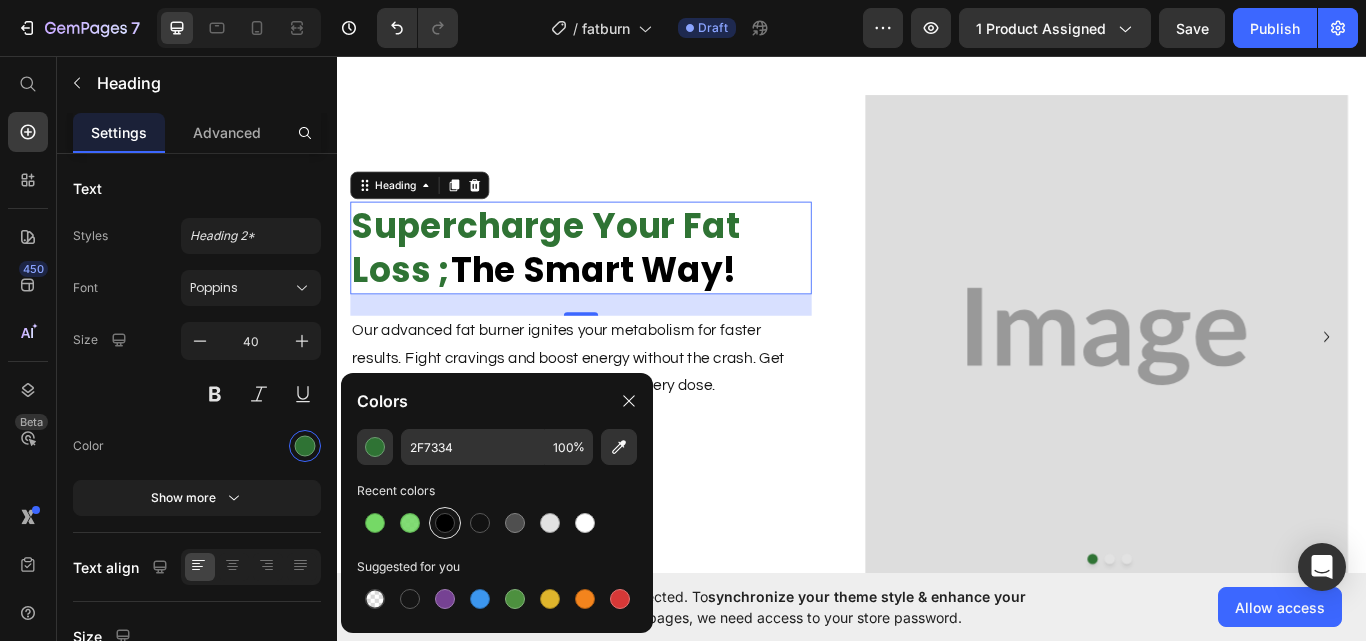 type on "75D966" 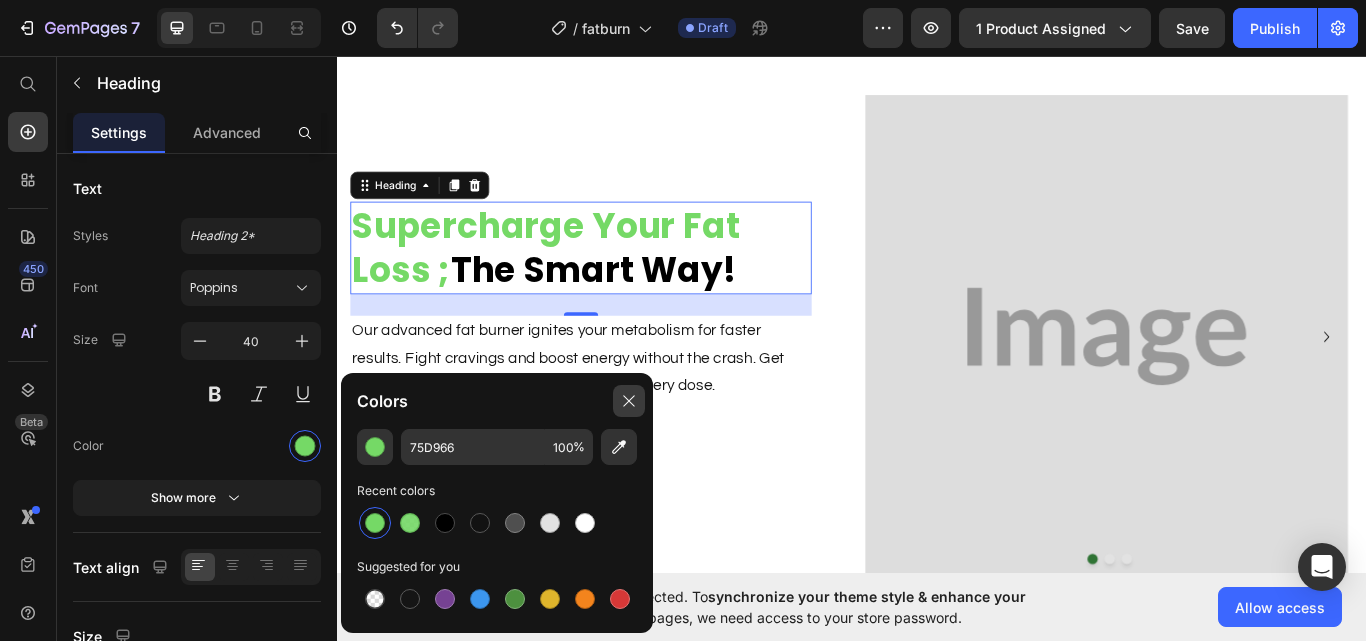 click 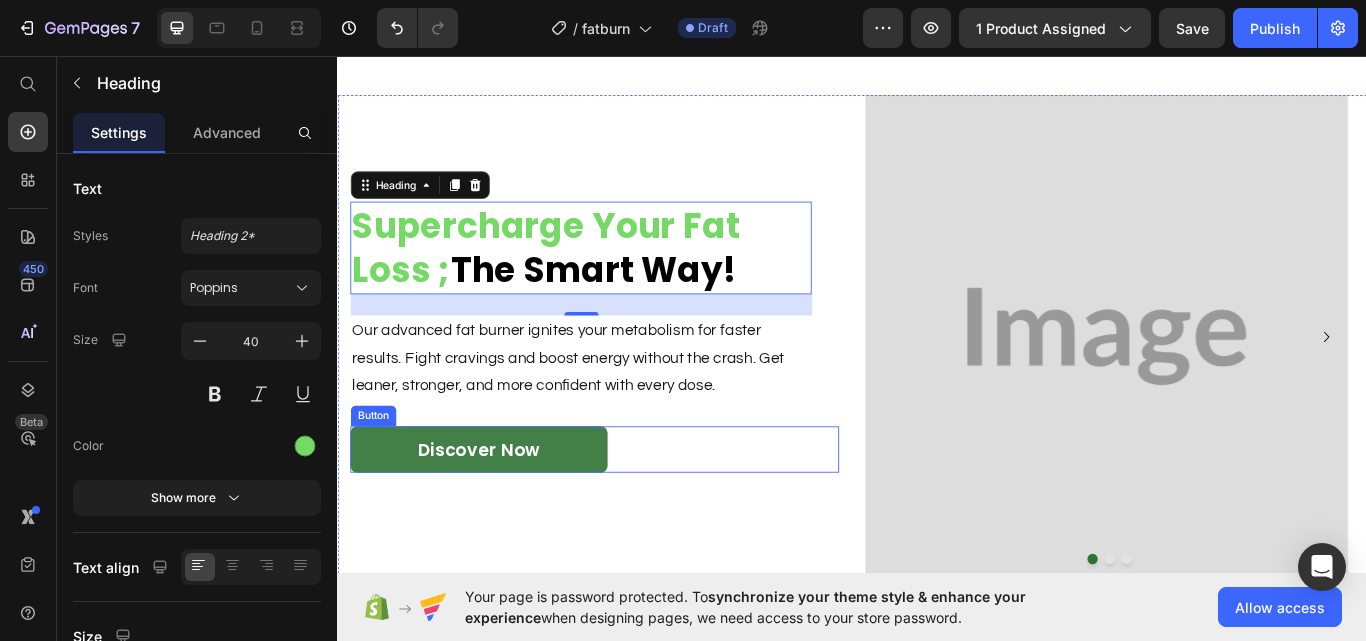 drag, startPoint x: 624, startPoint y: 512, endPoint x: 613, endPoint y: 517, distance: 12.083046 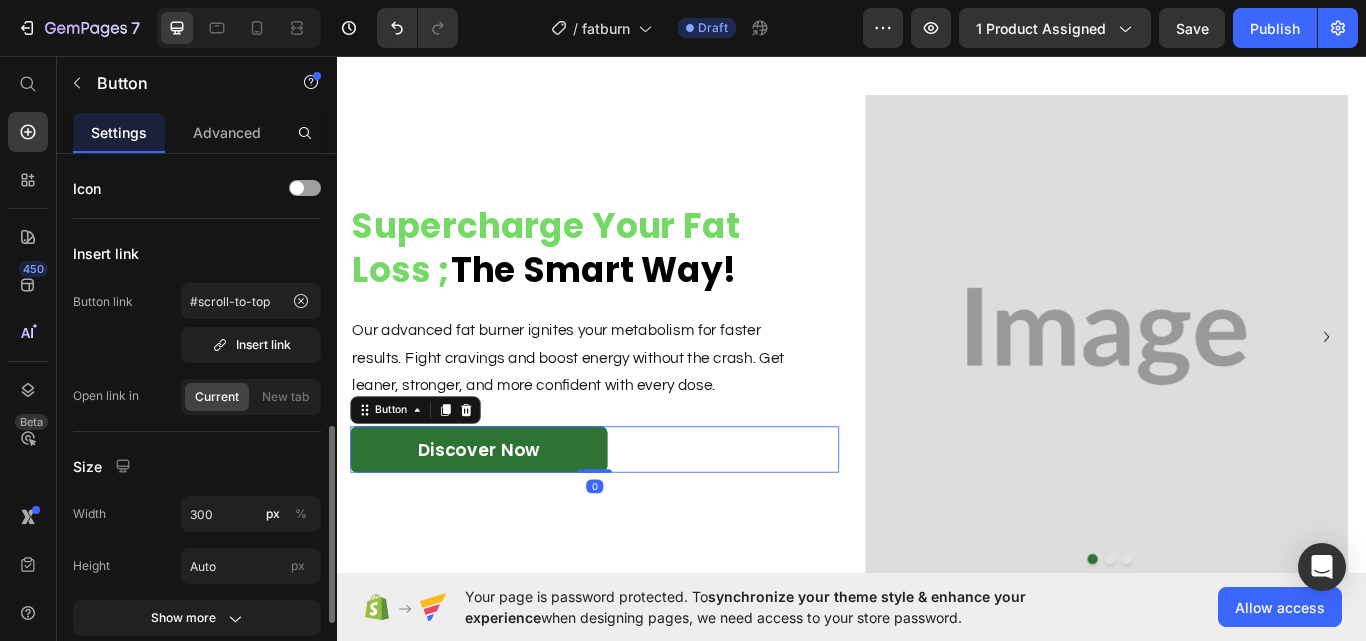 scroll, scrollTop: 500, scrollLeft: 0, axis: vertical 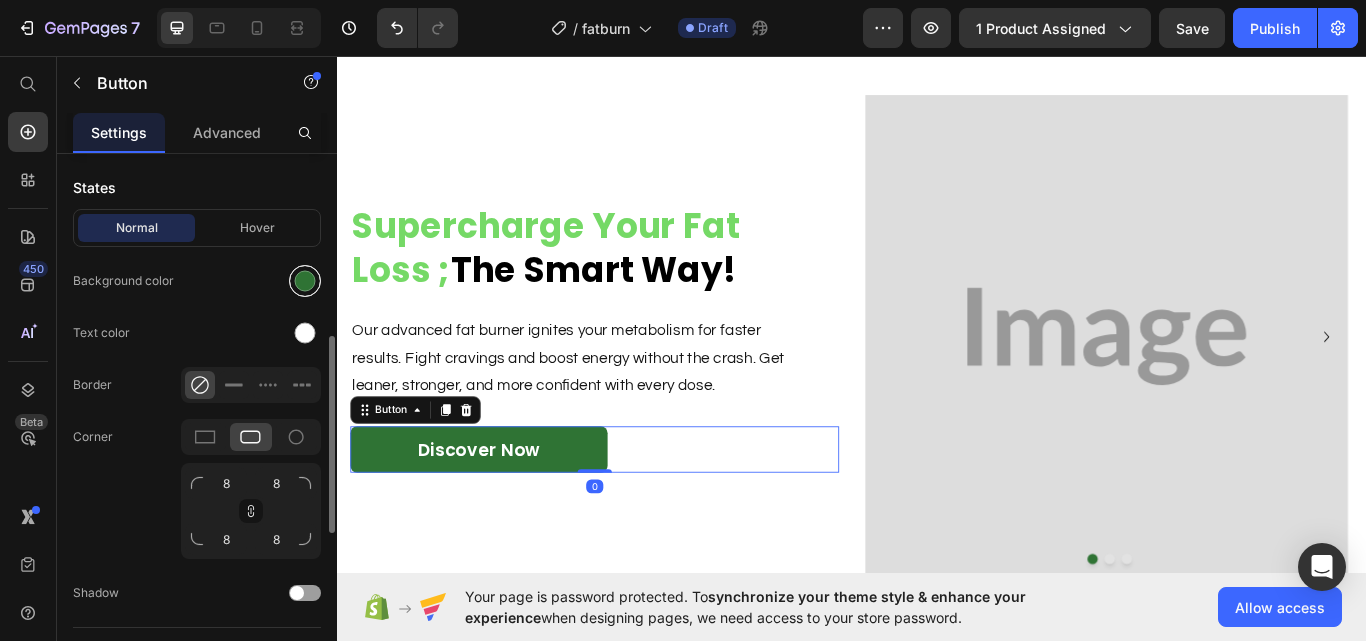 click at bounding box center (305, 281) 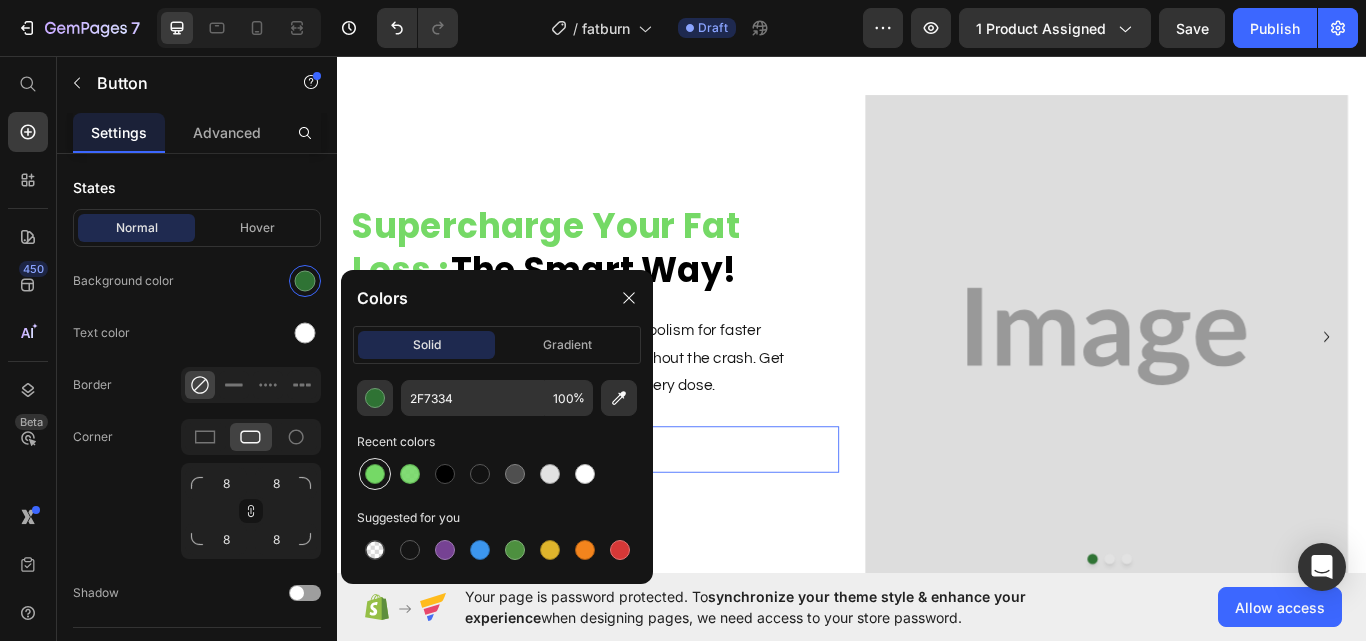 click at bounding box center (375, 474) 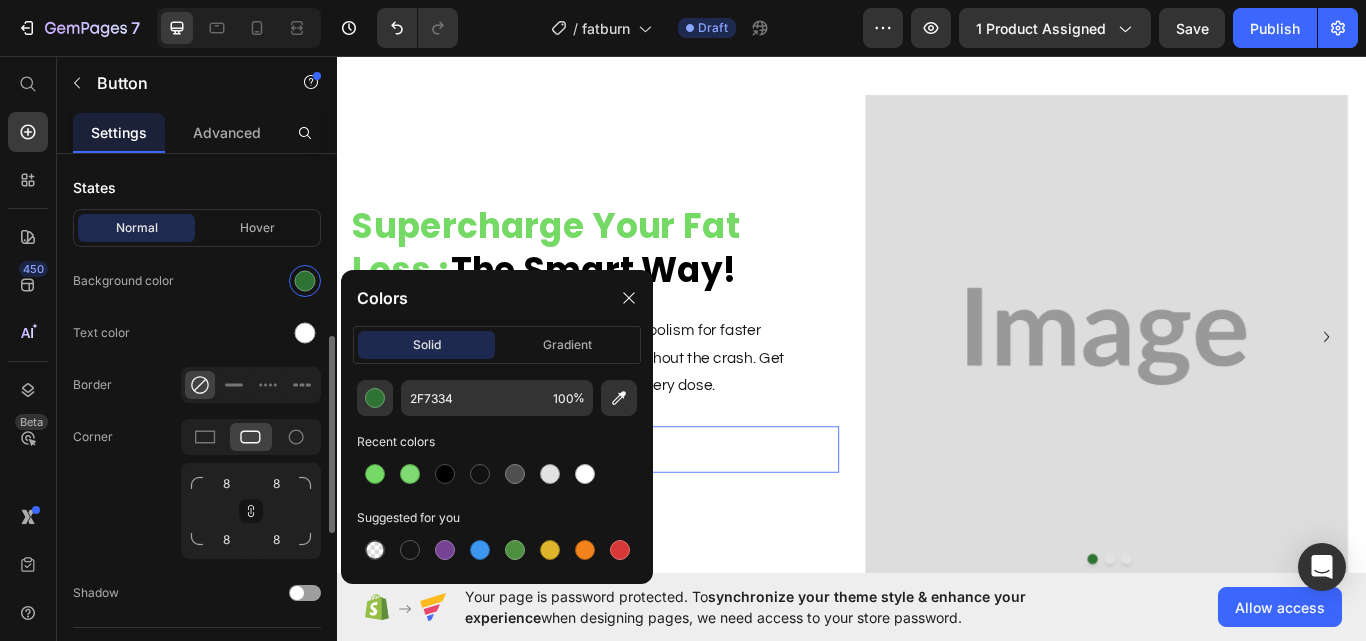 type on "75D966" 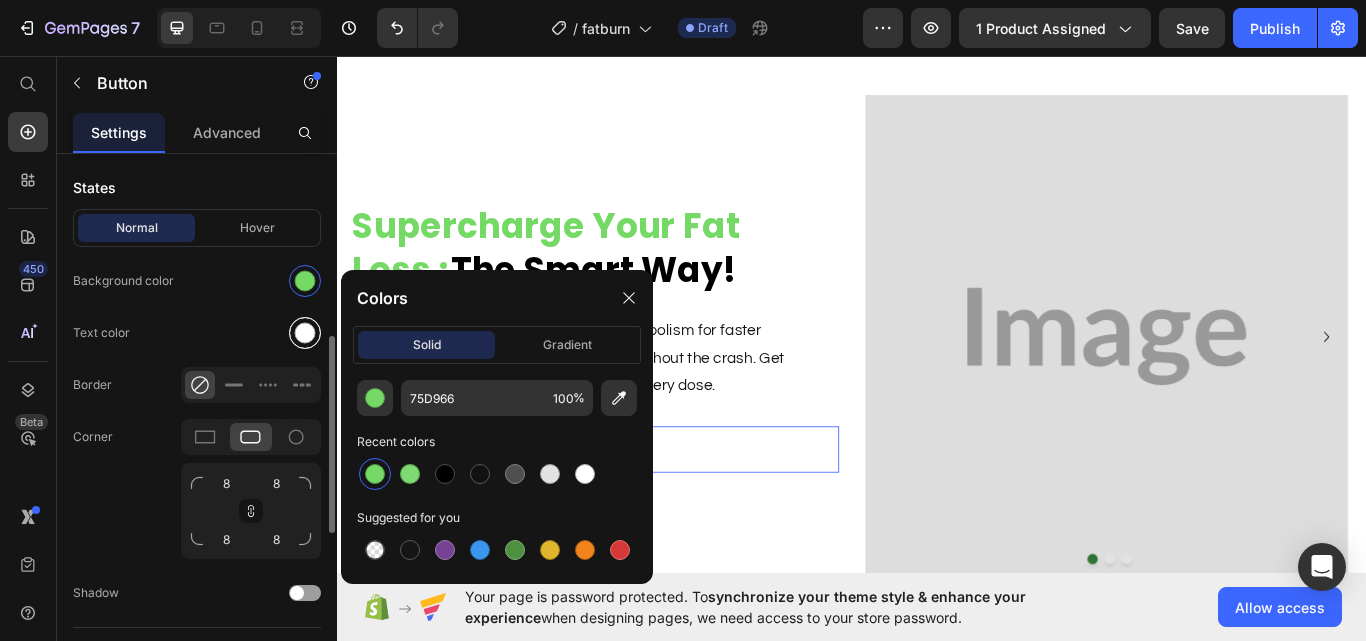 click at bounding box center (305, 333) 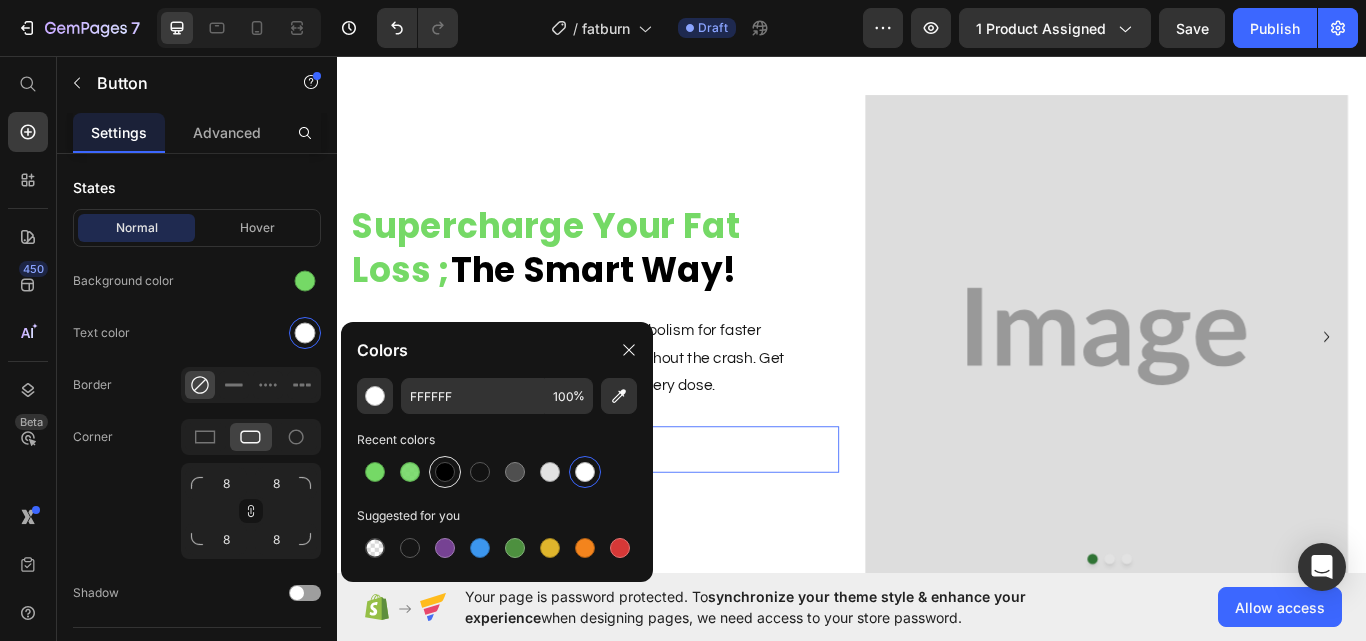 click at bounding box center [445, 472] 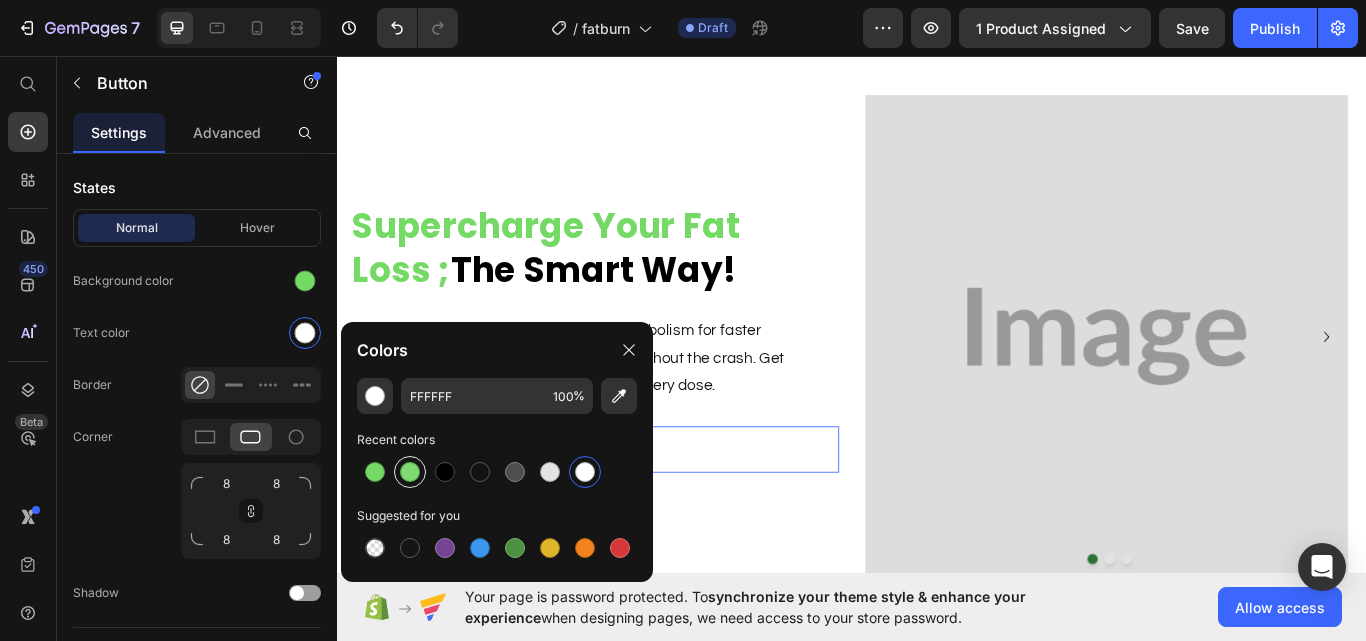type on "000000" 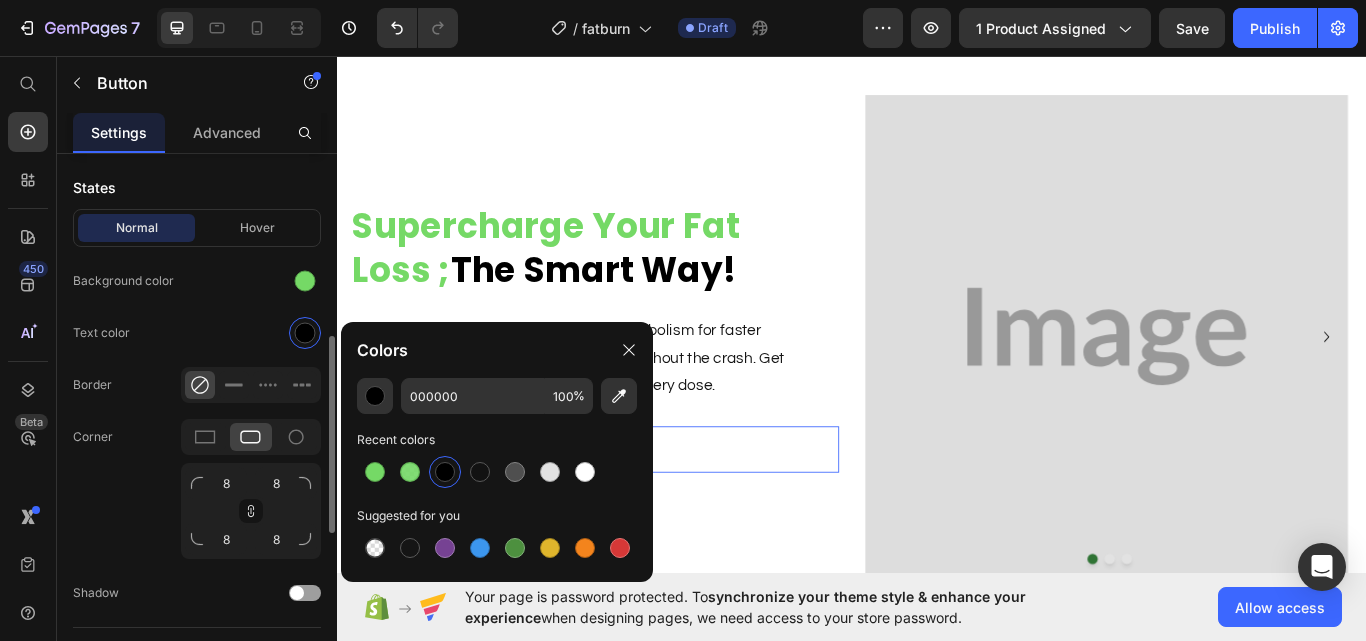 click on "Normal Hover Background color Text color Border Corner 8 8 8 8 Shadow" 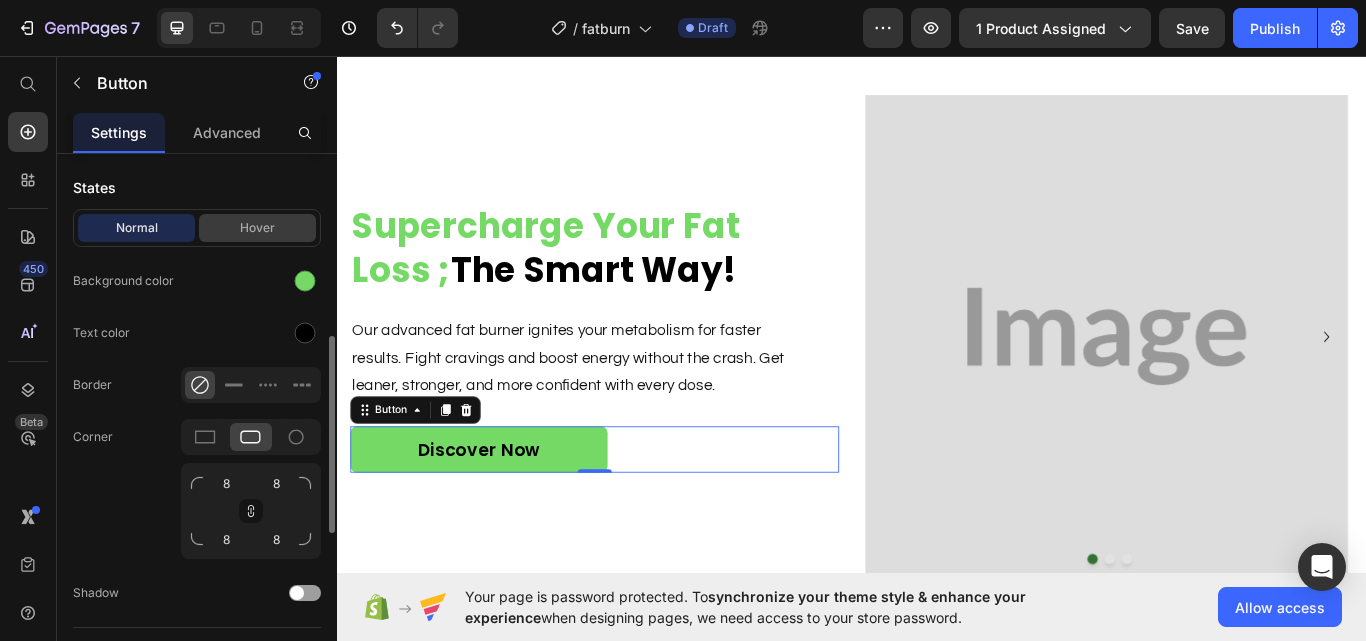 click on "Hover" at bounding box center (257, 228) 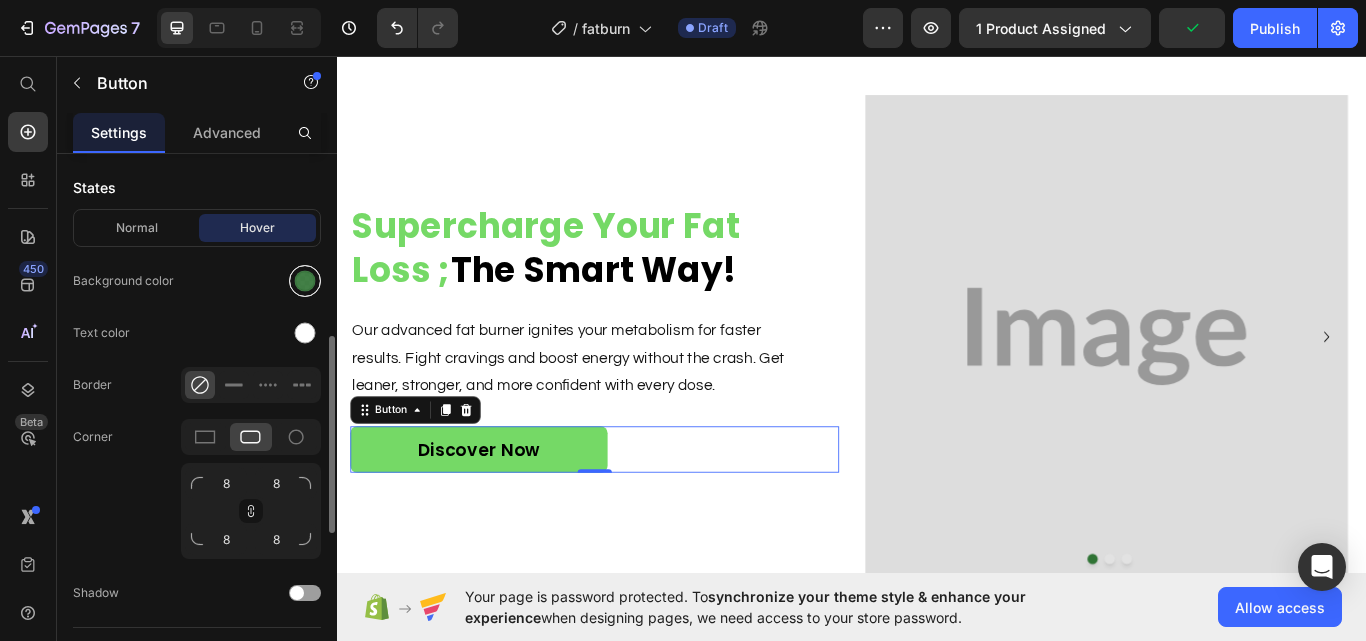 click at bounding box center [305, 281] 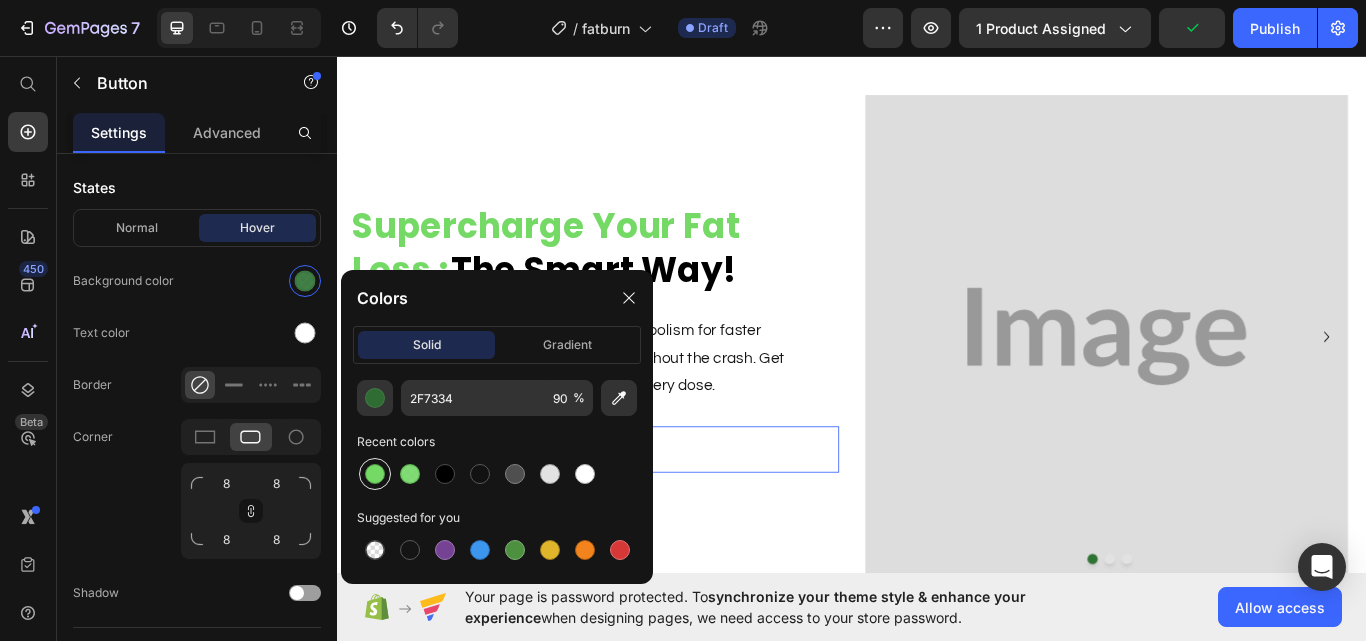 click at bounding box center (375, 474) 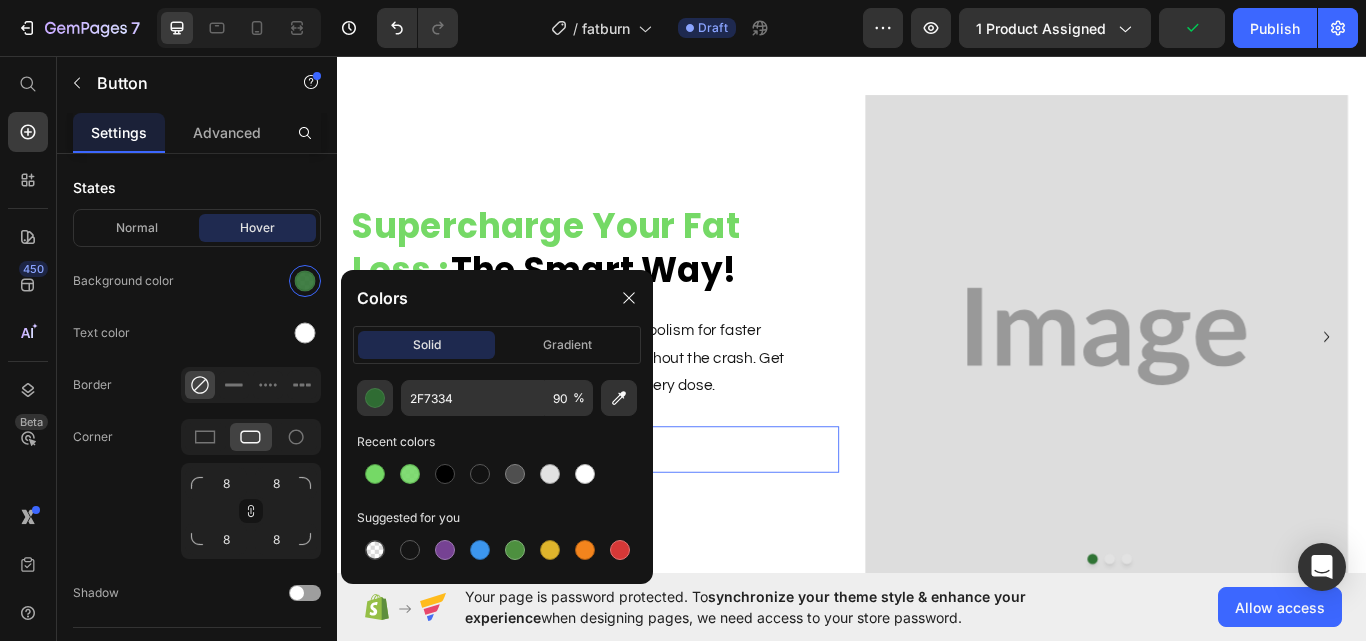 type on "75D966" 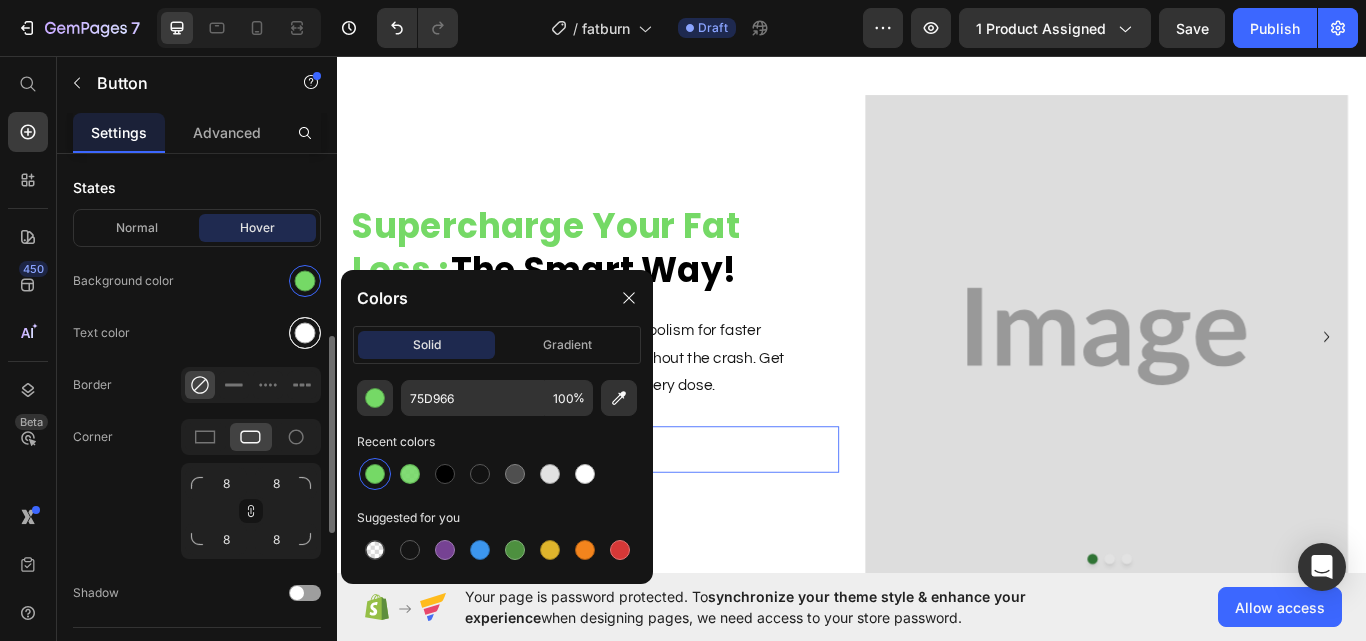 click at bounding box center (305, 333) 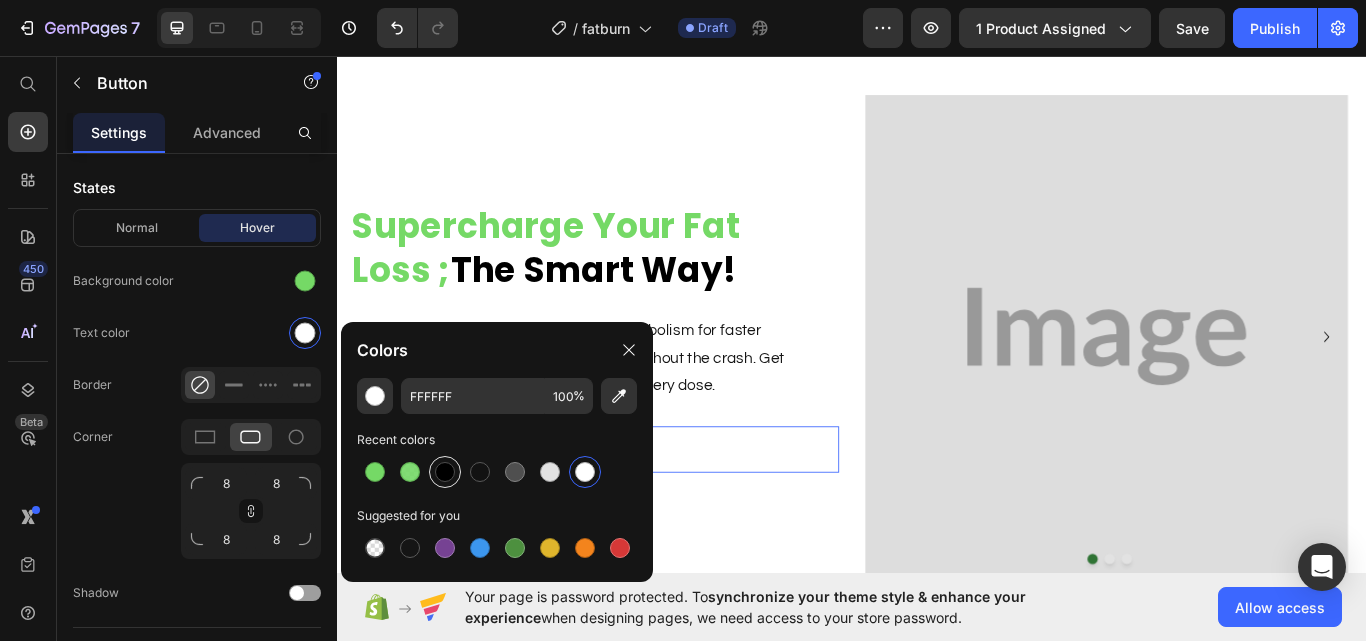 click at bounding box center [445, 472] 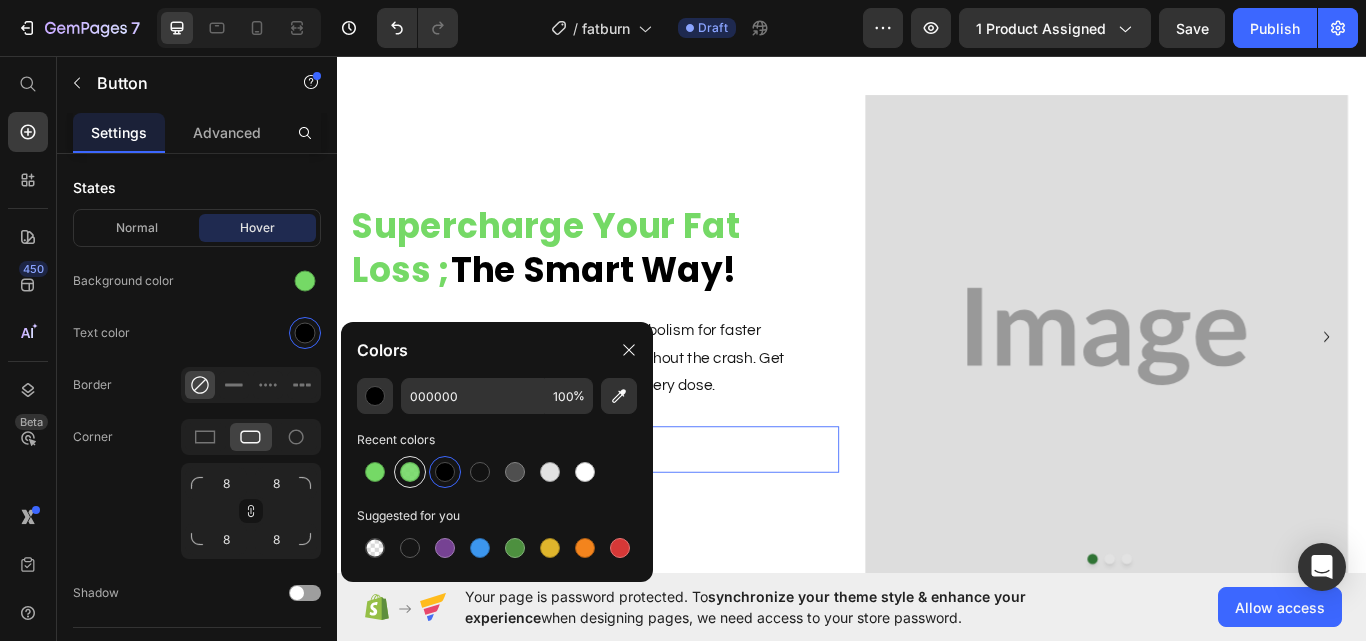click at bounding box center (410, 472) 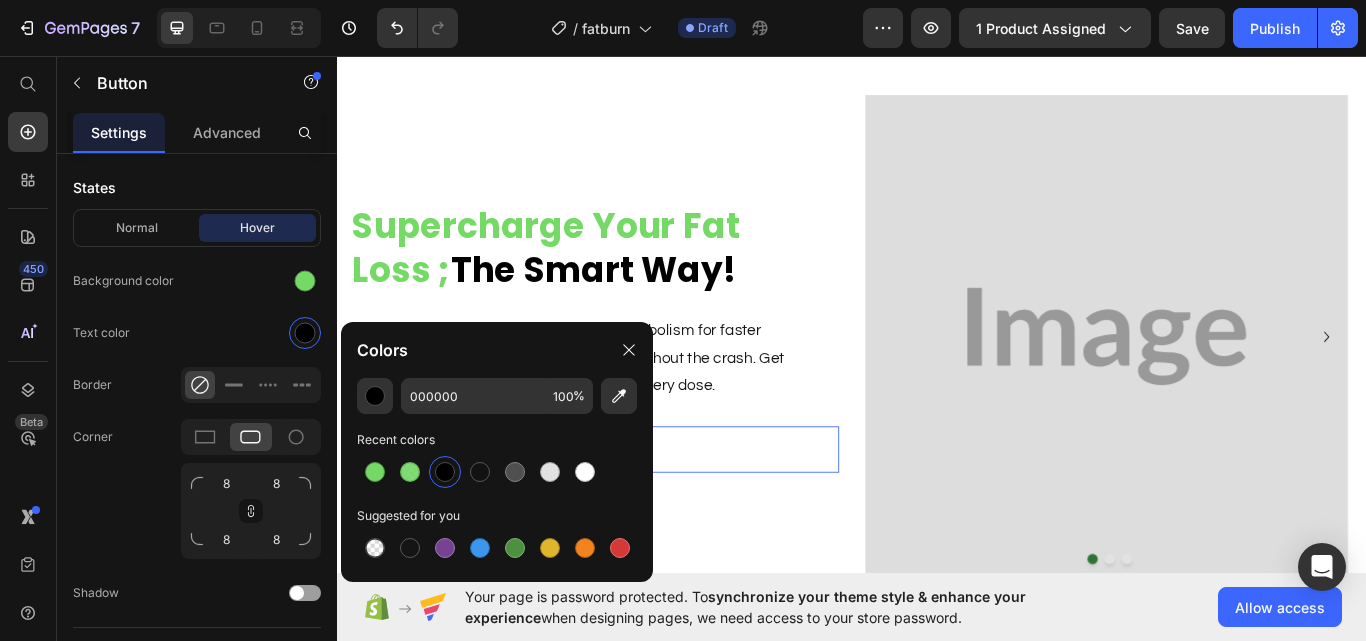 type on "75D966" 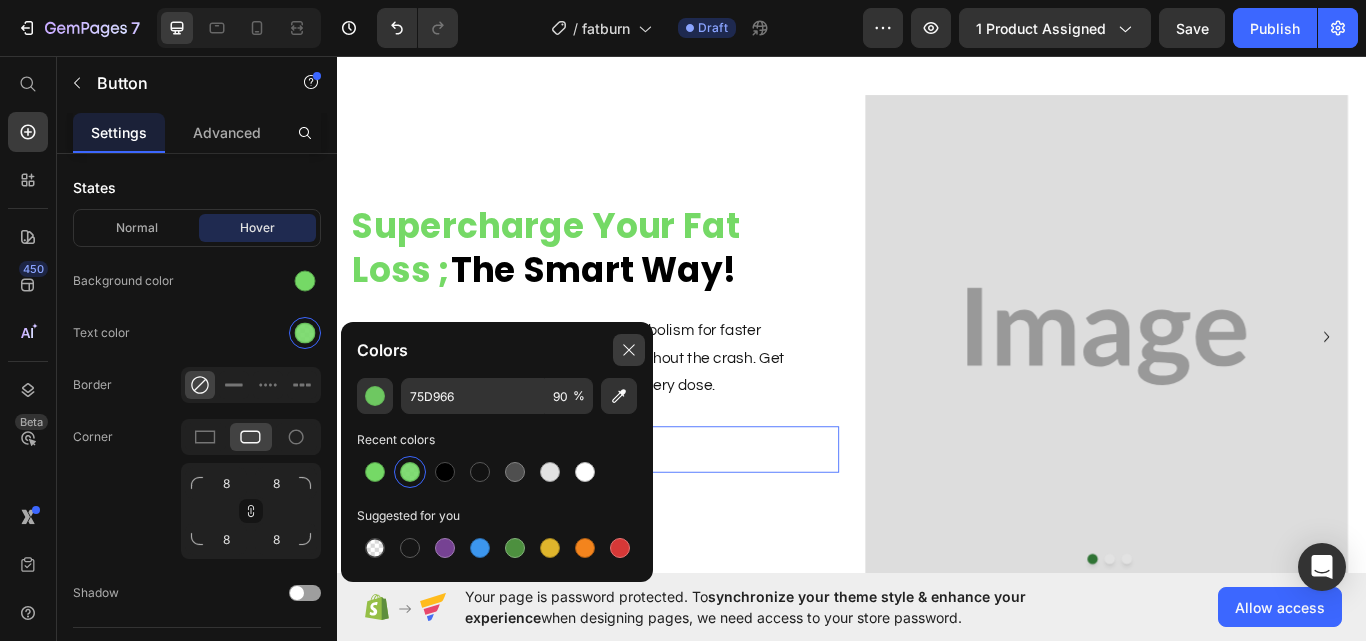 drag, startPoint x: 640, startPoint y: 351, endPoint x: 614, endPoint y: 301, distance: 56.35601 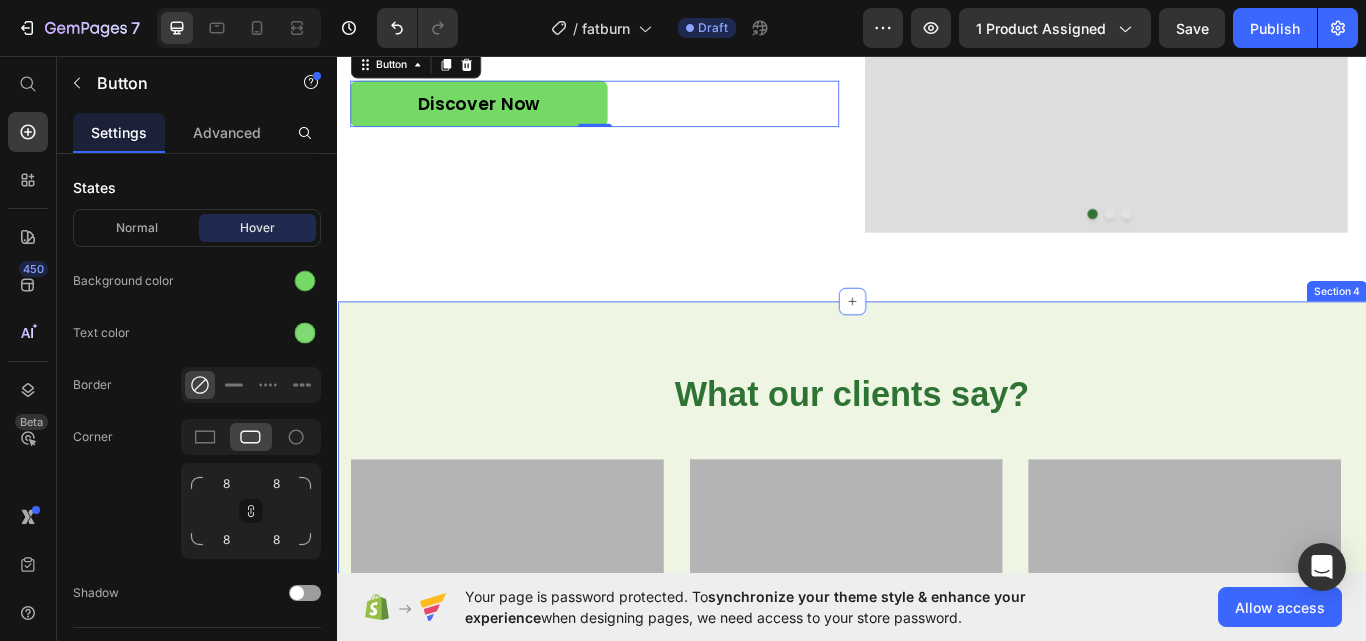 scroll, scrollTop: 2300, scrollLeft: 0, axis: vertical 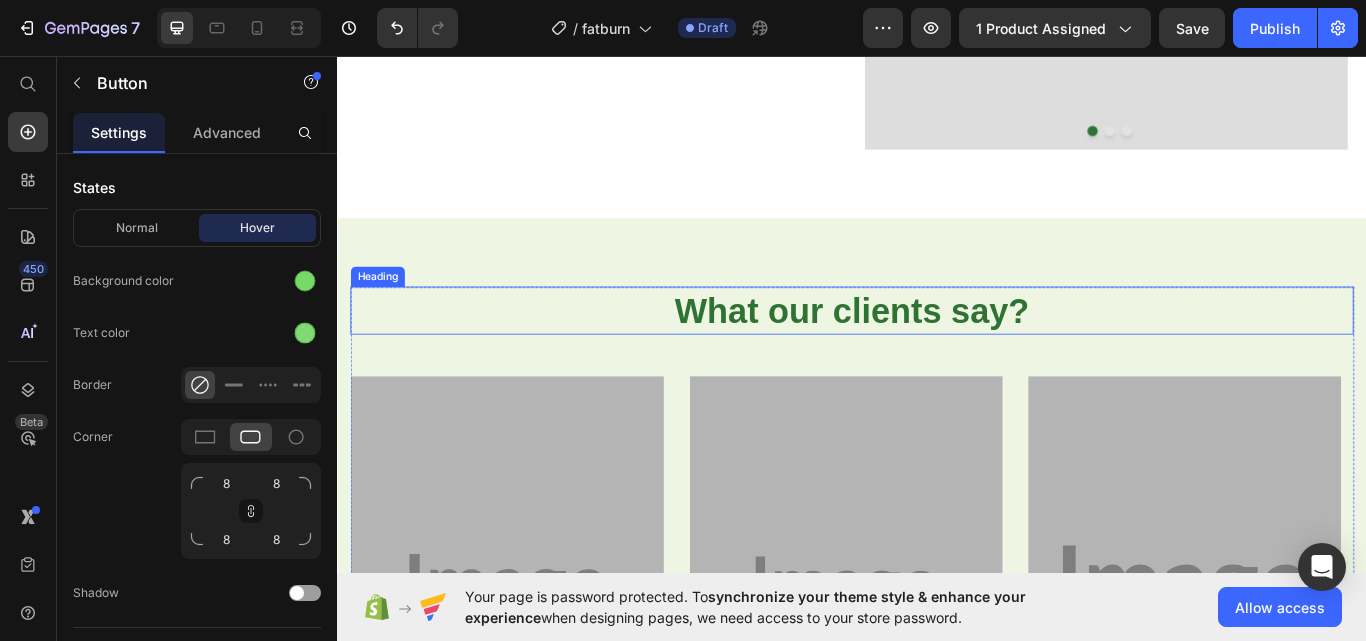 click on "What our clients say?" at bounding box center (937, 354) 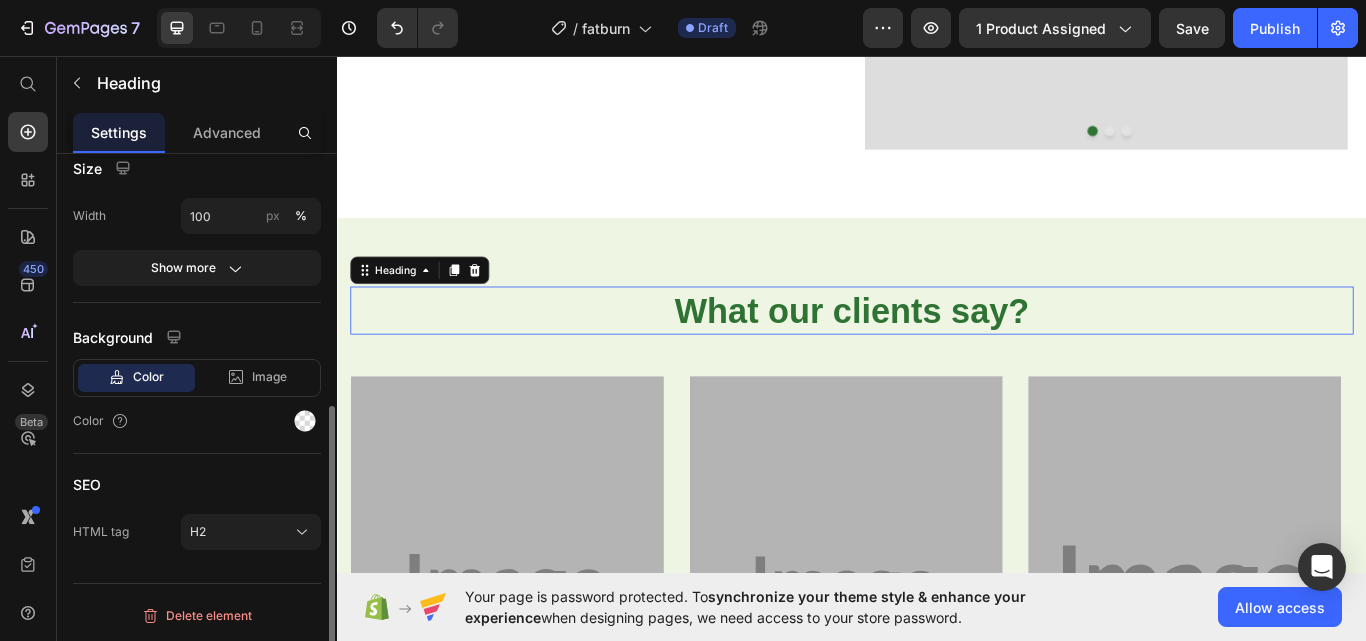 scroll, scrollTop: 0, scrollLeft: 0, axis: both 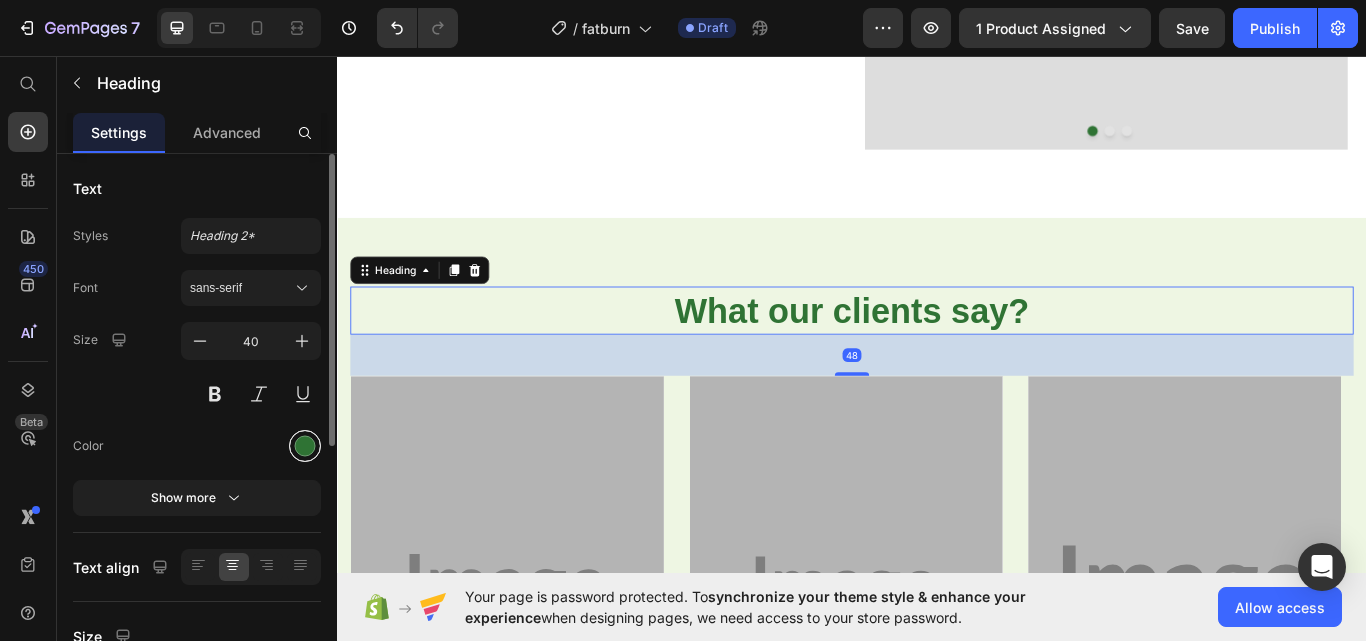 click at bounding box center (305, 446) 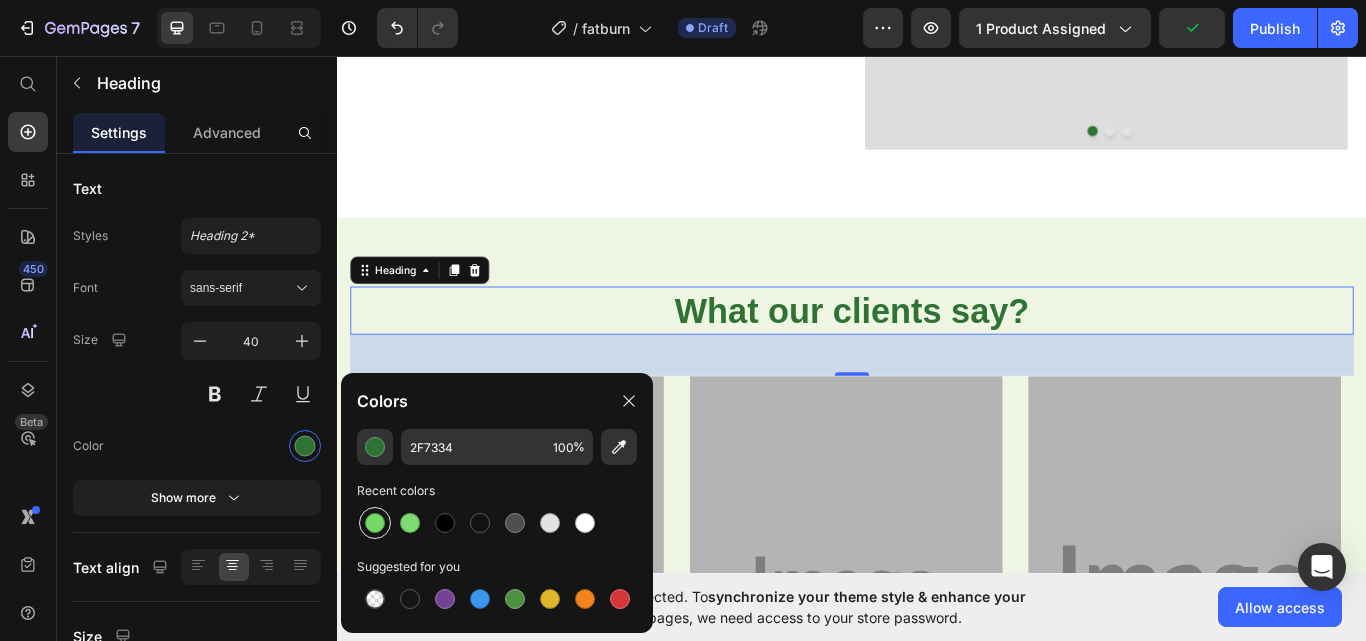 click at bounding box center (375, 523) 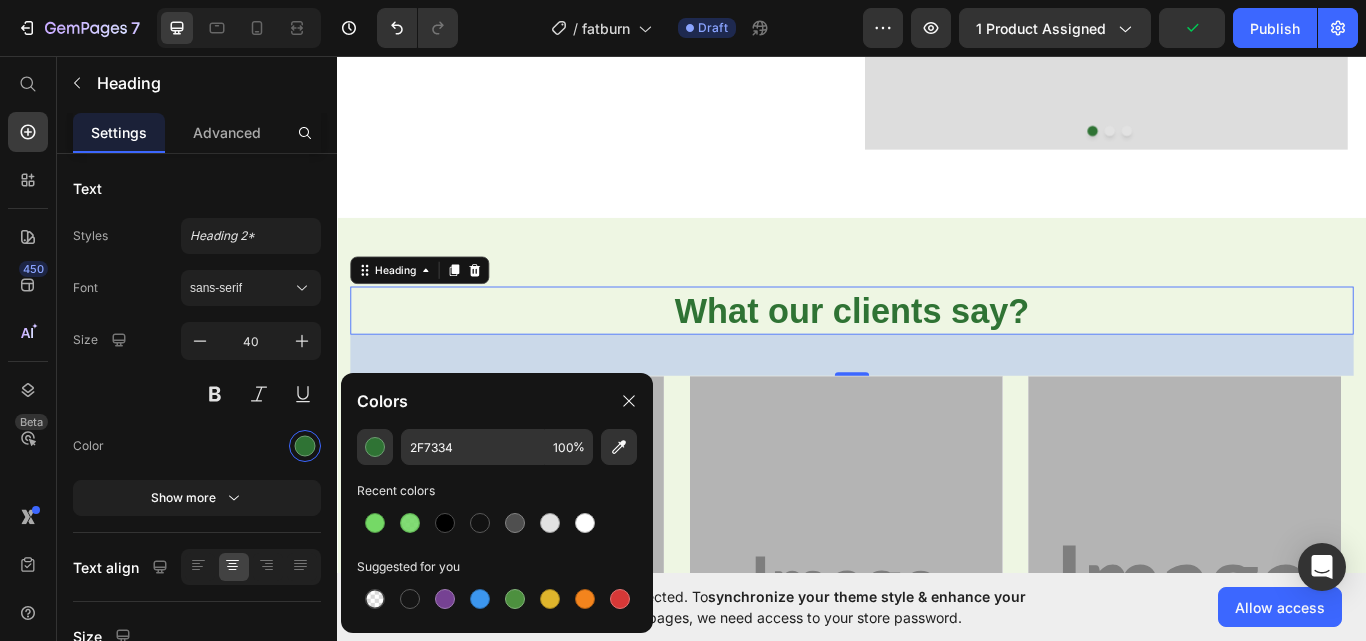 type on "75D966" 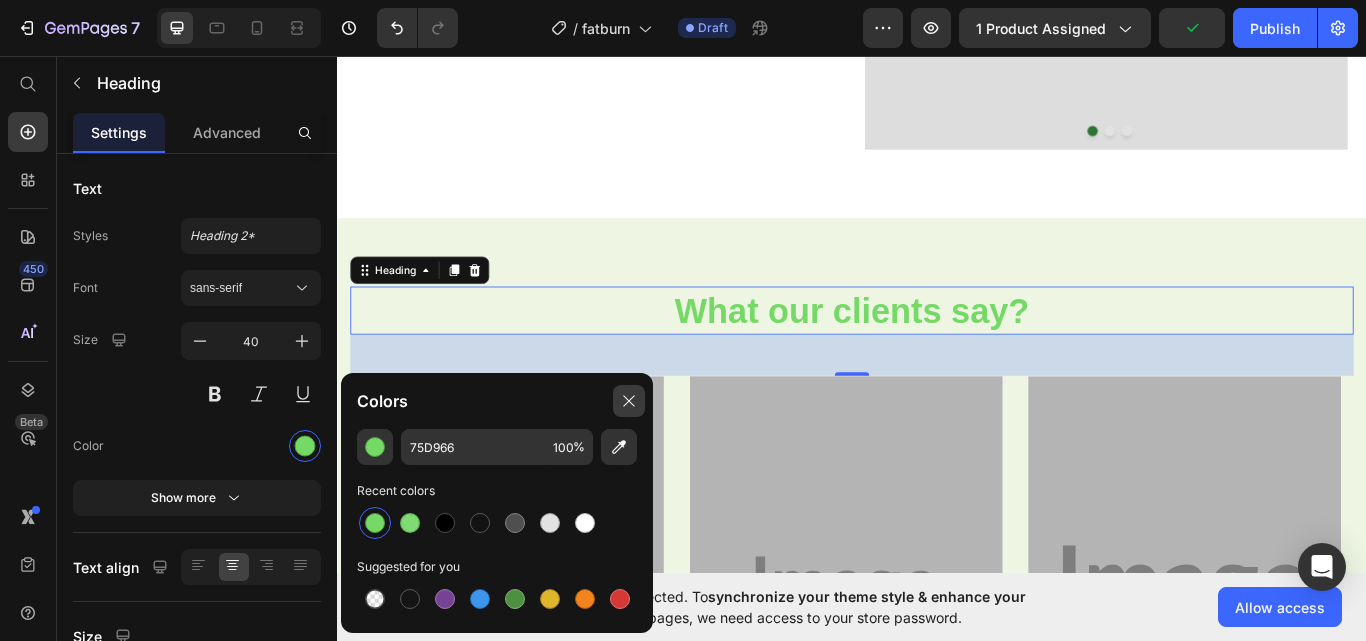 click at bounding box center [629, 401] 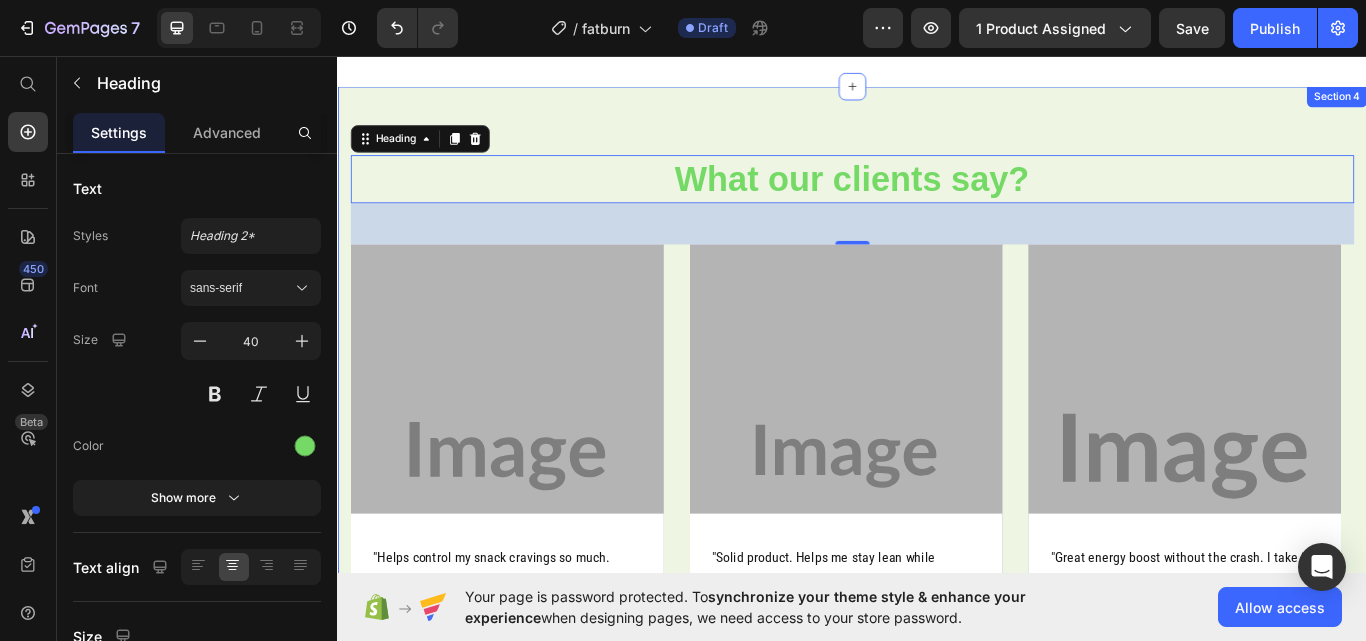 scroll, scrollTop: 2400, scrollLeft: 0, axis: vertical 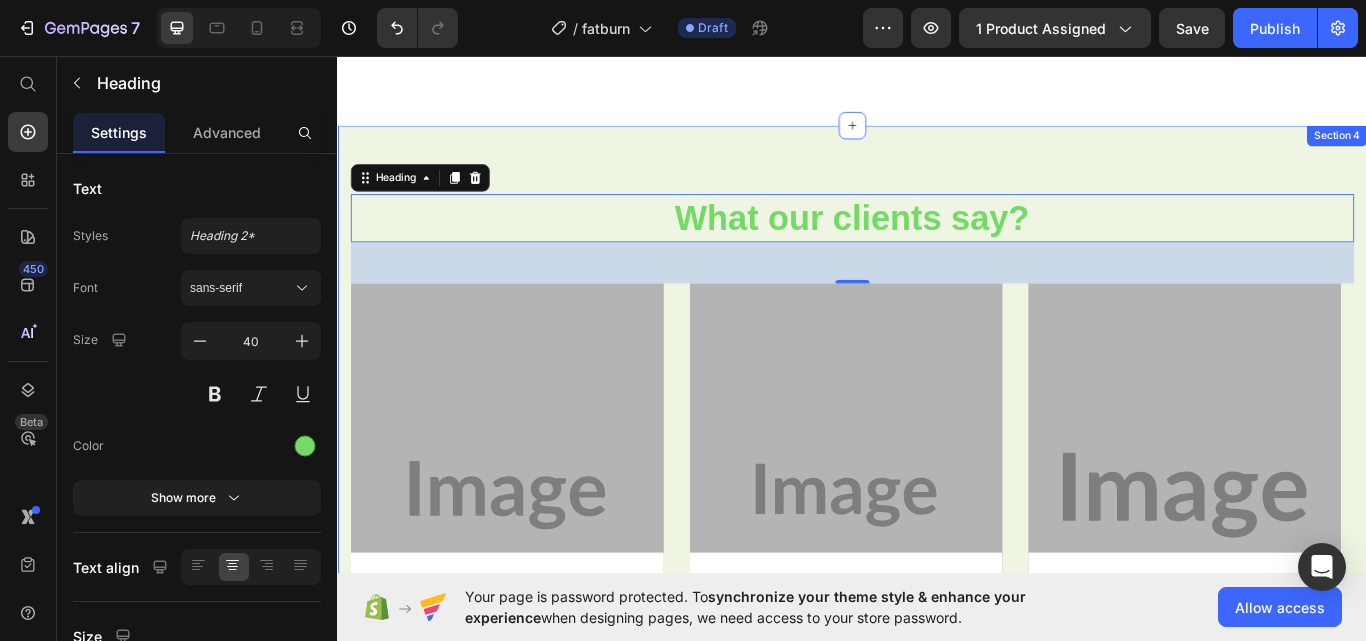 click on "What our clients say? Heading   48 "Helps control my snack cravings so much. Combined with exercise, I'm finally losing those stubborn pounds. Would recommend!" Text block [PERSON_NAME] Text block Row Hero Banner "Solid product. Helps me stay lean while building muscle. Noticeable difference in definition when I use this consistently." Text block [PERSON_NAME] Text block Row Hero Banner "Great energy boost without the crash. I take it before morning workouts and stay focused all day. Seeing steady progress!" Text block [US_STATE] J. Text block Row Hero Banner "Started seeing results in just 2 weeks! My waist is slimmer and I have way more energy for workouts. No jitters either!" Text block Oly L. Text block Row Hero Banner Carousel Row Section 4" at bounding box center (937, 537) 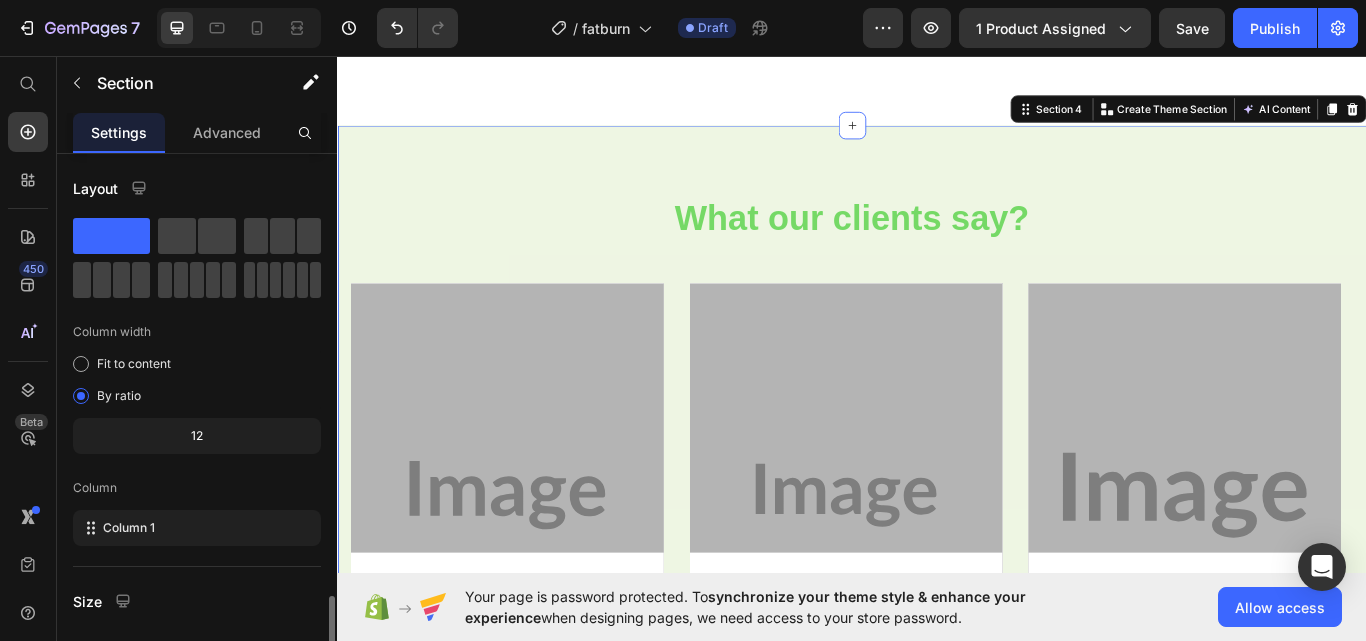 scroll, scrollTop: 264, scrollLeft: 0, axis: vertical 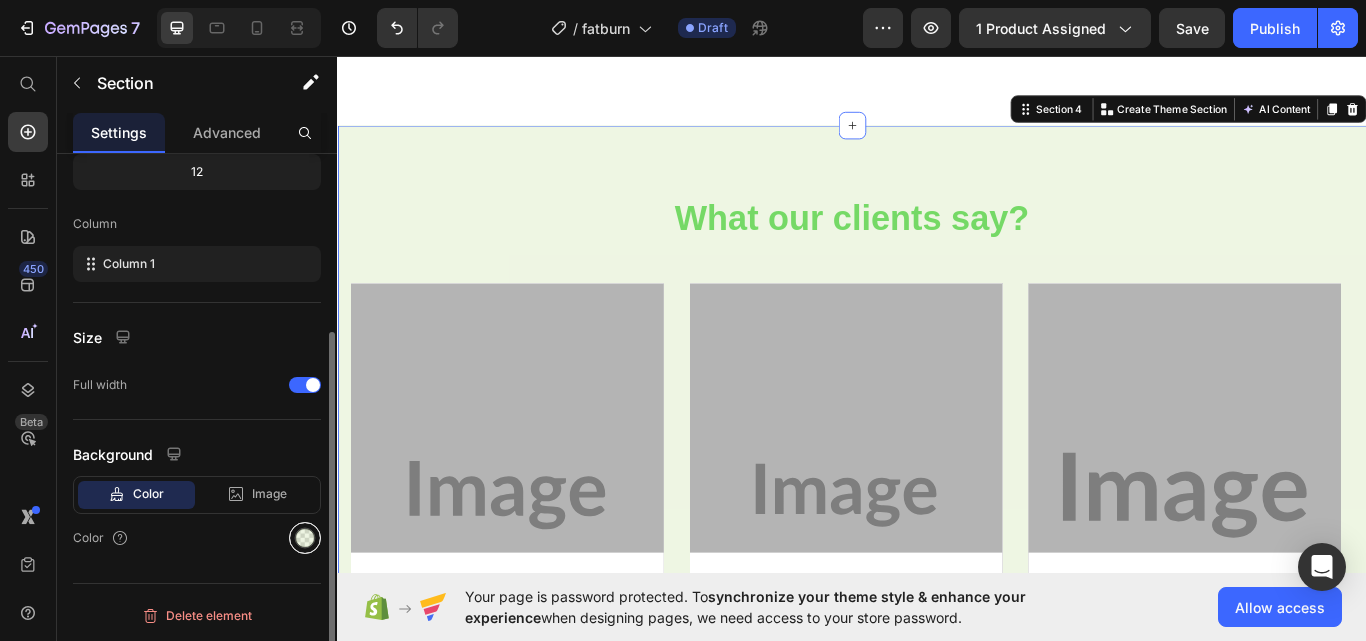 click at bounding box center (305, 538) 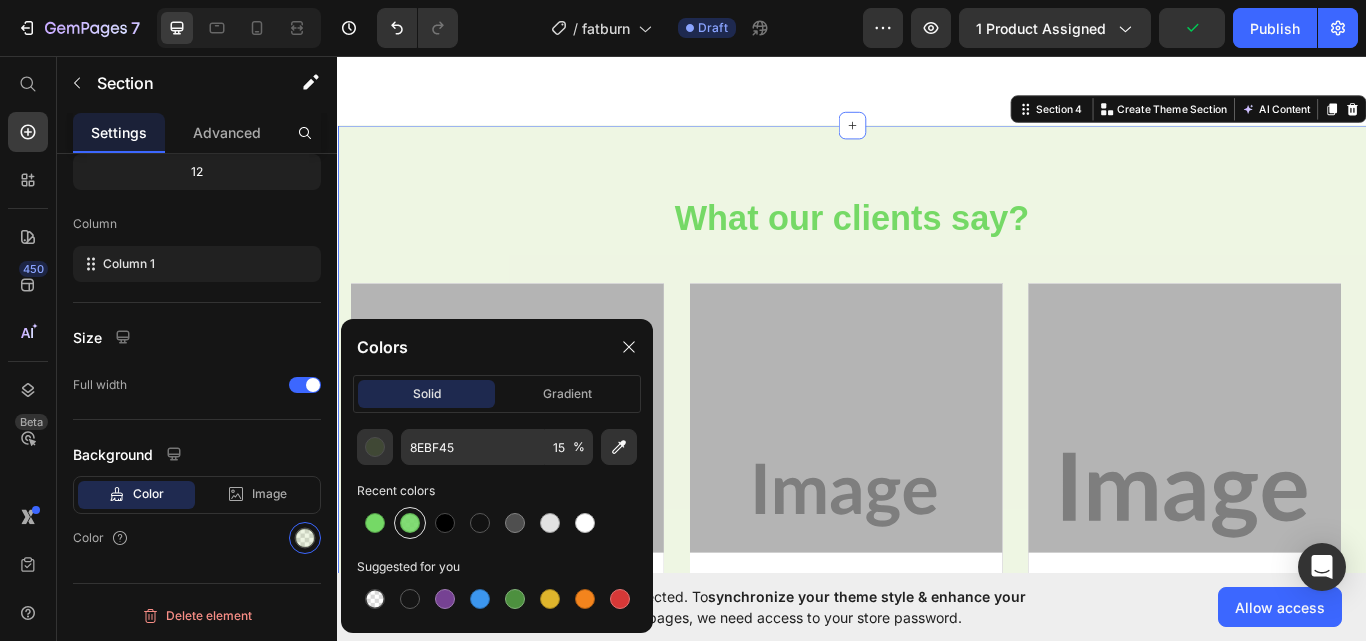 click at bounding box center (410, 523) 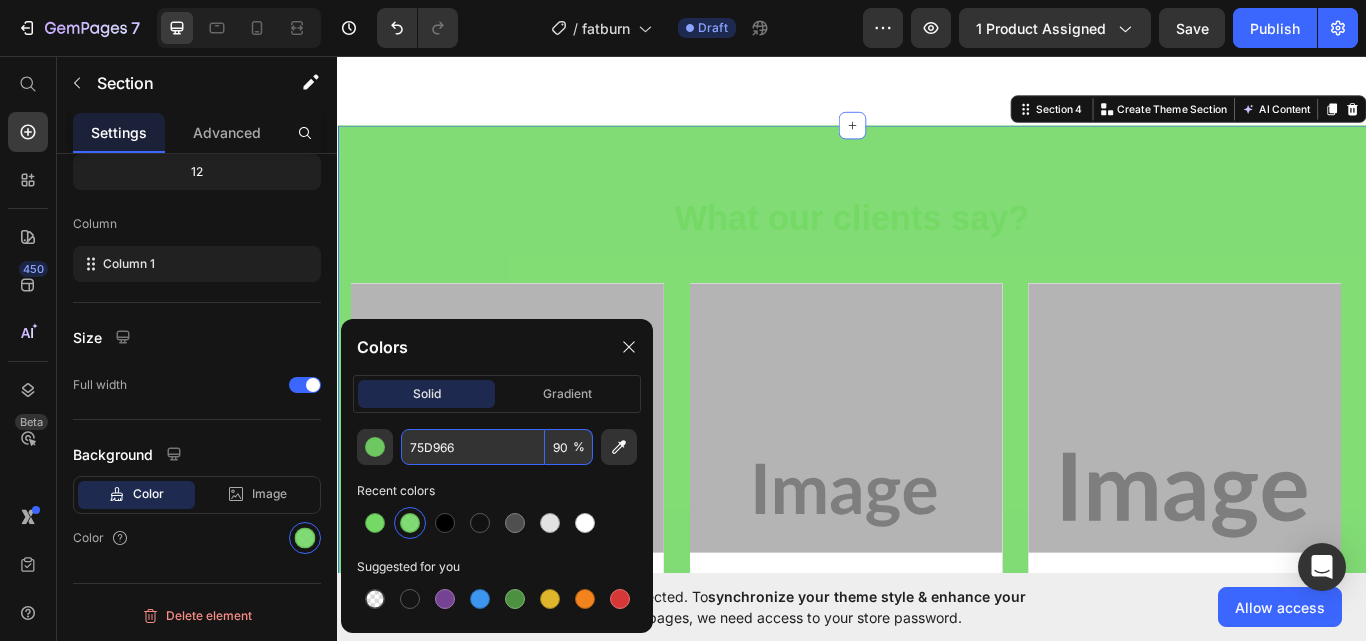 click on "90" at bounding box center [569, 447] 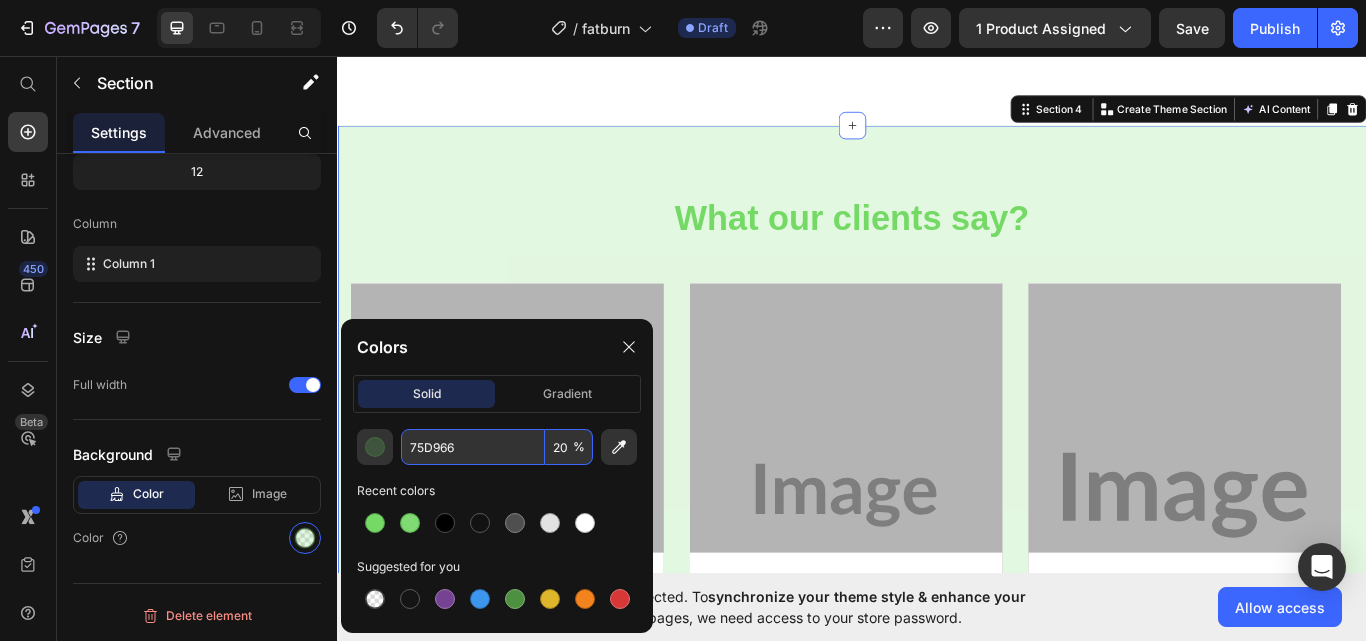 scroll, scrollTop: 0, scrollLeft: 0, axis: both 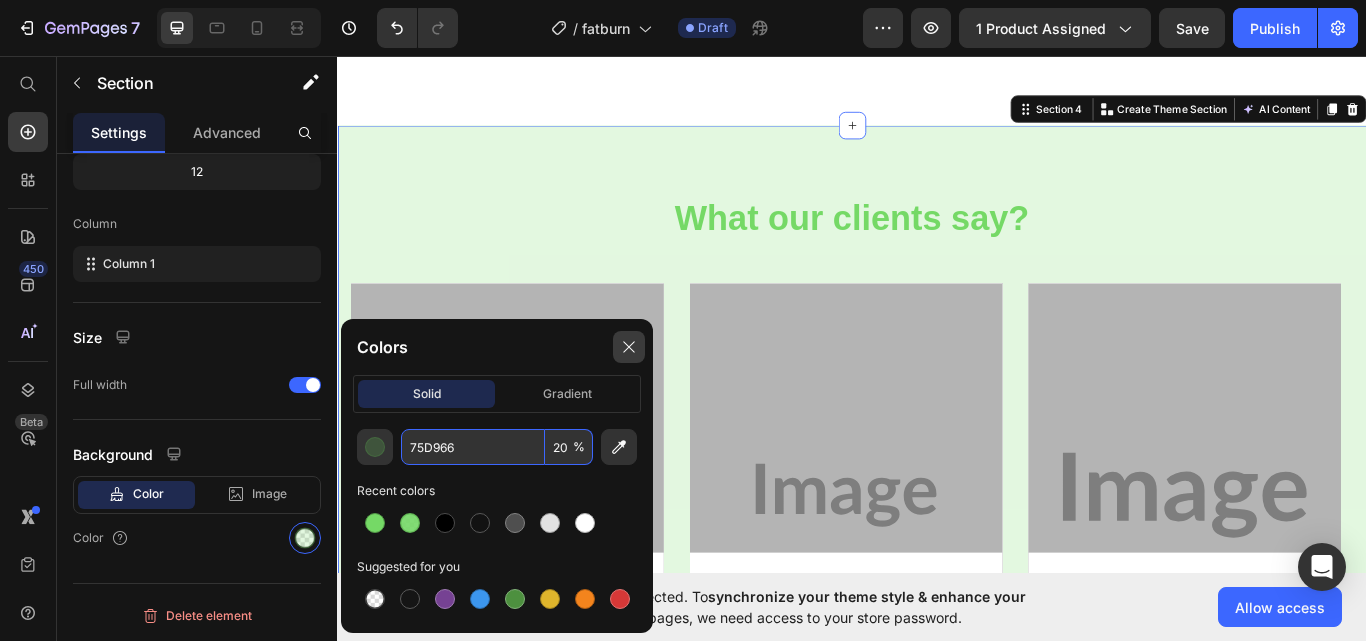 type on "20" 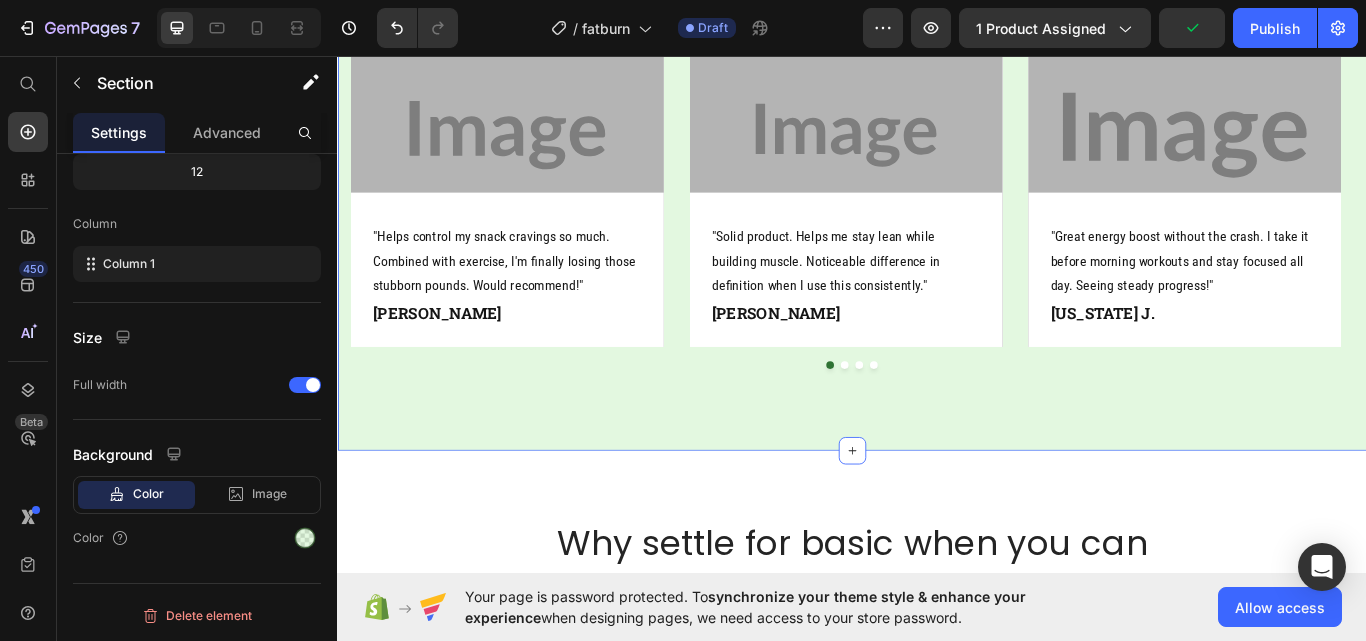 scroll, scrollTop: 2800, scrollLeft: 0, axis: vertical 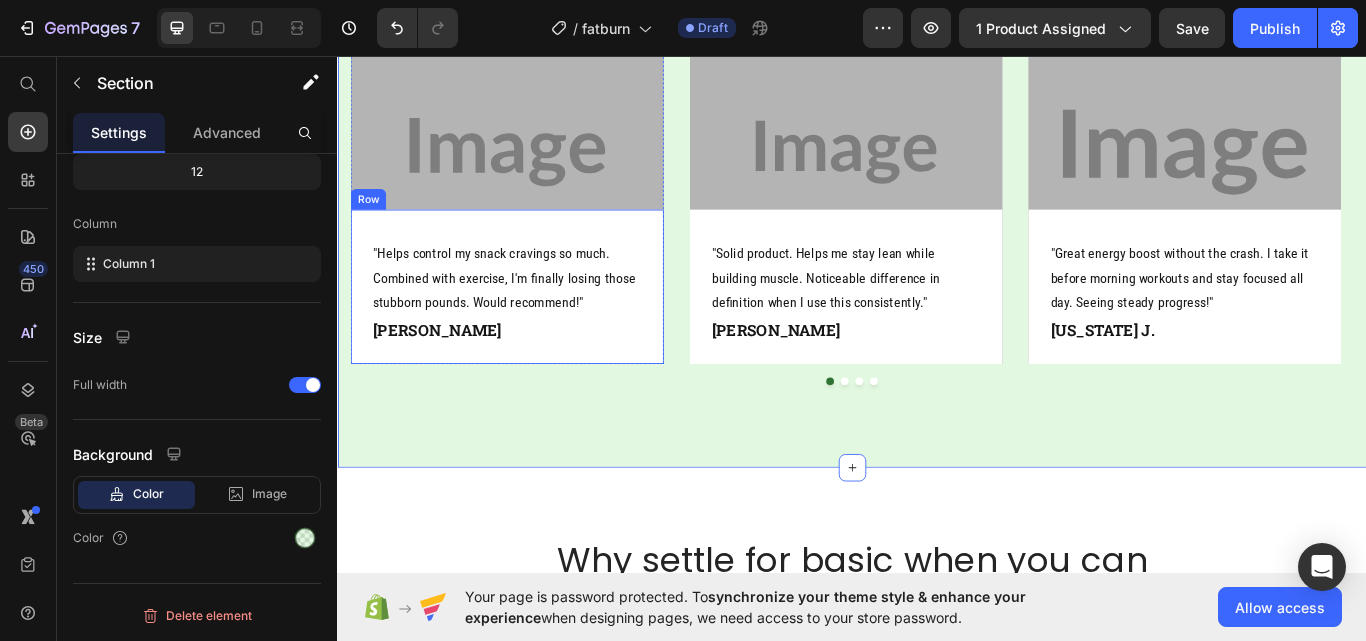 click on ""Helps control my snack cravings so much. Combined with exercise, I'm finally losing those stubborn pounds. Would recommend!" Text block [PERSON_NAME] Text block Row" at bounding box center [534, 326] 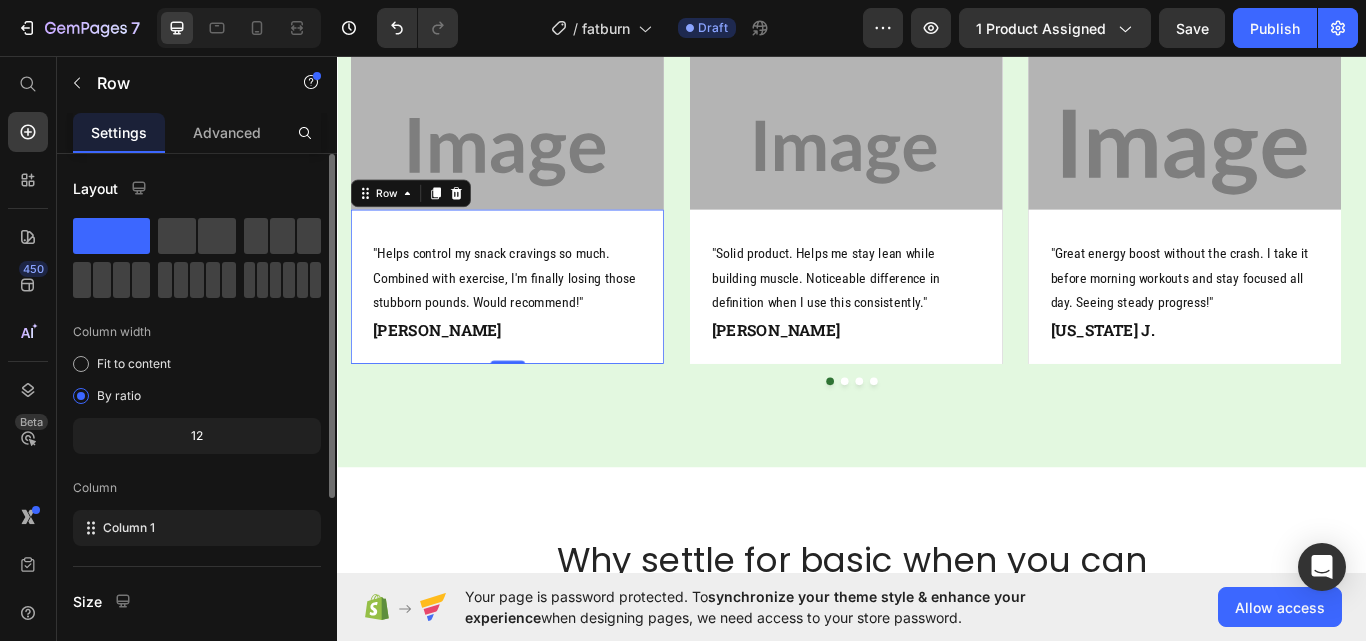 scroll, scrollTop: 316, scrollLeft: 0, axis: vertical 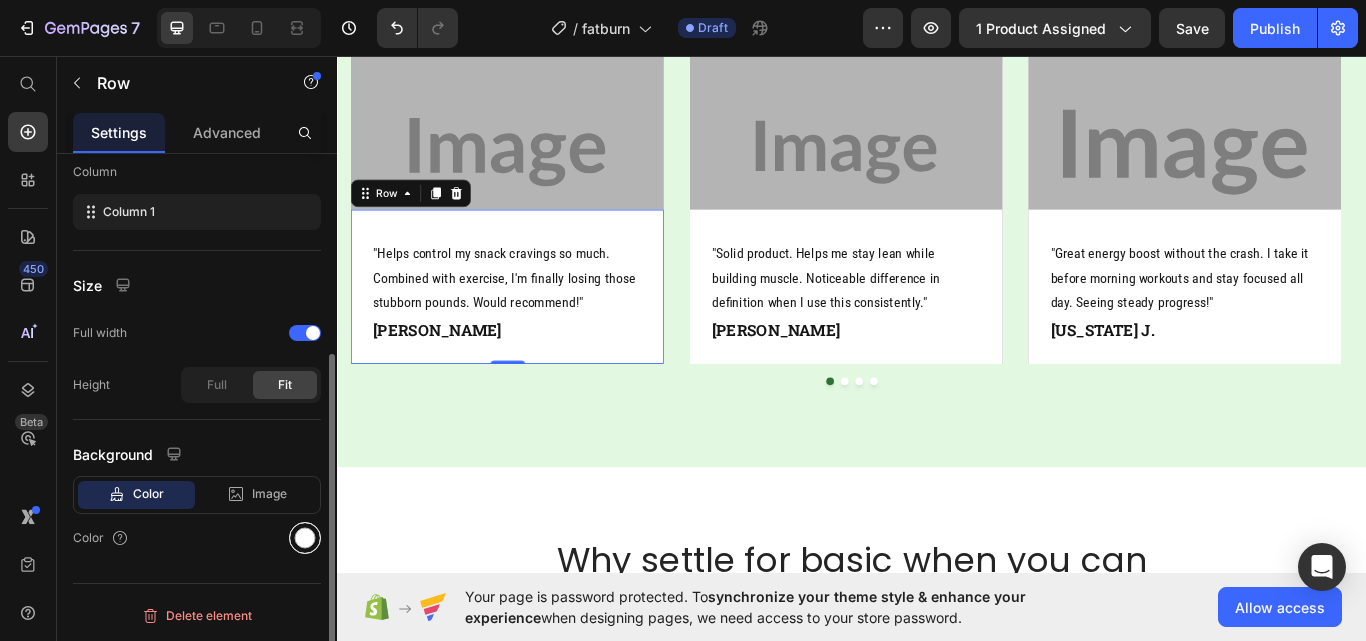 click at bounding box center [305, 538] 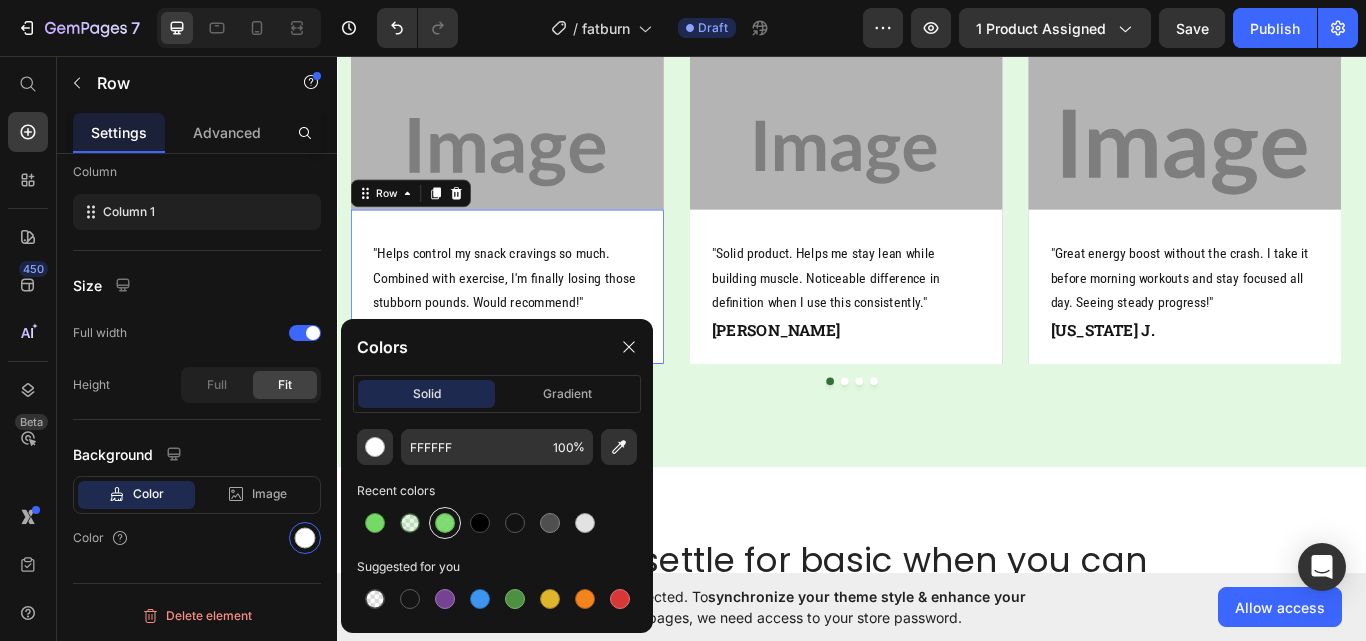 click at bounding box center (445, 523) 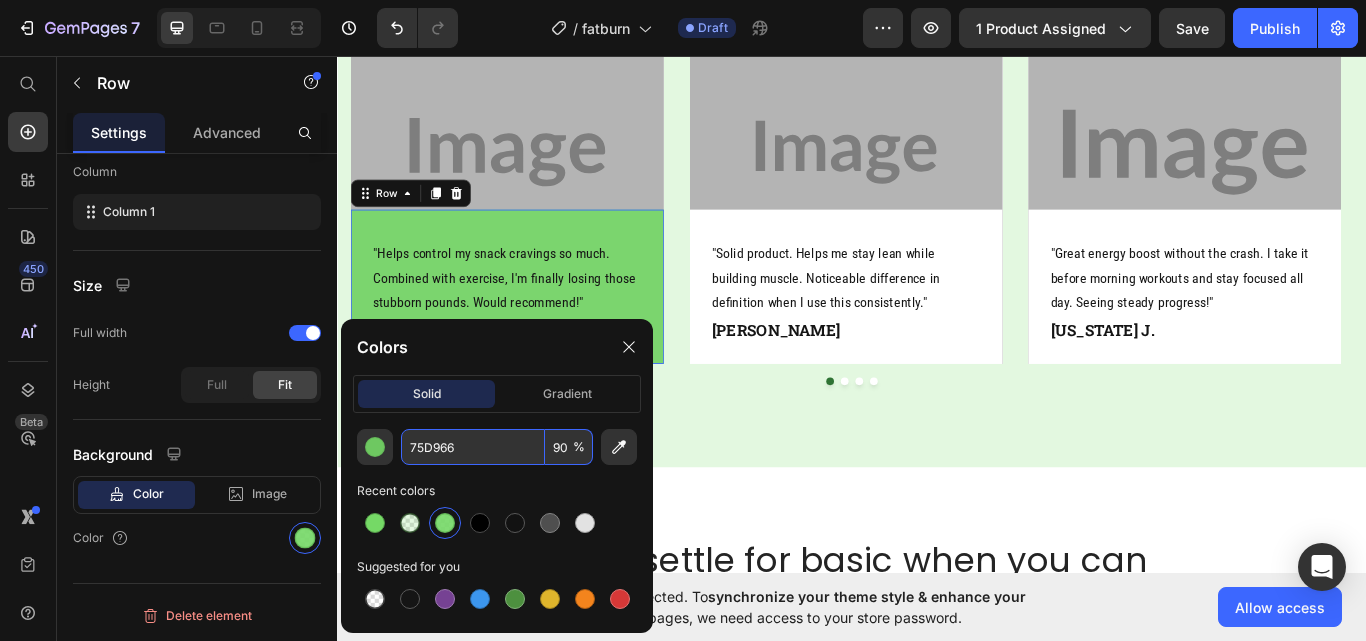click on "90" at bounding box center (569, 447) 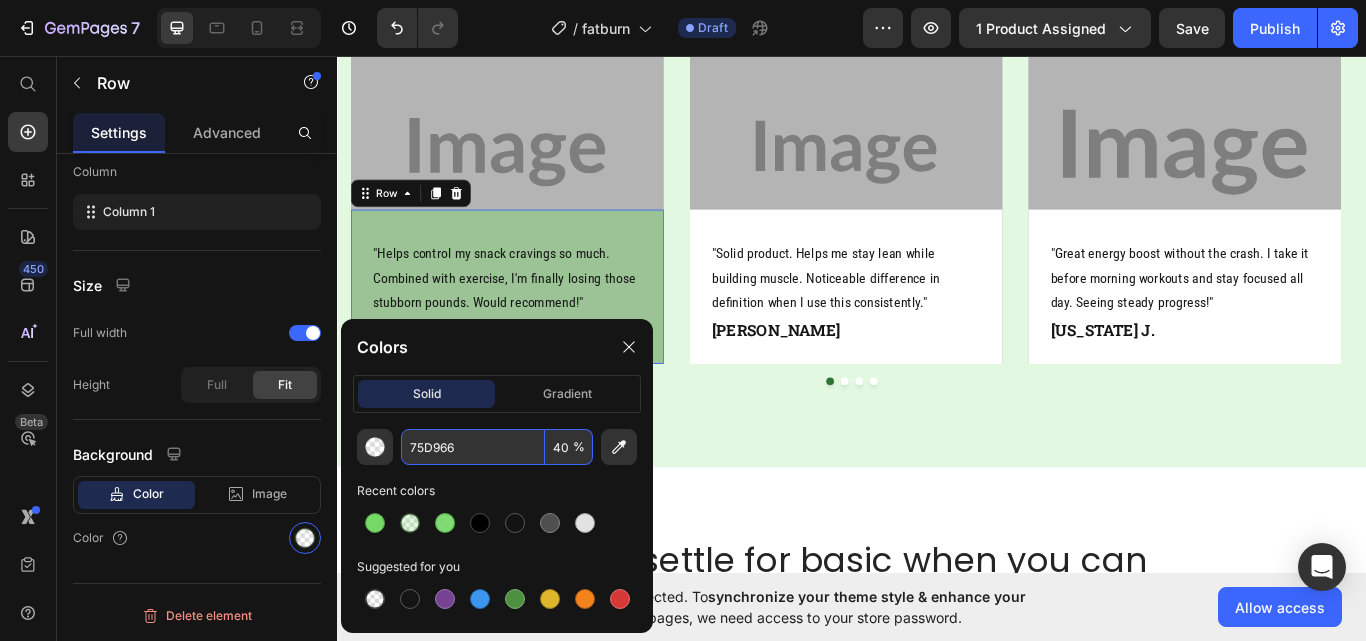 scroll, scrollTop: 0, scrollLeft: 0, axis: both 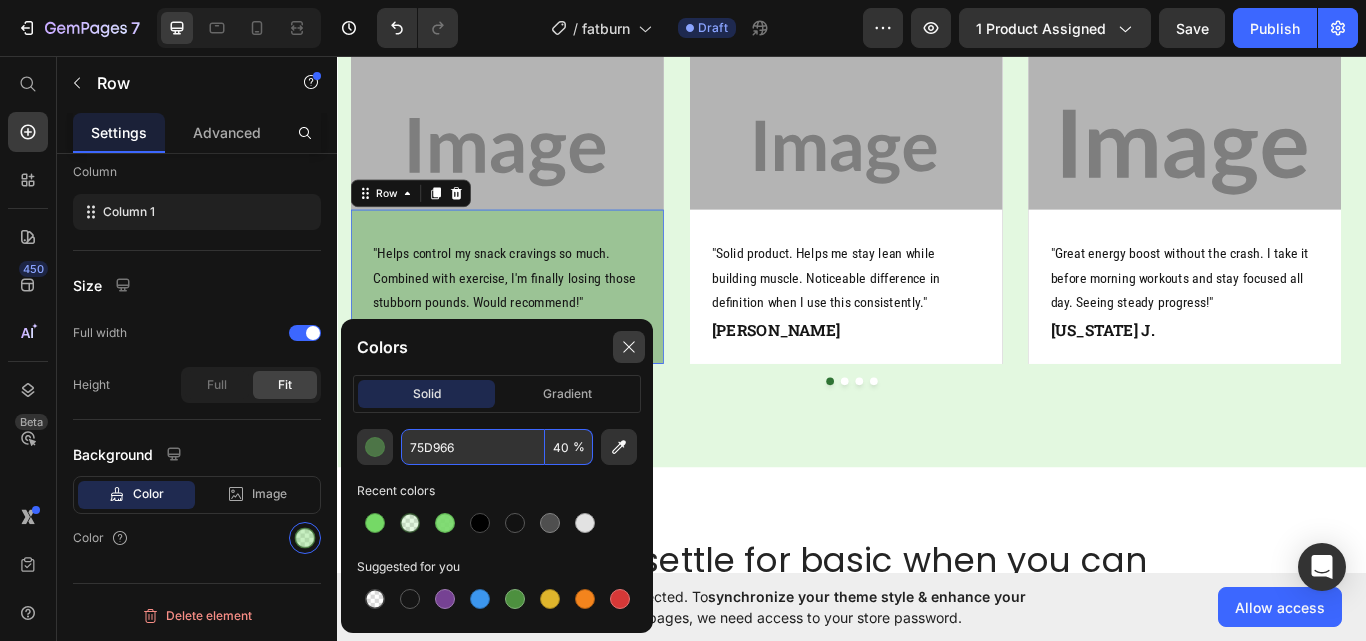 type on "40" 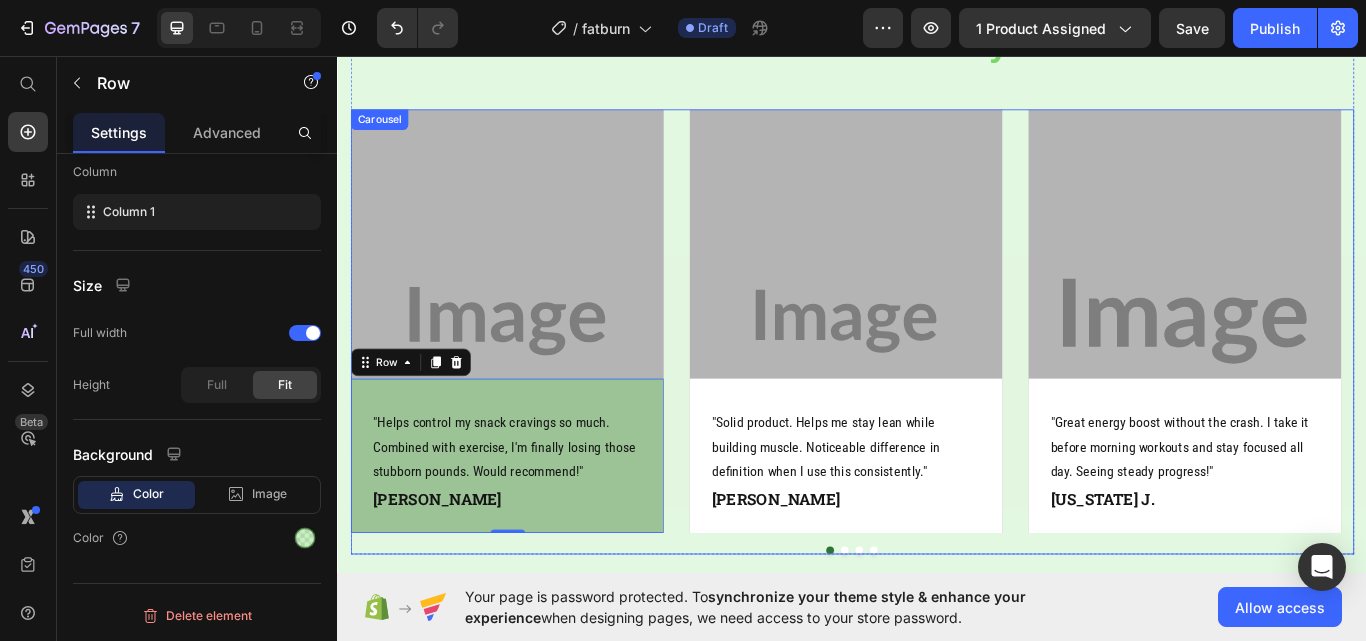 scroll, scrollTop: 2700, scrollLeft: 0, axis: vertical 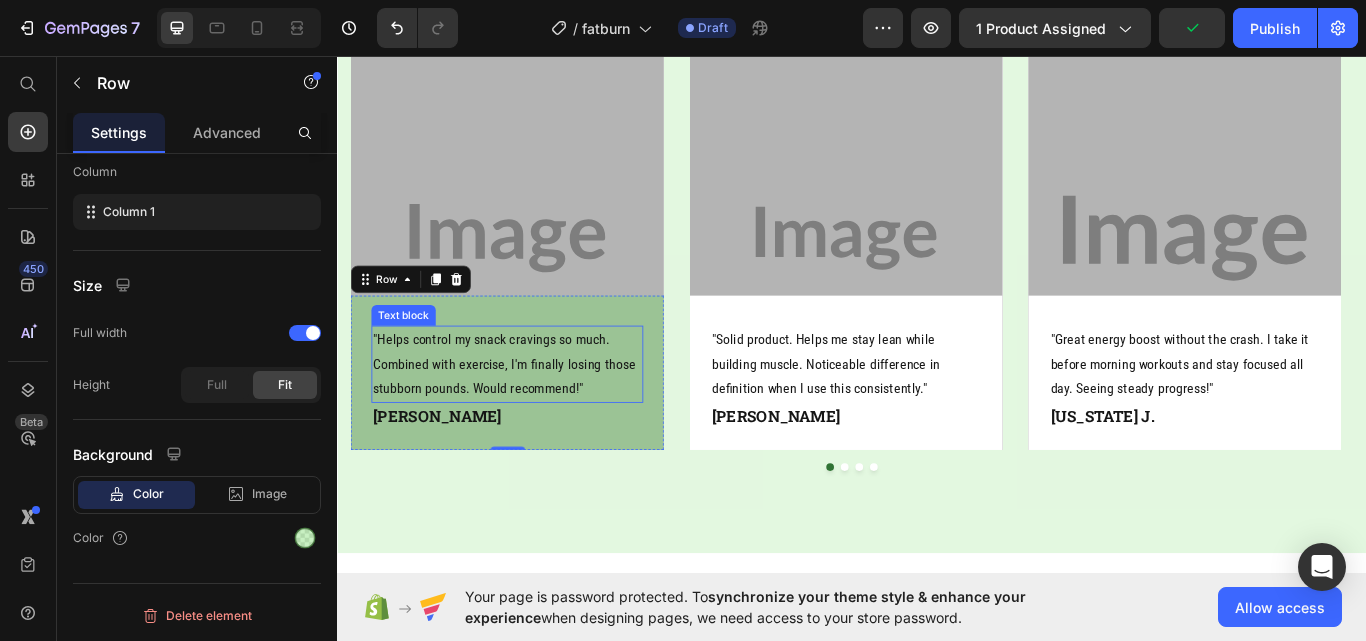 drag, startPoint x: 646, startPoint y: 430, endPoint x: 553, endPoint y: 433, distance: 93.04838 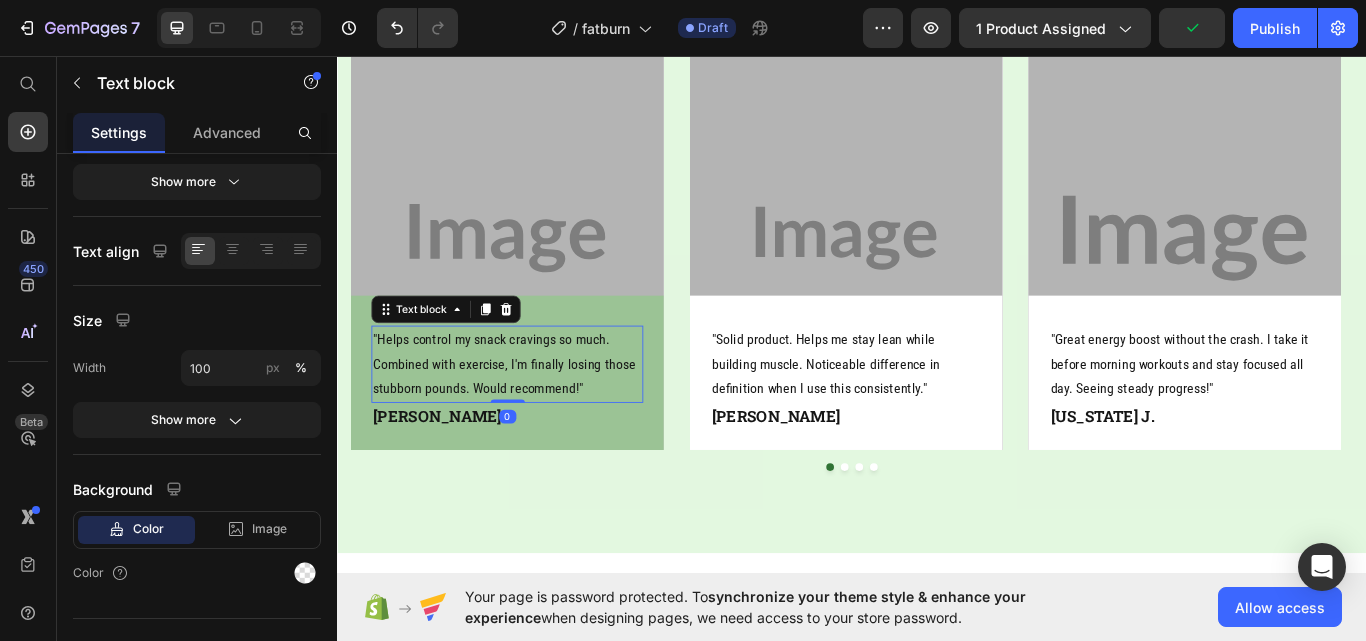 scroll, scrollTop: 0, scrollLeft: 0, axis: both 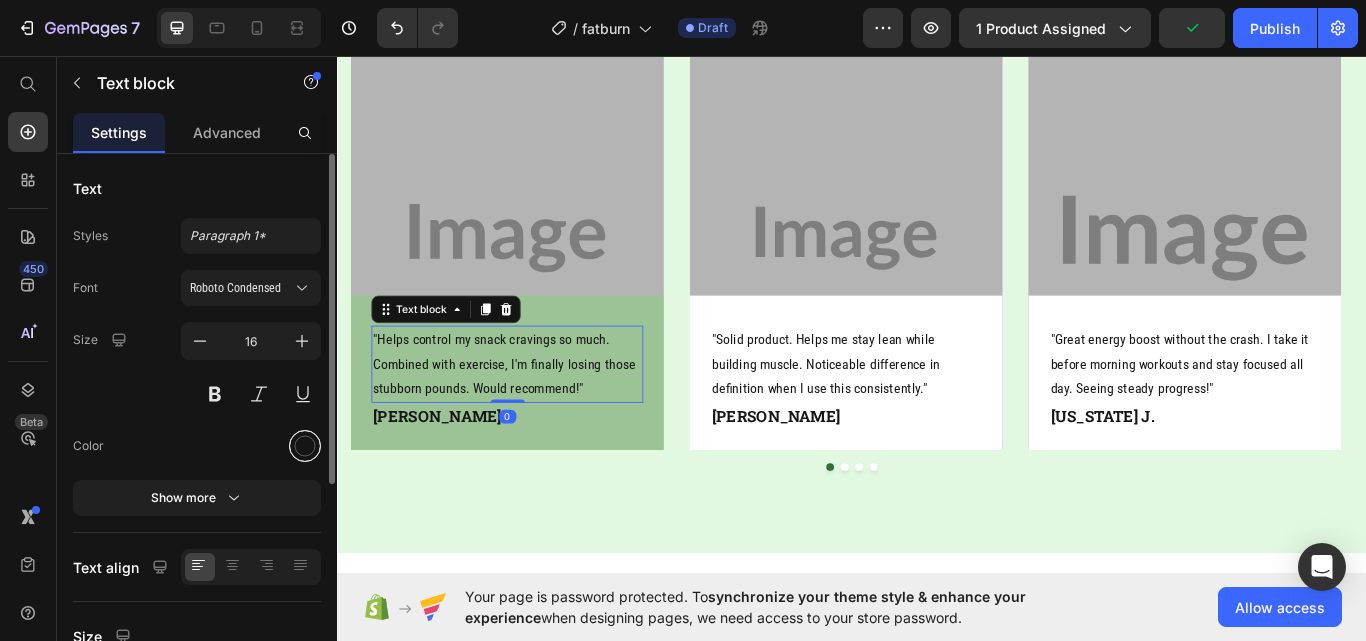click at bounding box center (305, 446) 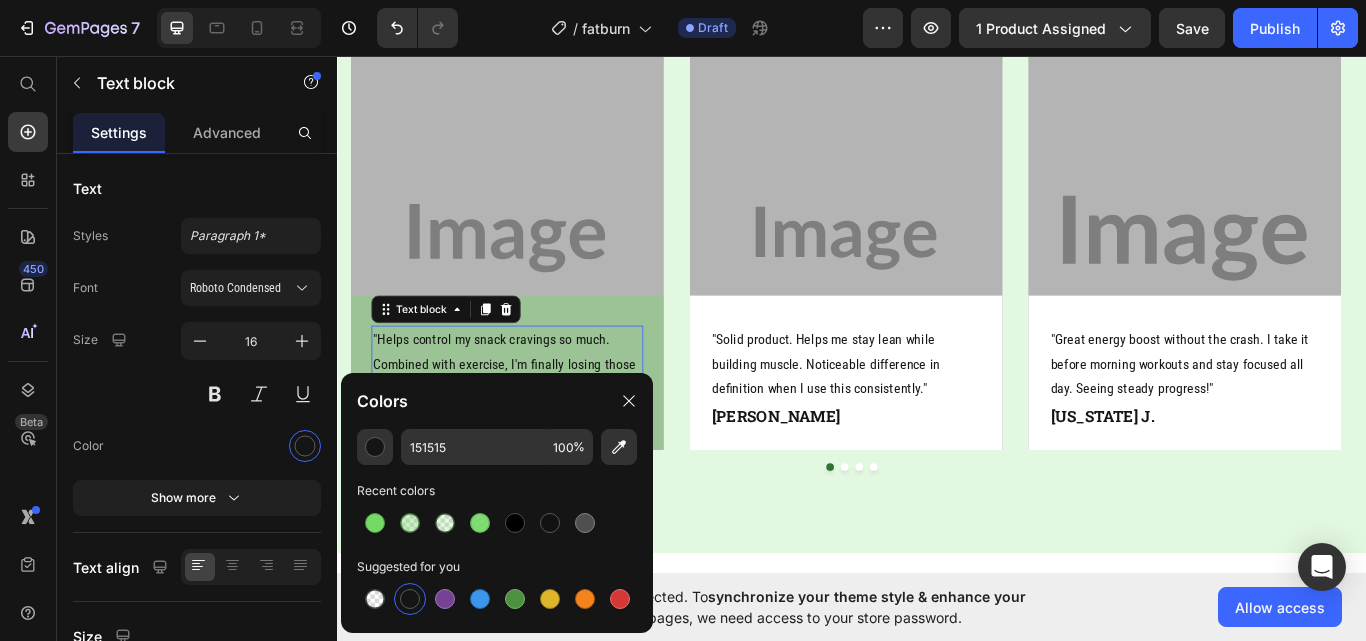 click at bounding box center (515, 523) 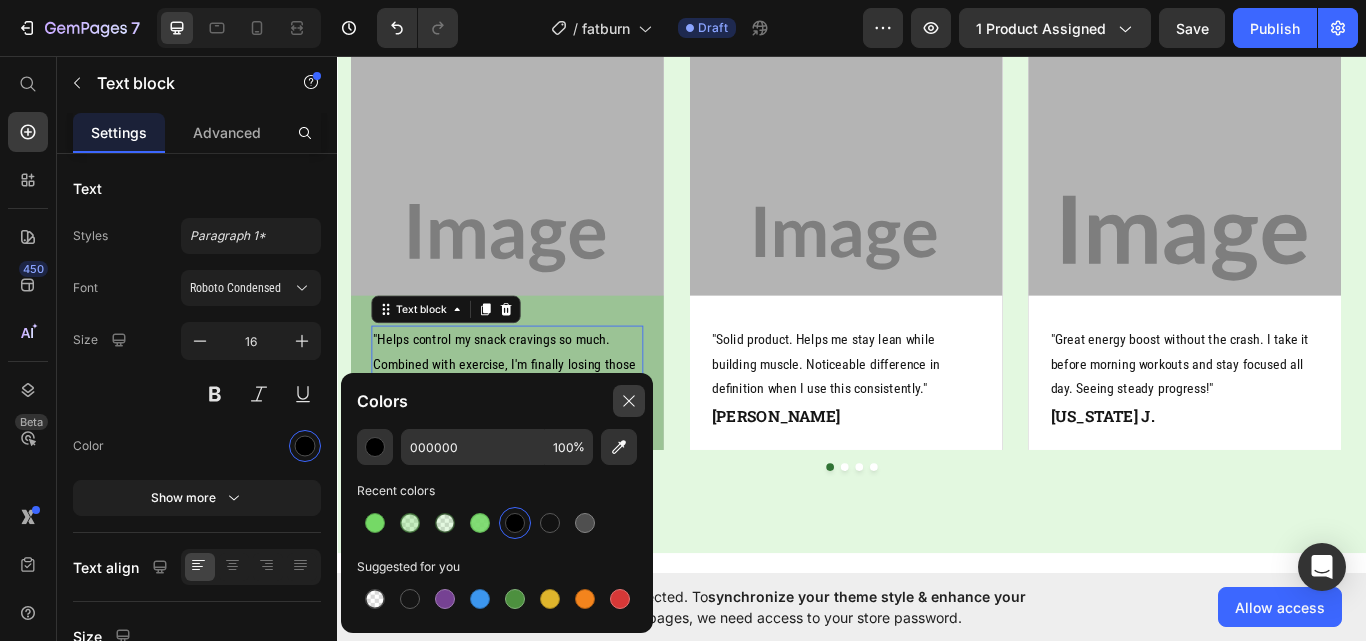 click 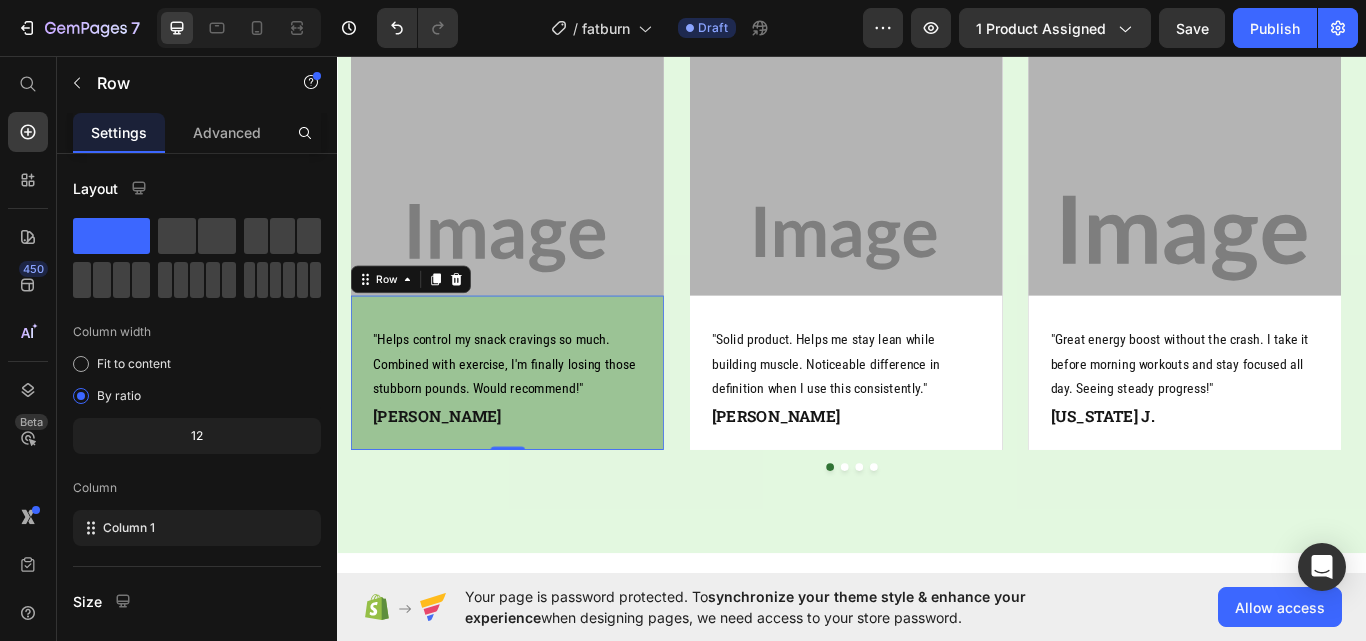 click on ""Helps control my snack cravings so much. Combined with exercise, I'm finally losing those stubborn pounds. Would recommend!" Text block [PERSON_NAME] Text block Row   0" at bounding box center (534, 426) 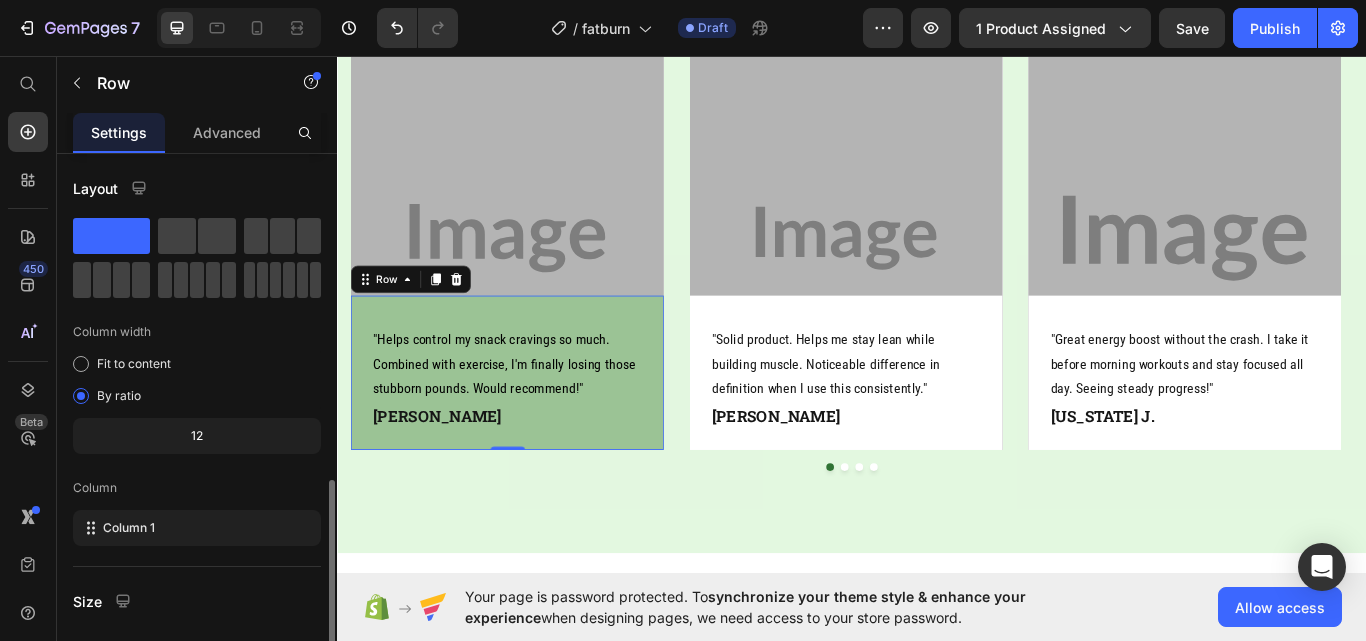 scroll, scrollTop: 316, scrollLeft: 0, axis: vertical 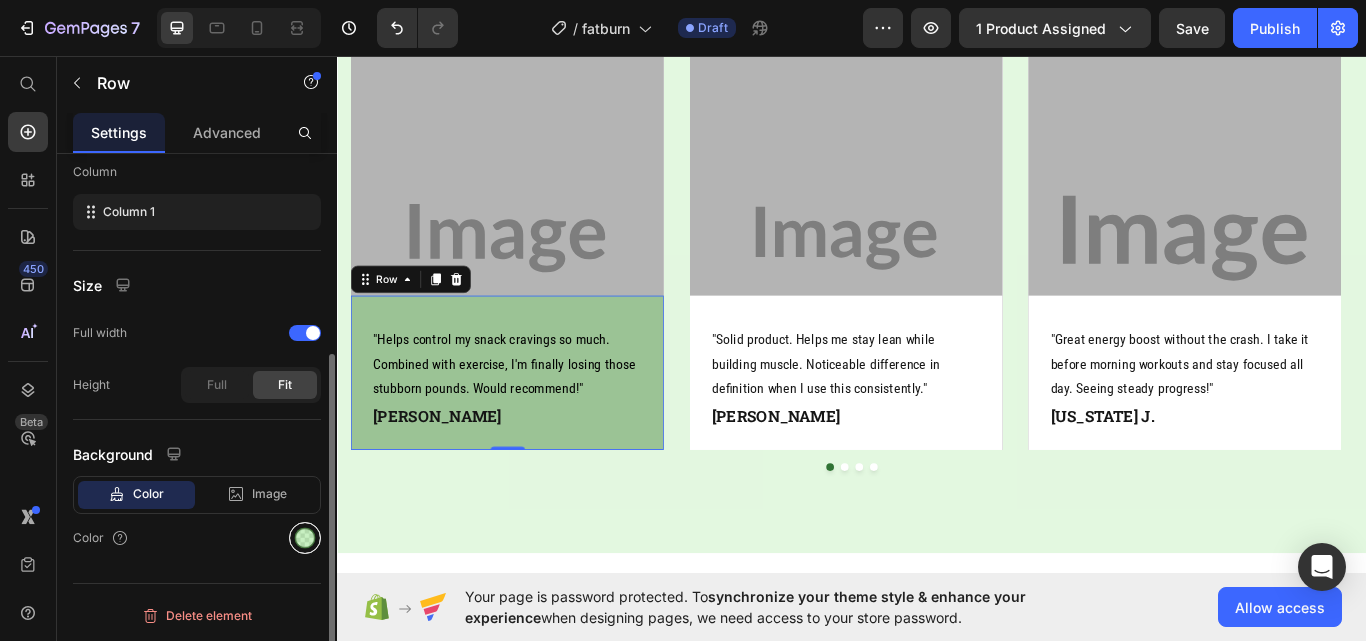 click at bounding box center [305, 538] 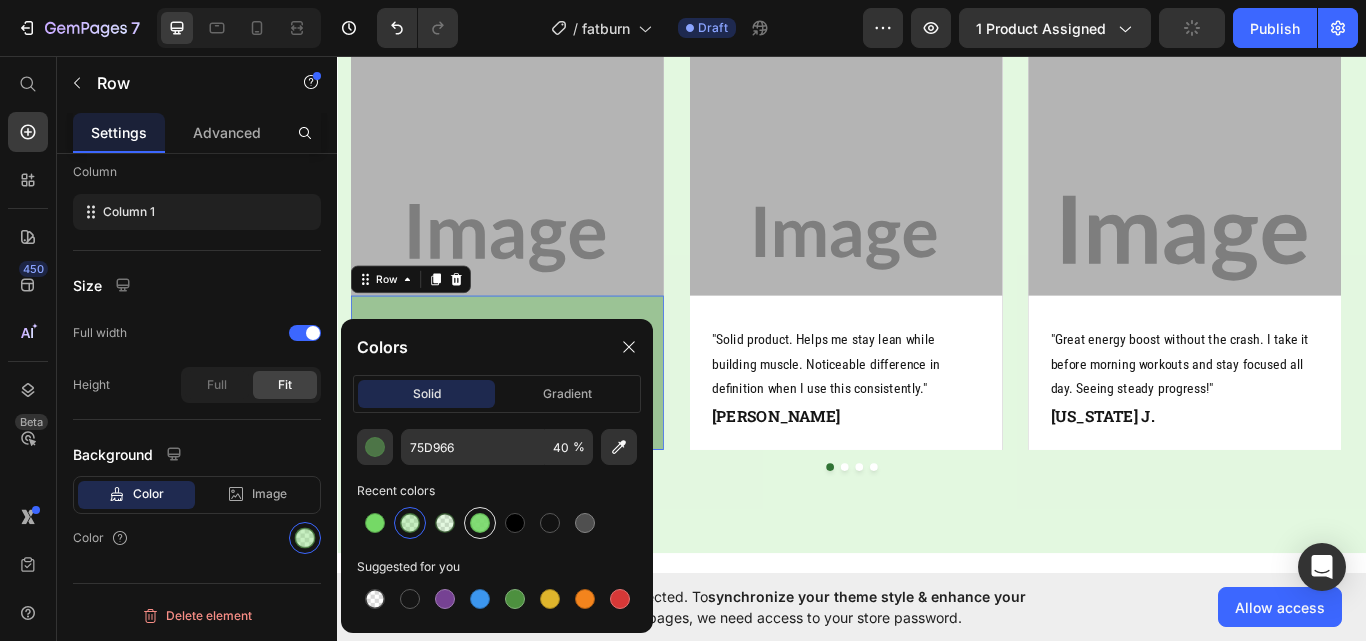 click at bounding box center (480, 523) 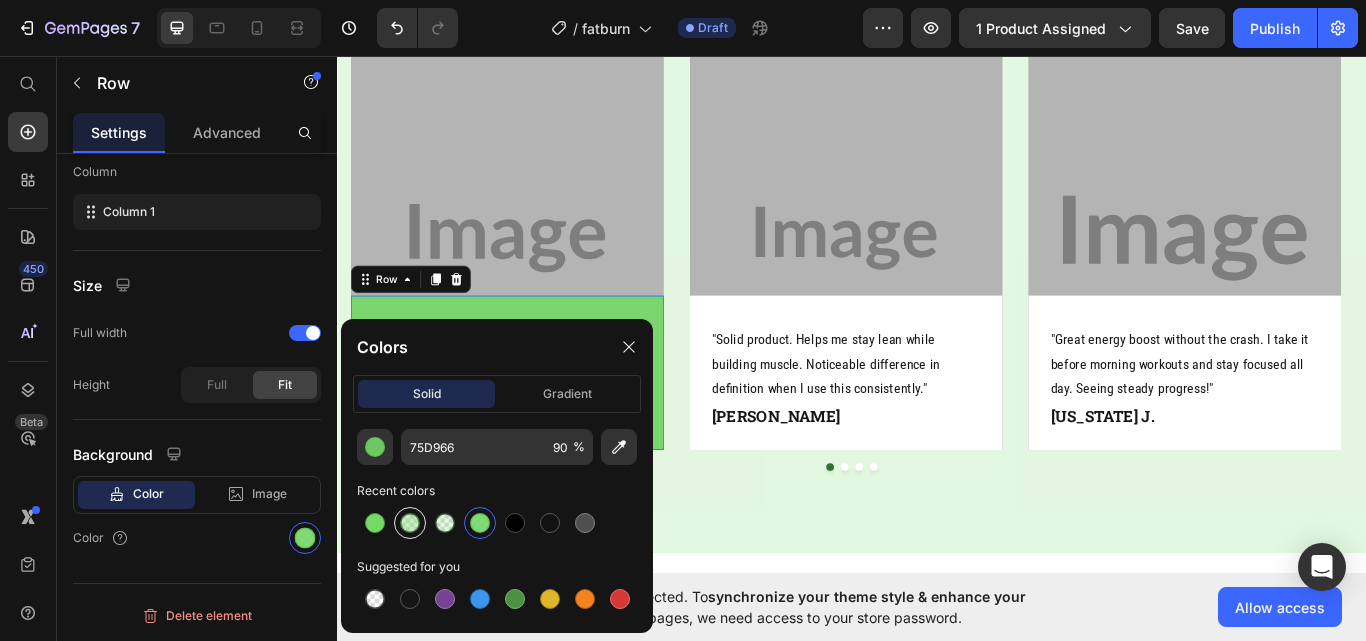 click at bounding box center [410, 523] 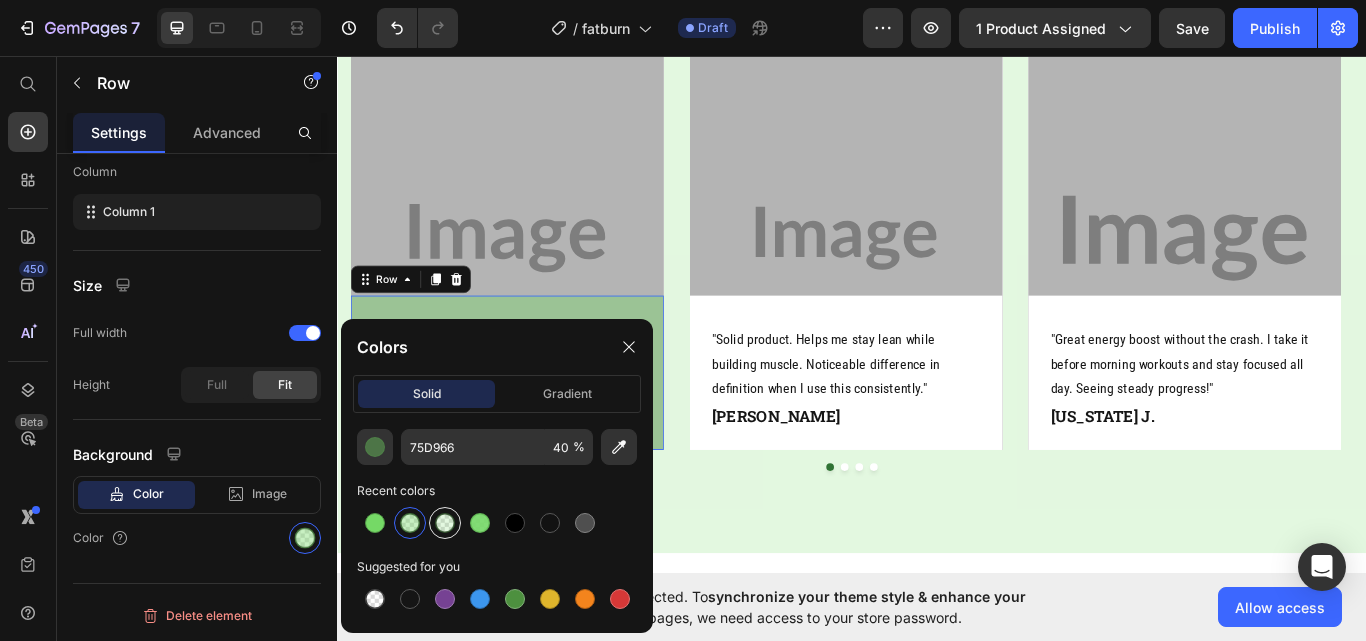 click at bounding box center [445, 523] 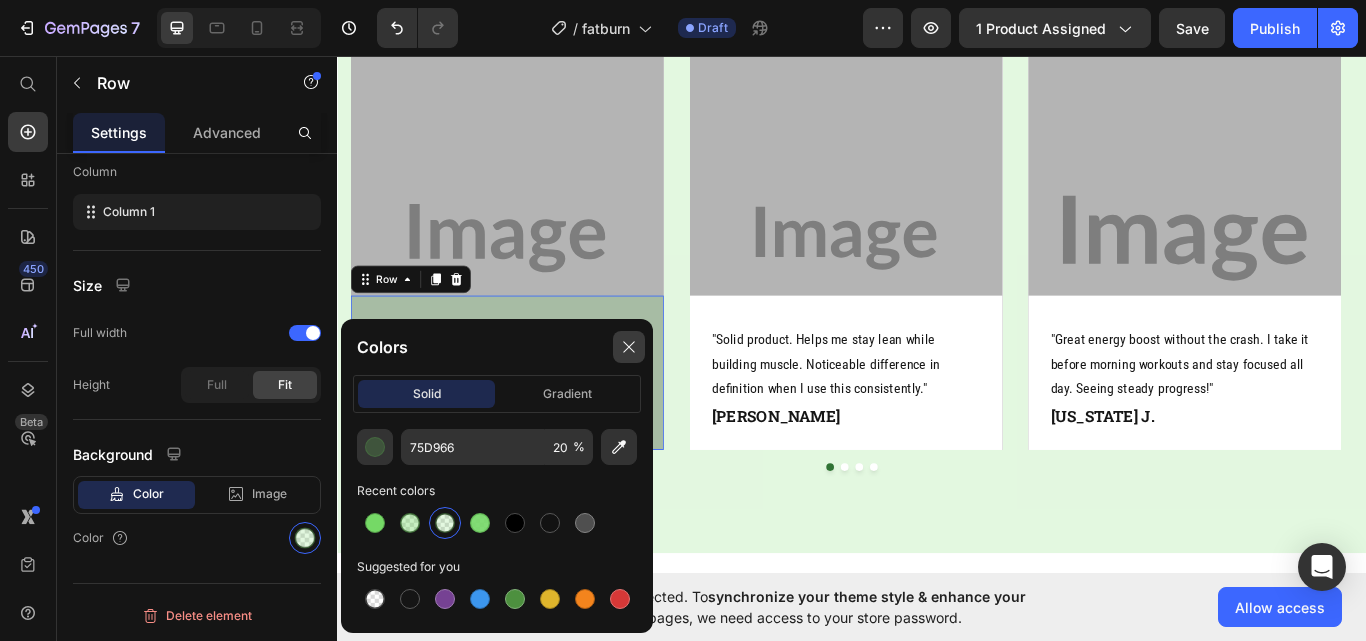 click 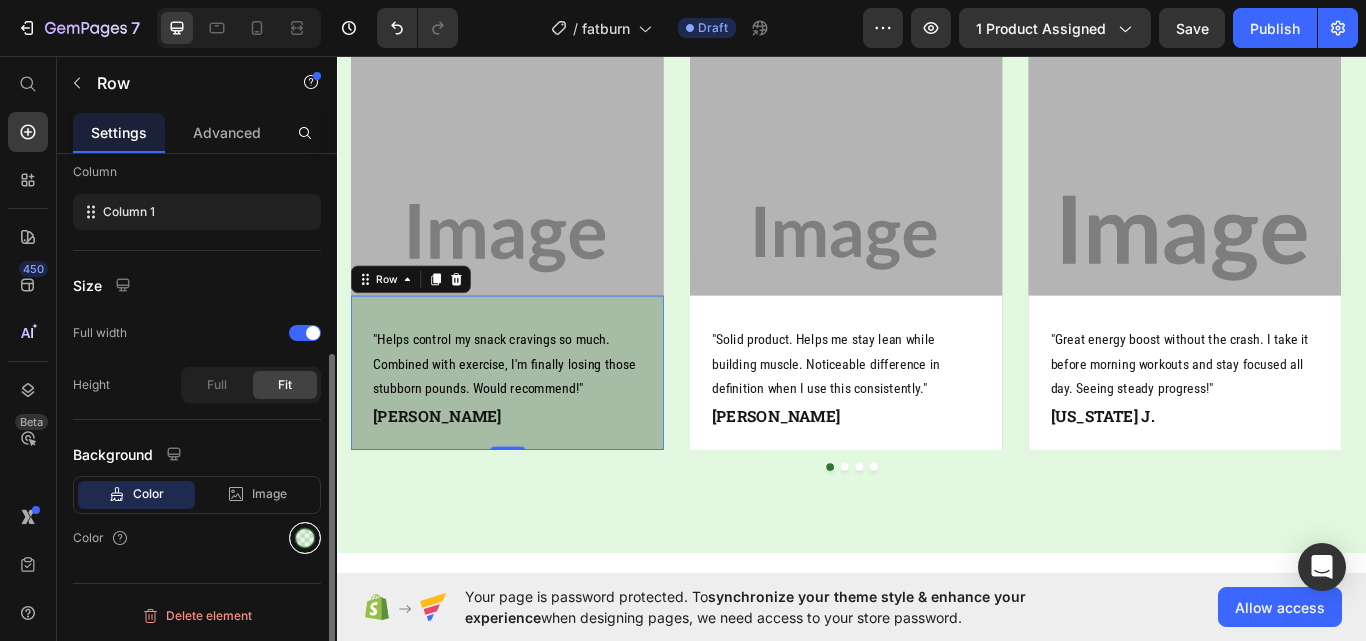click at bounding box center (305, 538) 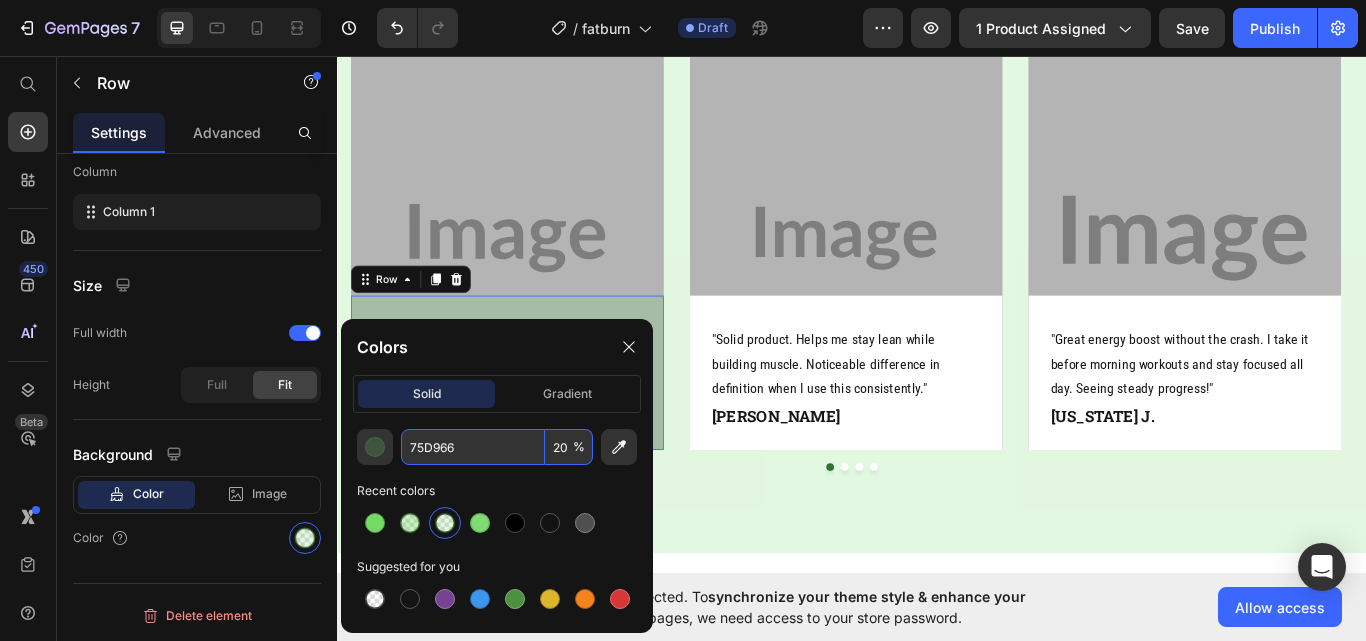 click on "75D966" at bounding box center (473, 447) 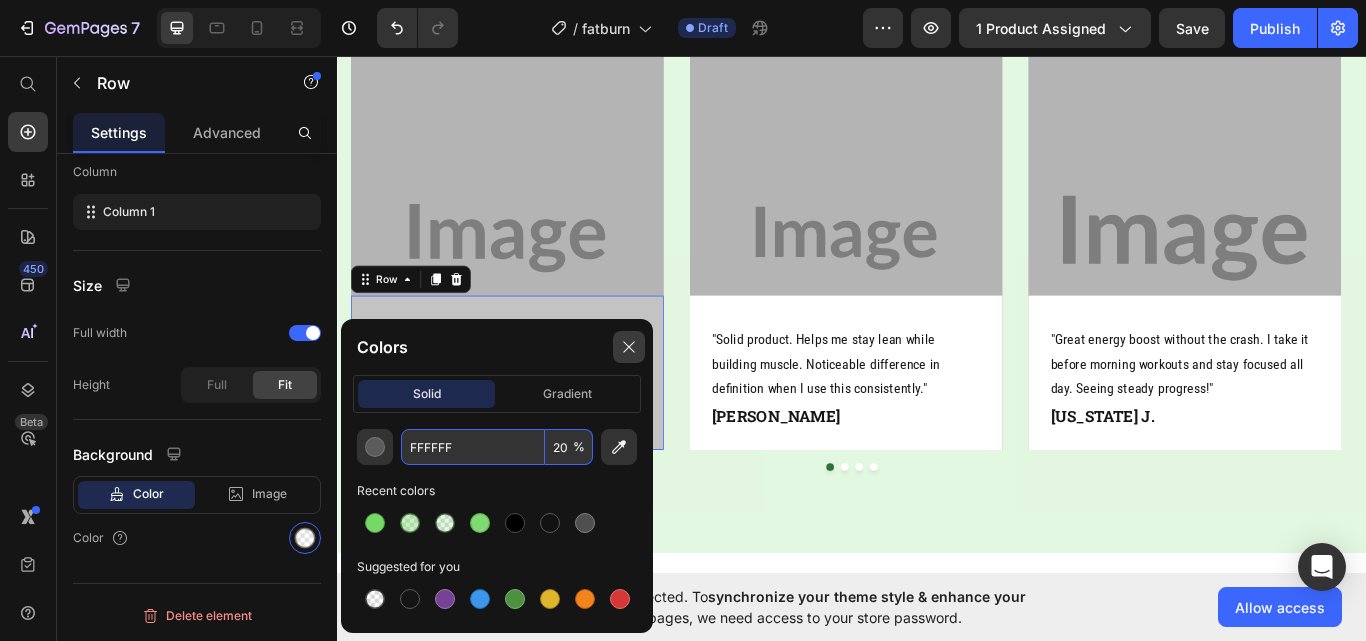 type on "FFFFFF" 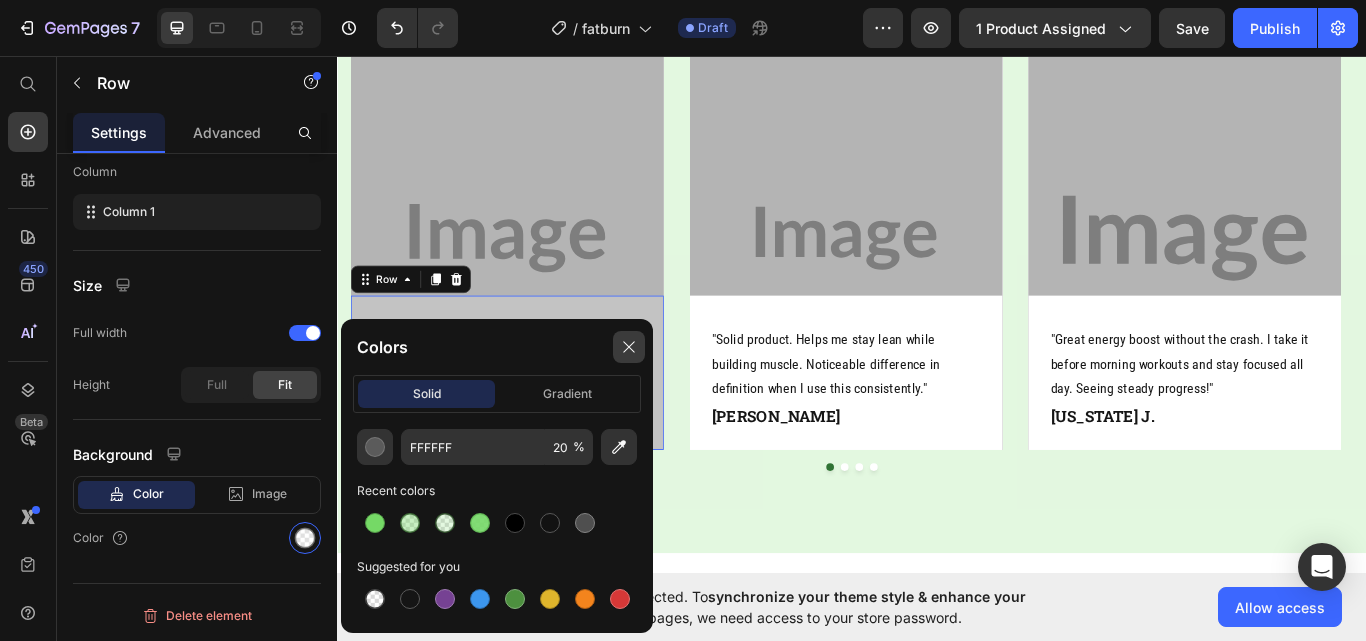 click at bounding box center (629, 347) 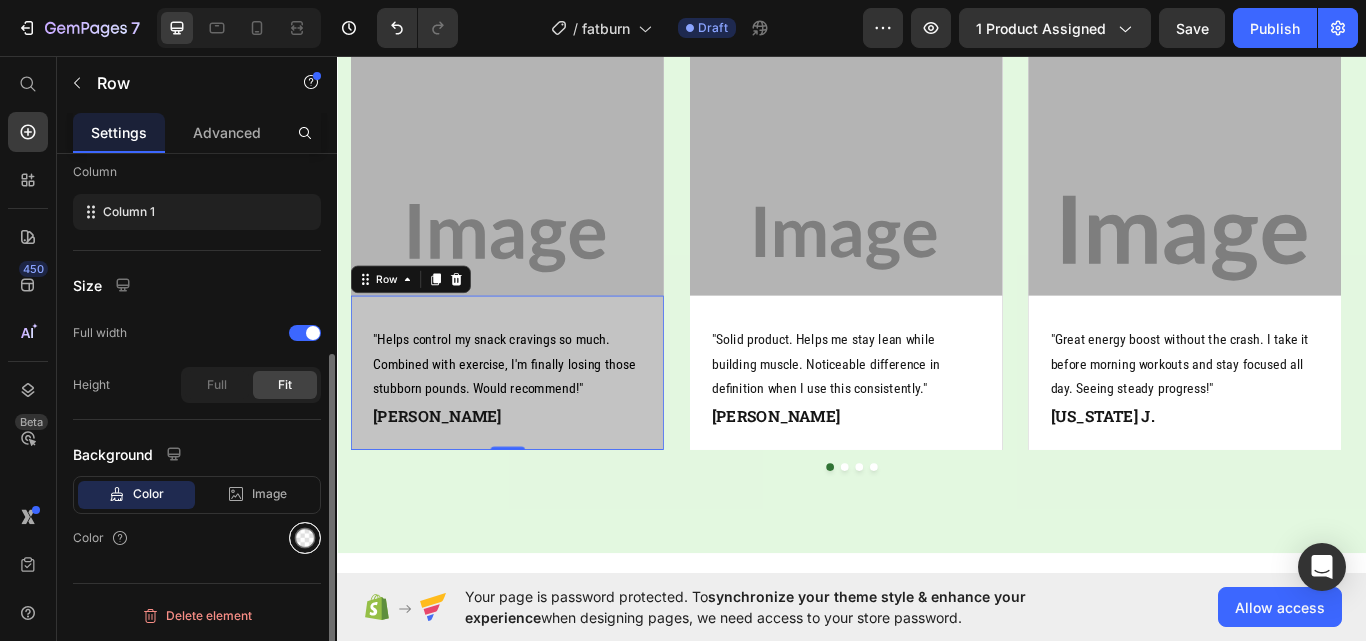 click at bounding box center [305, 538] 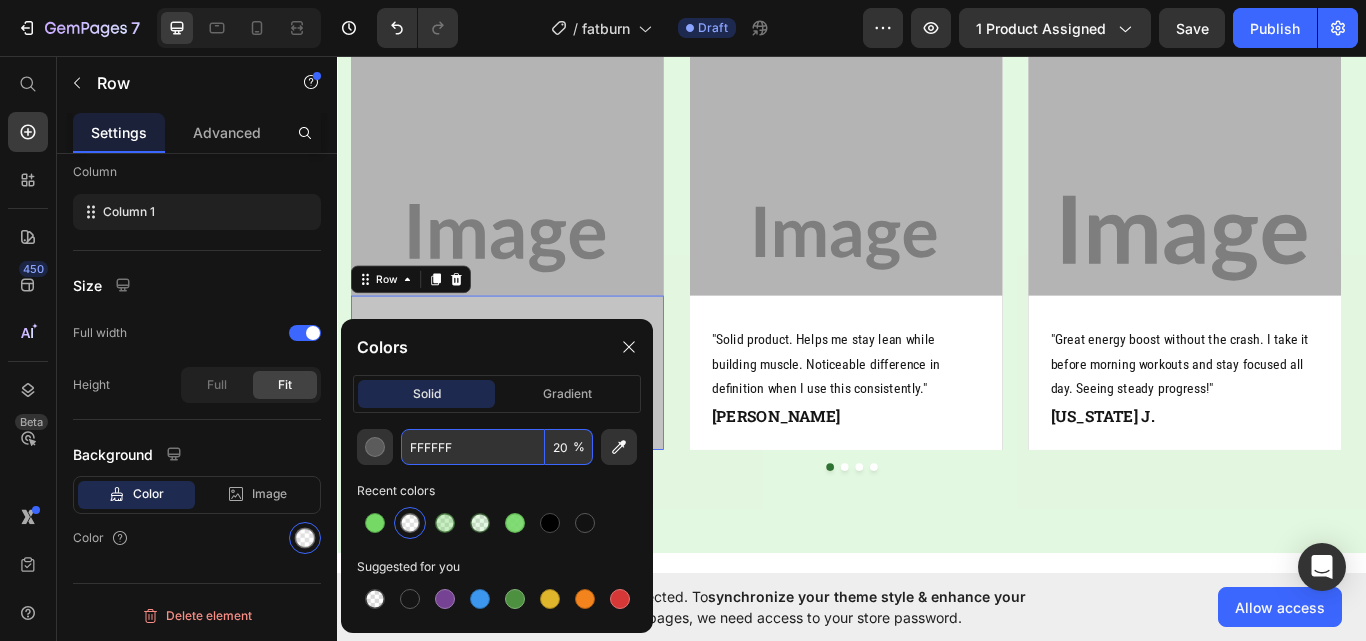 click on "FFFFFF" at bounding box center [473, 447] 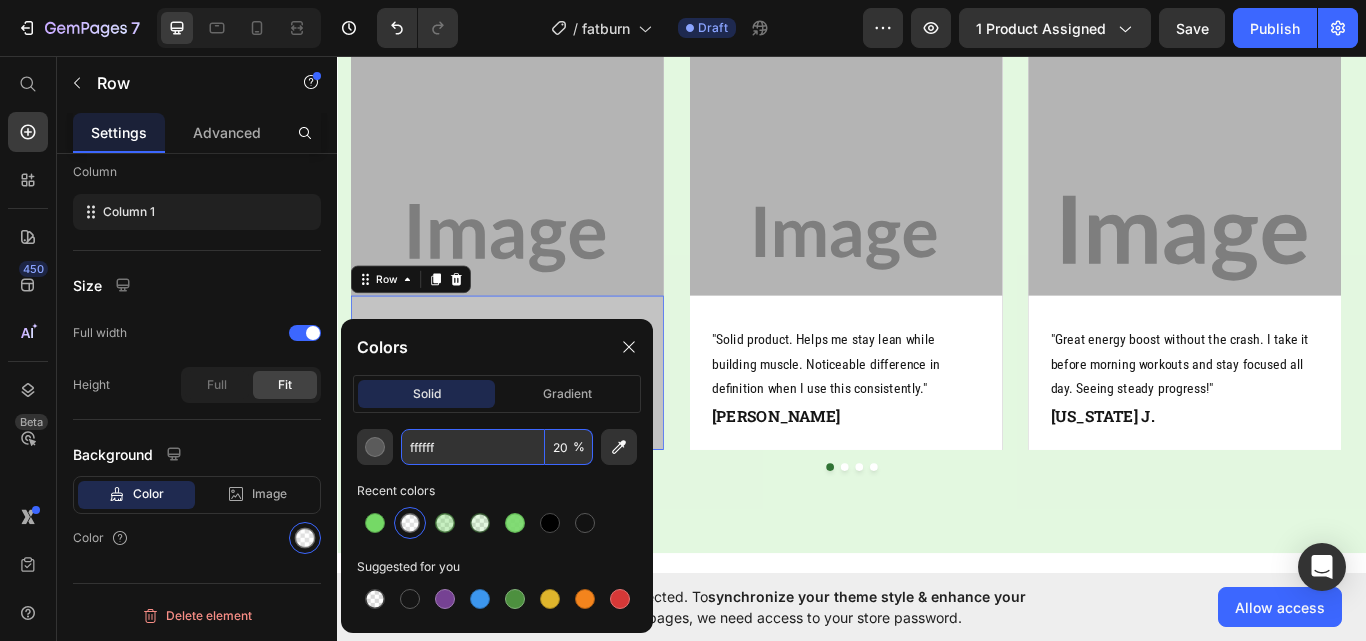 type on "FFFFFF" 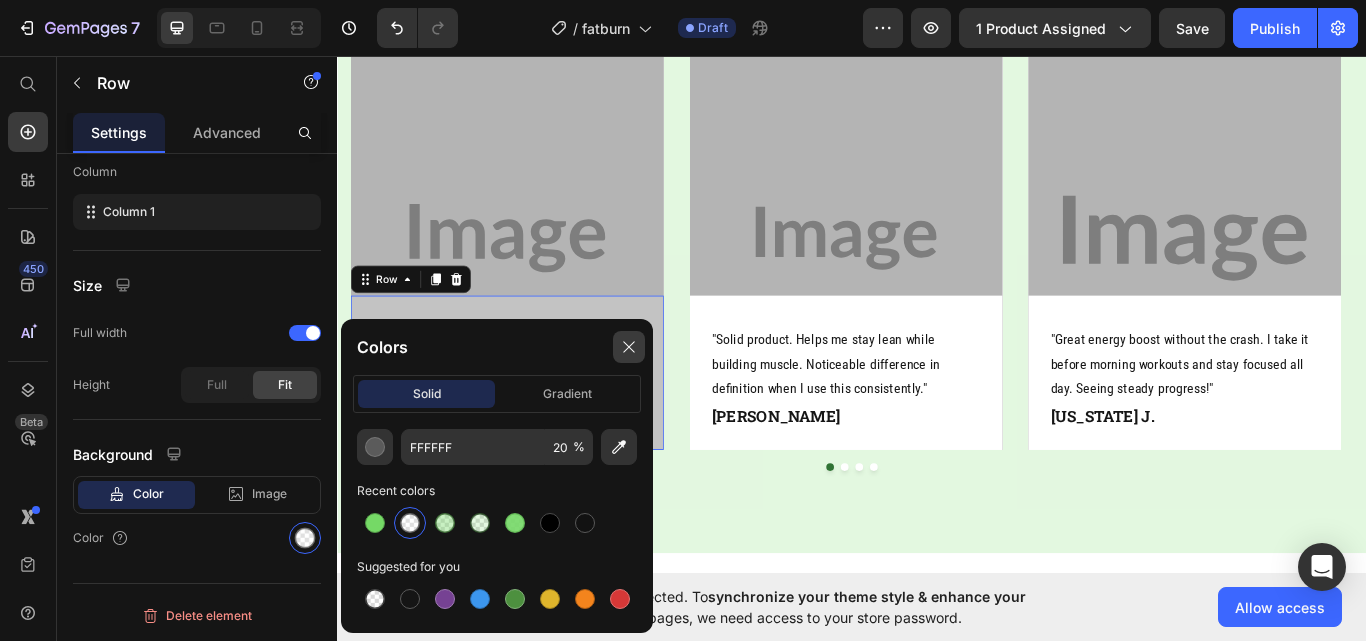 click at bounding box center [629, 347] 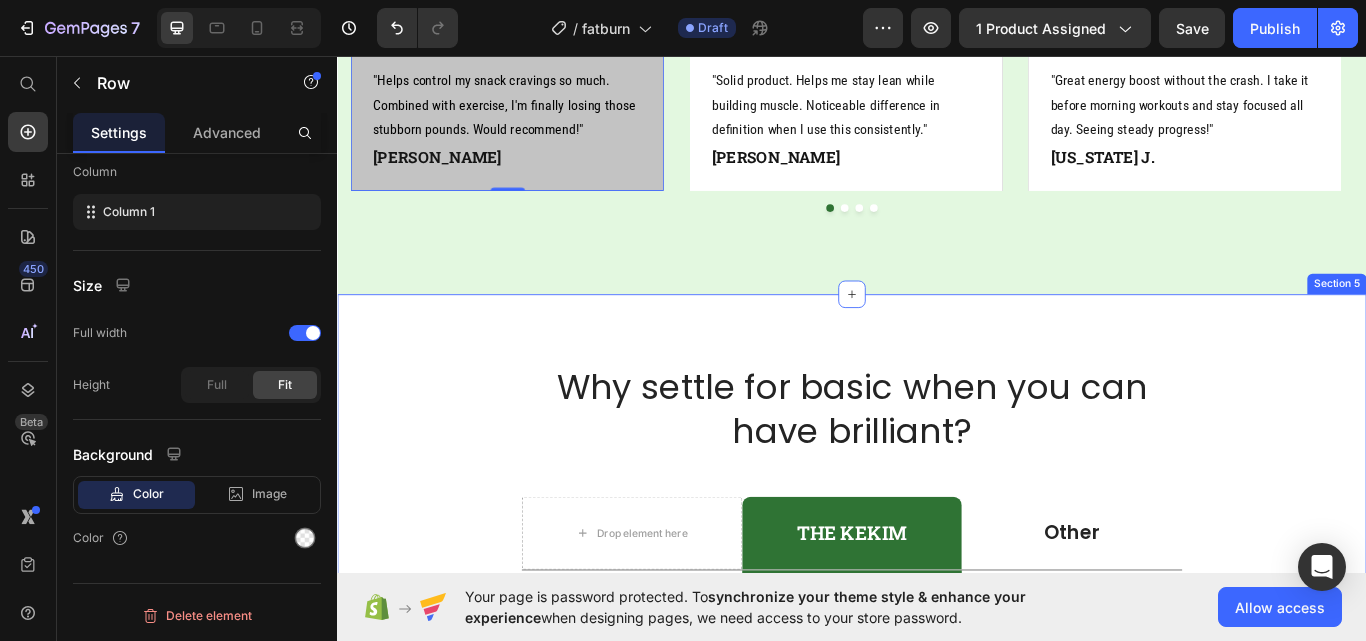 scroll, scrollTop: 3000, scrollLeft: 0, axis: vertical 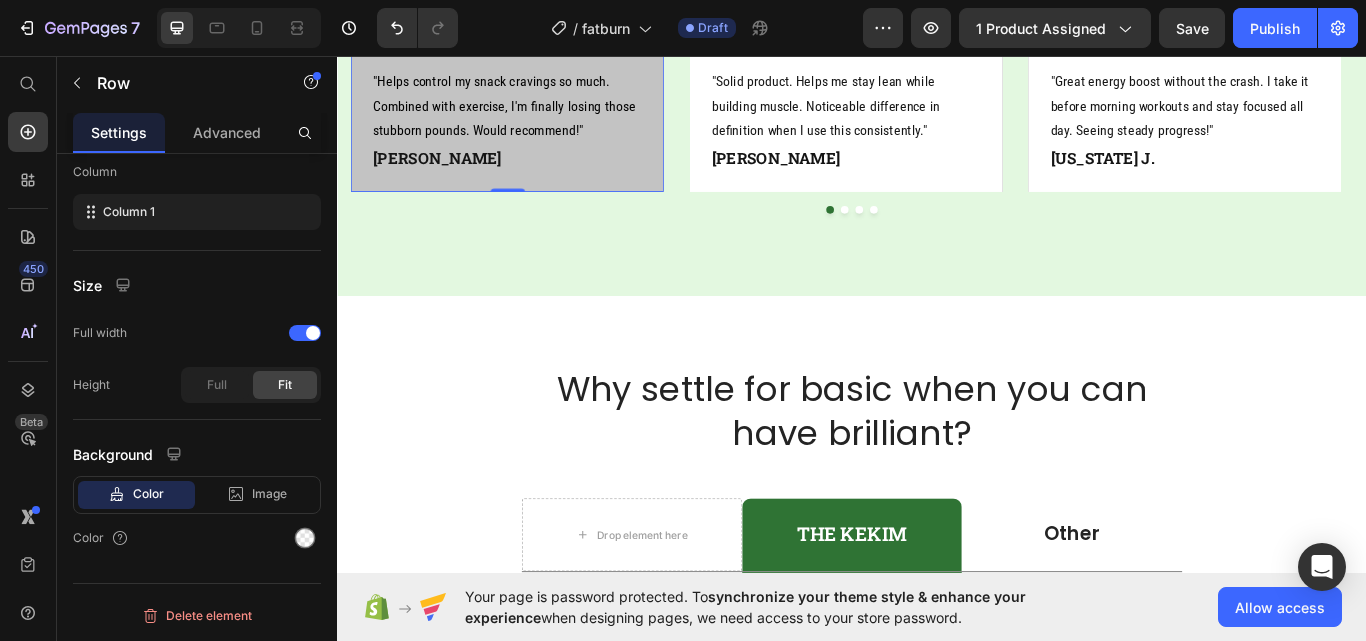 click on ""Helps control my snack cravings so much. Combined with exercise, I'm finally losing those stubborn pounds. Would recommend!" Text block [PERSON_NAME] Text block Row   0" at bounding box center (534, 126) 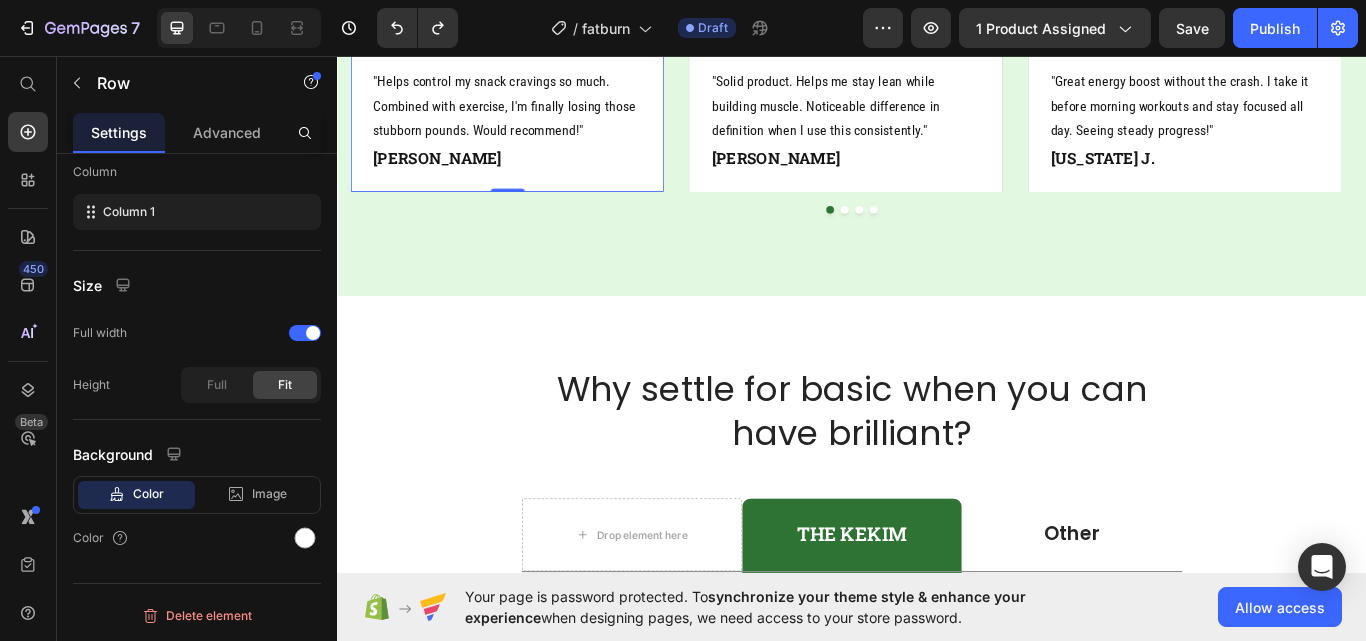 scroll, scrollTop: 2800, scrollLeft: 0, axis: vertical 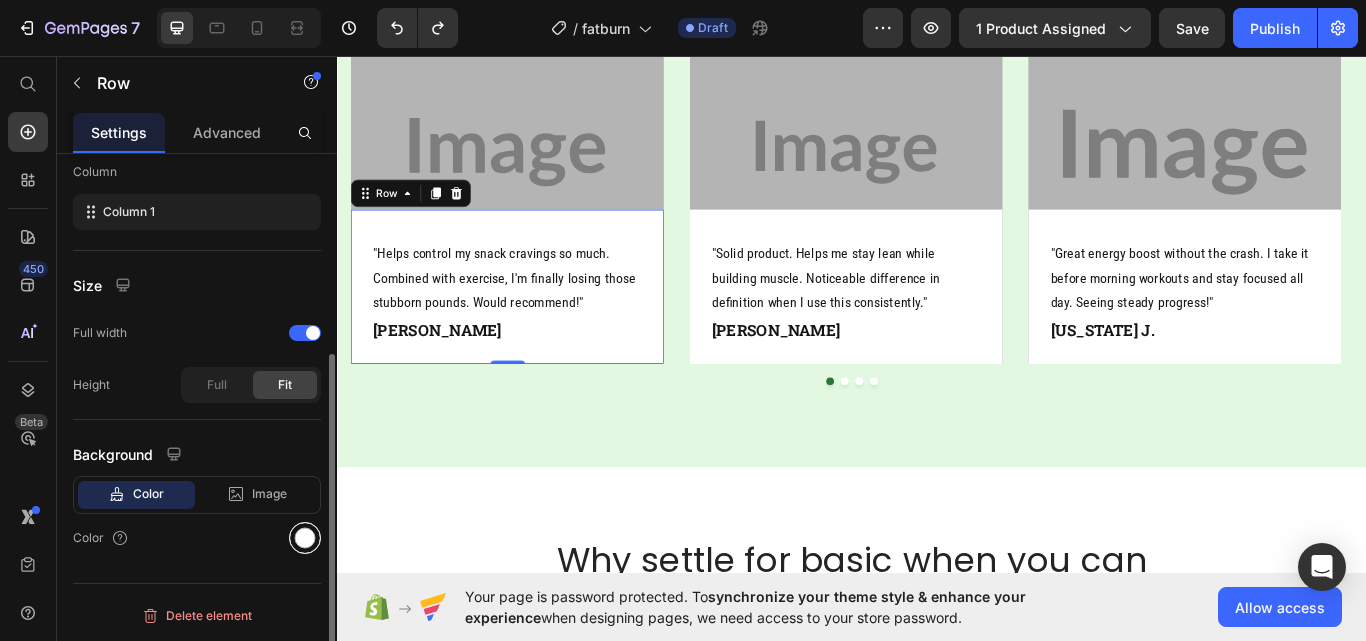 click at bounding box center [305, 538] 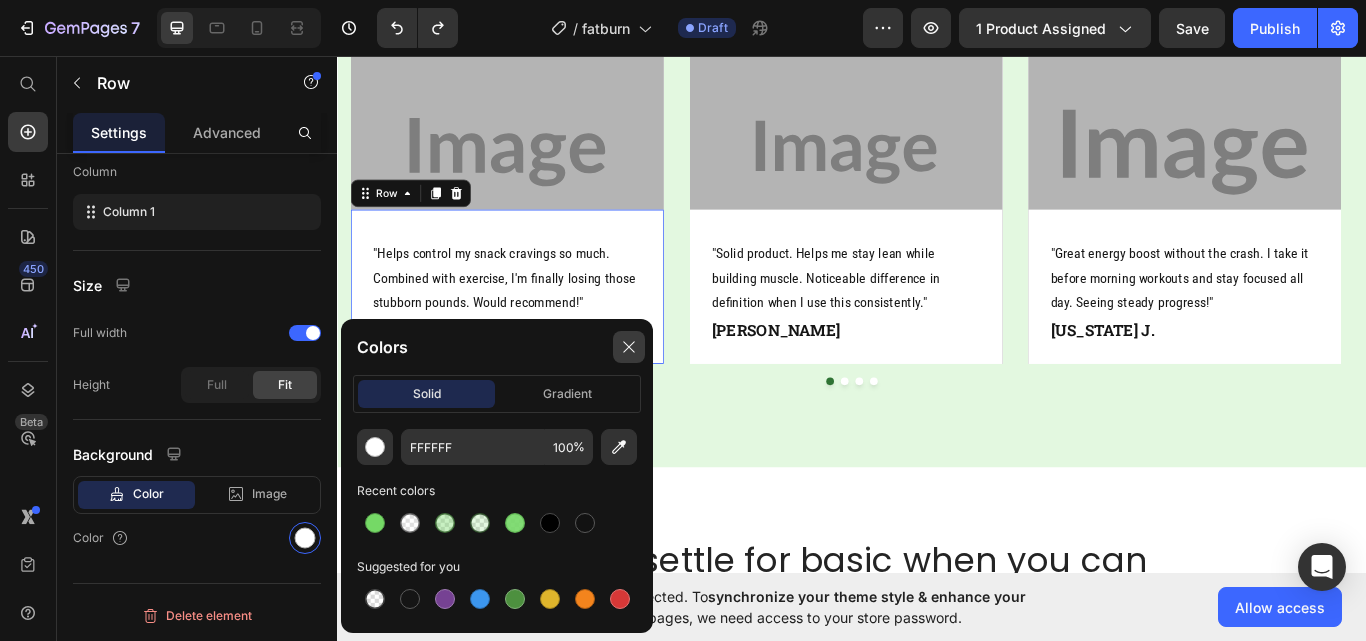 click 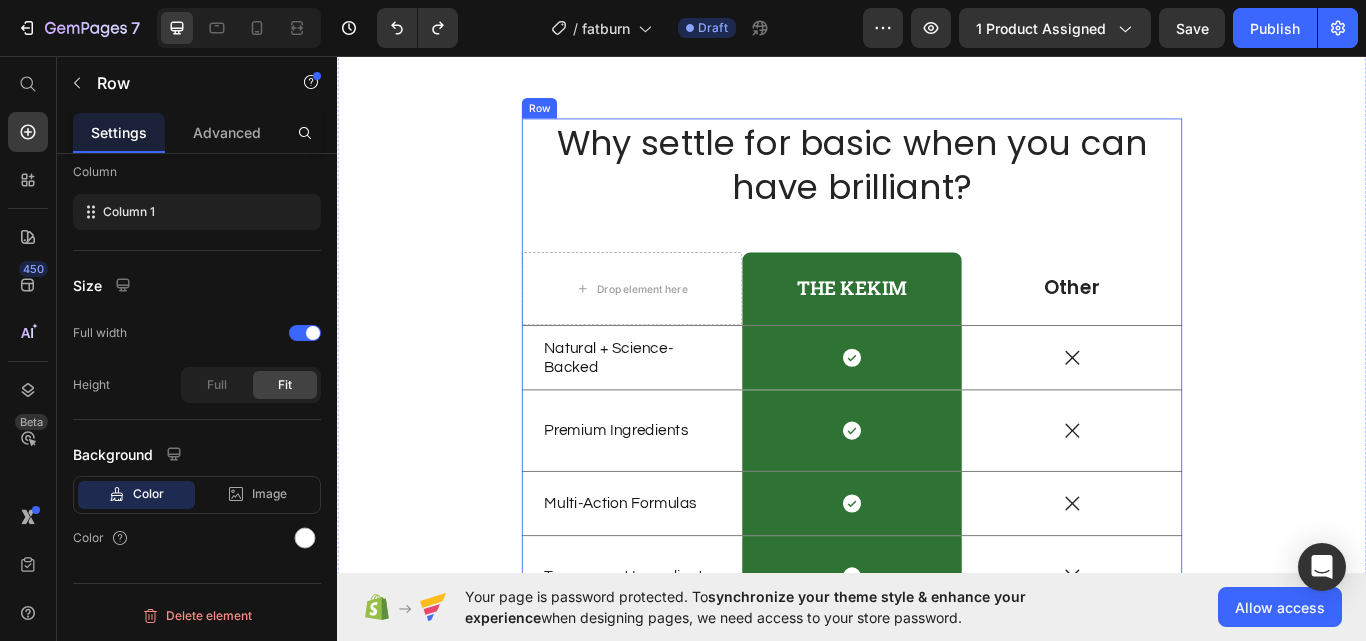 scroll, scrollTop: 3300, scrollLeft: 0, axis: vertical 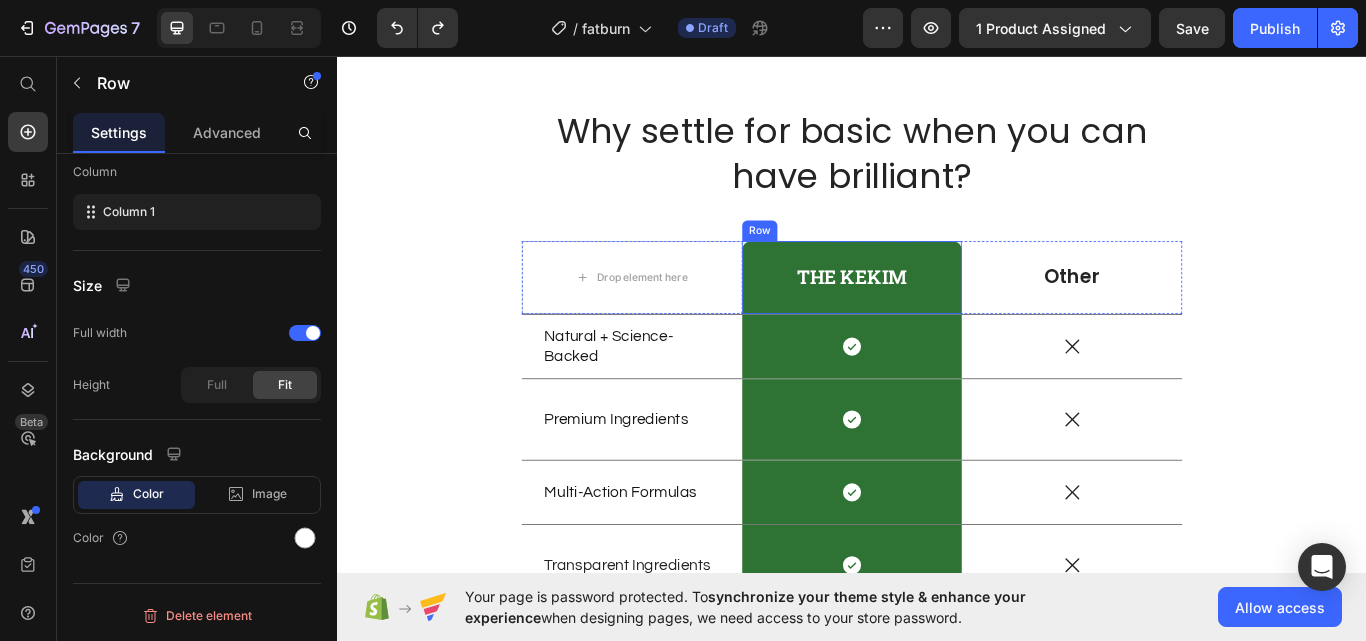 click on "THE KEKIM Text Block Row" at bounding box center (937, 315) 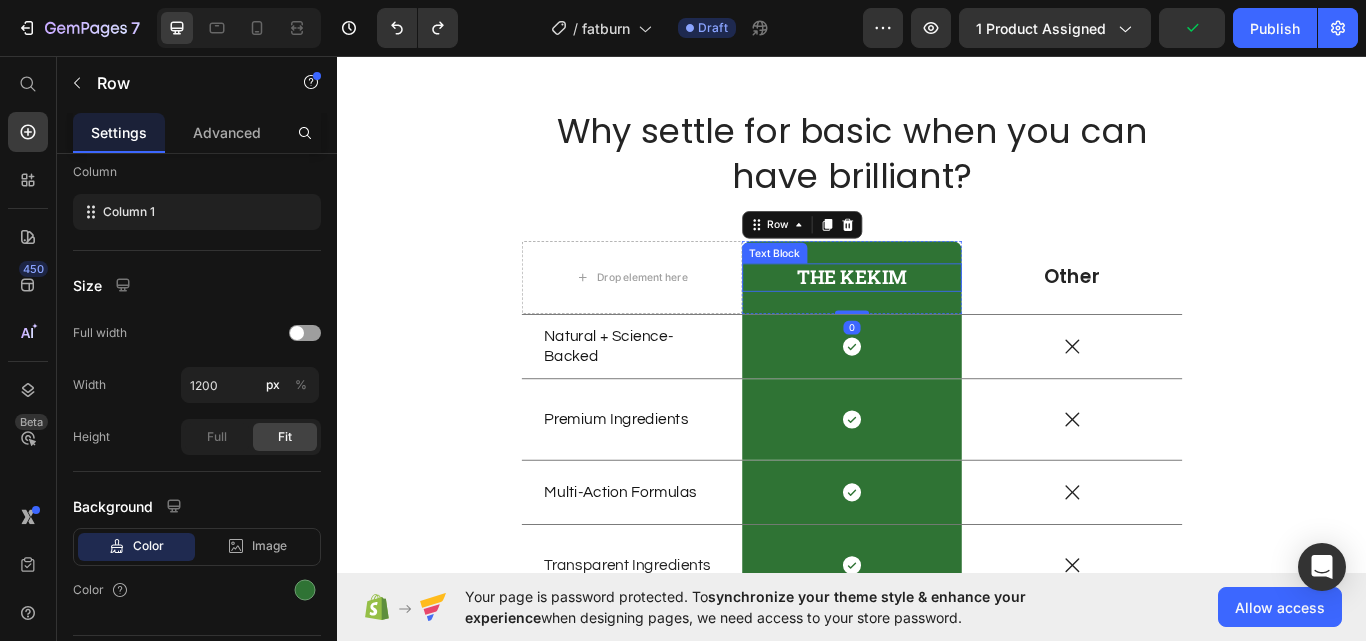 click on "THE KEKIM" at bounding box center (937, 315) 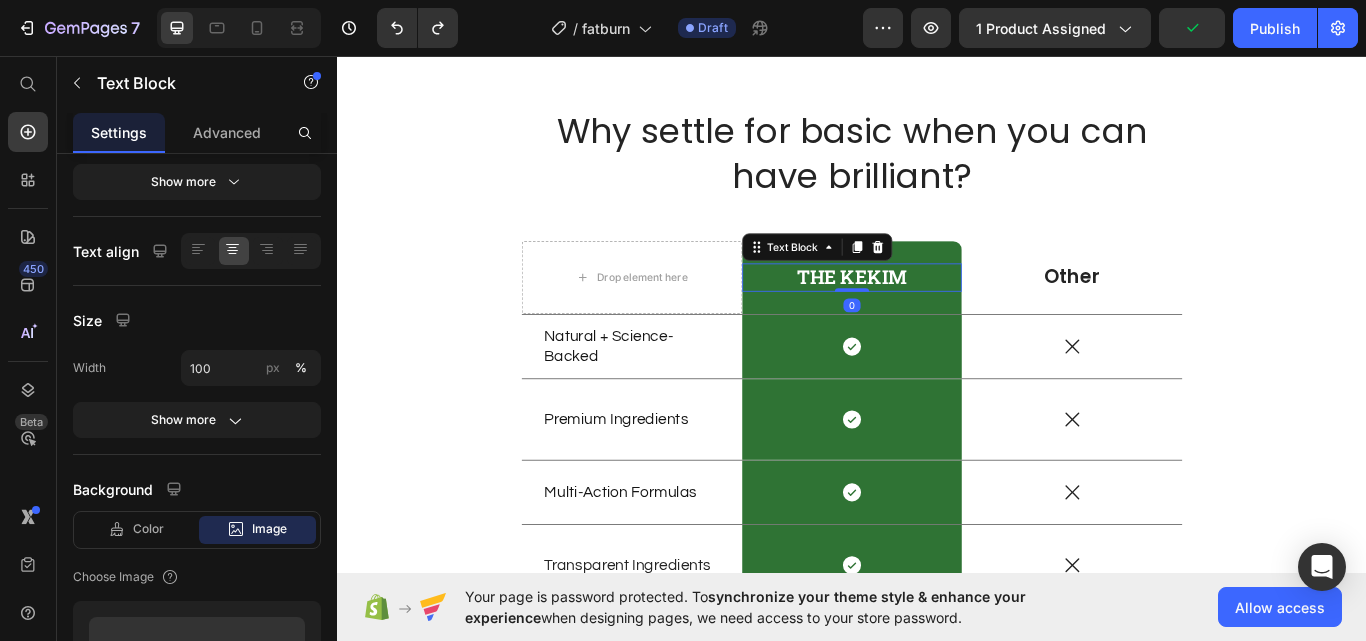scroll, scrollTop: 0, scrollLeft: 0, axis: both 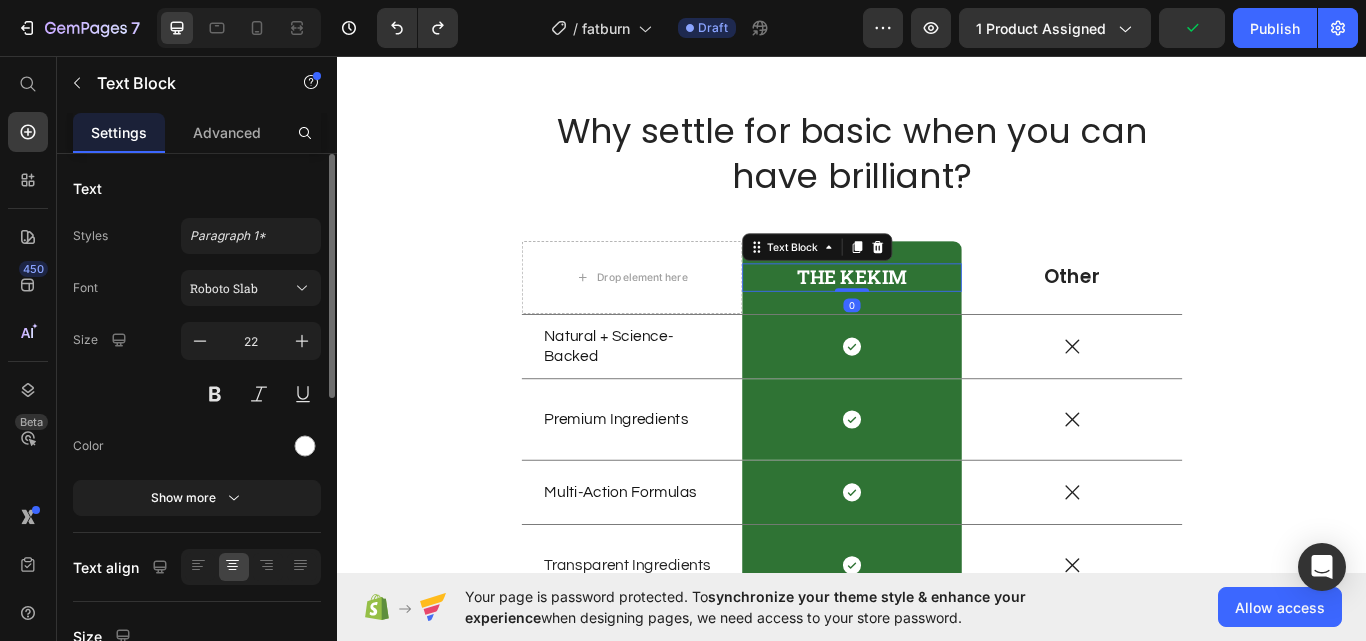 click on "THE KEKIM" at bounding box center (937, 315) 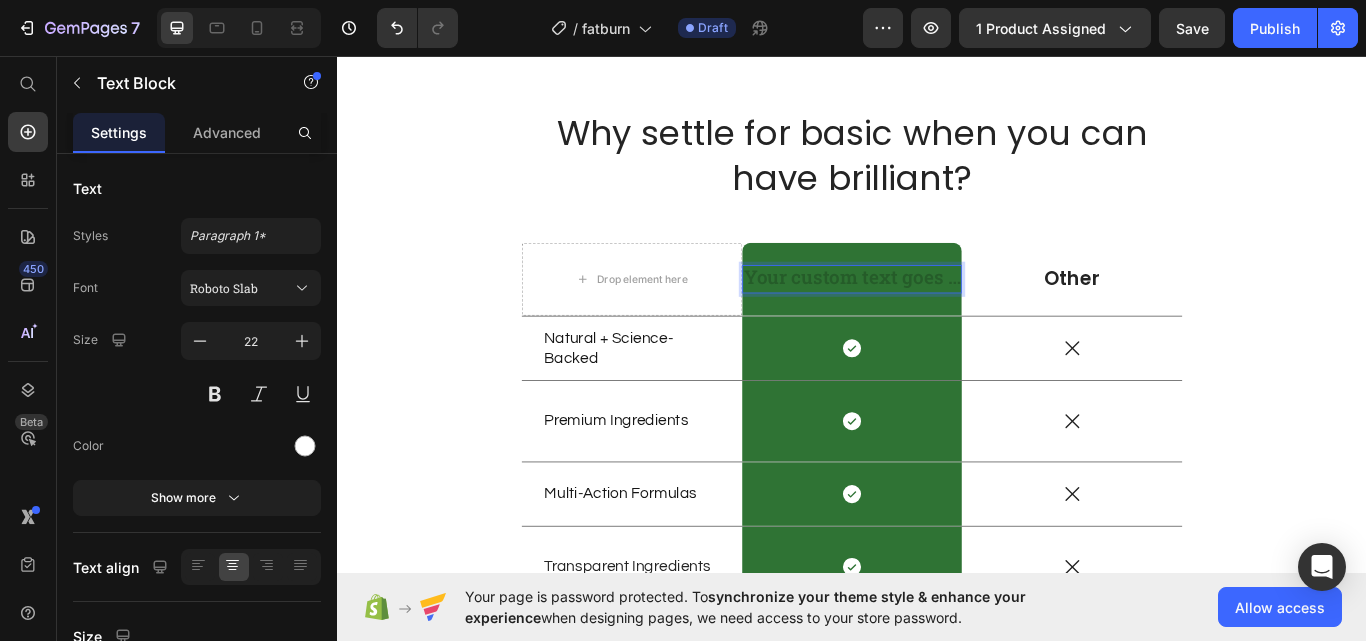 scroll, scrollTop: 3296, scrollLeft: 0, axis: vertical 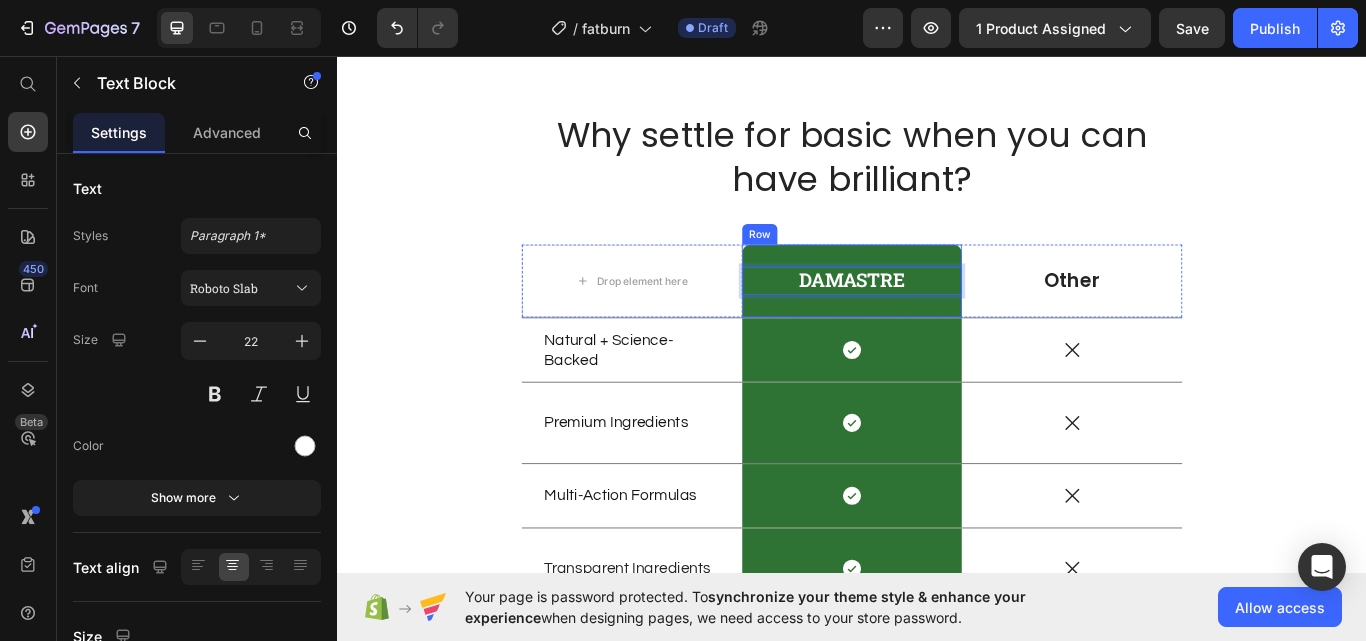 click on "DAMASTRE Text Block   0 Row" at bounding box center [937, 319] 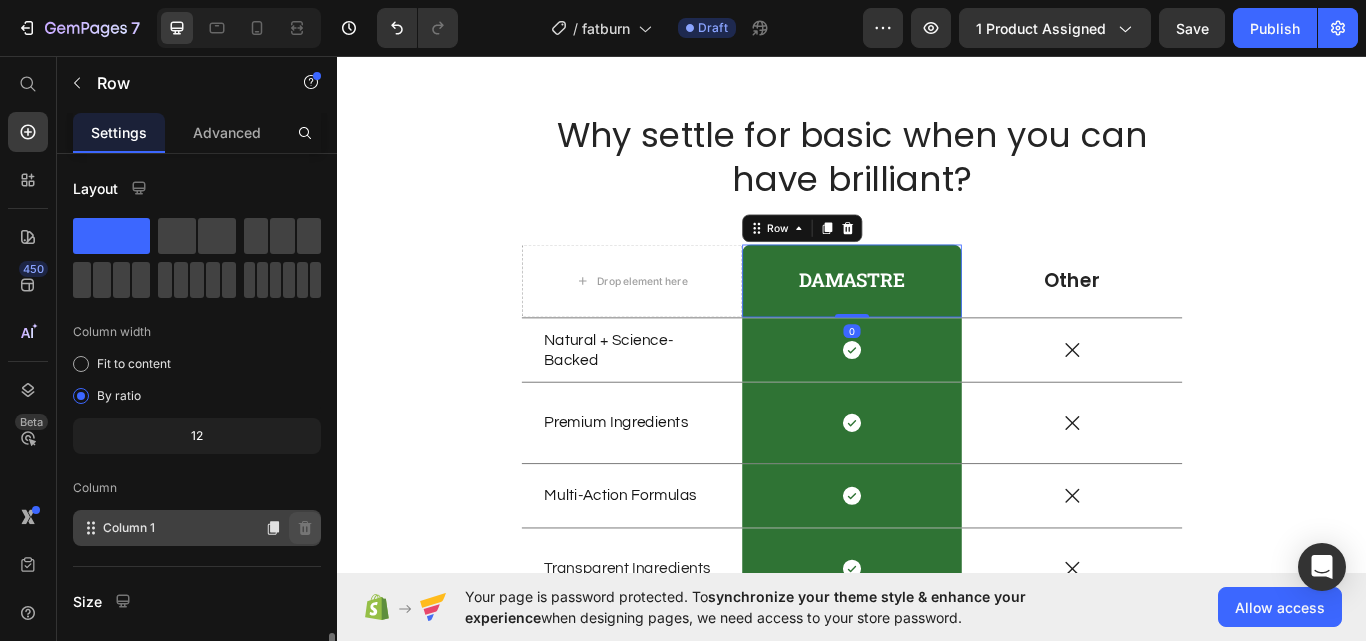 scroll, scrollTop: 368, scrollLeft: 0, axis: vertical 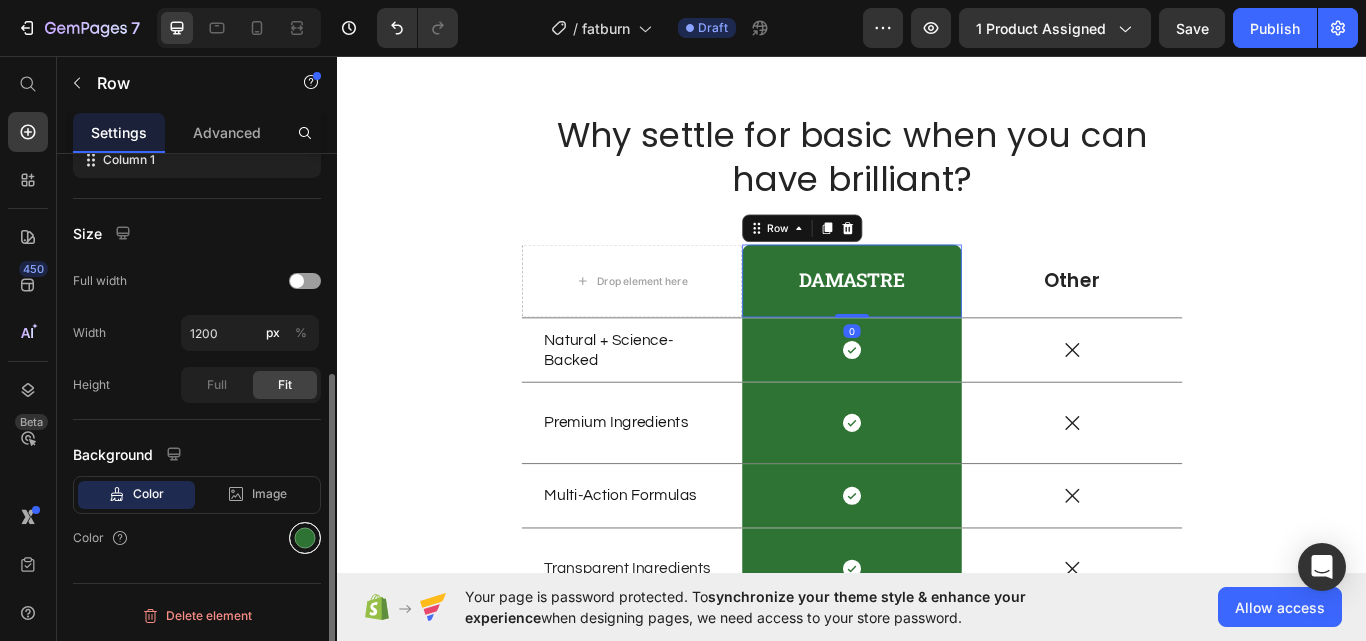 click at bounding box center [305, 538] 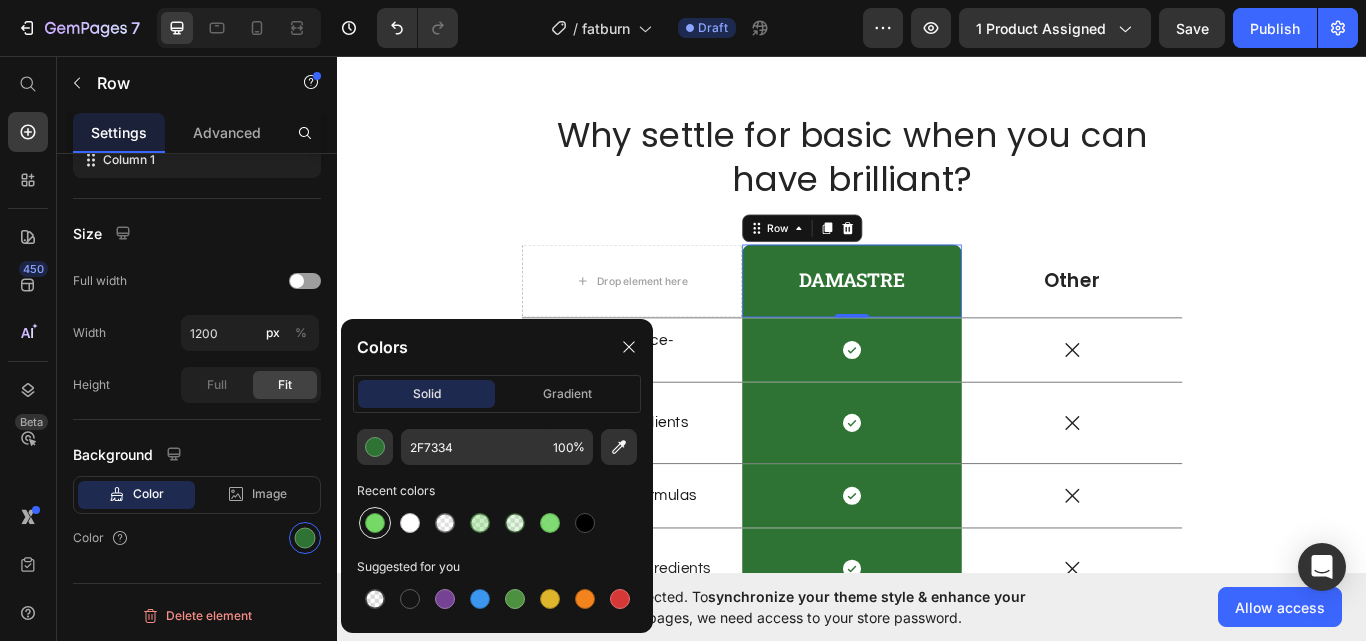click at bounding box center (375, 523) 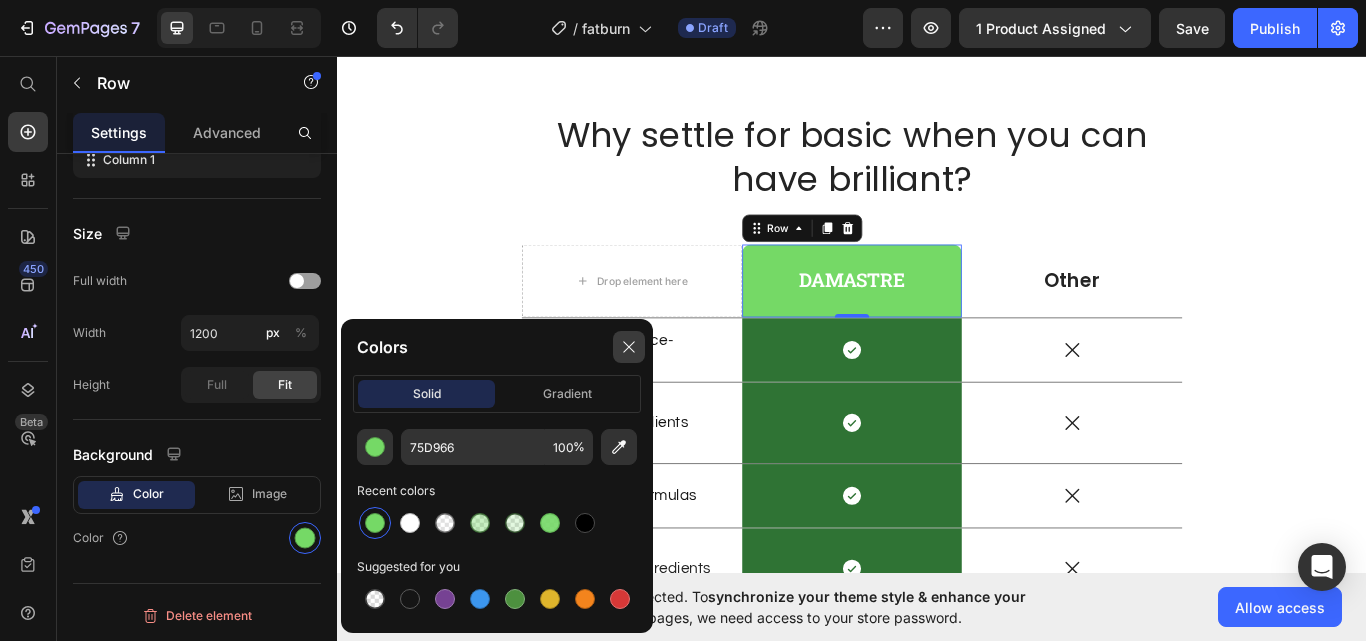 click 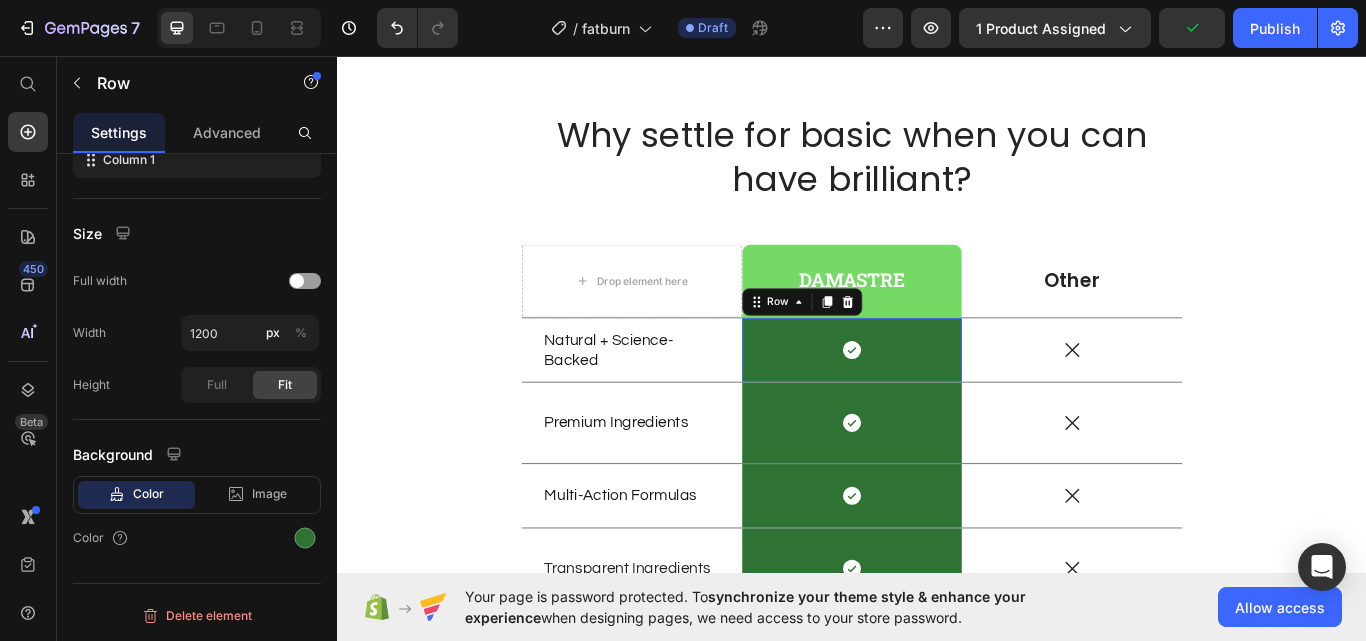 drag, startPoint x: 1015, startPoint y: 371, endPoint x: 727, endPoint y: 506, distance: 318.07074 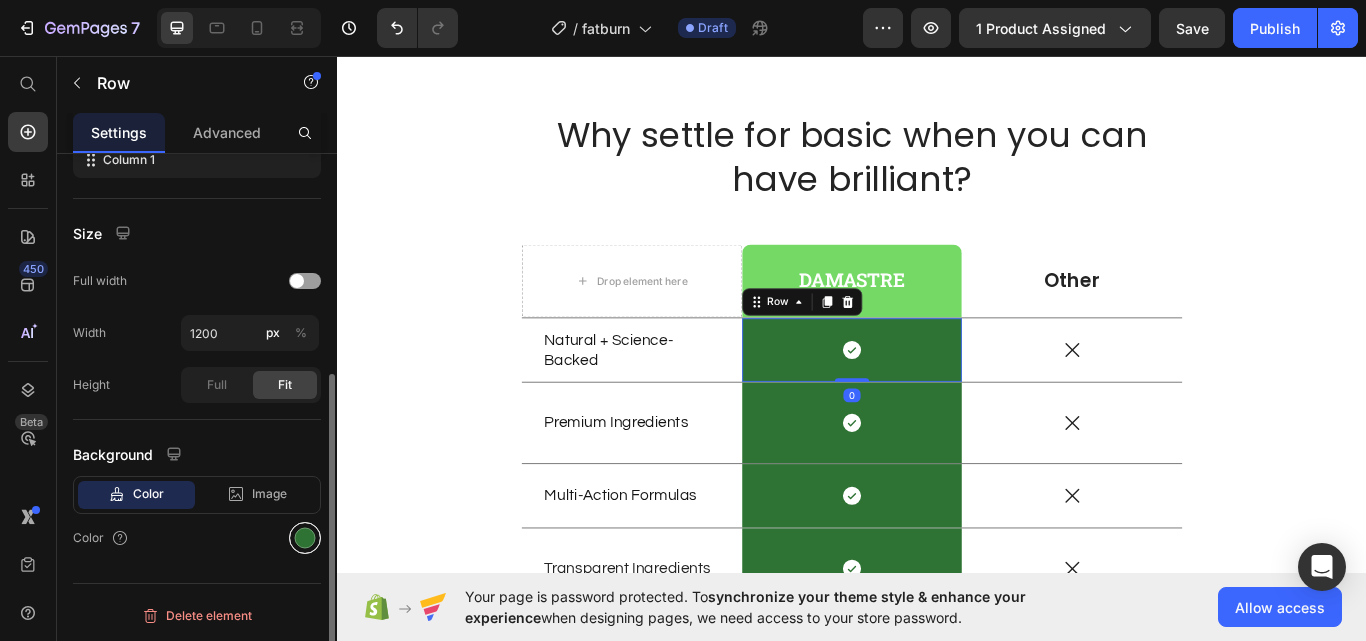 click at bounding box center [305, 538] 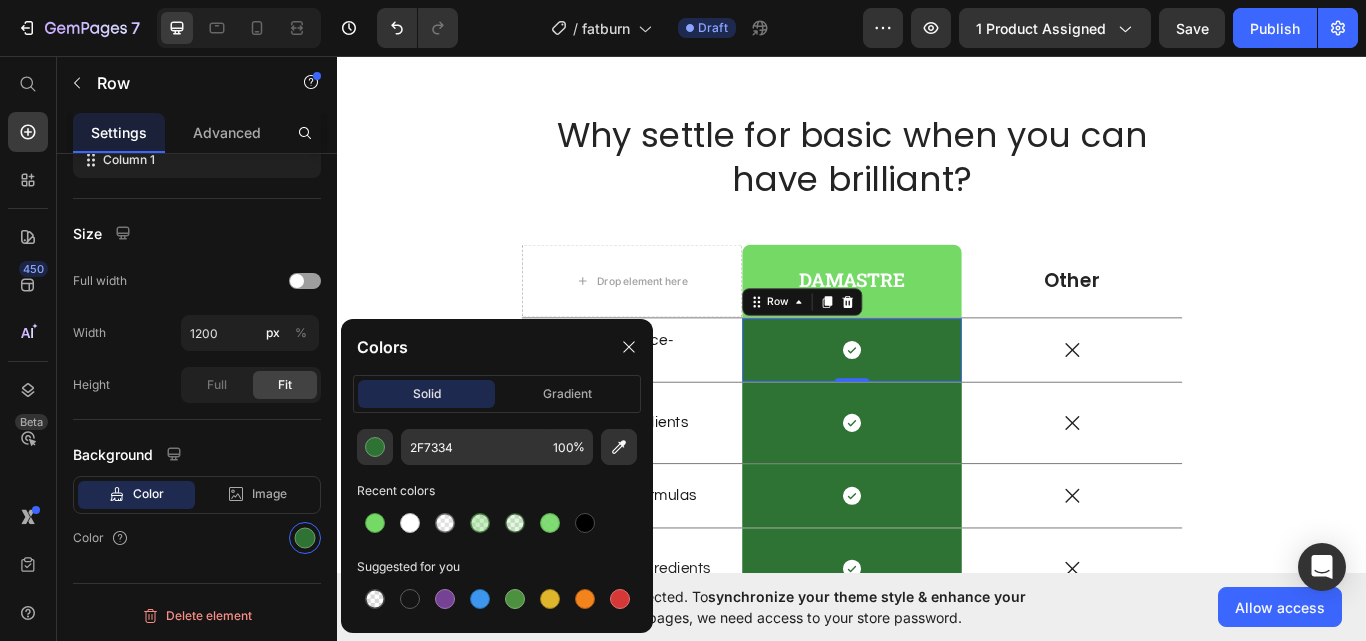 drag, startPoint x: 364, startPoint y: 534, endPoint x: 647, endPoint y: 446, distance: 296.36633 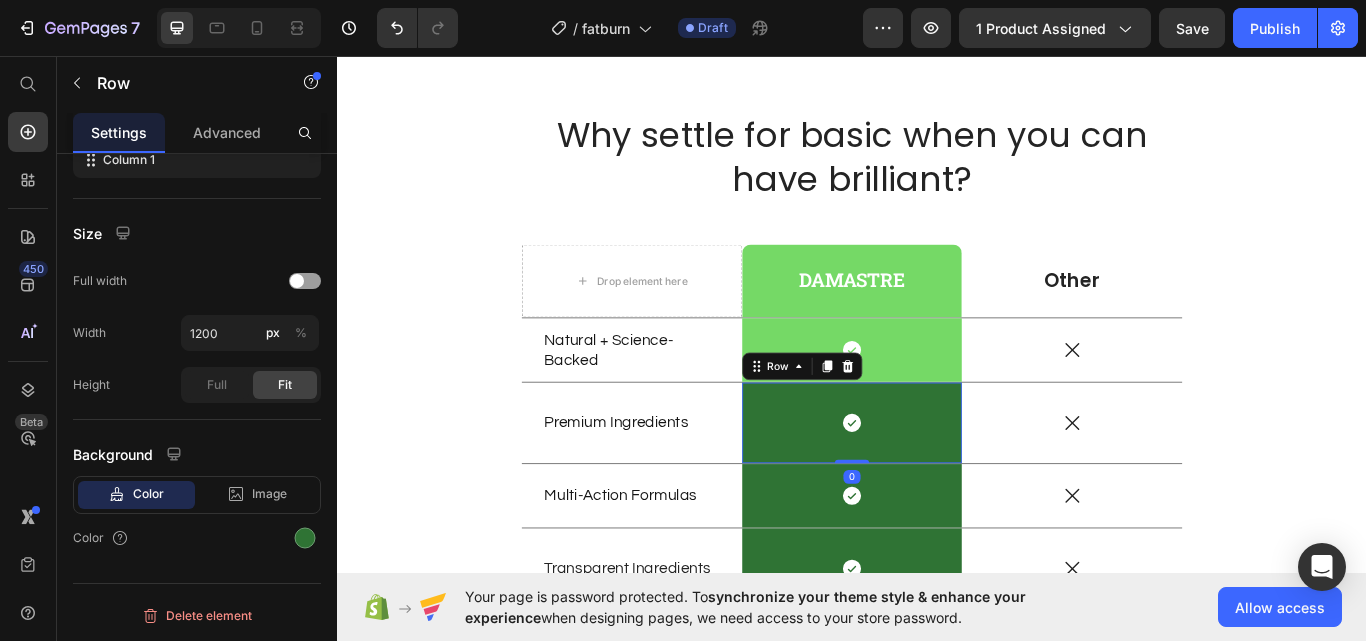 drag, startPoint x: 1046, startPoint y: 442, endPoint x: 886, endPoint y: 511, distance: 174.24408 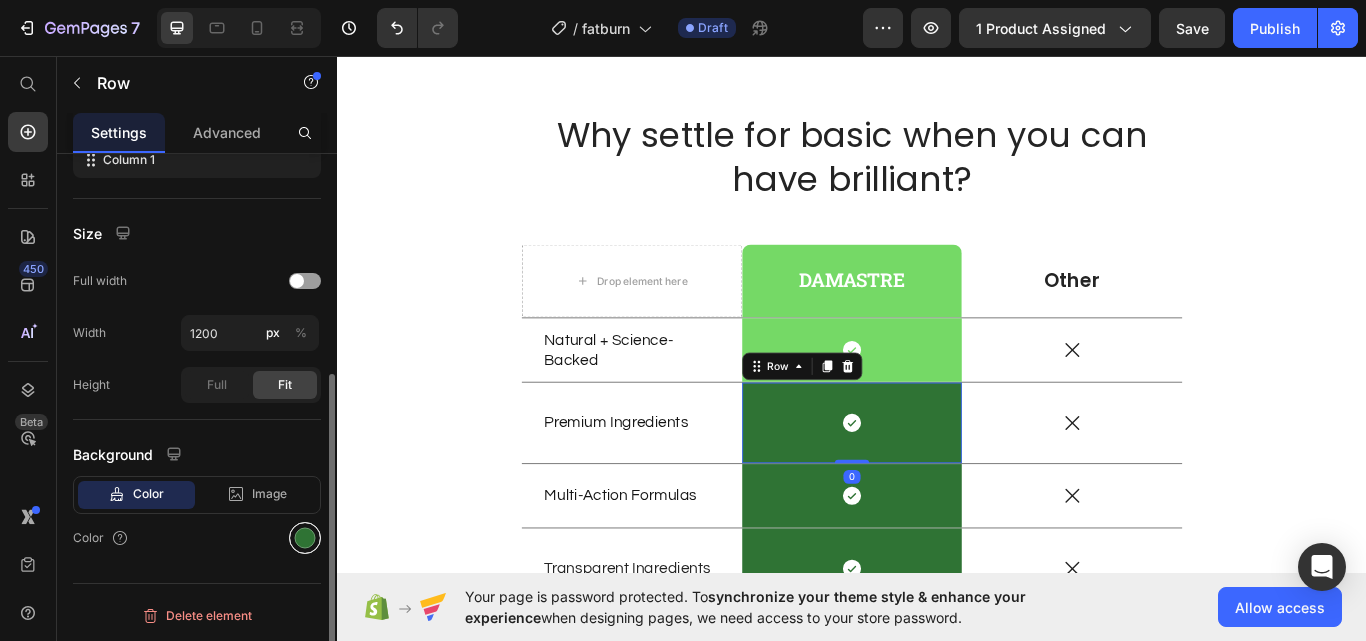 click at bounding box center [305, 538] 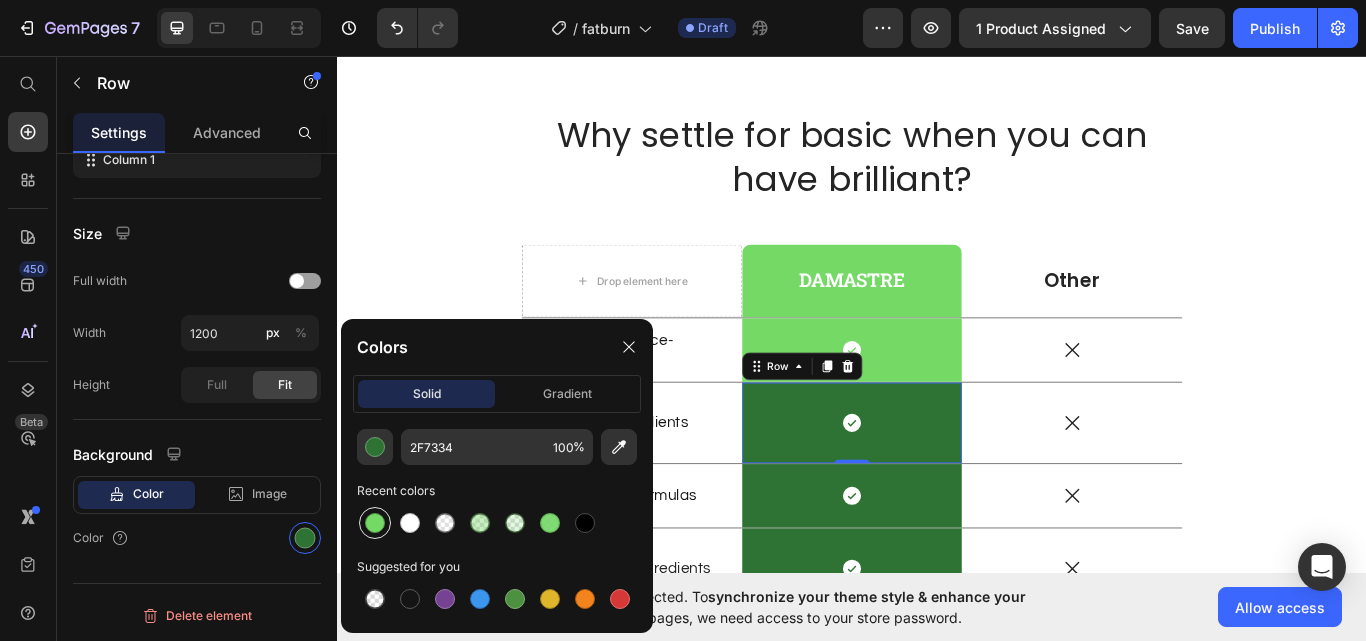 click at bounding box center (375, 523) 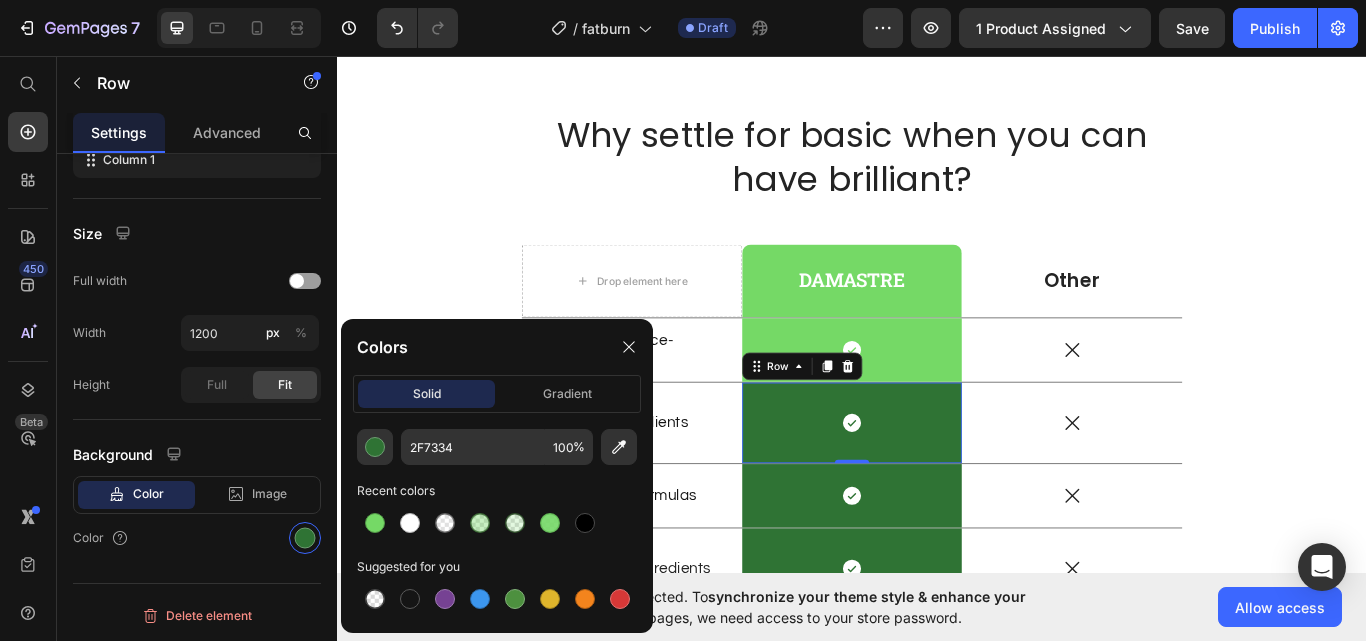type on "75D966" 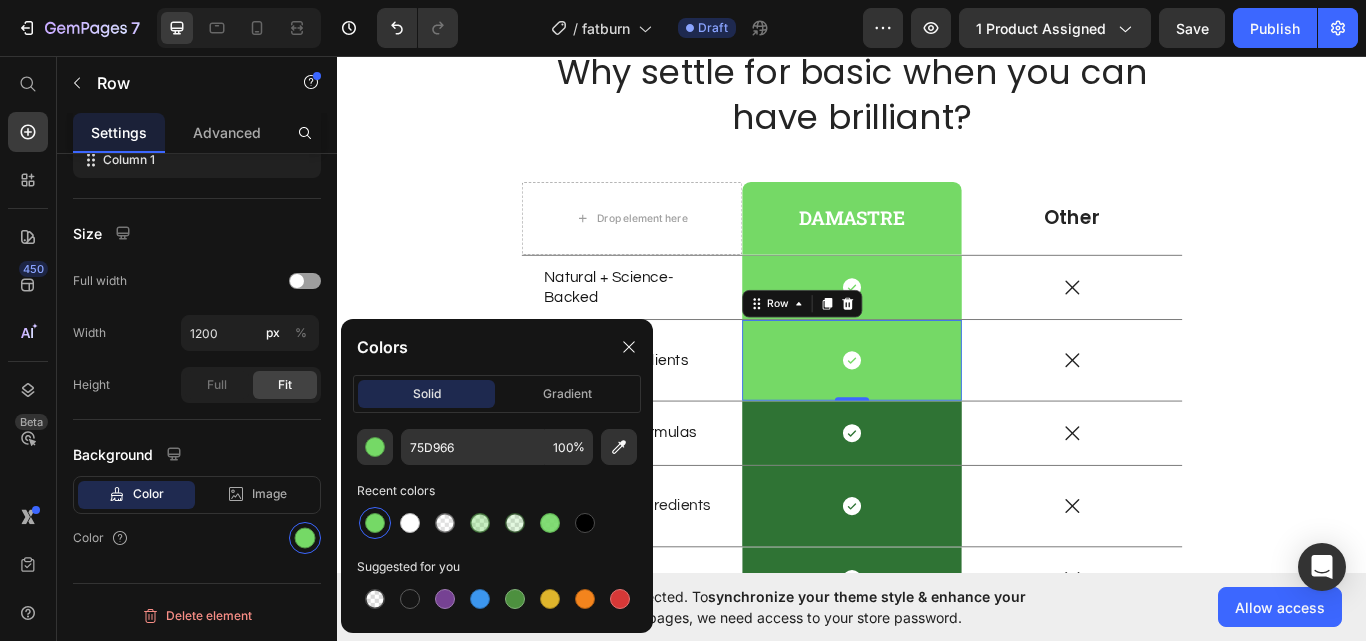 scroll, scrollTop: 3496, scrollLeft: 0, axis: vertical 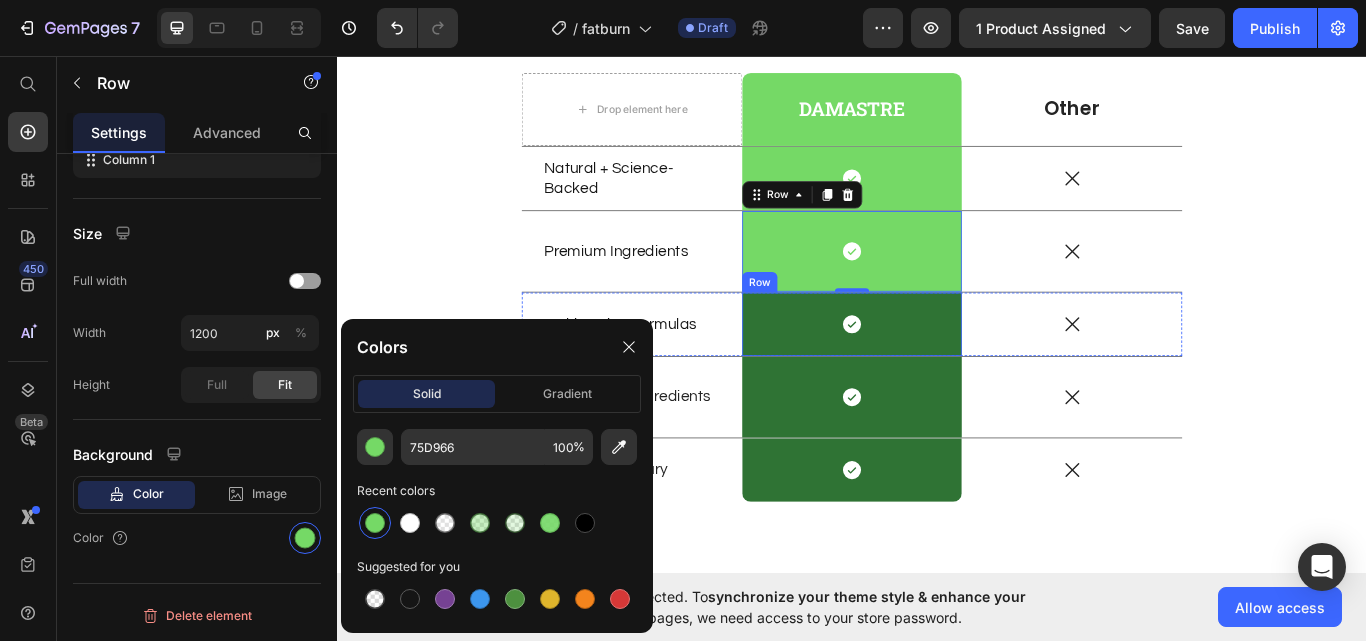 click on "Icon Row" at bounding box center [937, 370] 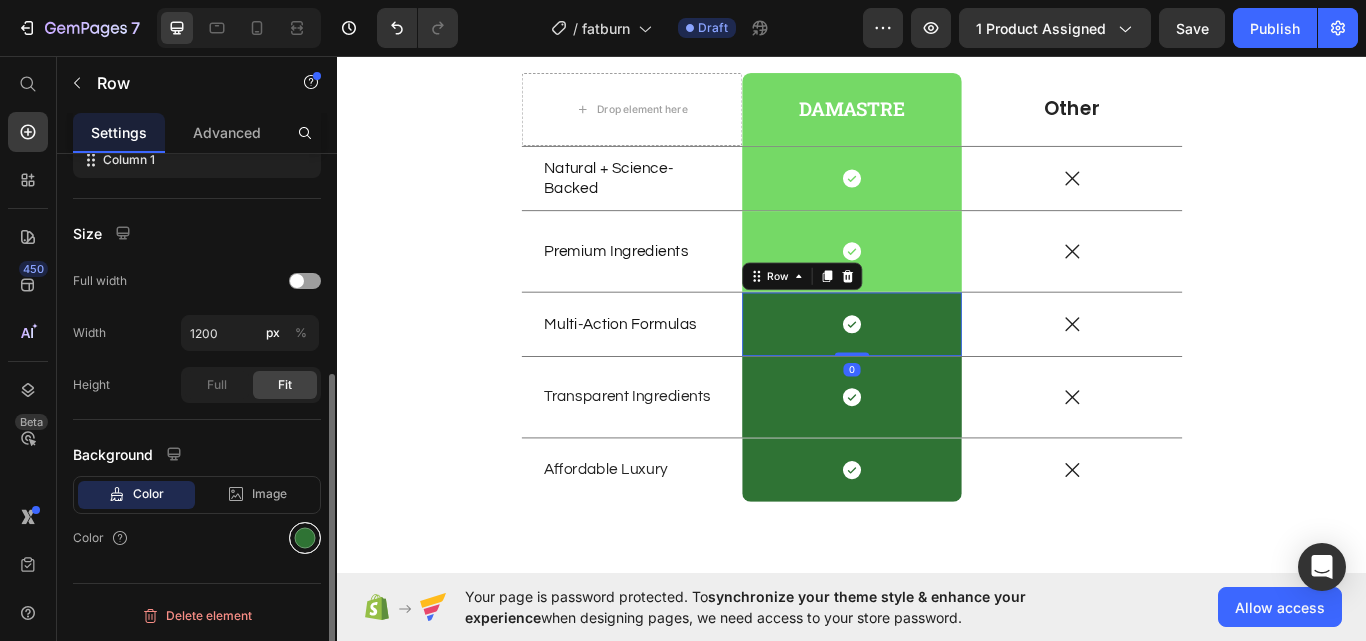 click at bounding box center [305, 538] 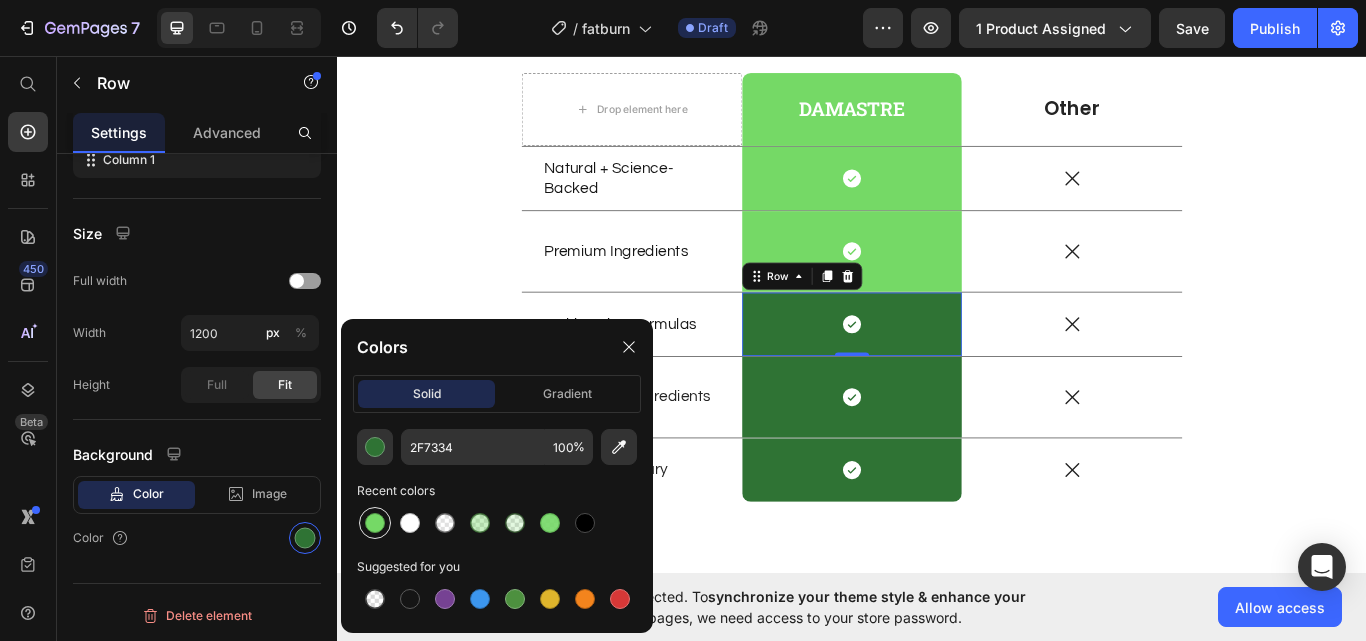 click at bounding box center [375, 523] 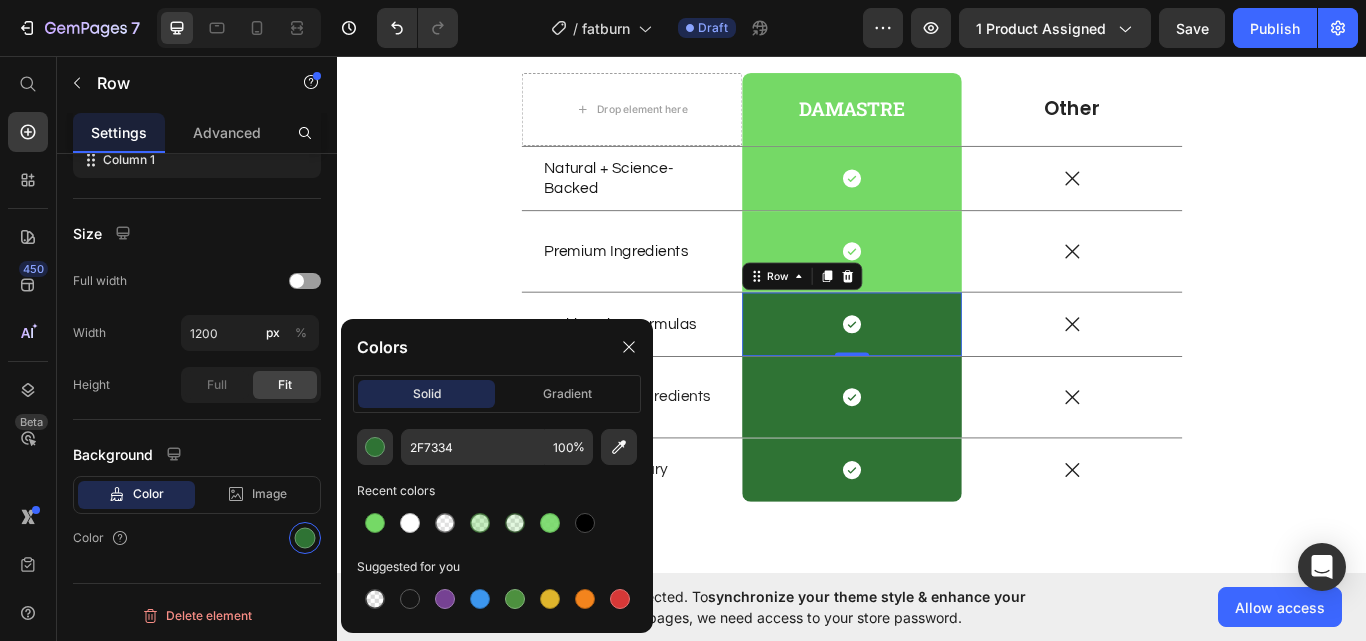 type on "75D966" 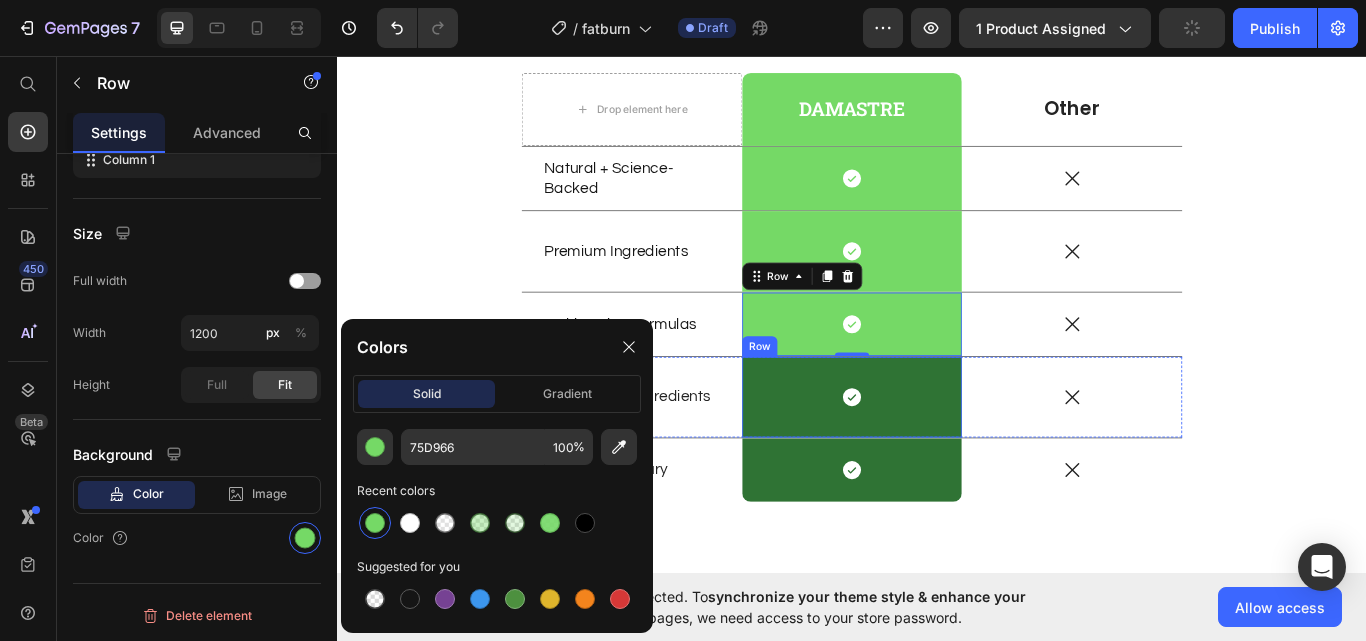 click on "Icon Row" at bounding box center (937, 455) 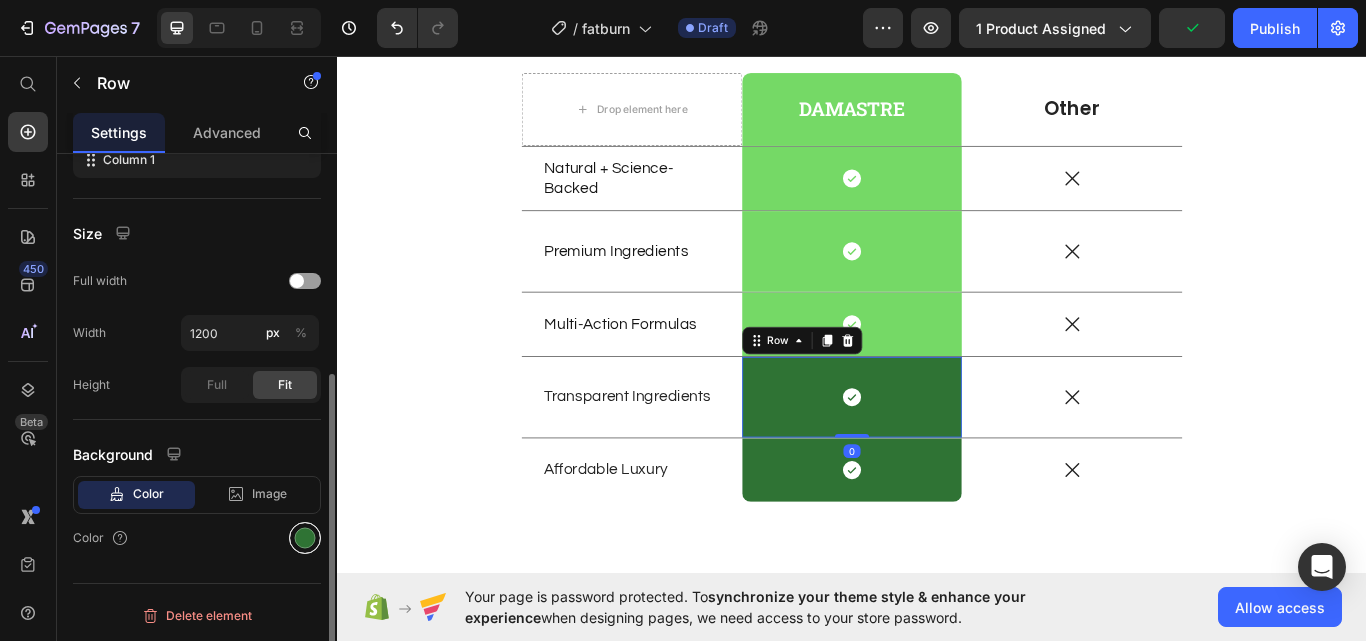 click at bounding box center [305, 538] 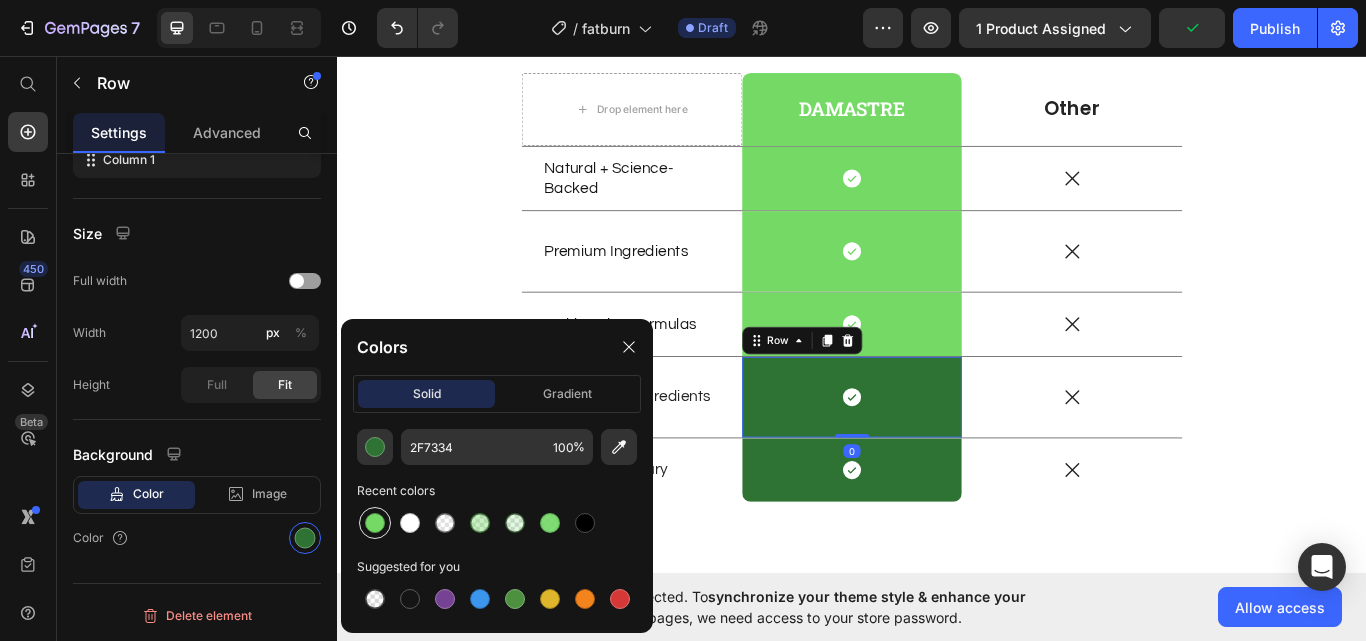 click at bounding box center (375, 523) 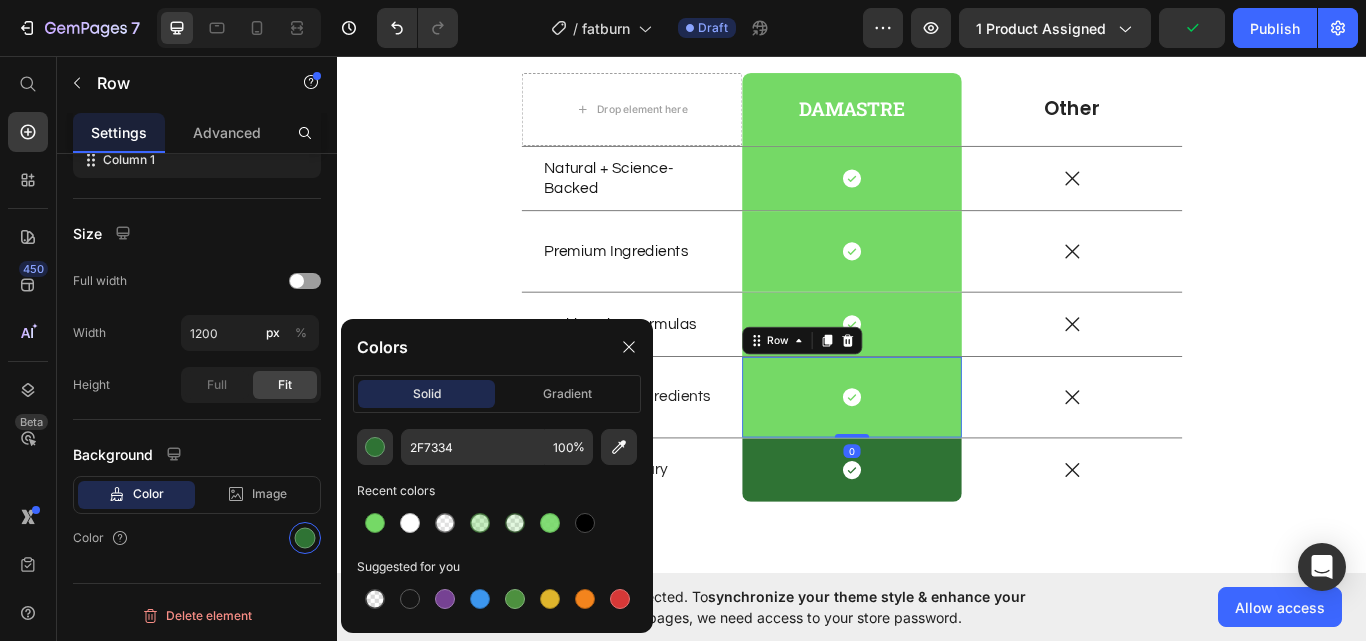 type on "75D966" 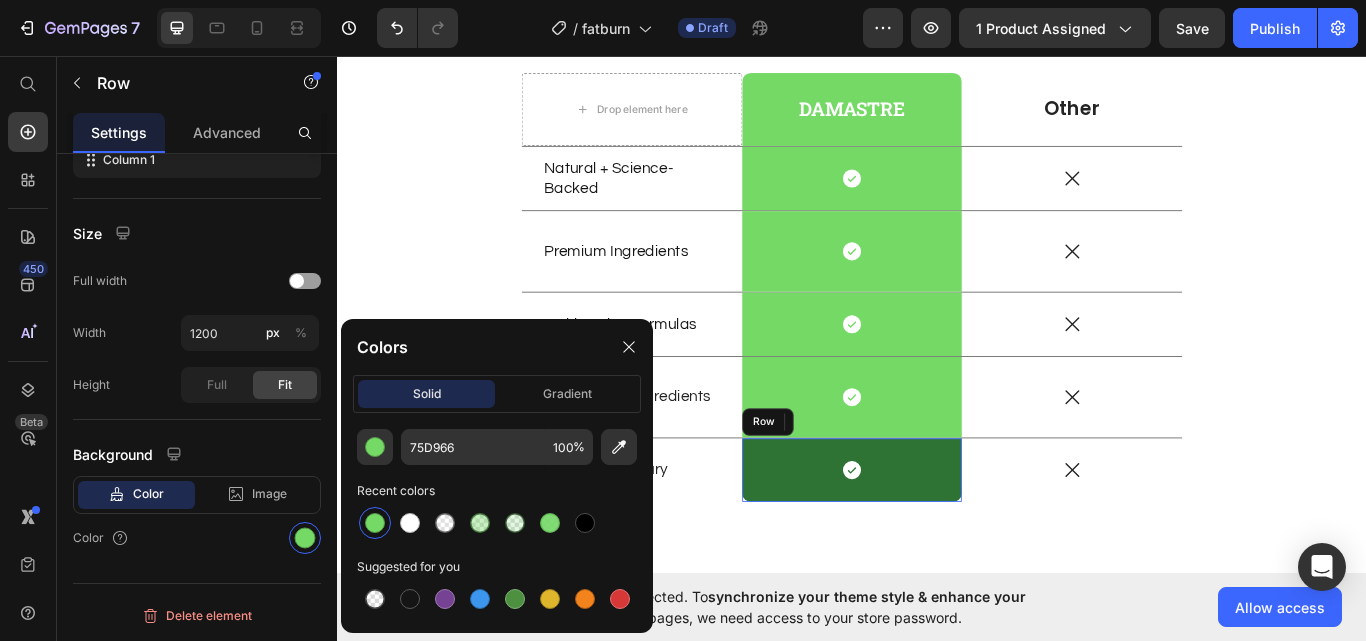click on "Icon Row" at bounding box center (937, 540) 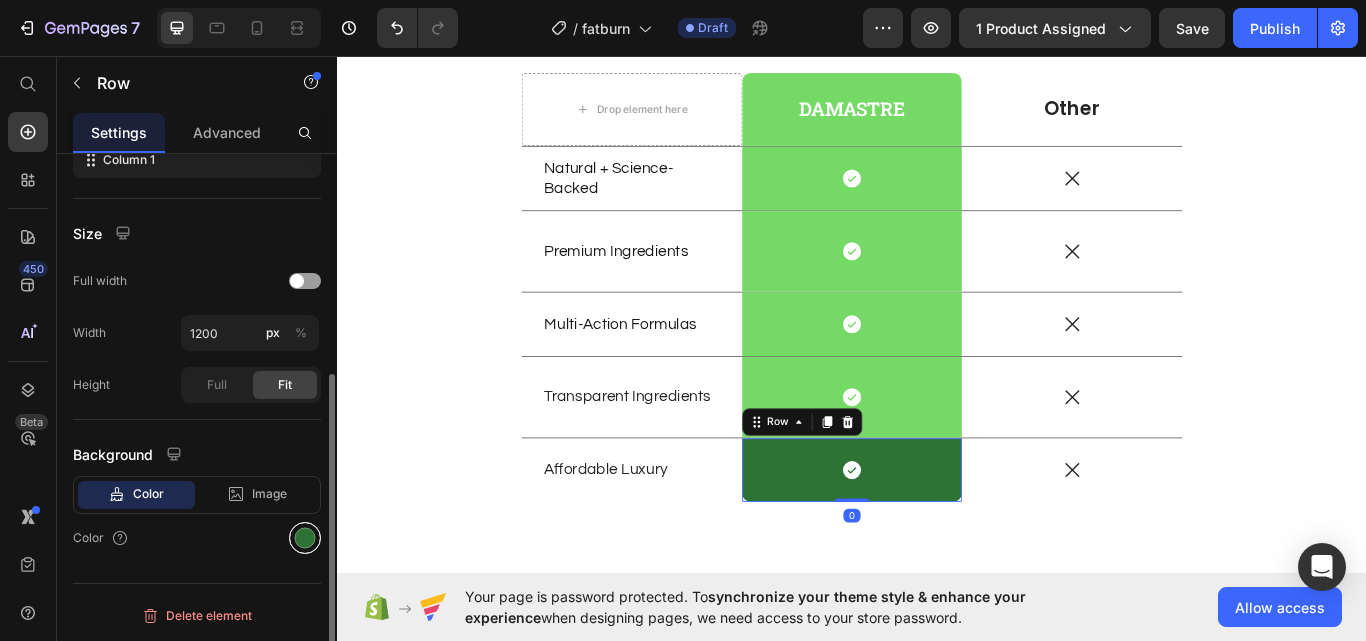 click at bounding box center (305, 538) 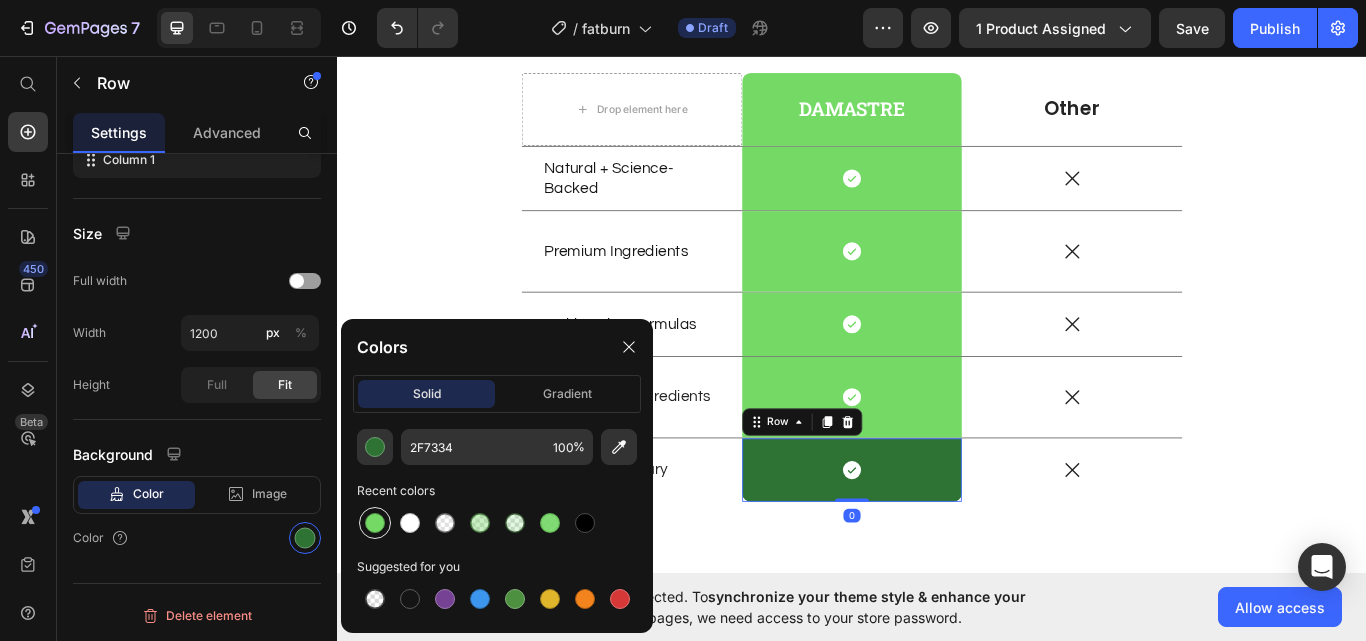 click at bounding box center (375, 523) 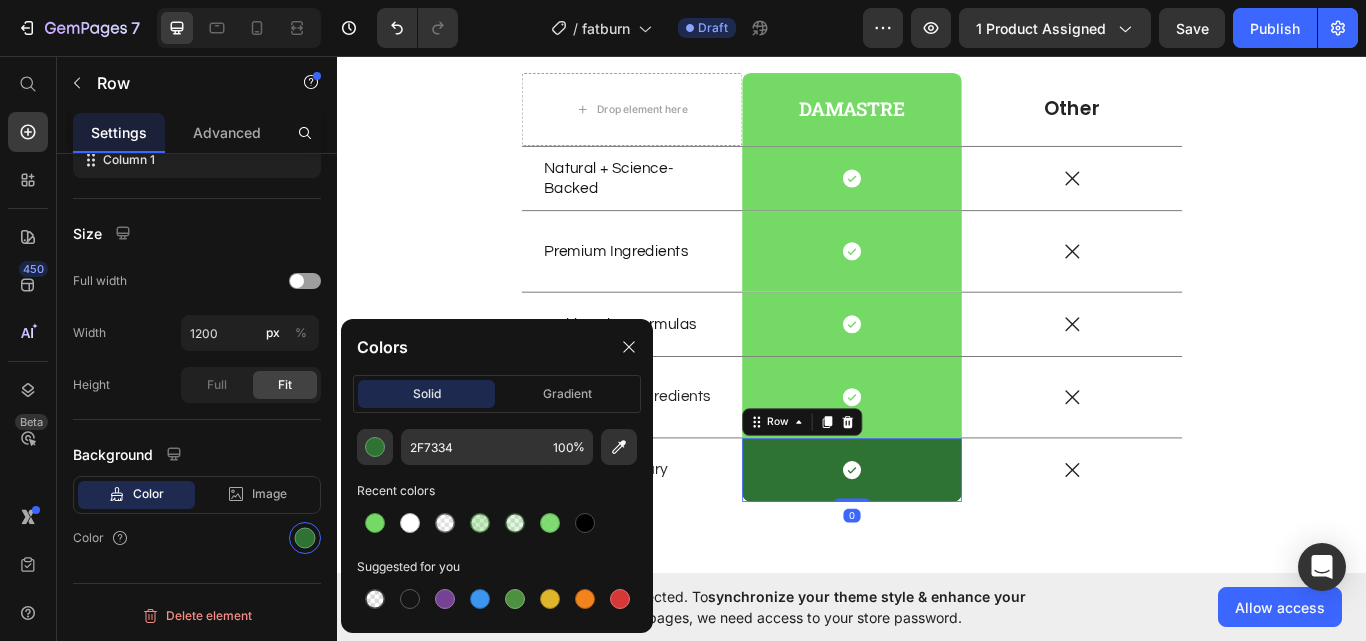 type on "75D966" 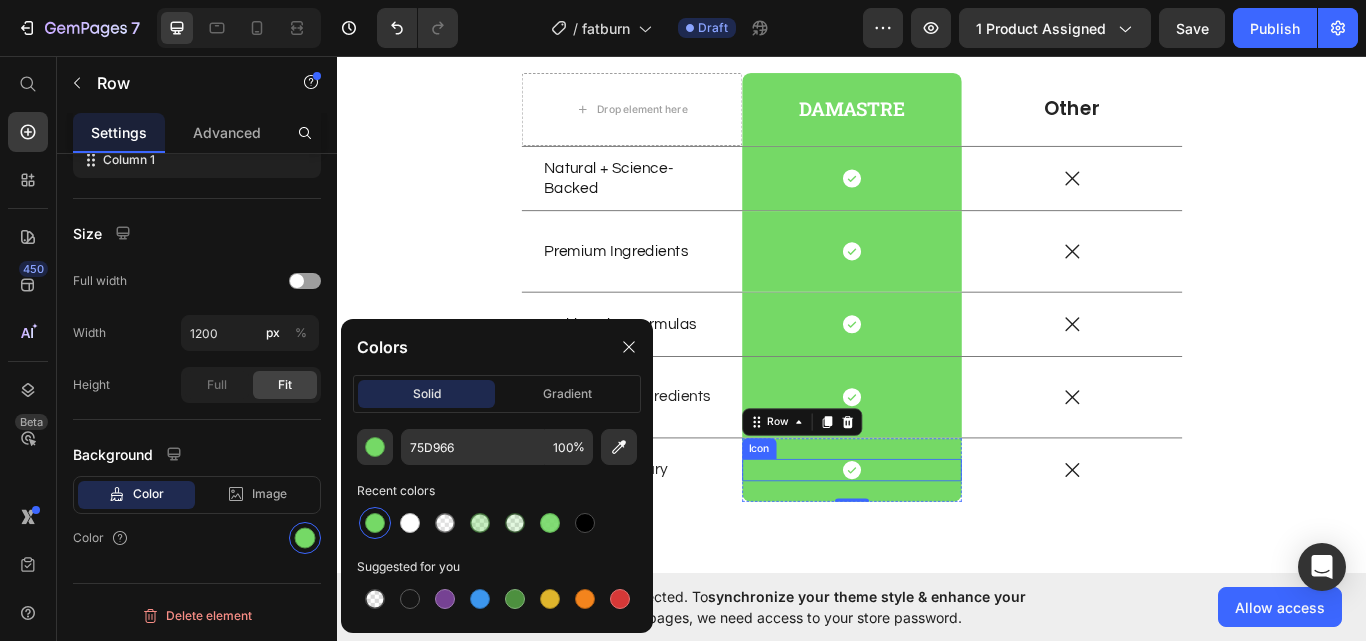 click on "Icon" at bounding box center (937, 540) 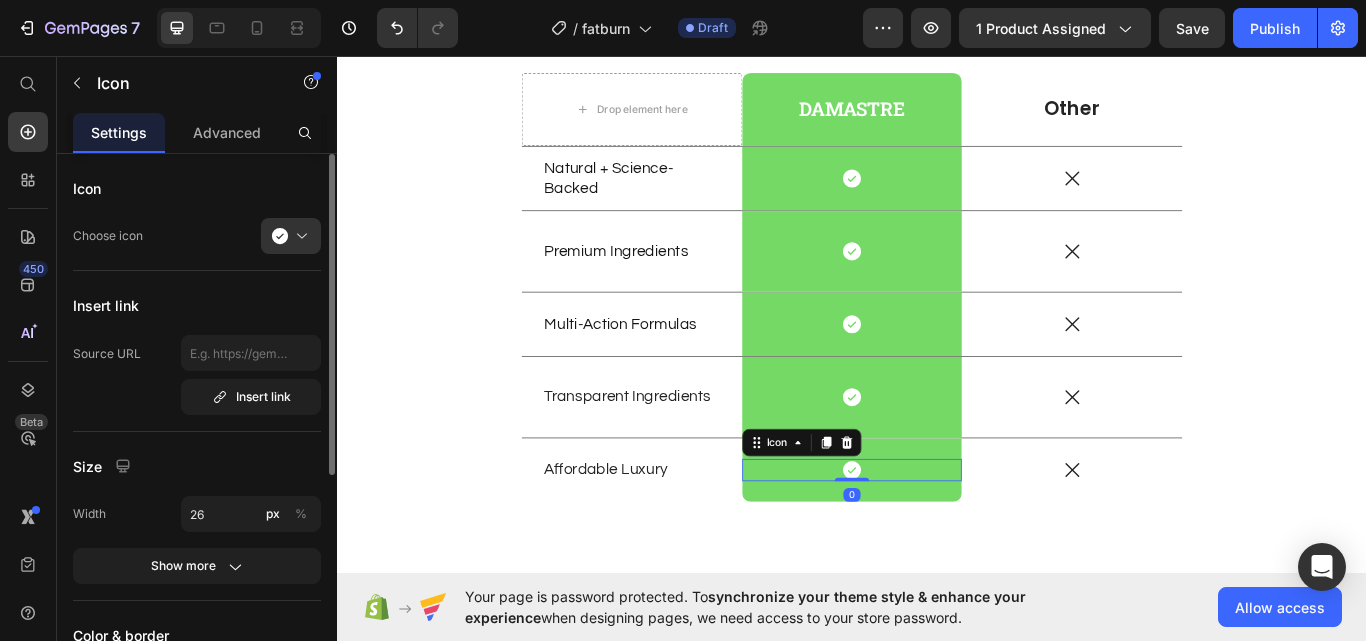 scroll, scrollTop: 376, scrollLeft: 0, axis: vertical 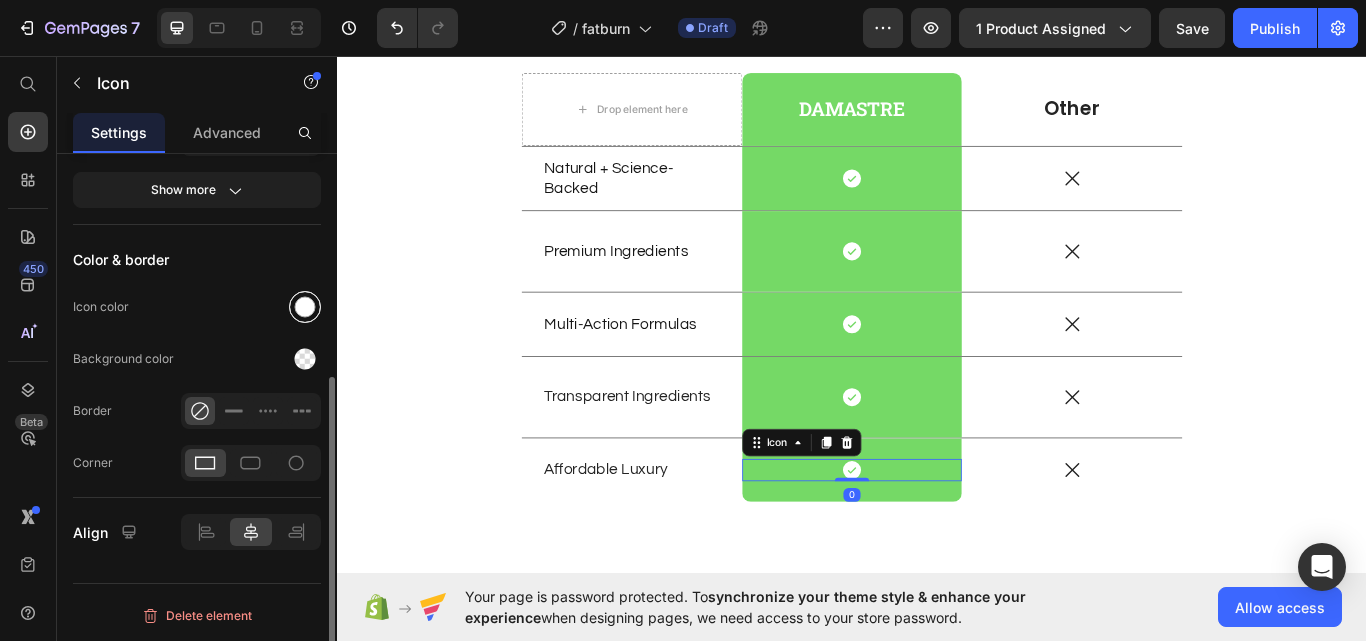 click at bounding box center [305, 307] 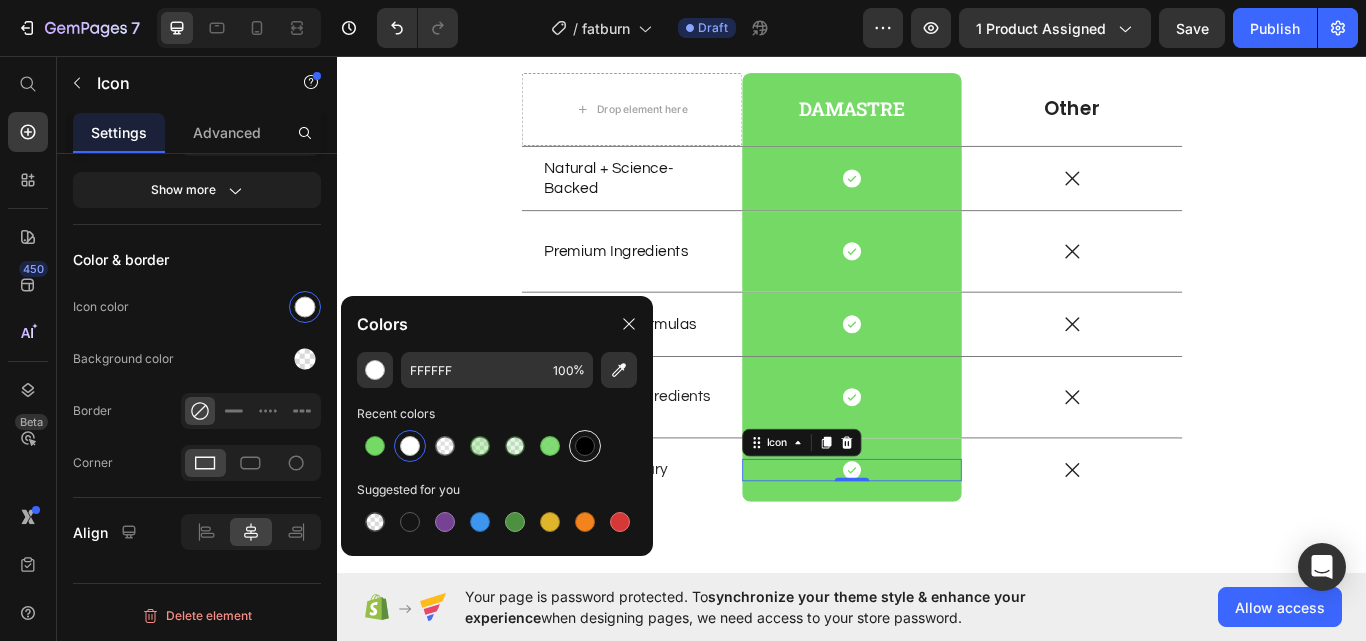 click at bounding box center [585, 446] 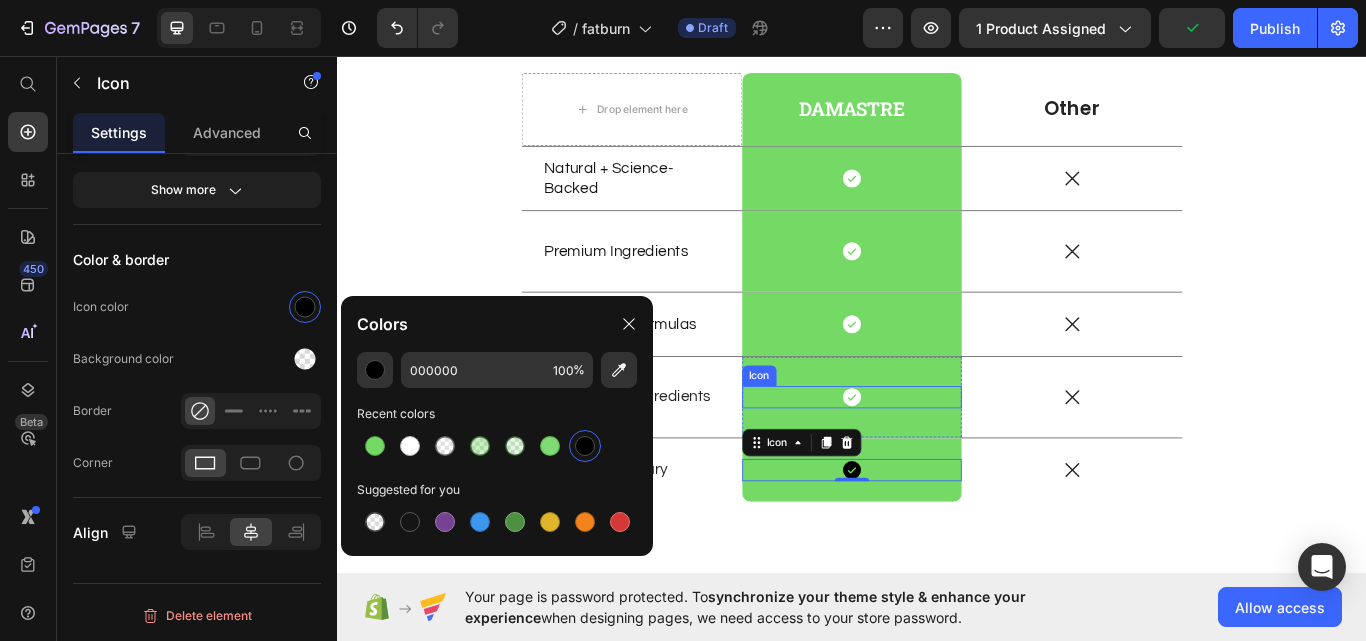 drag, startPoint x: 922, startPoint y: 451, endPoint x: 909, endPoint y: 448, distance: 13.341664 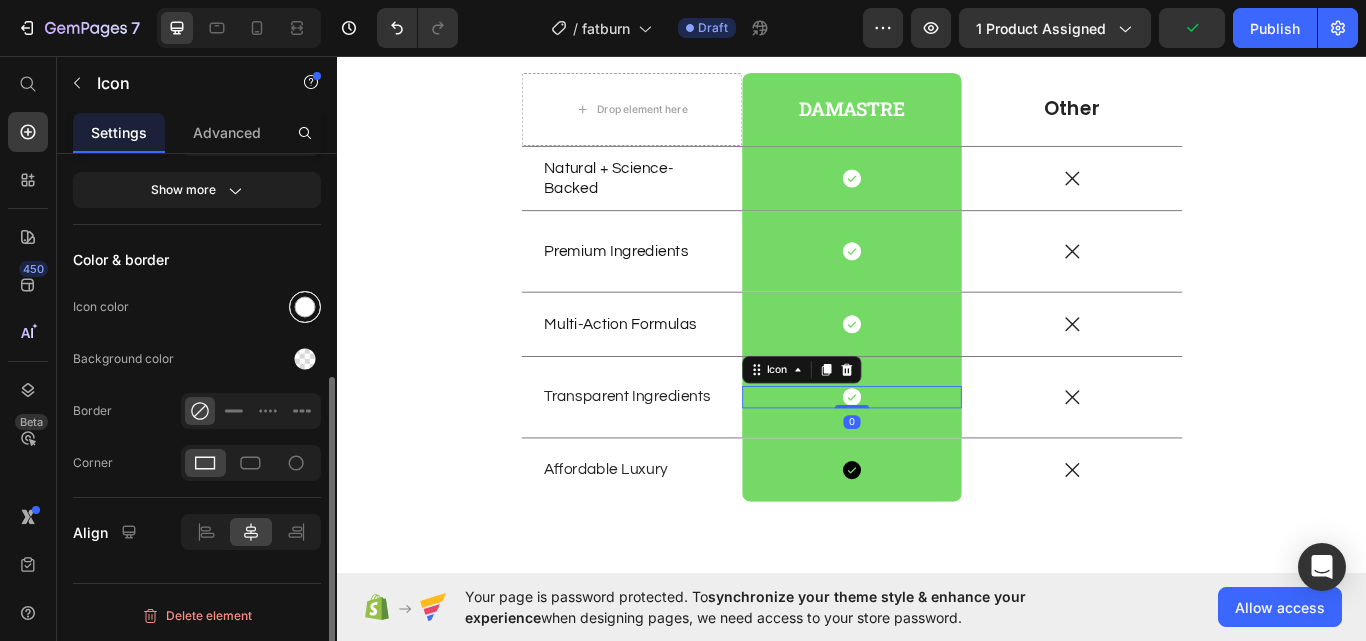 click at bounding box center [305, 307] 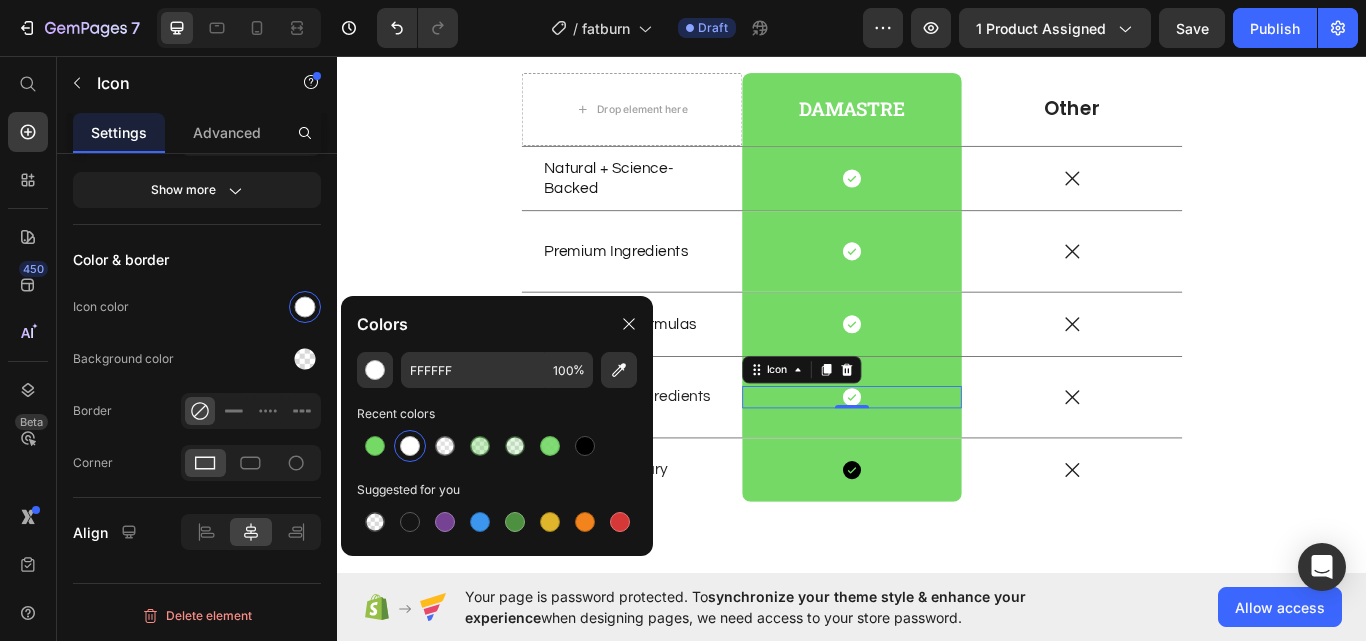drag, startPoint x: 584, startPoint y: 439, endPoint x: 597, endPoint y: 427, distance: 17.691807 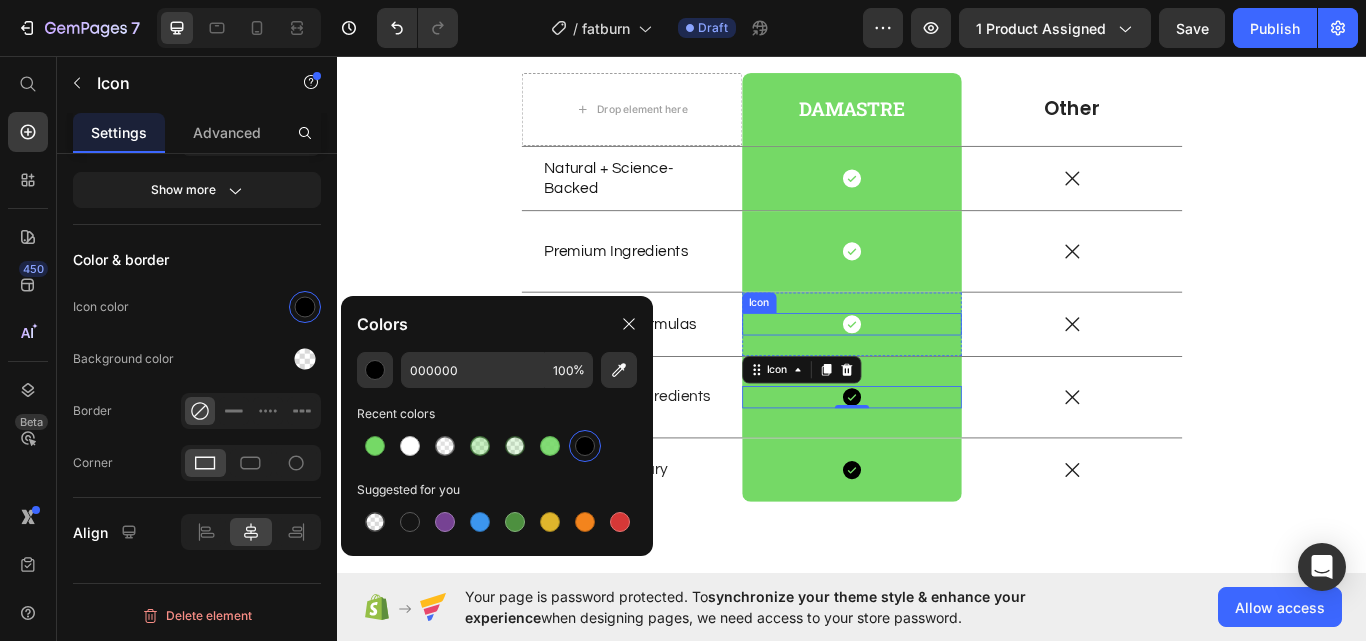 drag, startPoint x: 929, startPoint y: 363, endPoint x: 469, endPoint y: 442, distance: 466.7344 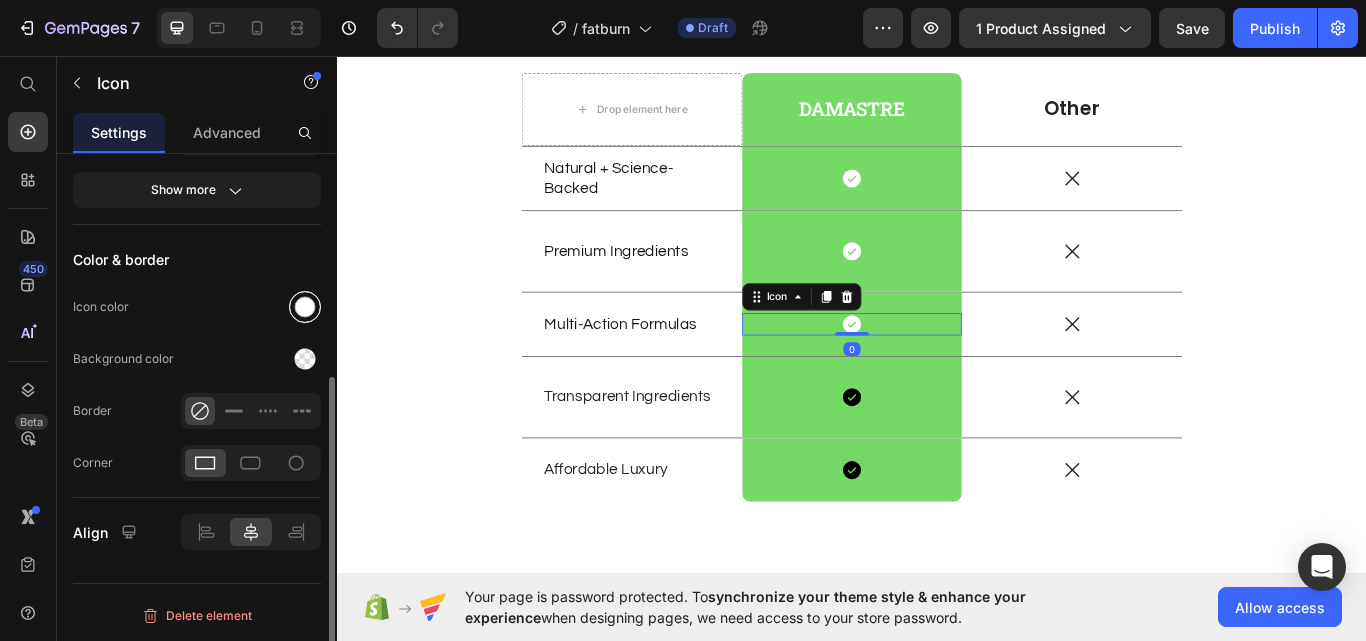 click at bounding box center [305, 307] 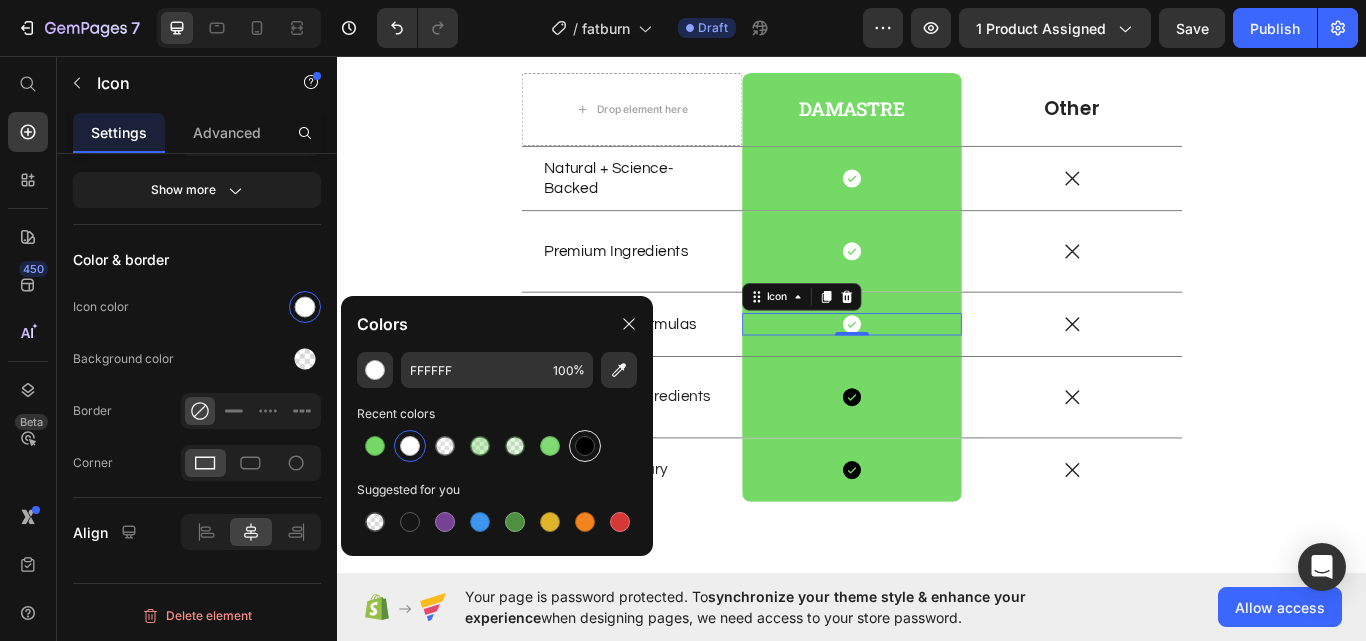 click at bounding box center [585, 446] 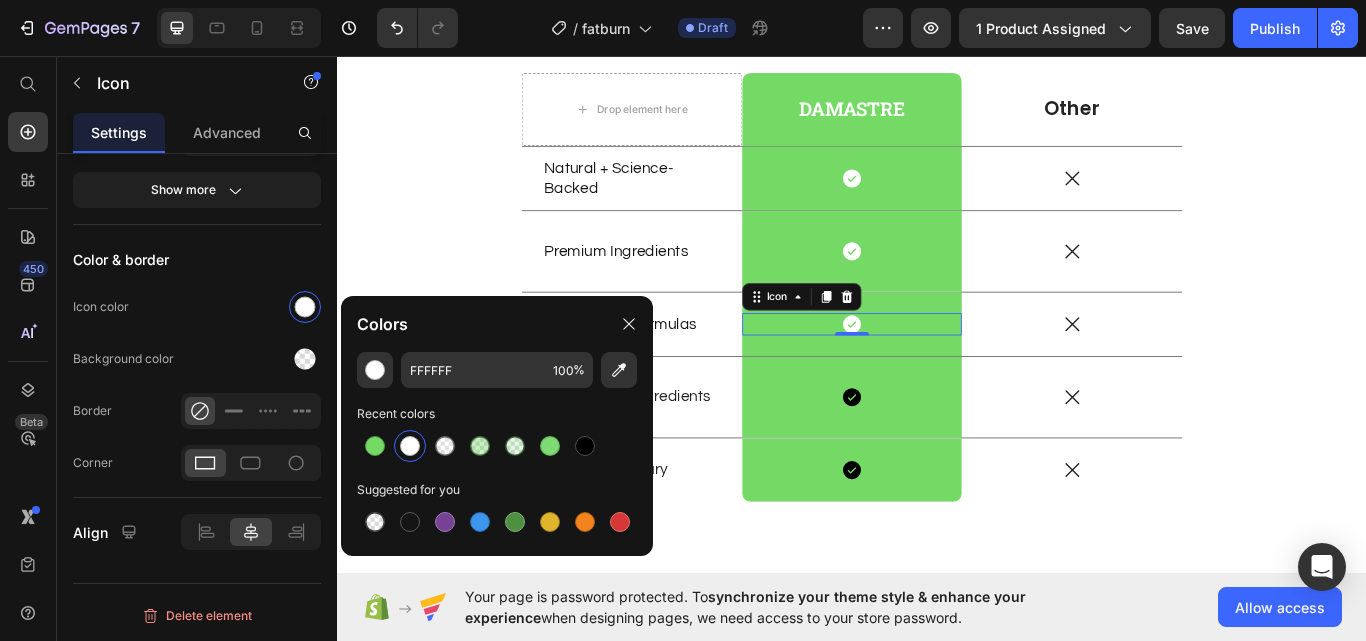 type on "000000" 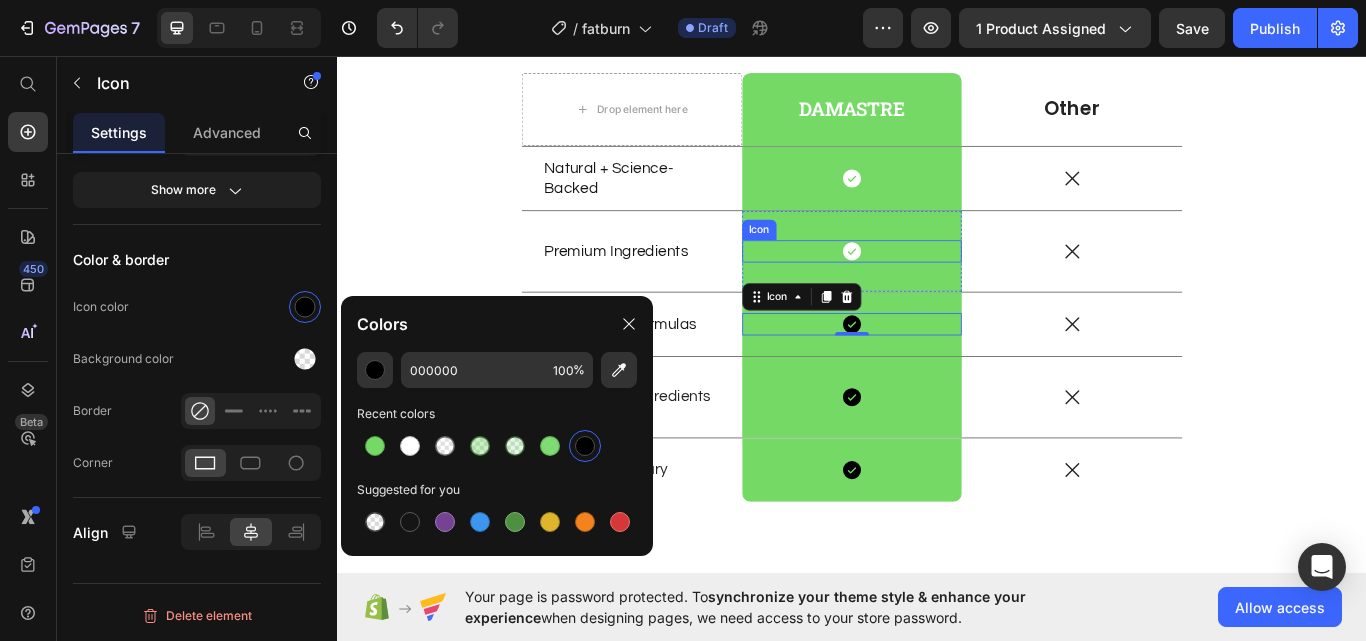 click on "Icon" at bounding box center (937, 285) 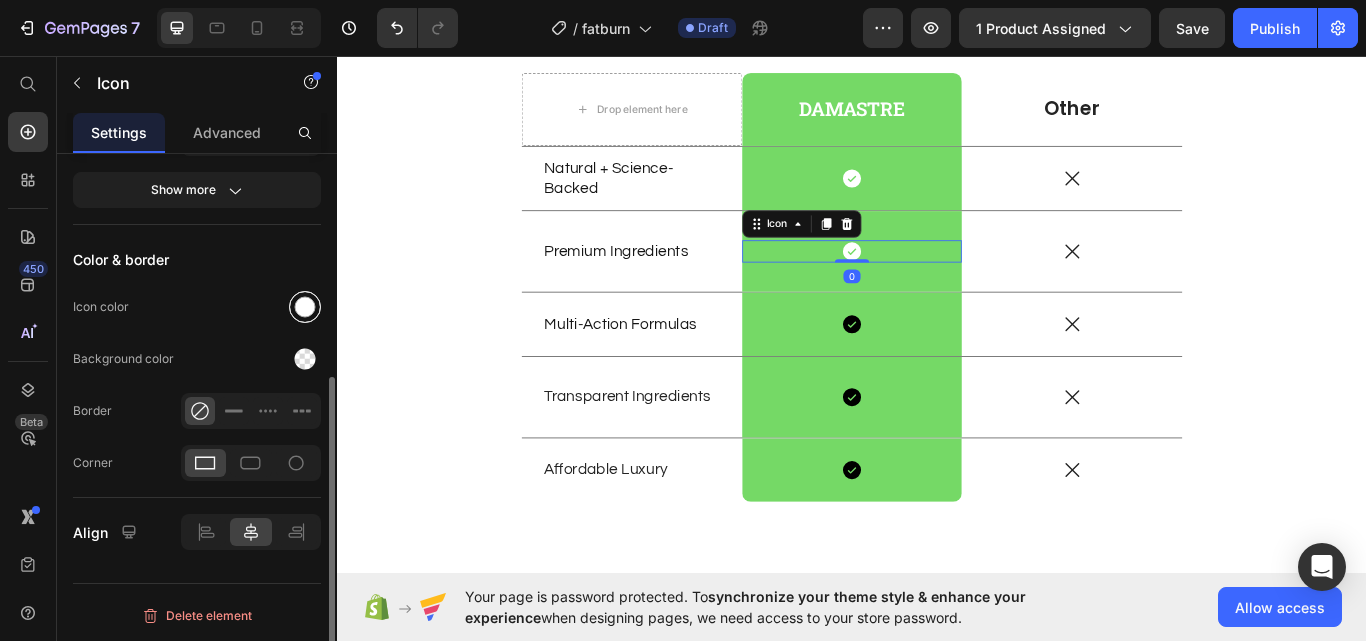 click at bounding box center (305, 307) 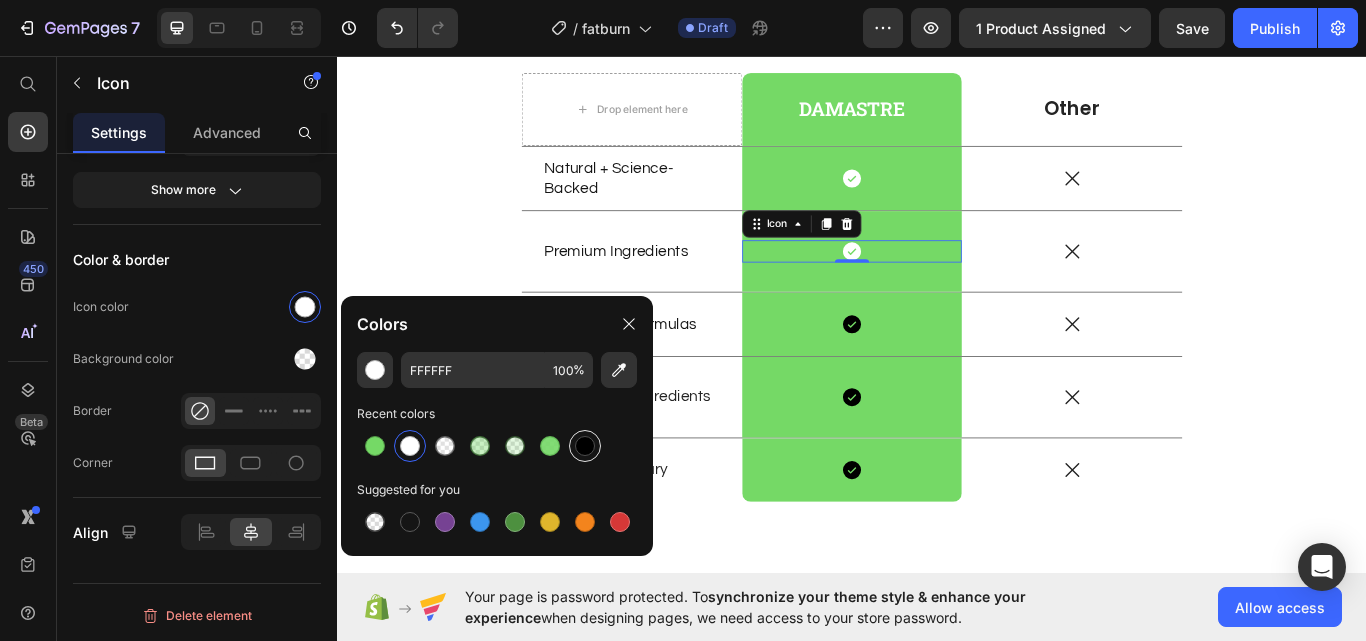 drag, startPoint x: 575, startPoint y: 448, endPoint x: 369, endPoint y: 375, distance: 218.55205 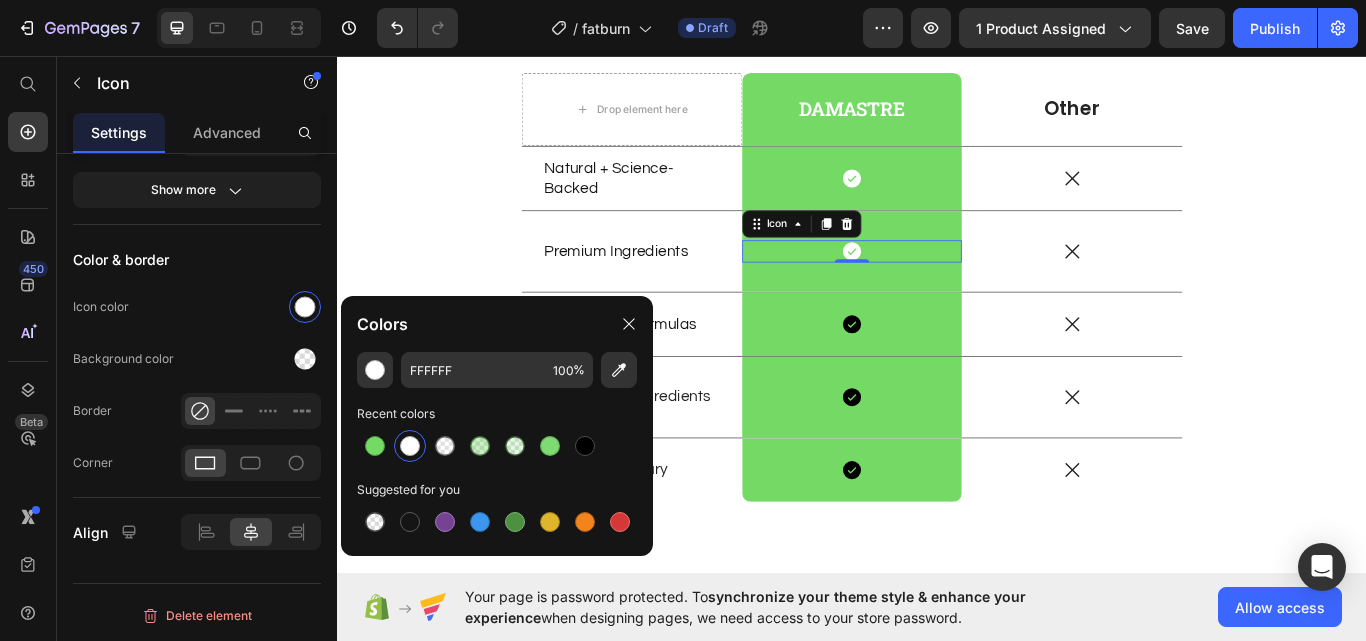 type on "000000" 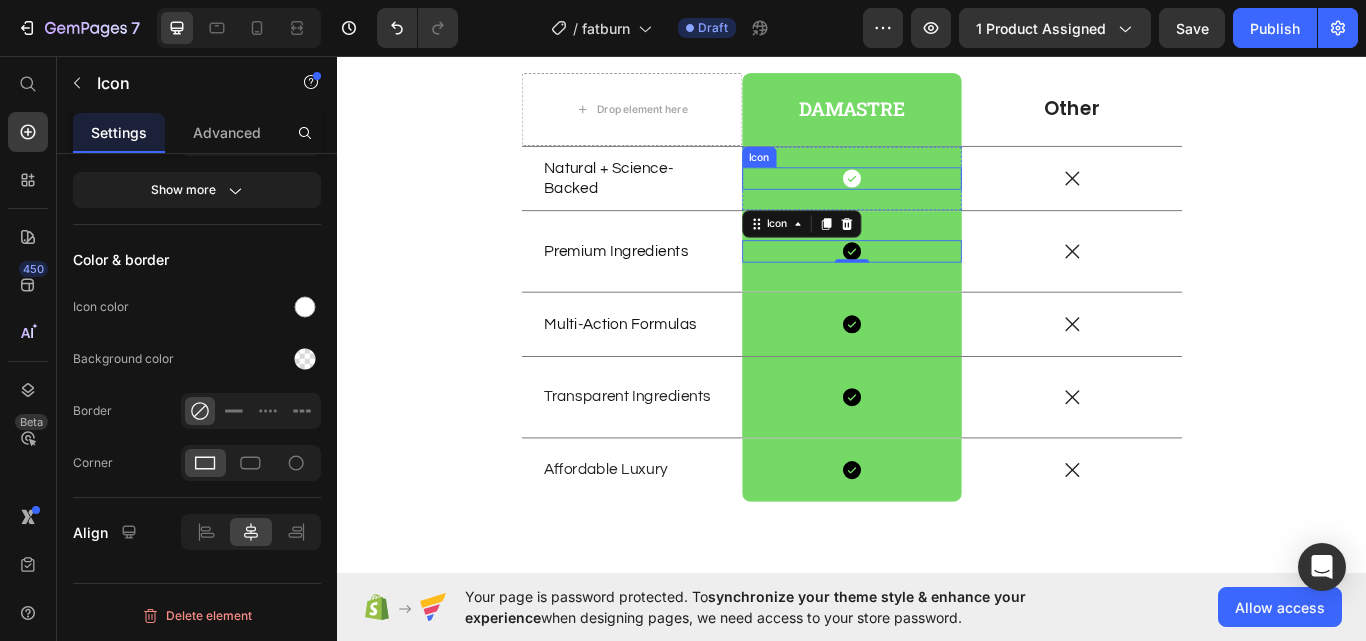 click 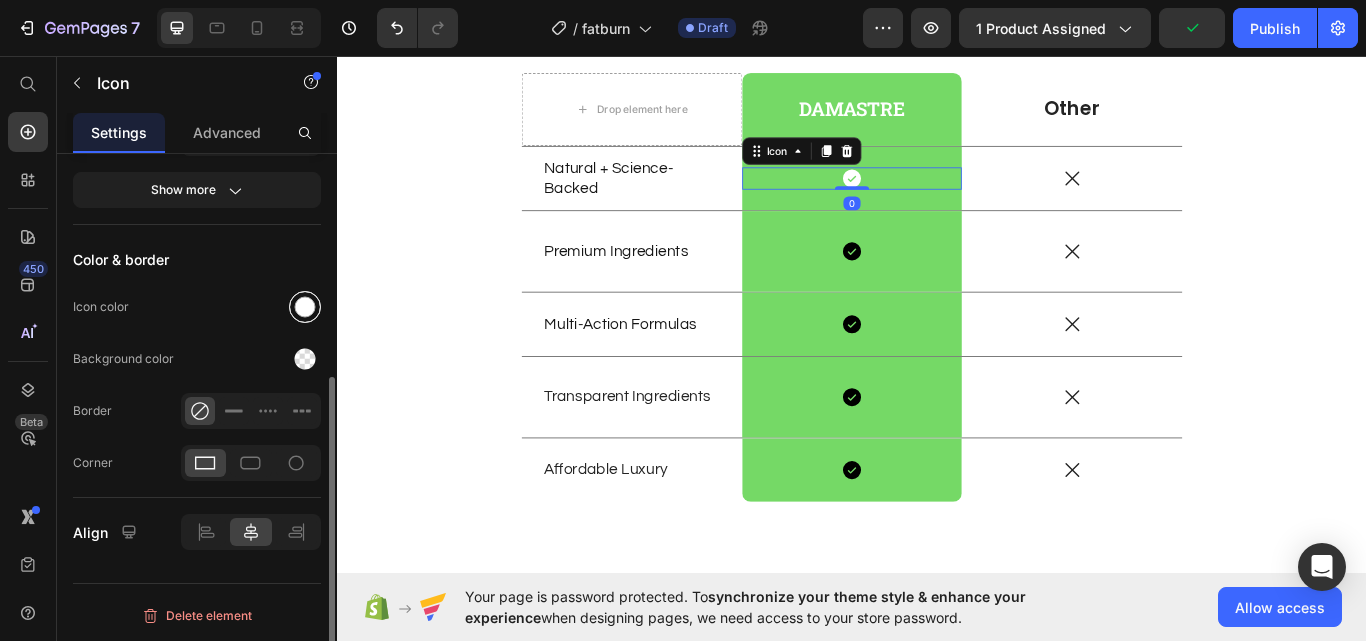 click at bounding box center [305, 307] 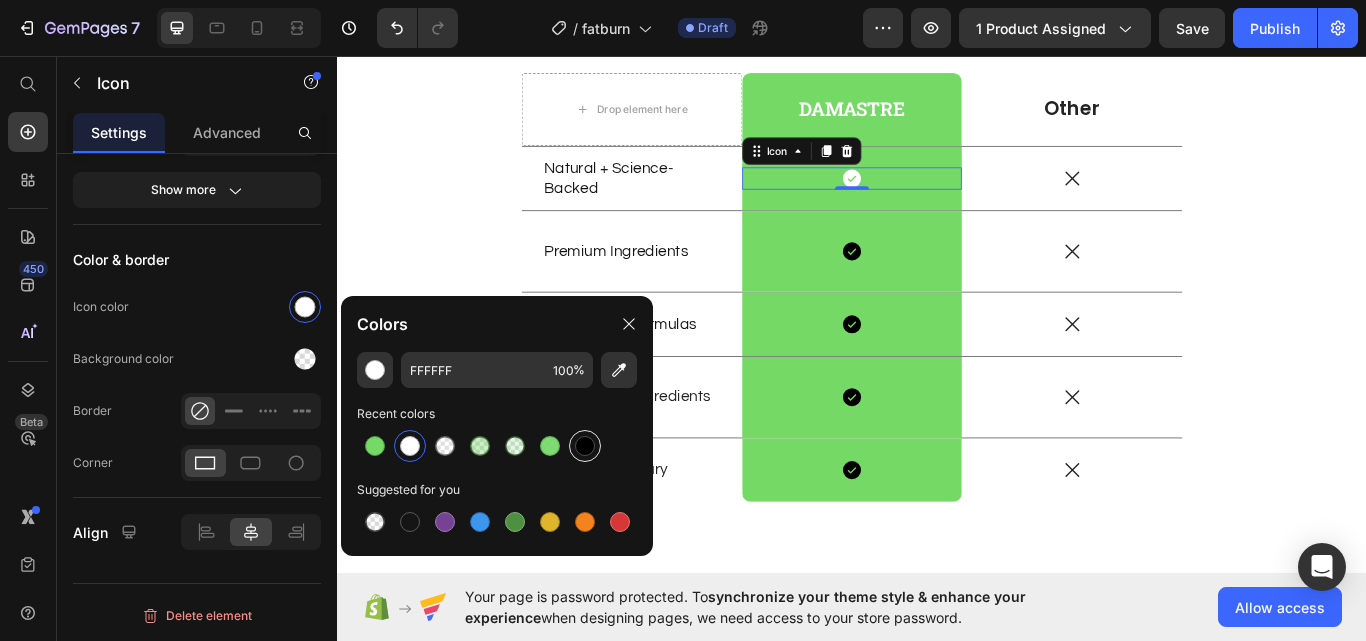 drag, startPoint x: 589, startPoint y: 436, endPoint x: 633, endPoint y: 367, distance: 81.8352 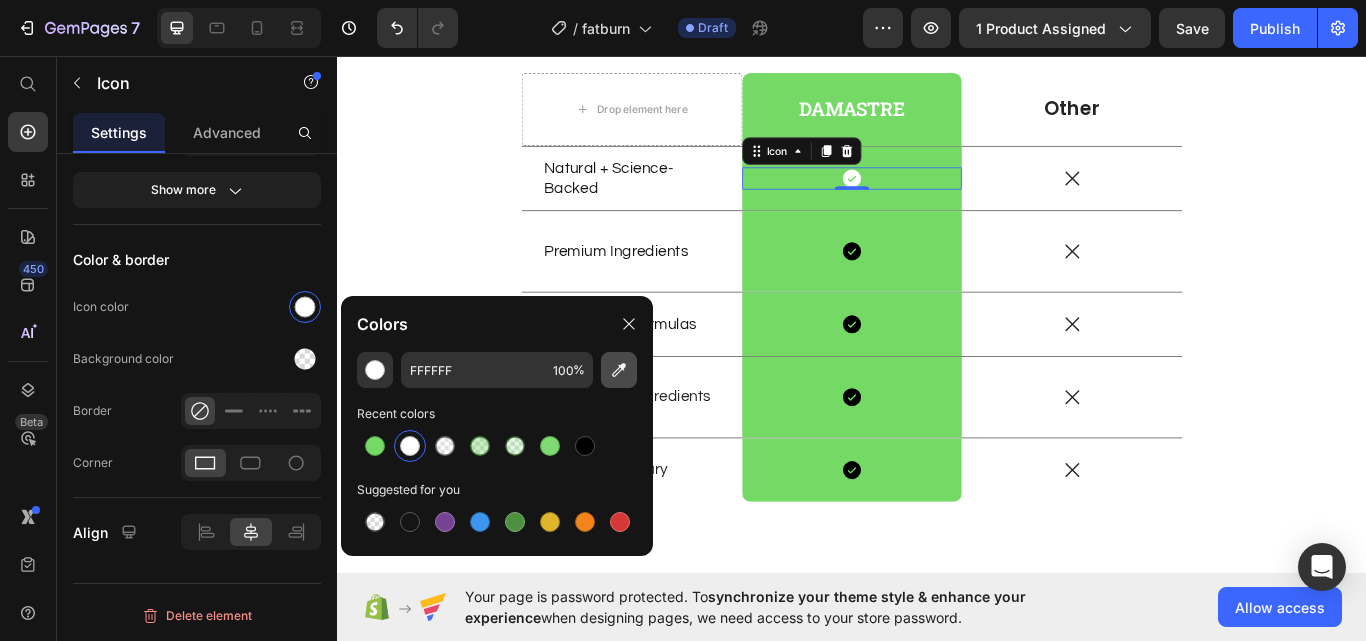click at bounding box center (585, 446) 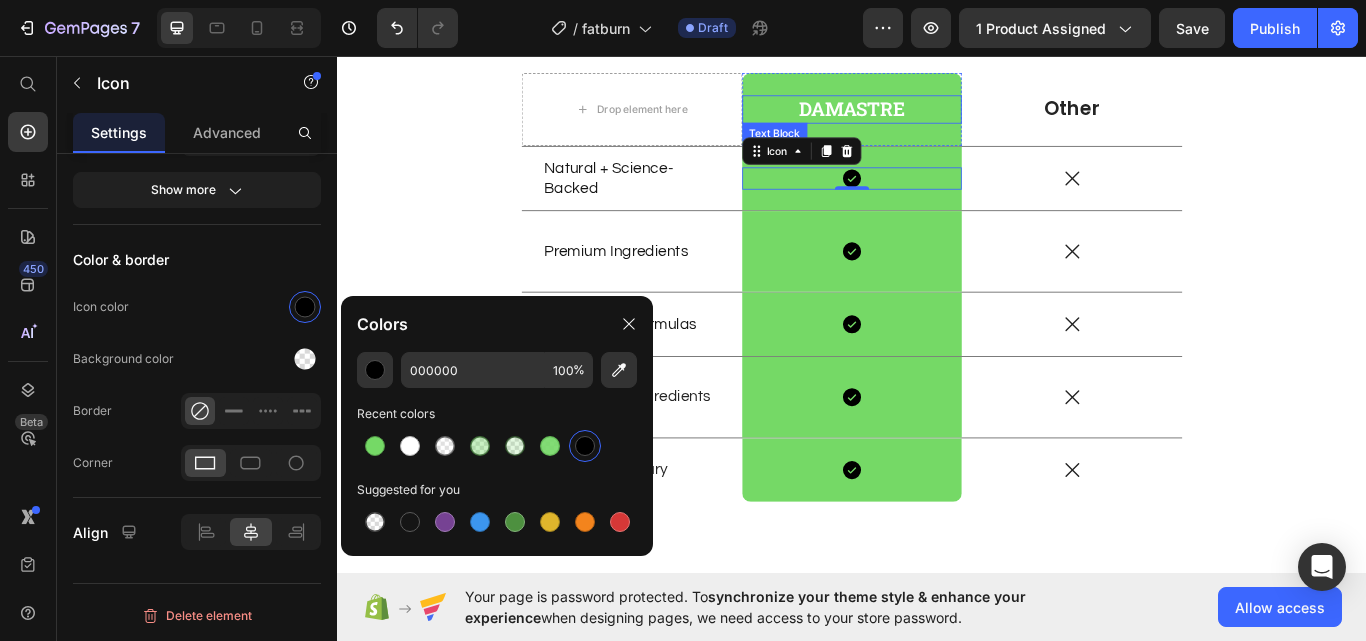 click on "DAMASTRE" at bounding box center (937, 119) 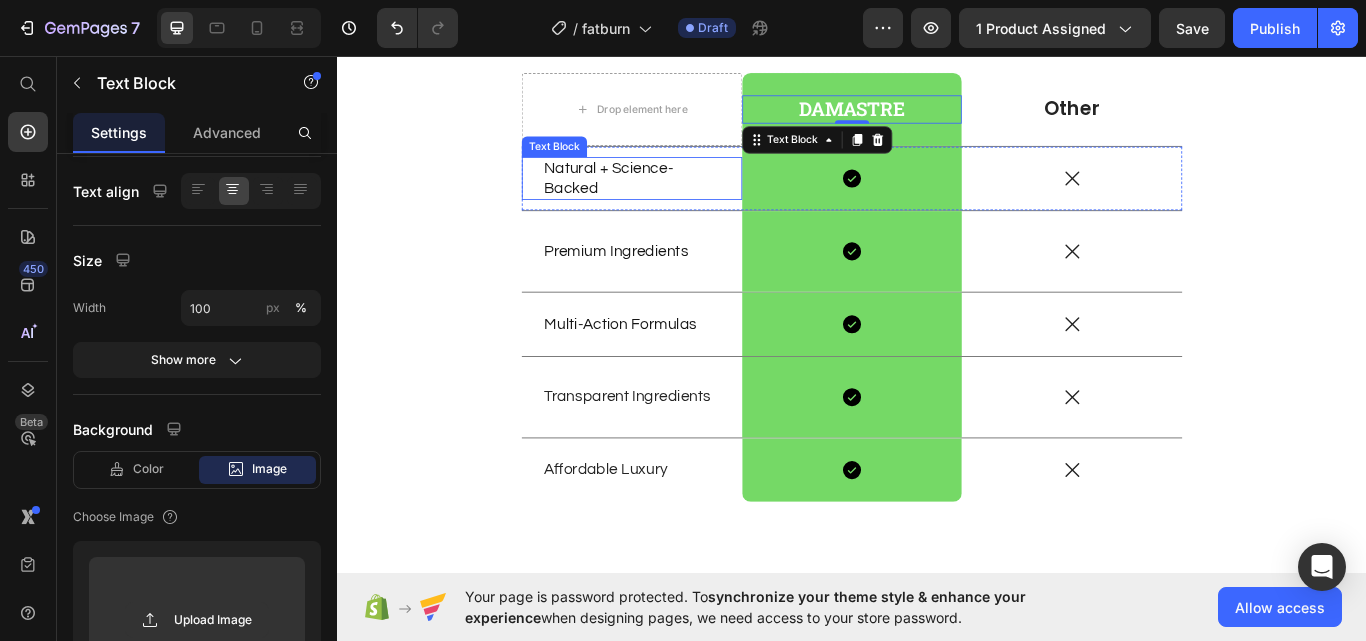 scroll, scrollTop: 0, scrollLeft: 0, axis: both 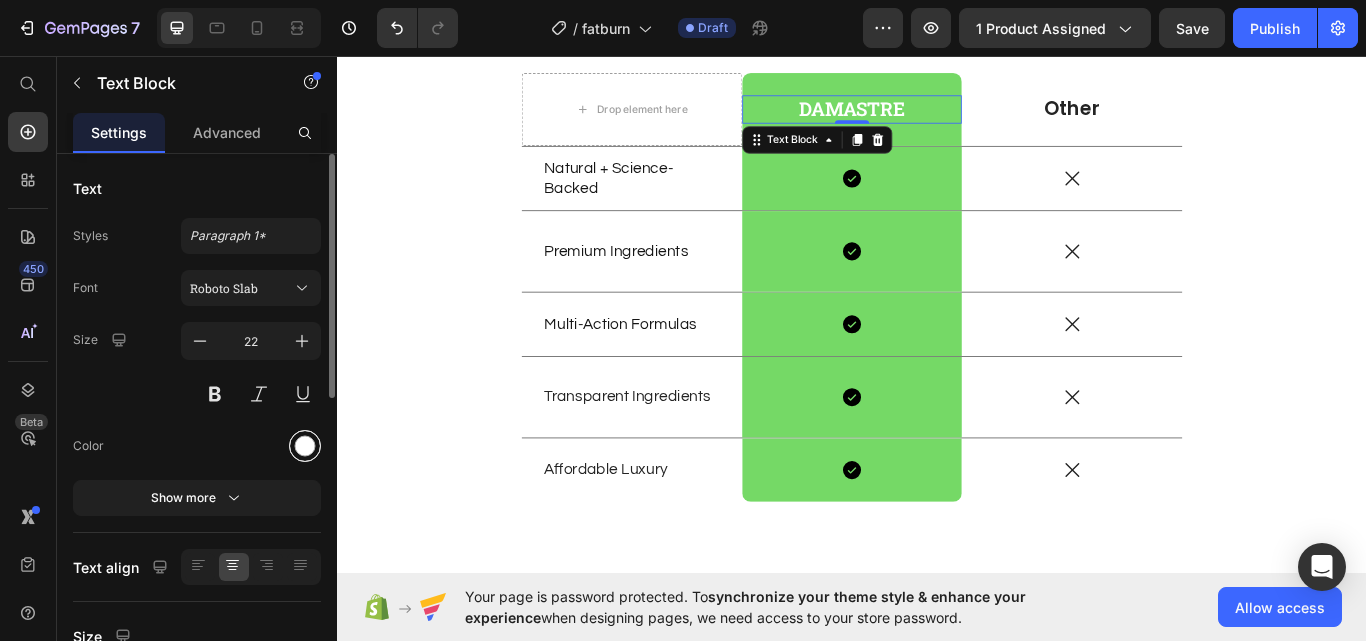 click at bounding box center (305, 446) 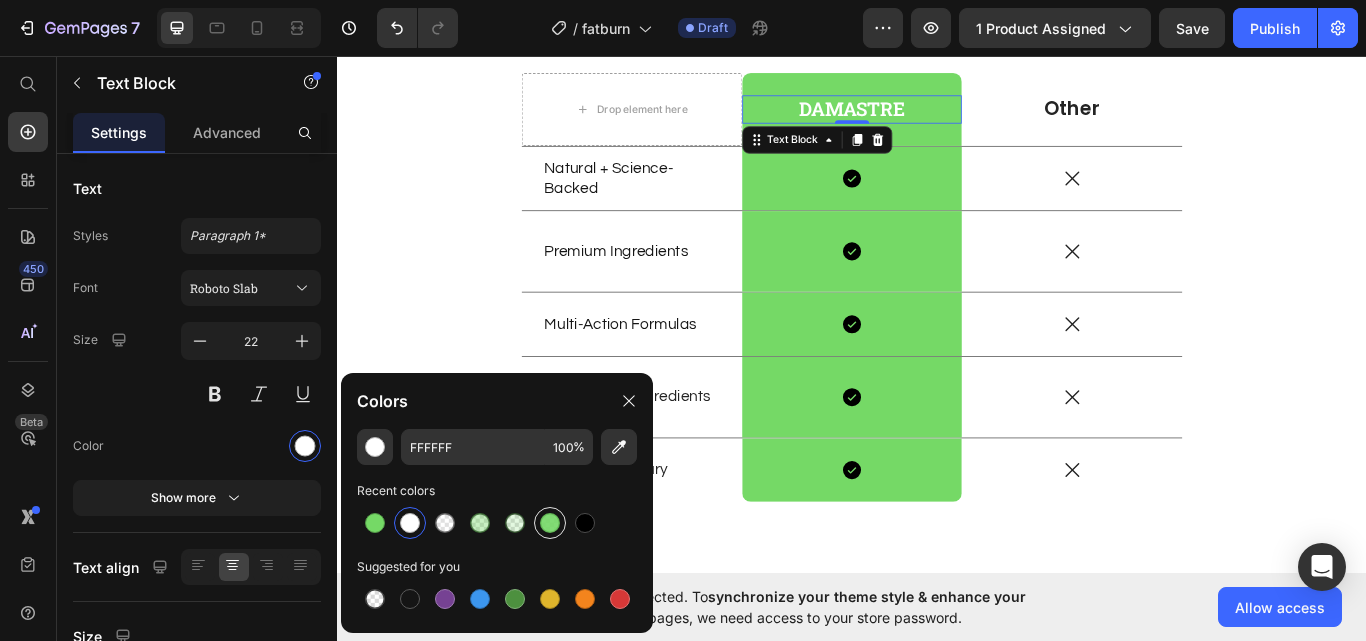 drag, startPoint x: 585, startPoint y: 516, endPoint x: 566, endPoint y: 515, distance: 19.026299 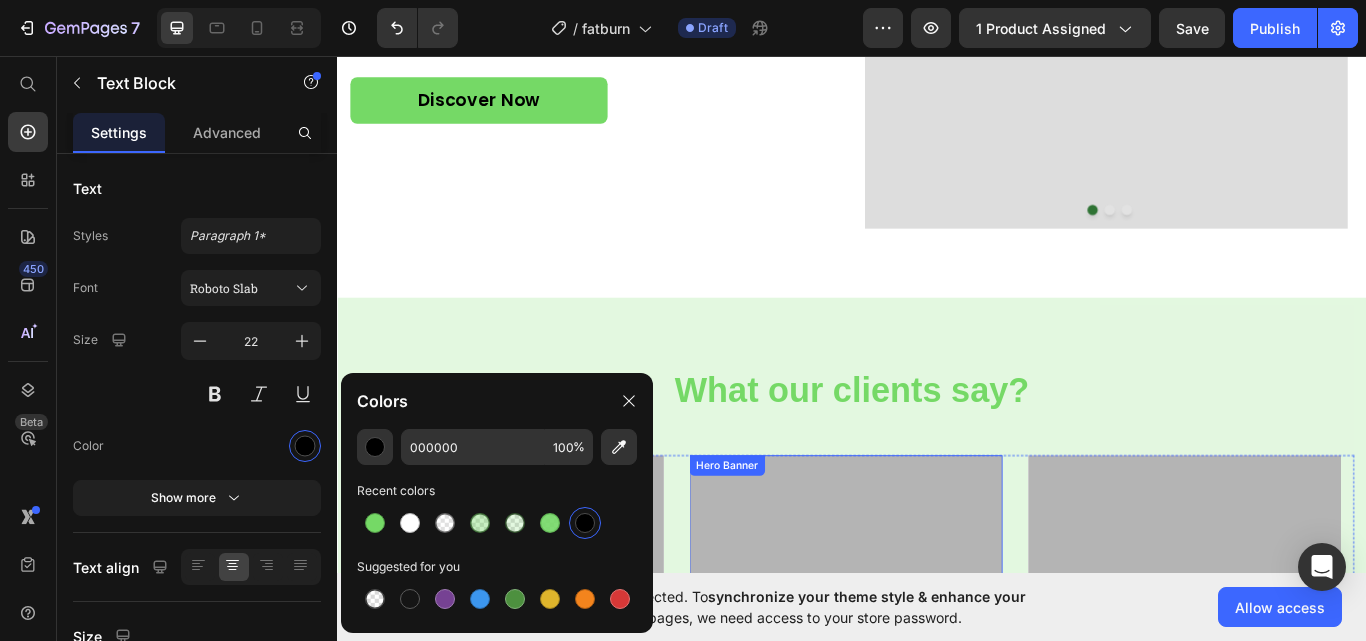 scroll, scrollTop: 2096, scrollLeft: 0, axis: vertical 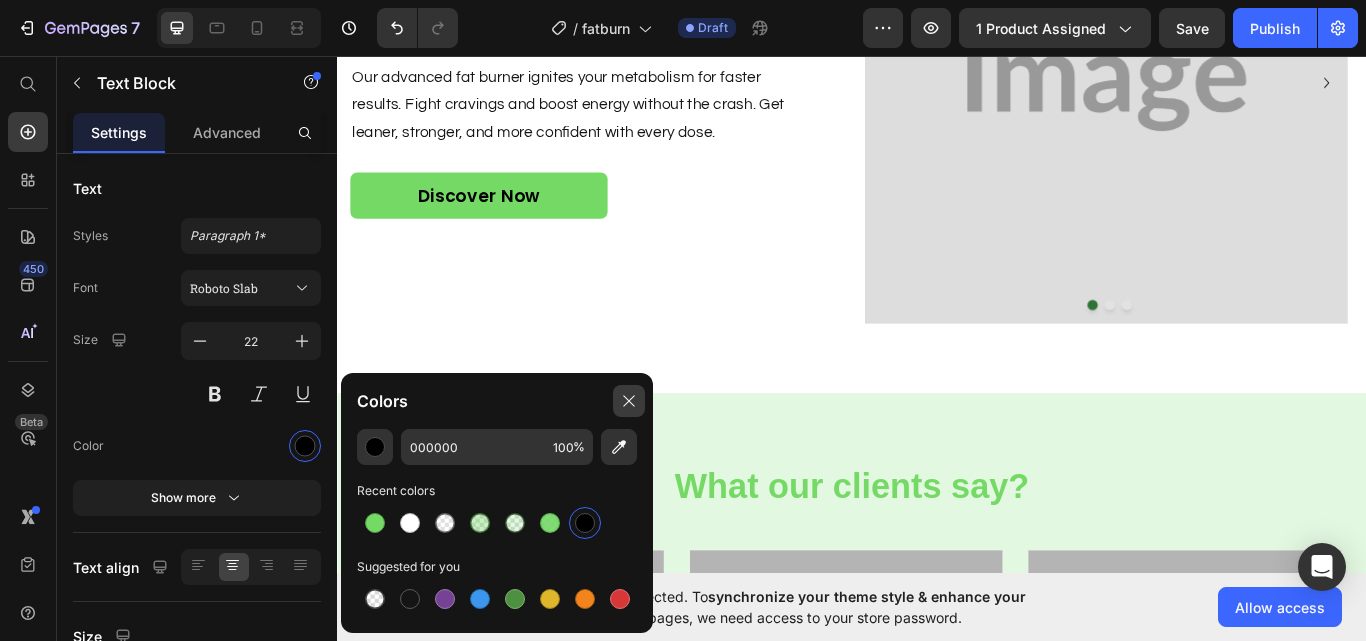 click 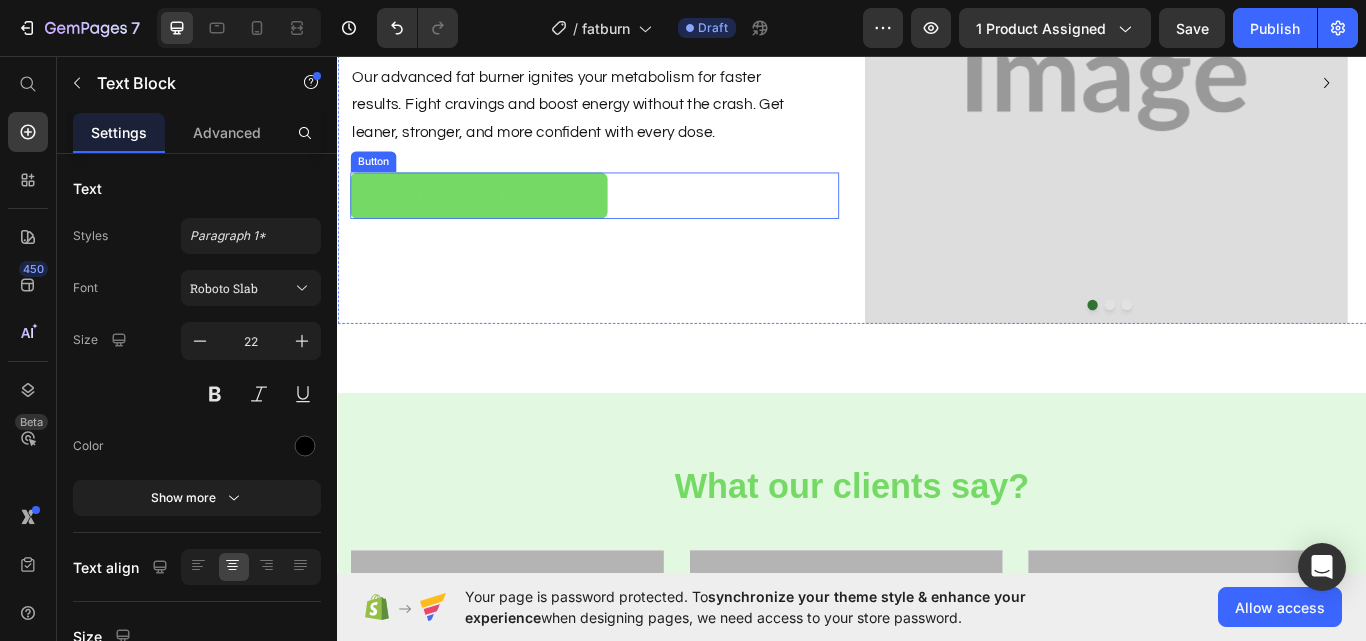 click on "Discover Now" at bounding box center (502, 220) 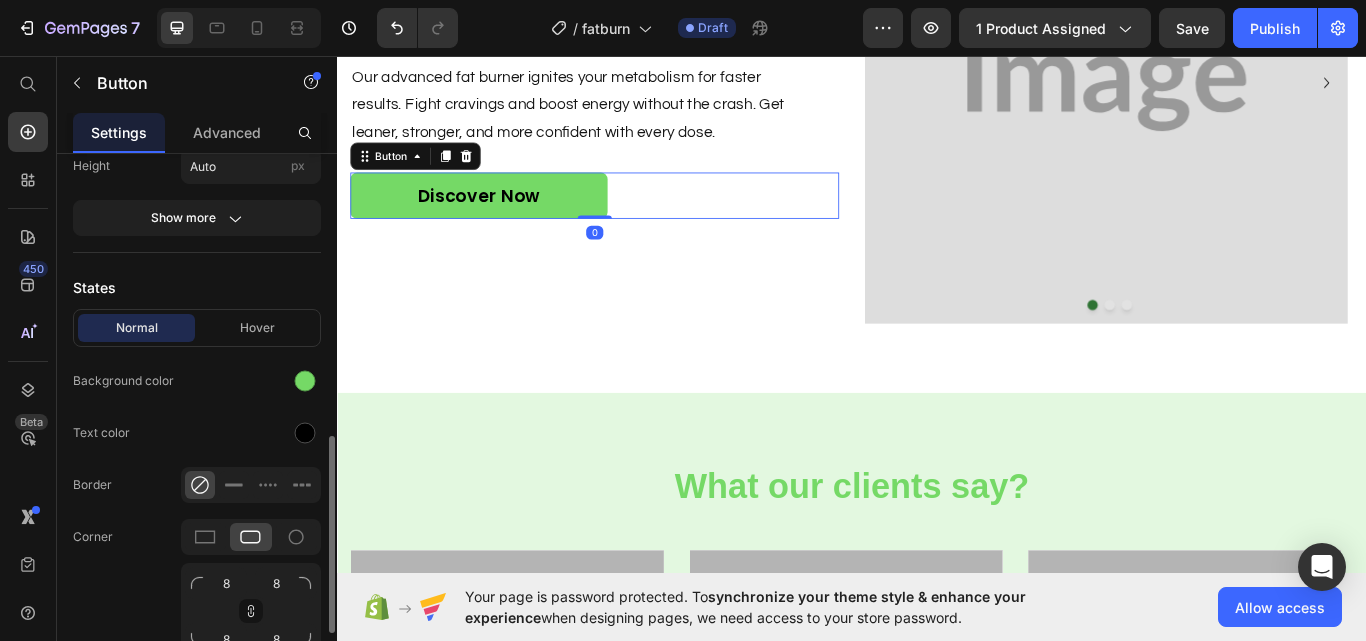 scroll, scrollTop: 500, scrollLeft: 0, axis: vertical 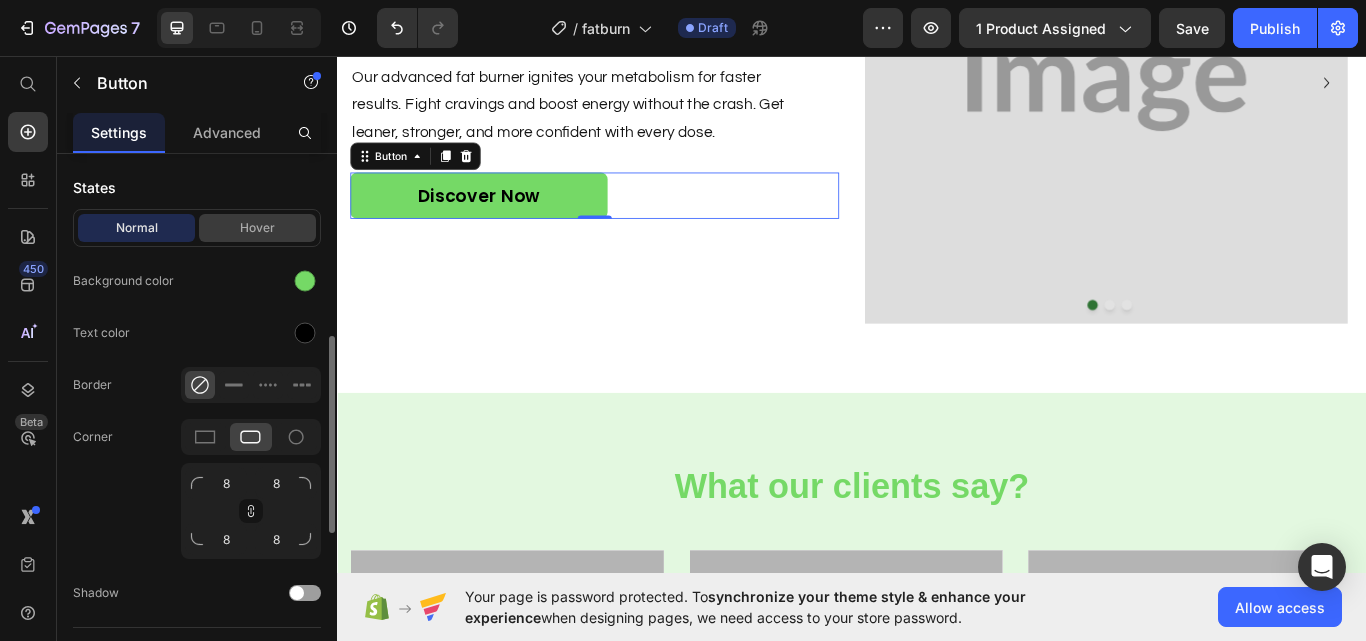 click on "Hover" at bounding box center [257, 228] 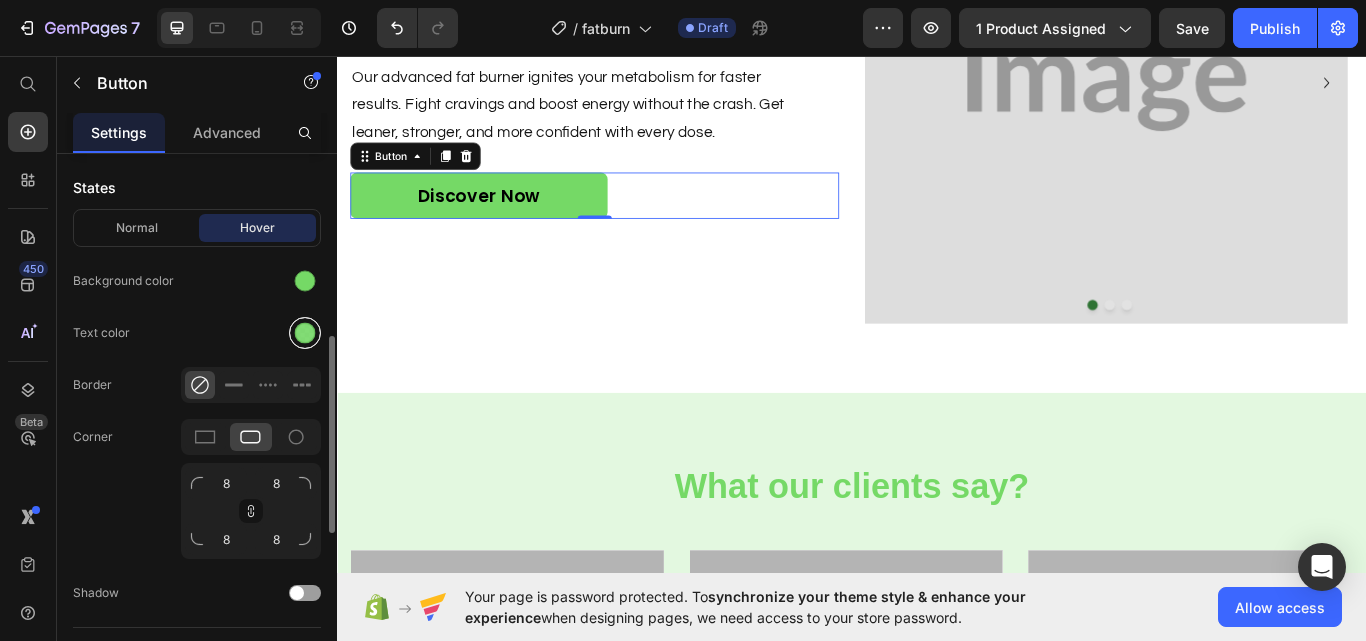 click at bounding box center (305, 333) 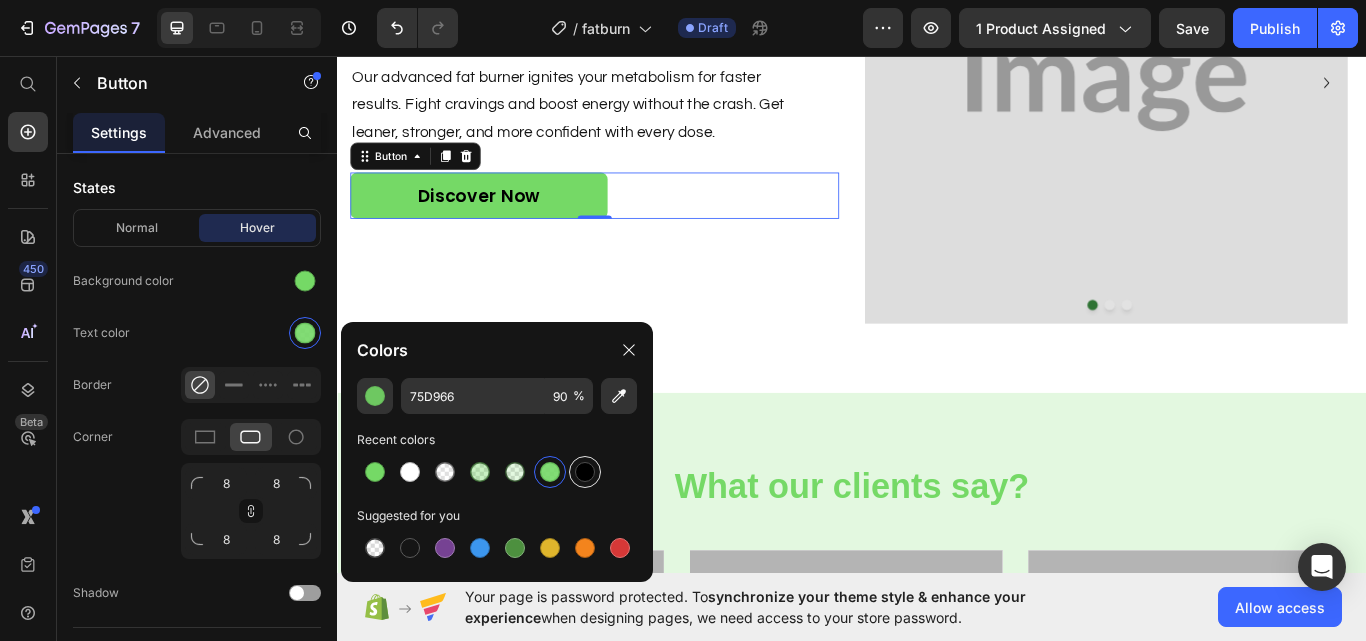 drag, startPoint x: 584, startPoint y: 472, endPoint x: 585, endPoint y: 459, distance: 13.038404 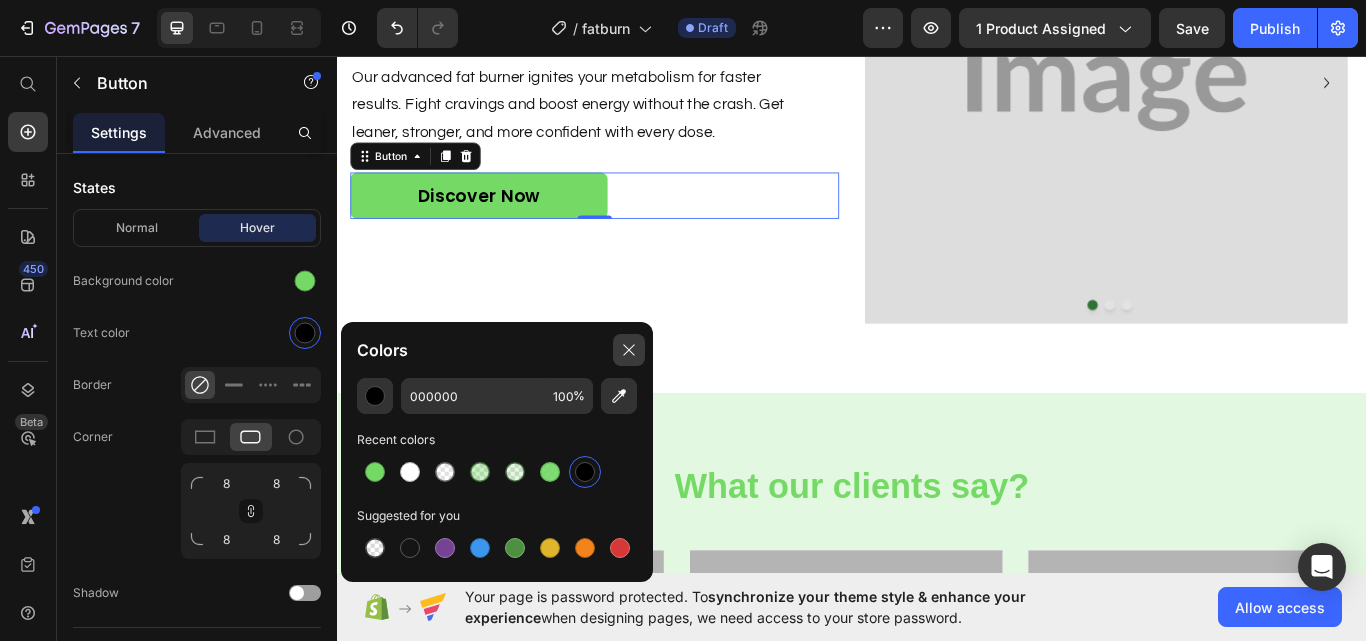 click at bounding box center [629, 350] 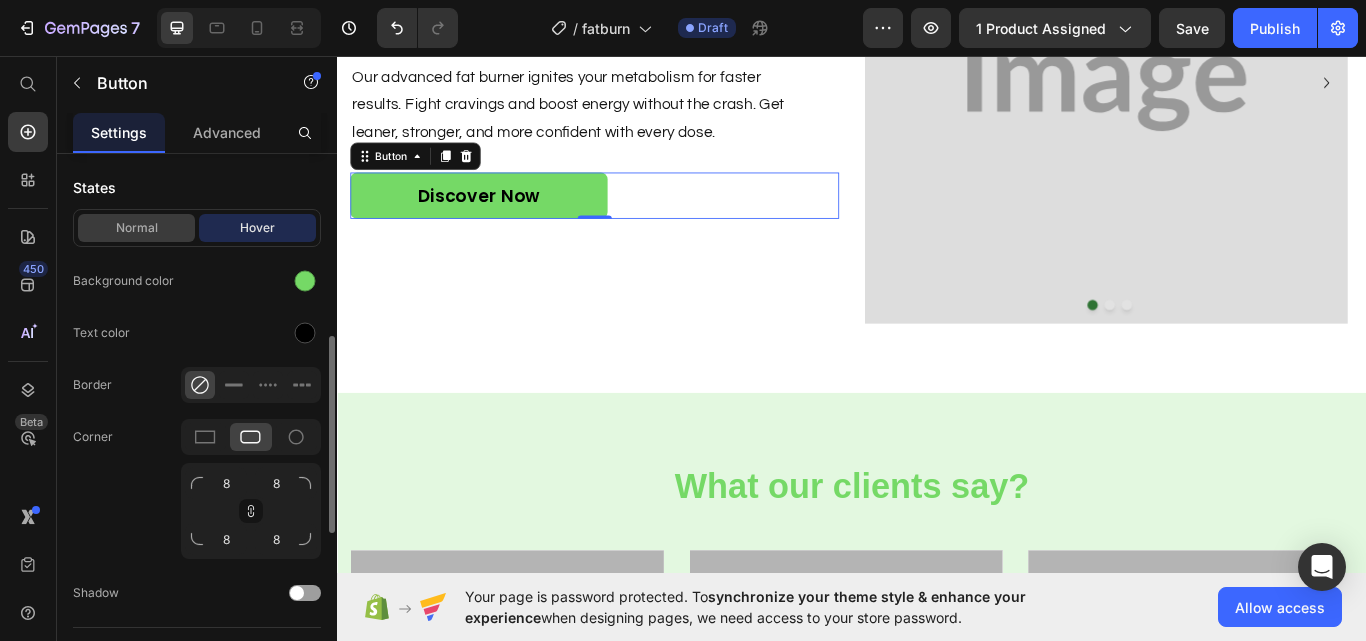 click on "Normal" at bounding box center (136, 228) 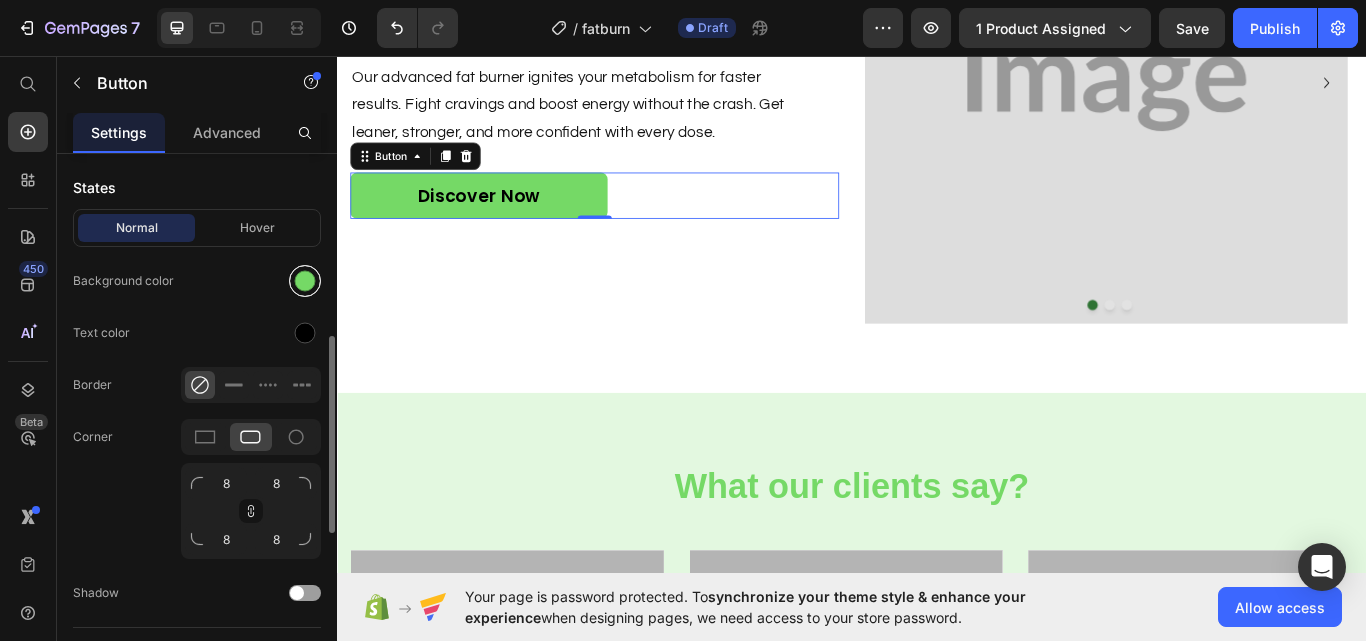 click at bounding box center [305, 281] 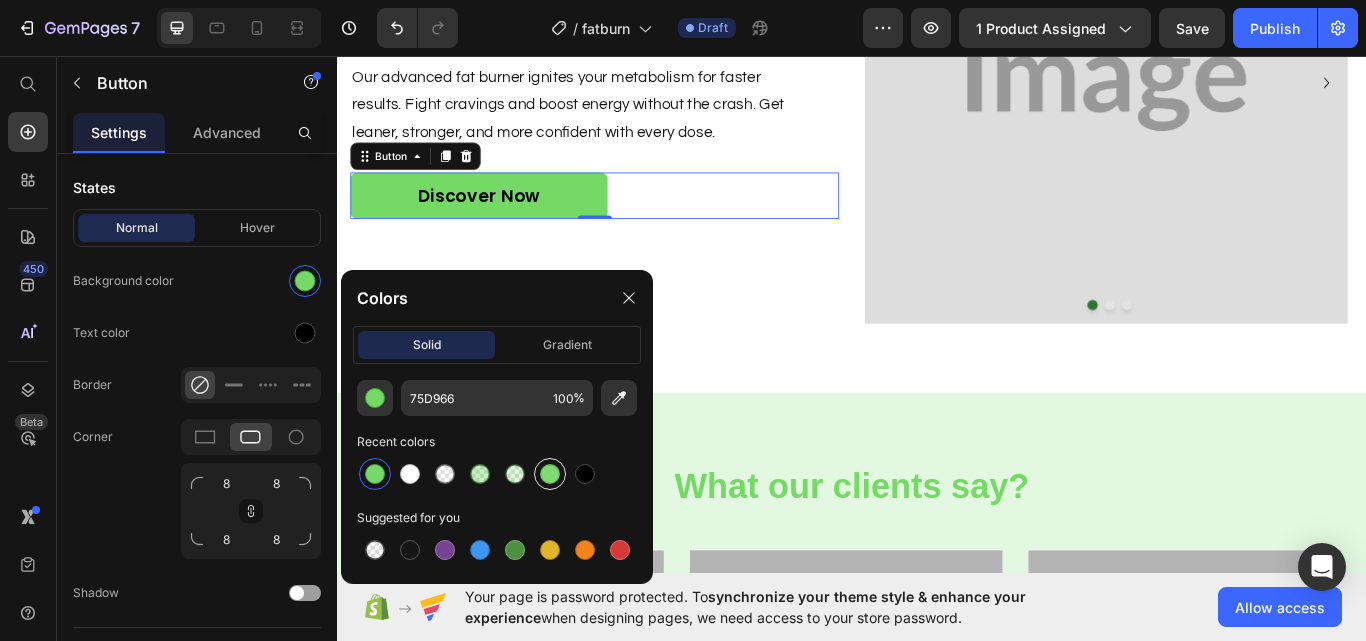 click at bounding box center (550, 474) 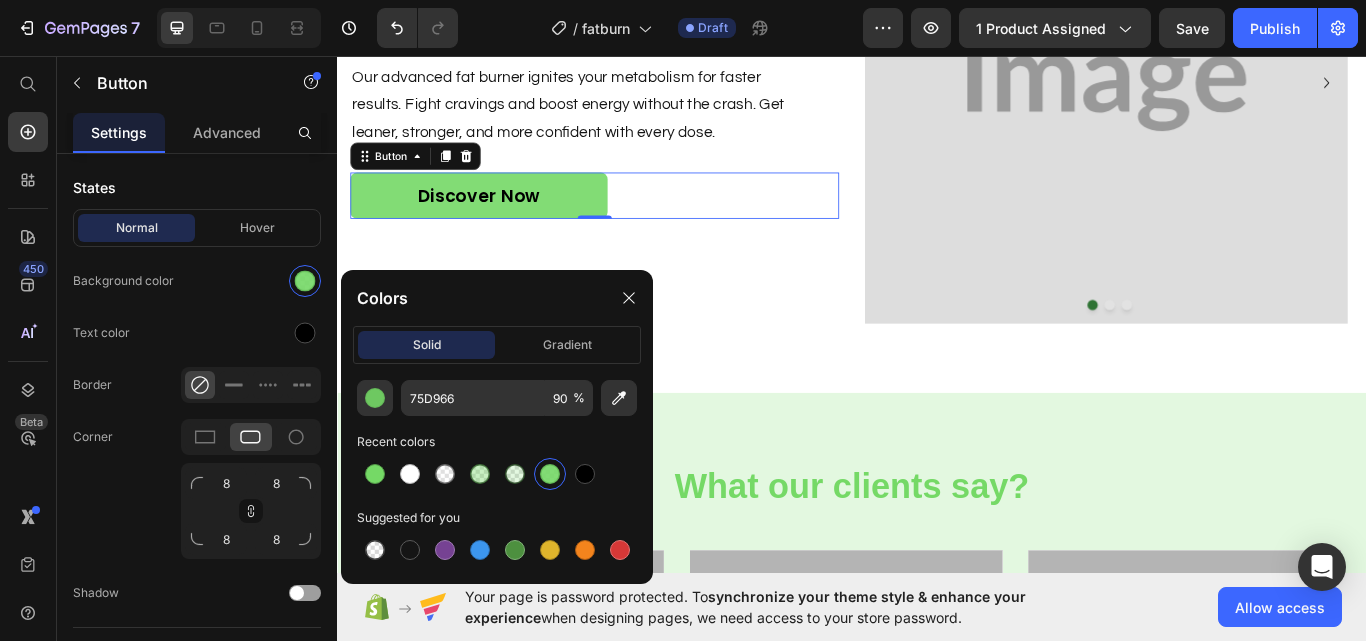 drag, startPoint x: 627, startPoint y: 297, endPoint x: 584, endPoint y: 303, distance: 43.416588 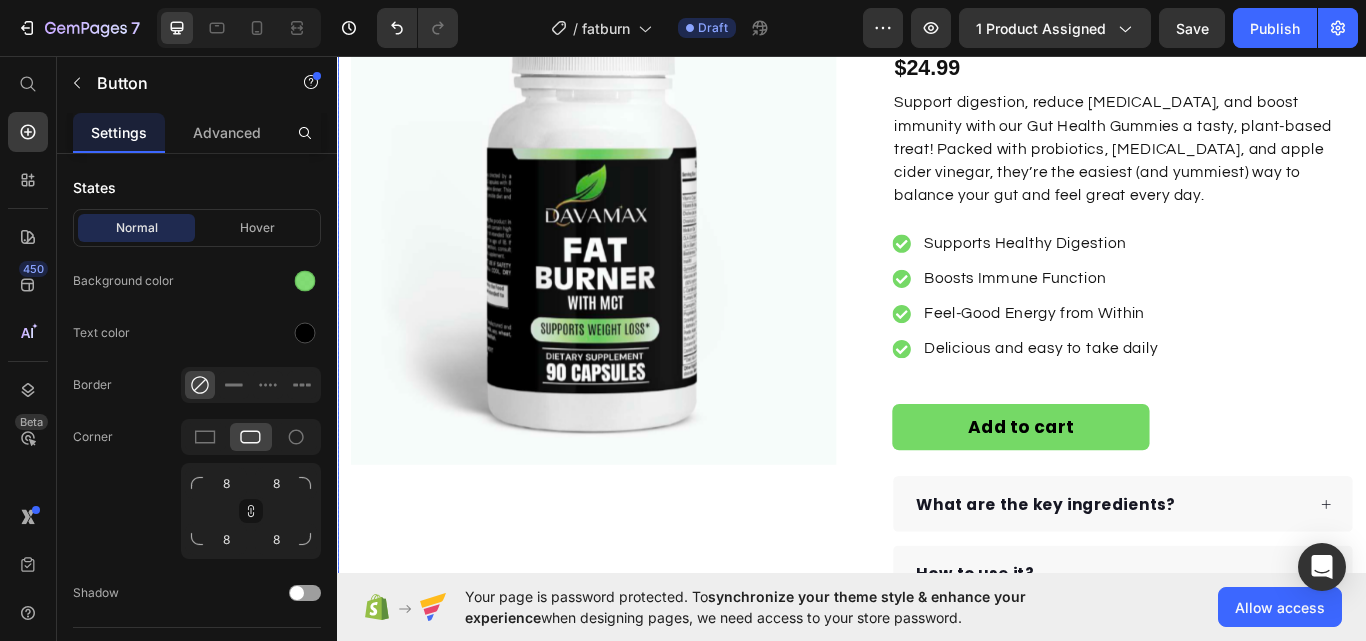 scroll, scrollTop: 0, scrollLeft: 0, axis: both 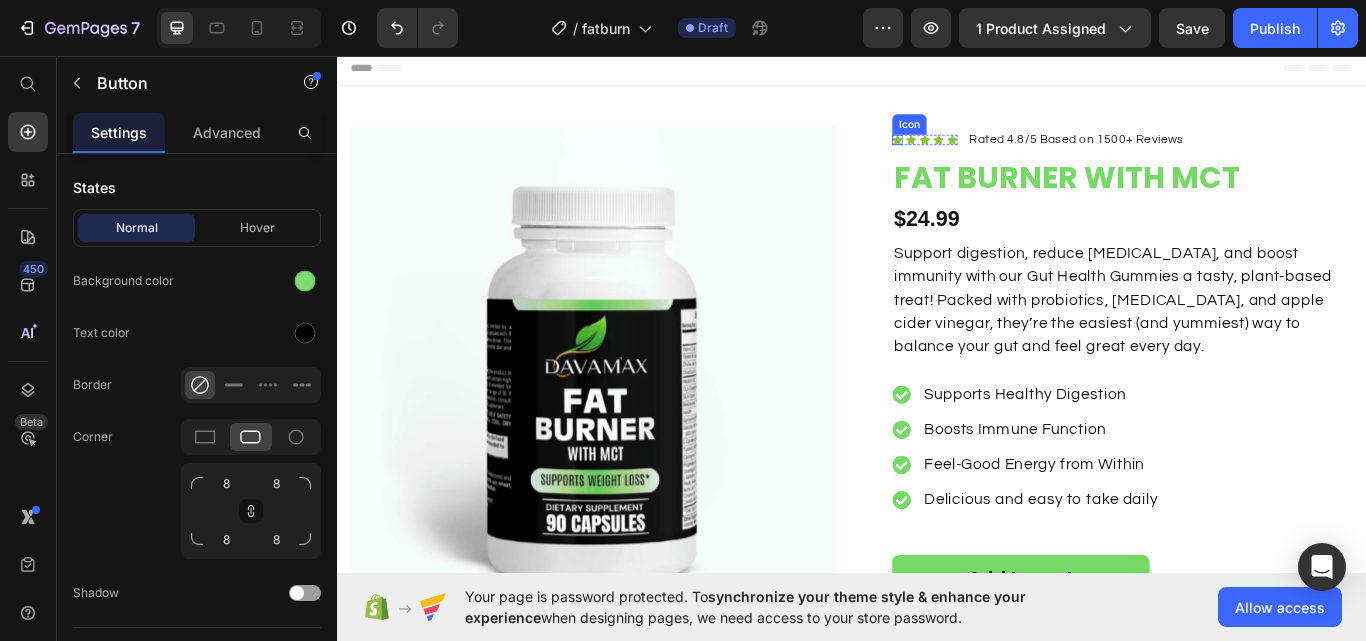 click 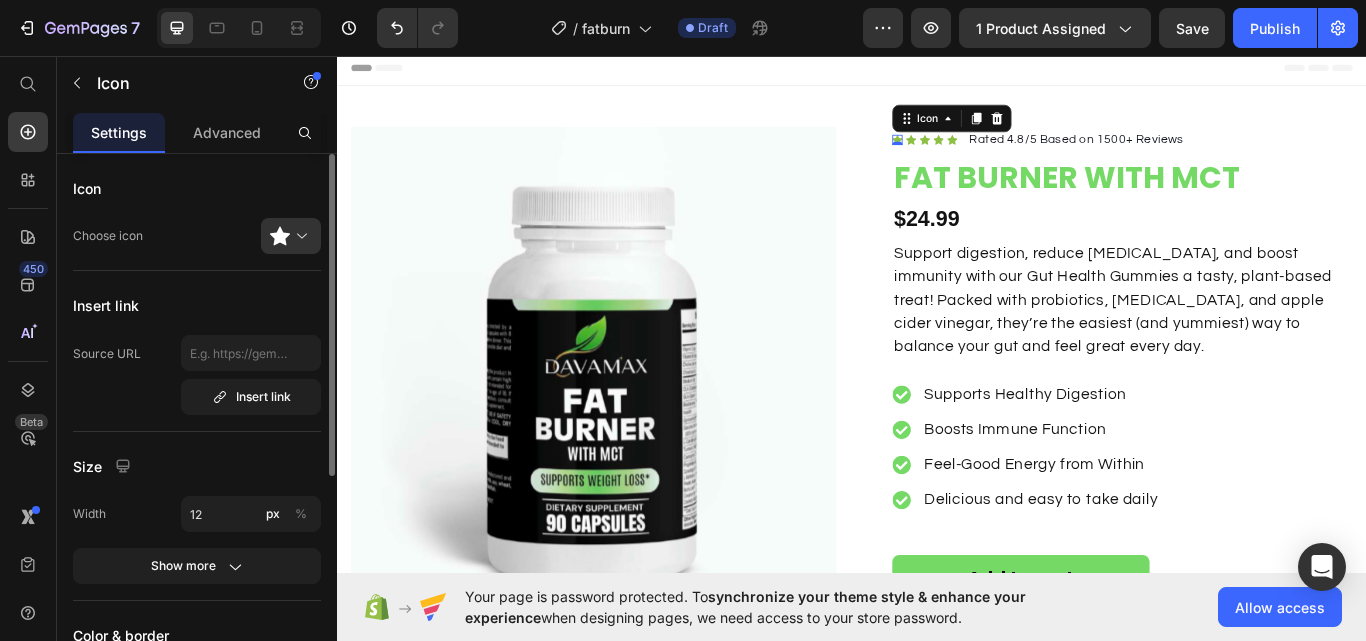 scroll, scrollTop: 376, scrollLeft: 0, axis: vertical 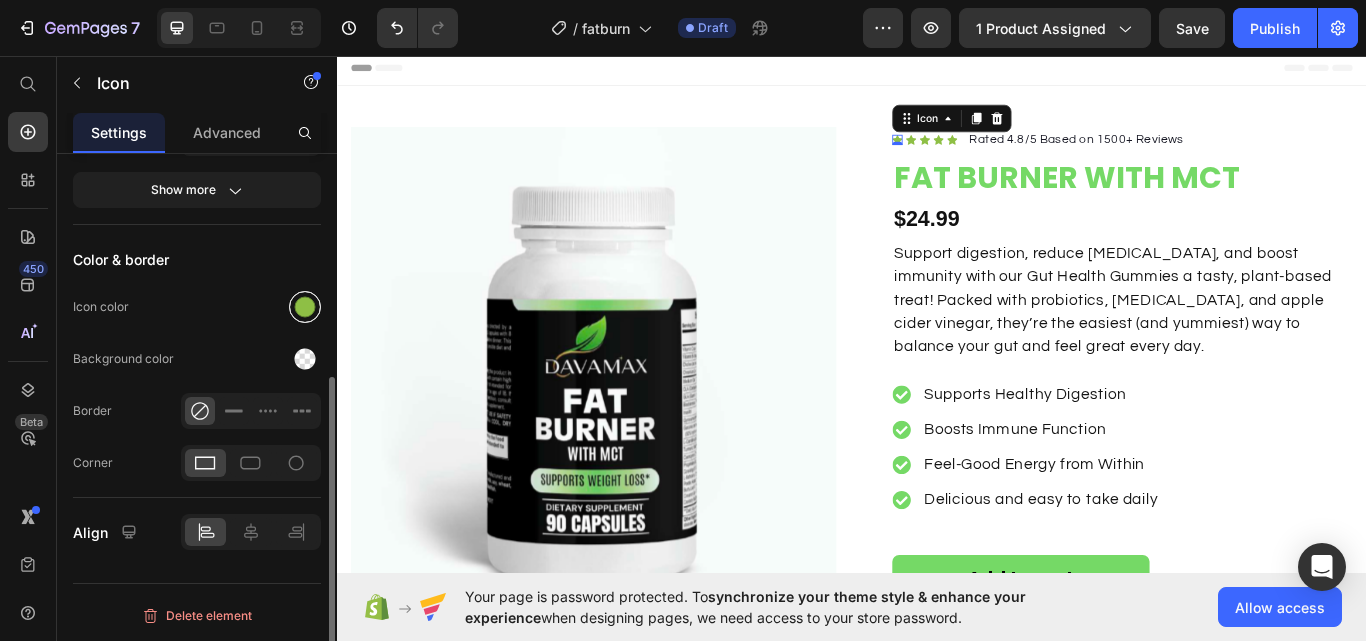 click at bounding box center [305, 307] 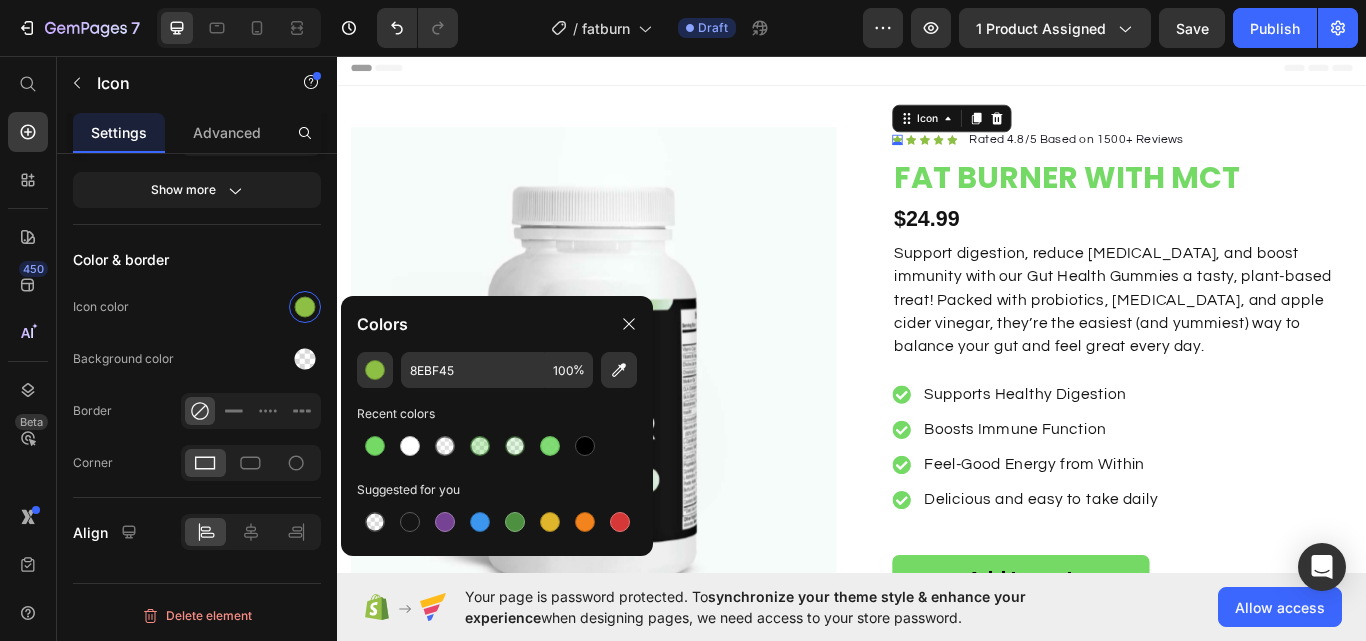 drag, startPoint x: 387, startPoint y: 446, endPoint x: 558, endPoint y: 342, distance: 200.14246 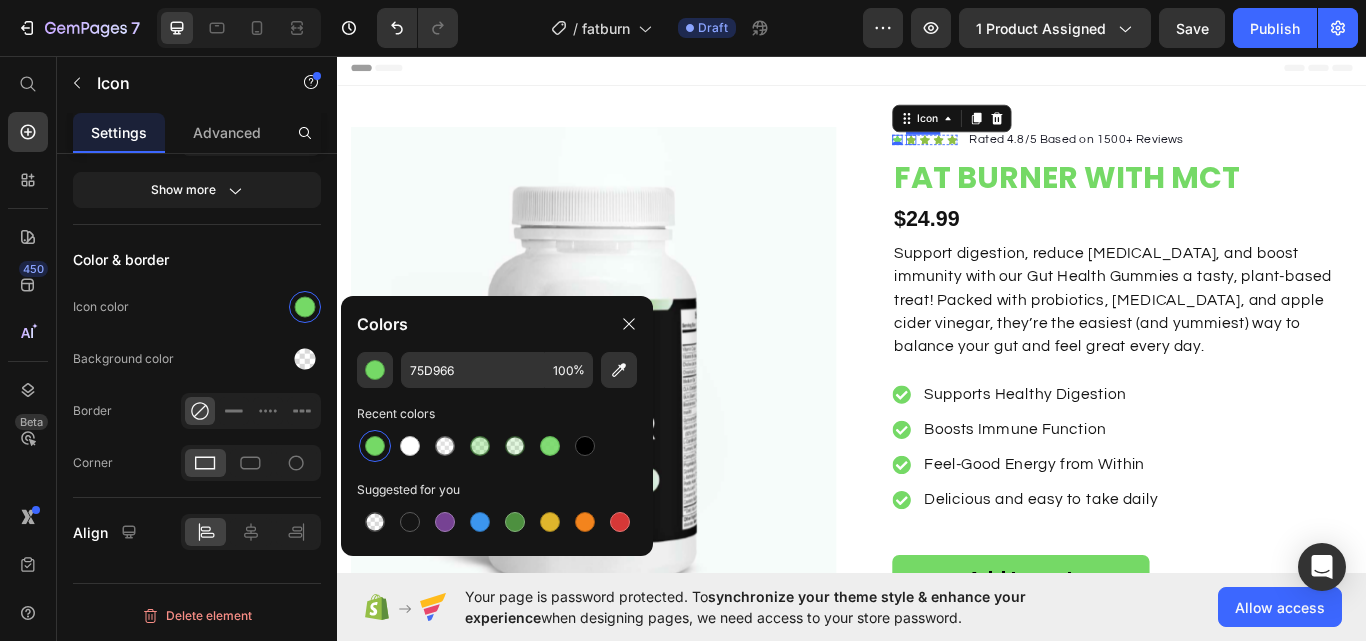 click 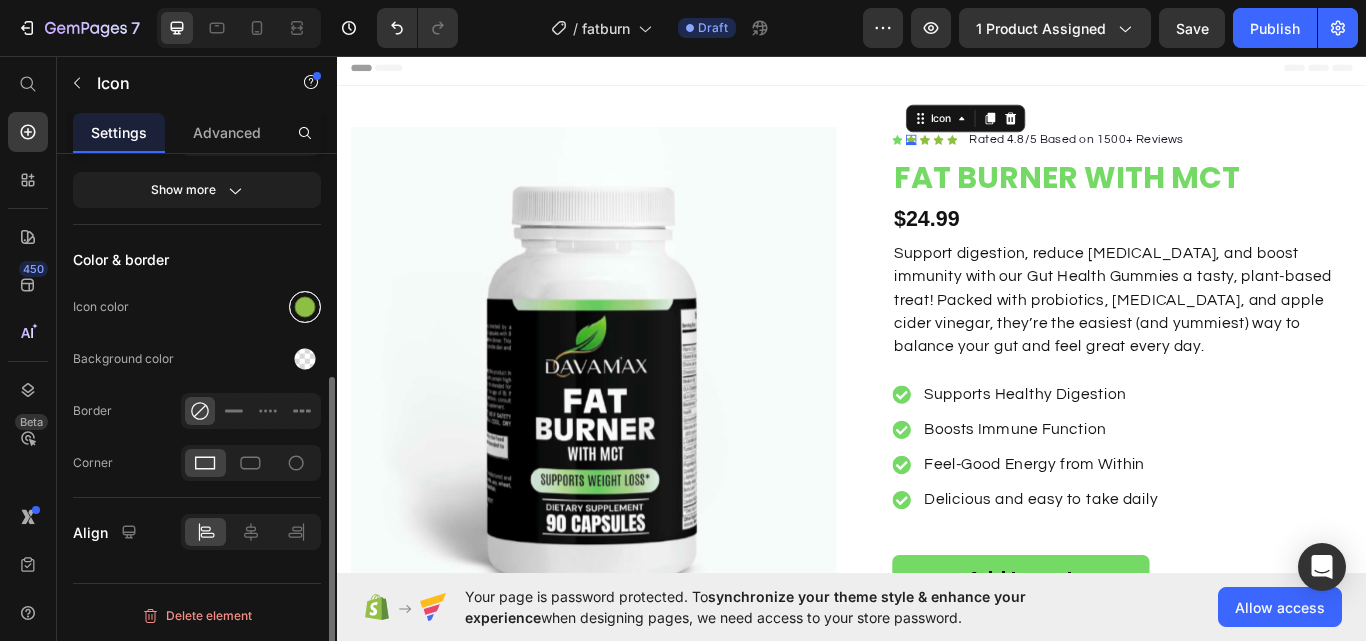 click at bounding box center (305, 307) 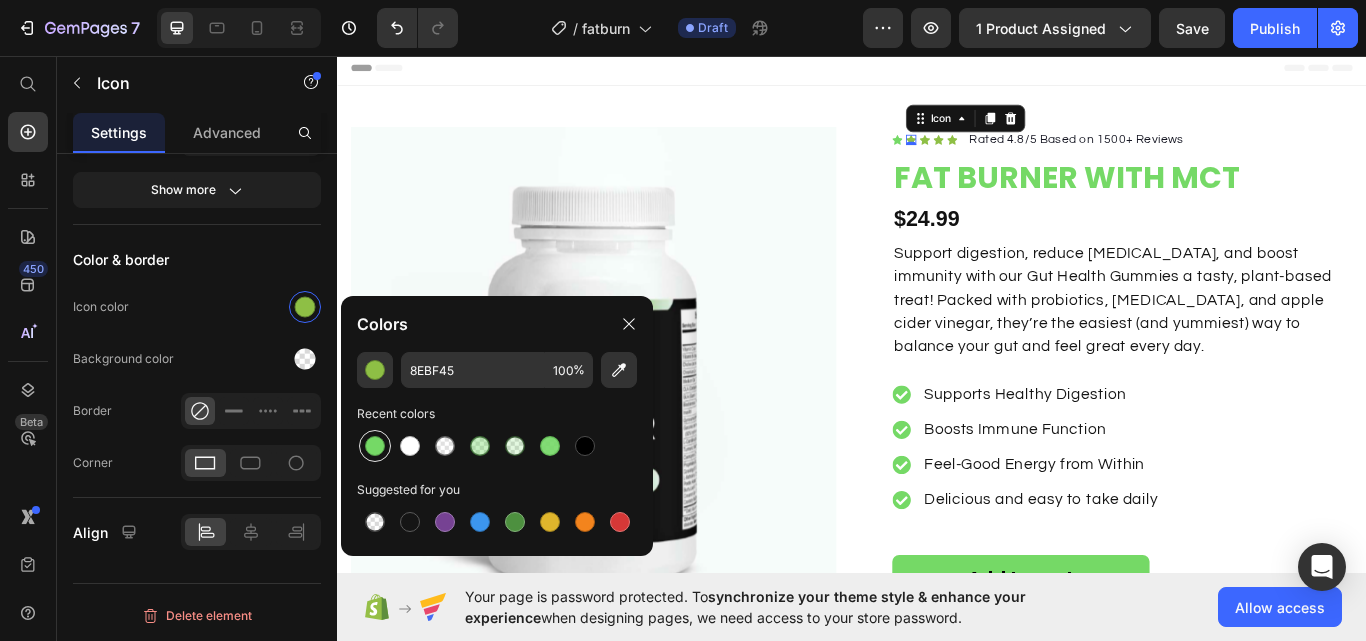 click at bounding box center (375, 446) 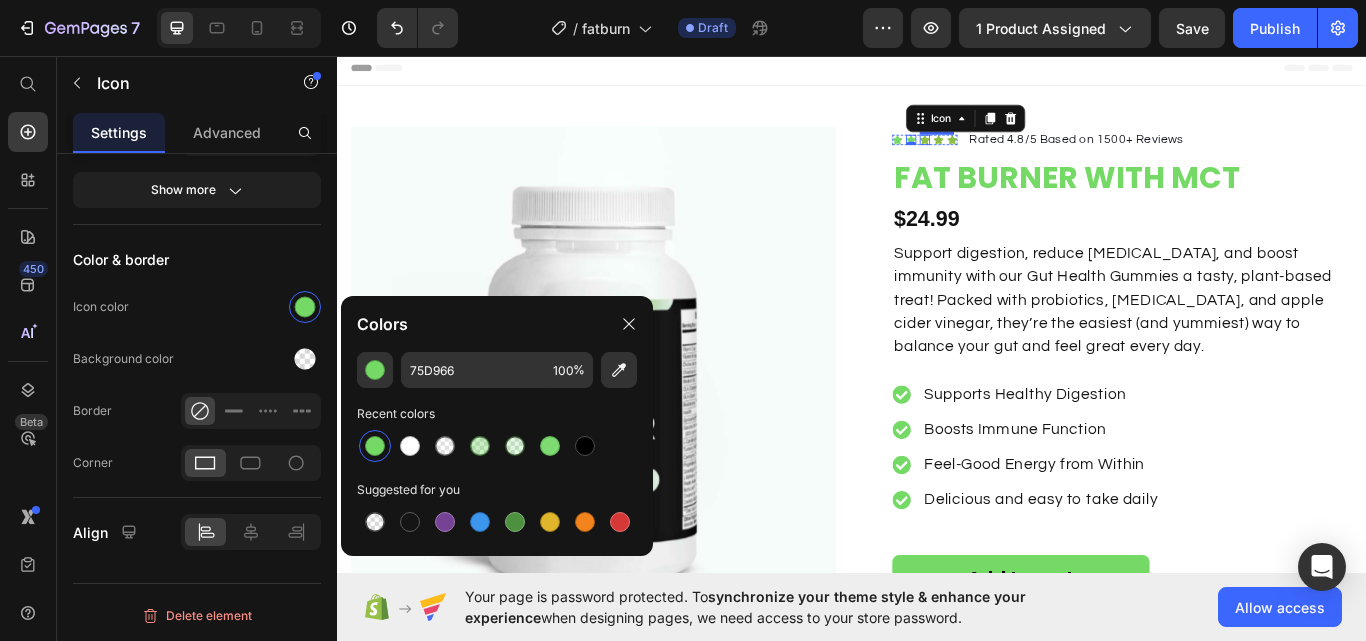 click 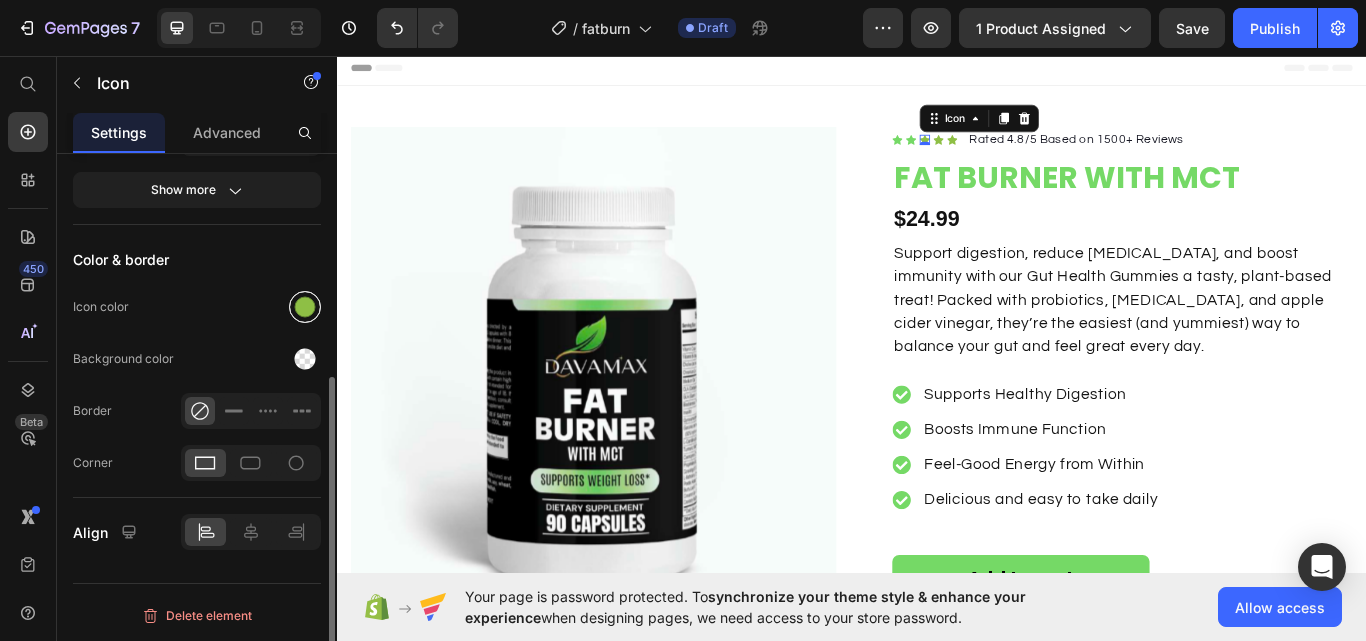 click at bounding box center (305, 307) 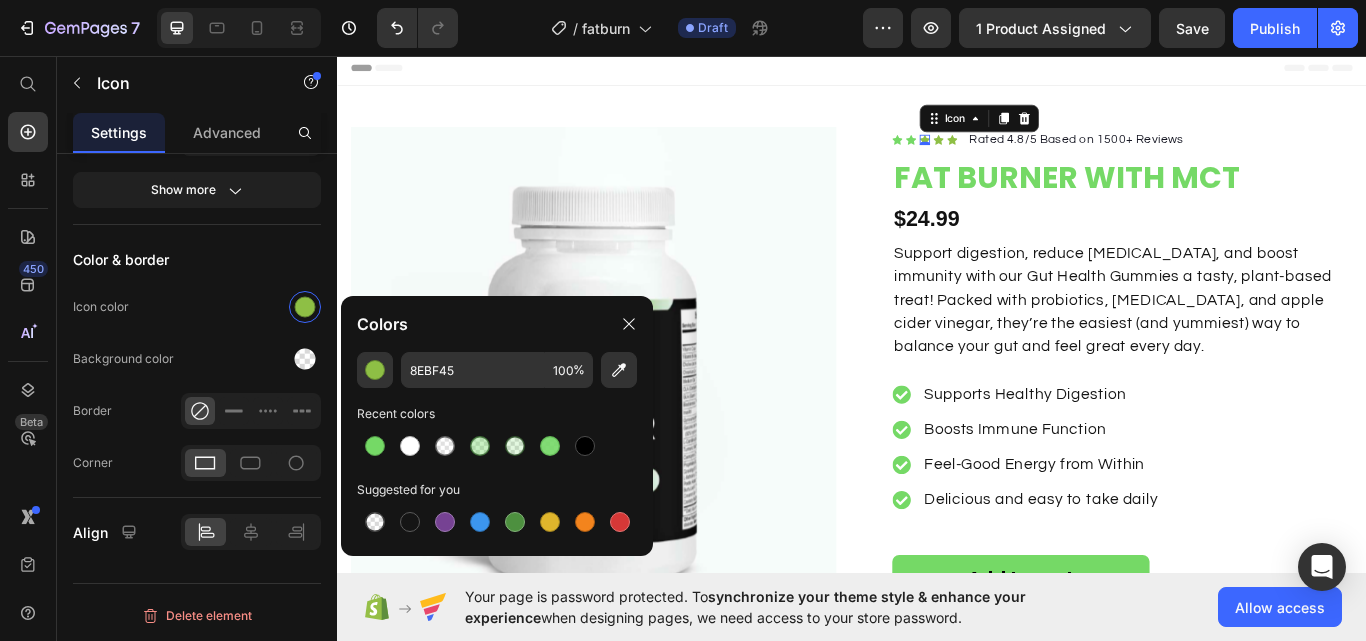 drag, startPoint x: 384, startPoint y: 444, endPoint x: 619, endPoint y: 396, distance: 239.85204 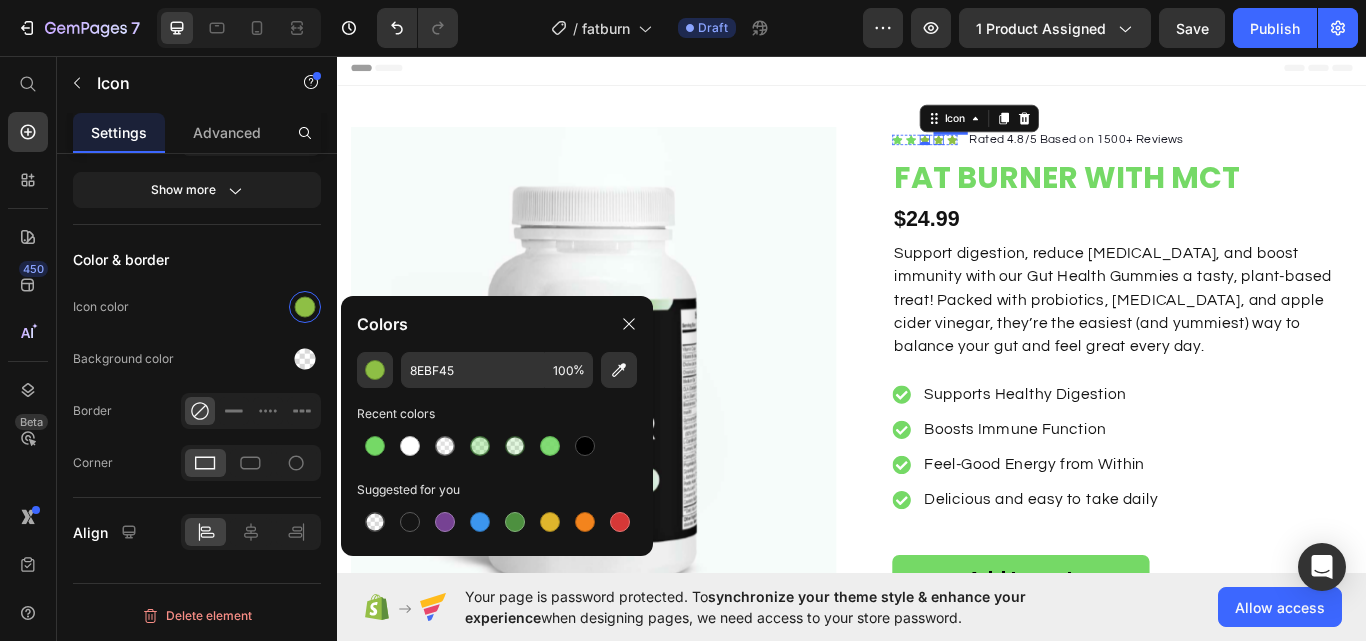 click 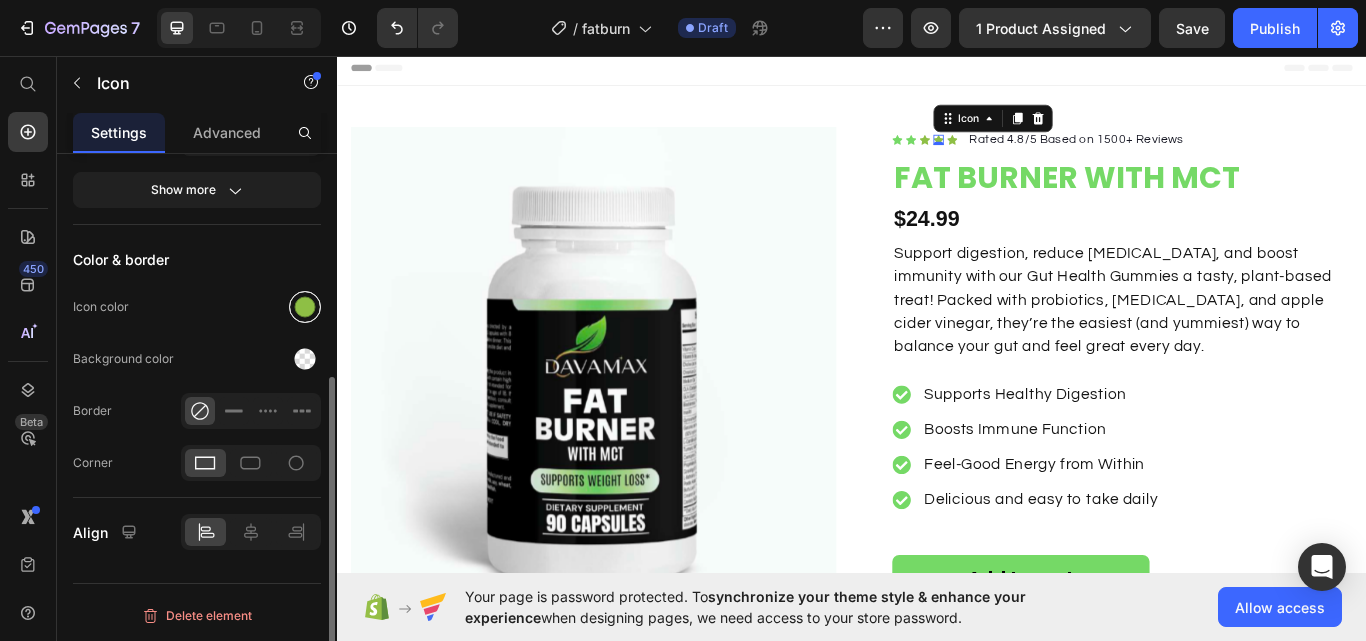 click at bounding box center (305, 307) 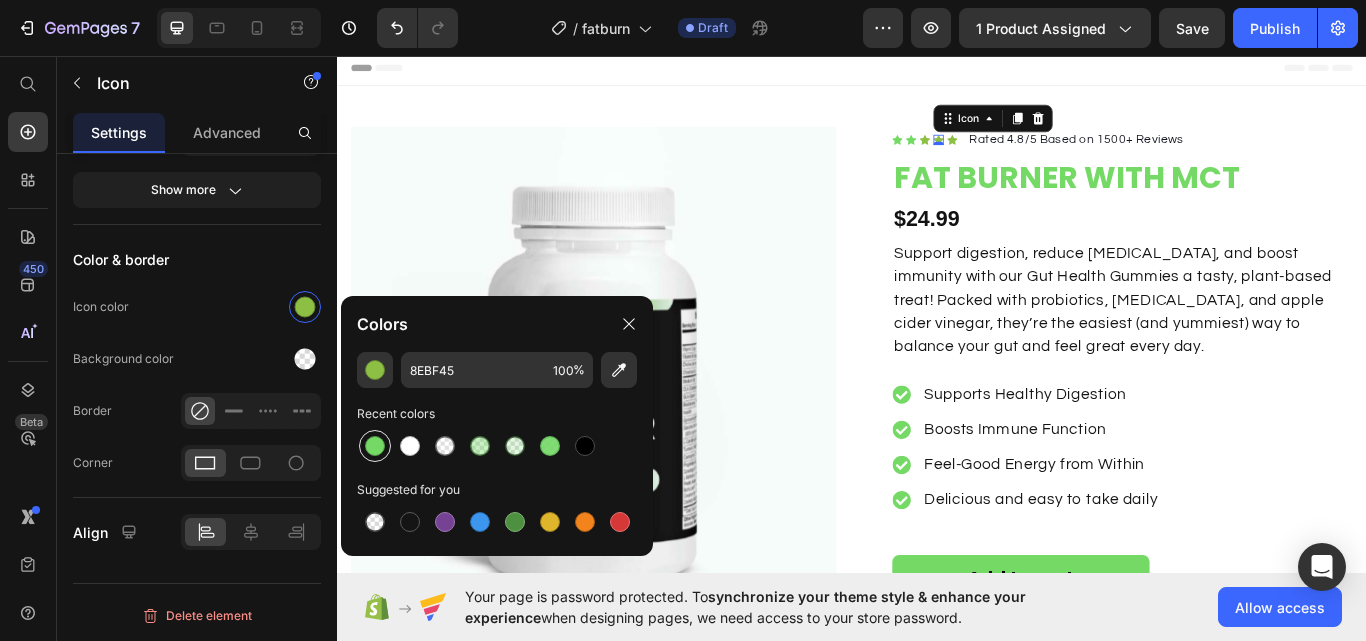 click at bounding box center [375, 446] 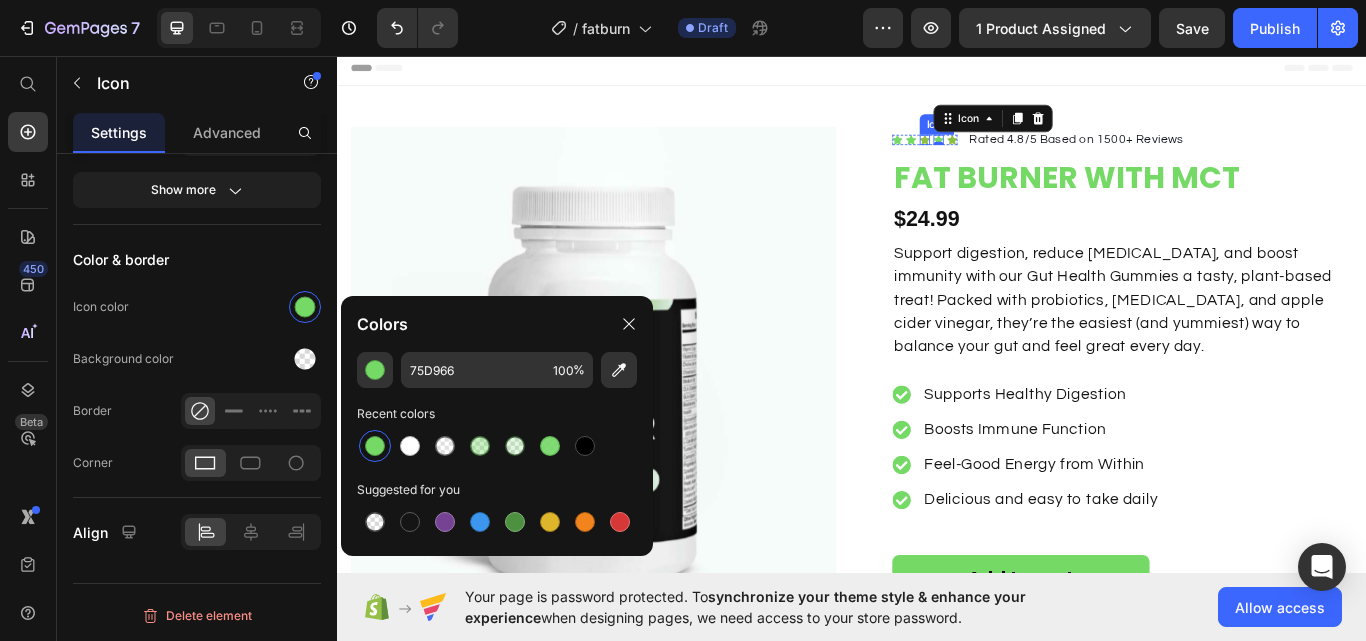 drag, startPoint x: 1019, startPoint y: 153, endPoint x: 1014, endPoint y: 142, distance: 12.083046 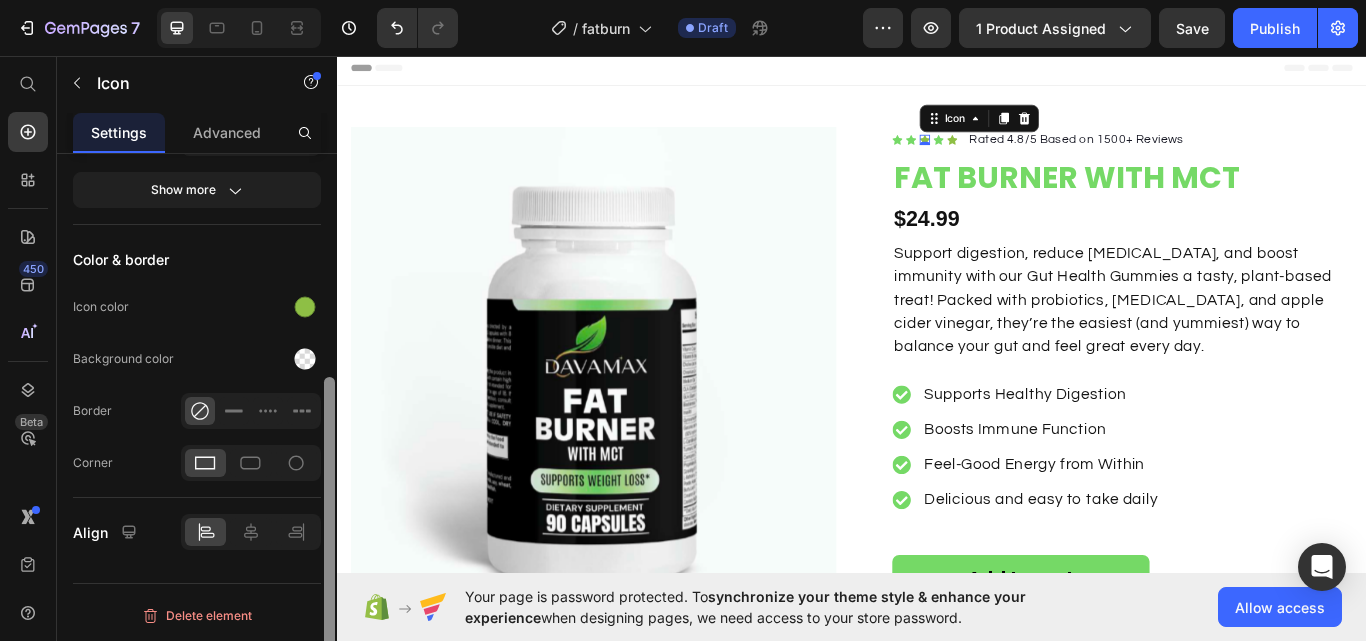 drag, startPoint x: 315, startPoint y: 310, endPoint x: 333, endPoint y: 315, distance: 18.681541 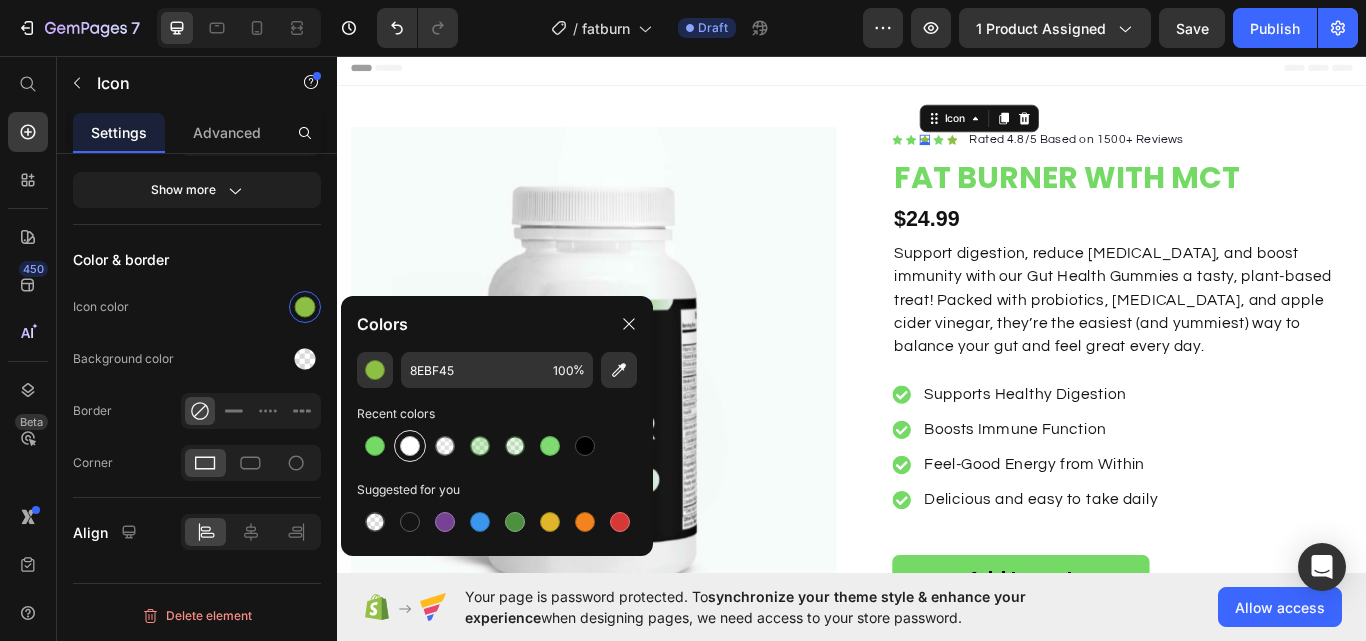drag, startPoint x: 381, startPoint y: 439, endPoint x: 404, endPoint y: 437, distance: 23.086792 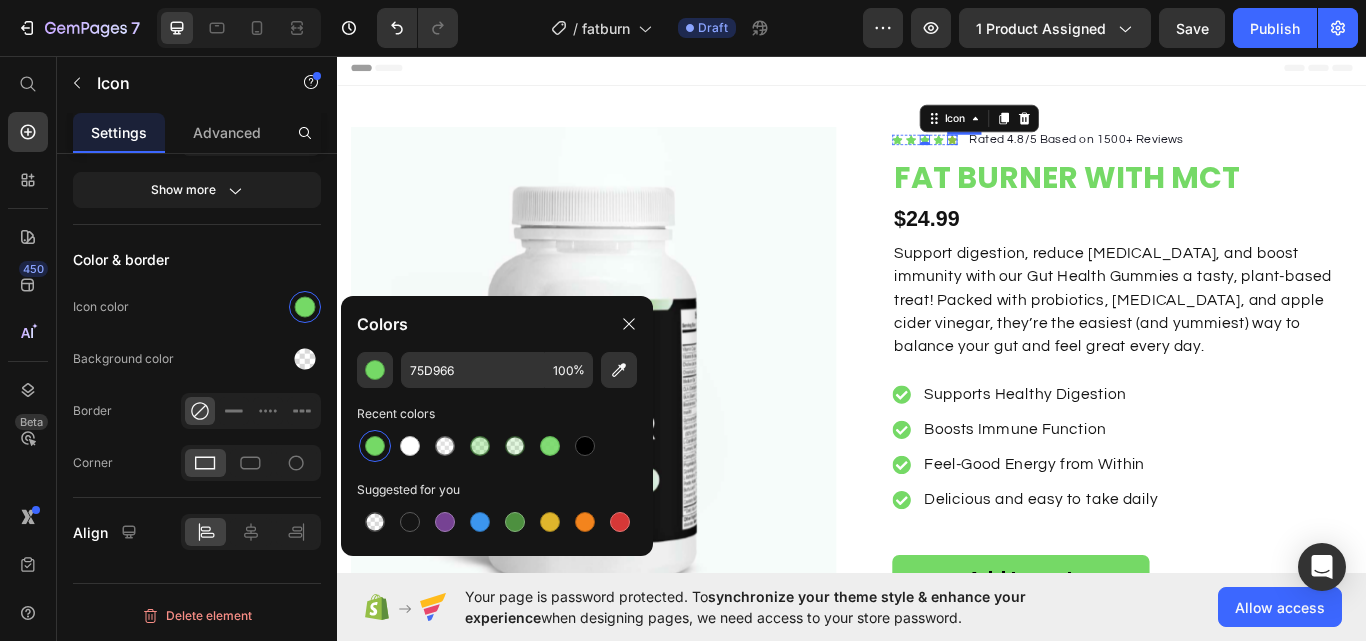 click 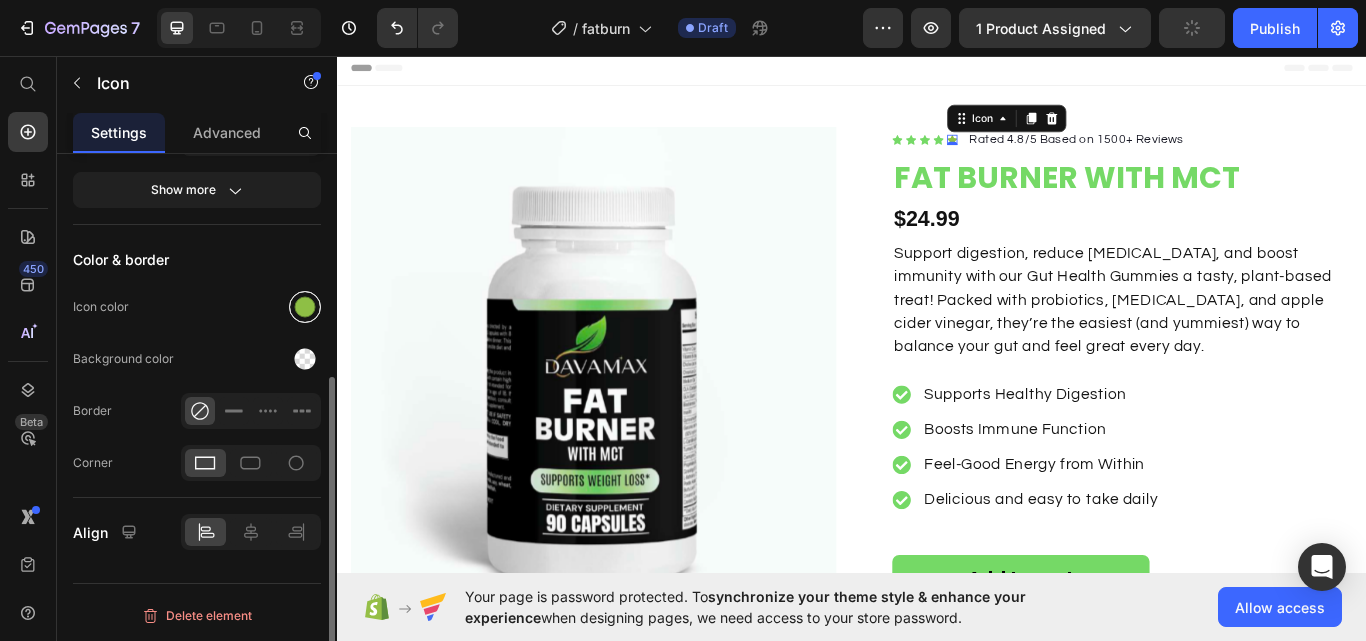click at bounding box center [305, 307] 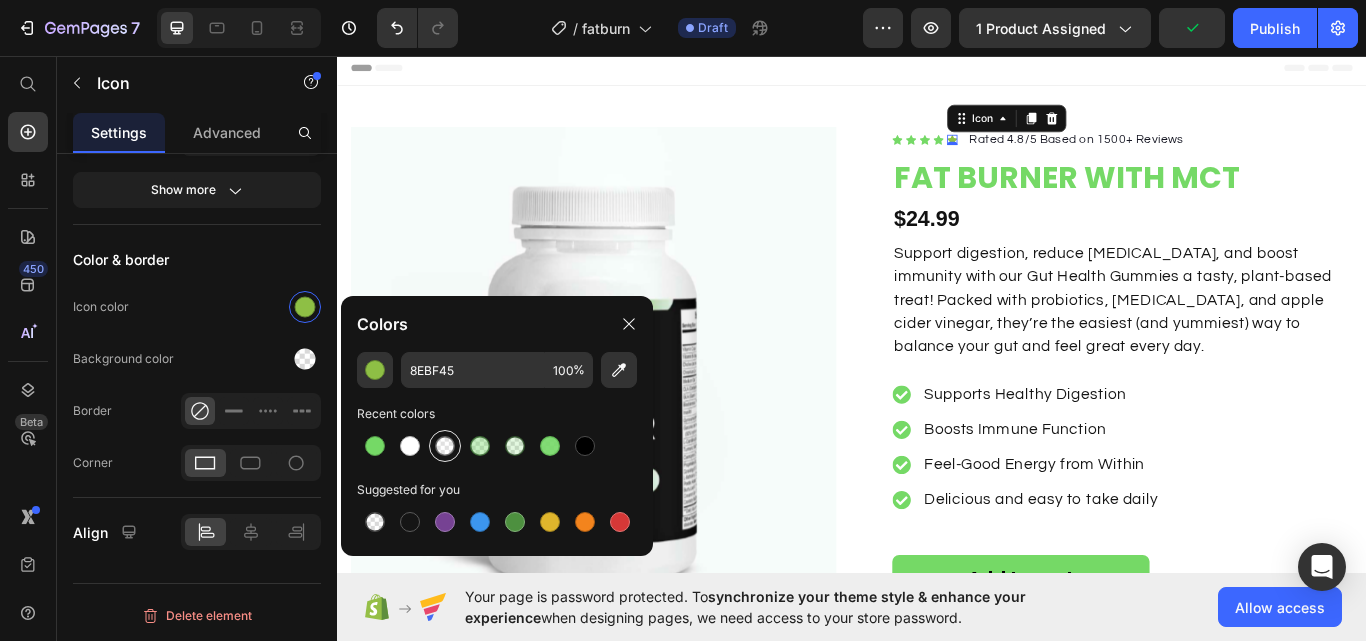 click at bounding box center [375, 446] 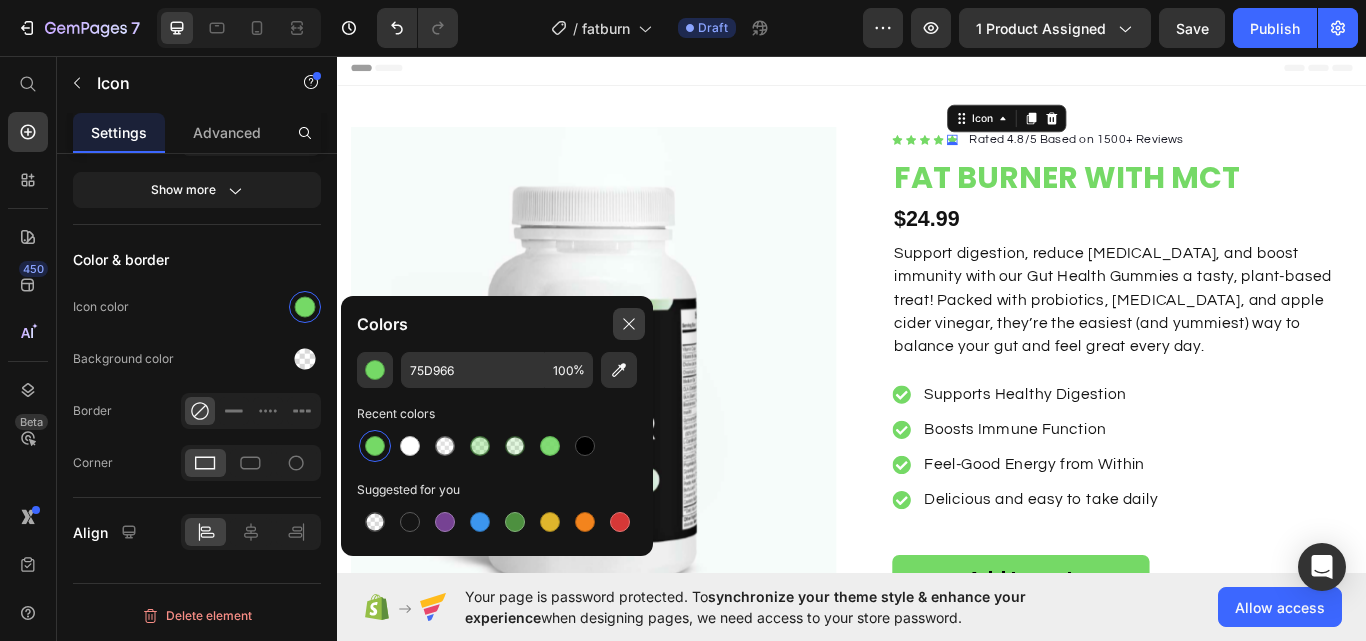click at bounding box center [629, 324] 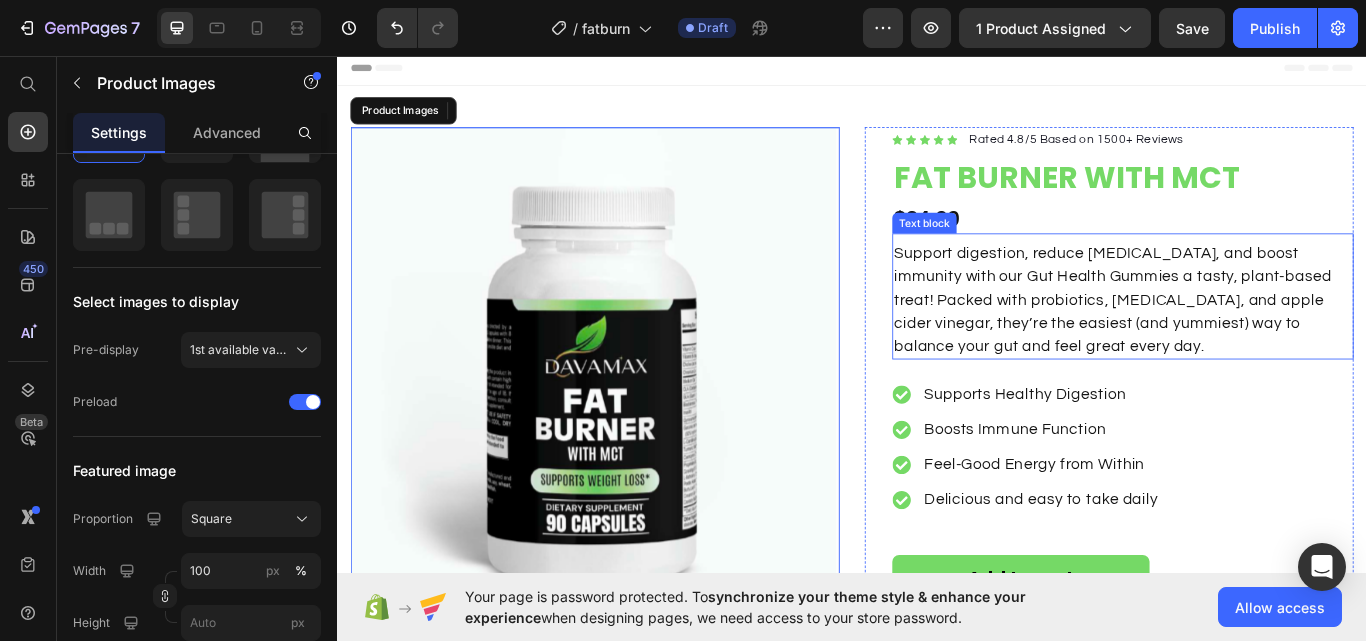 scroll, scrollTop: 0, scrollLeft: 0, axis: both 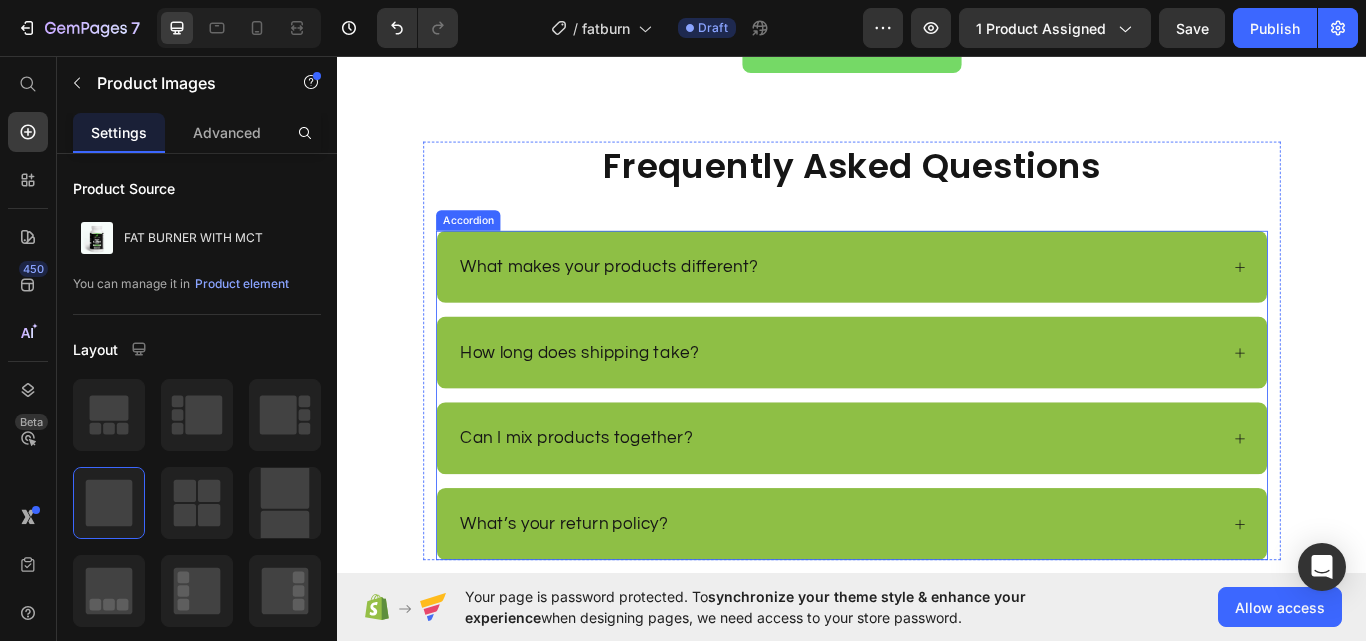 click on "What makes your products different?" at bounding box center (937, 303) 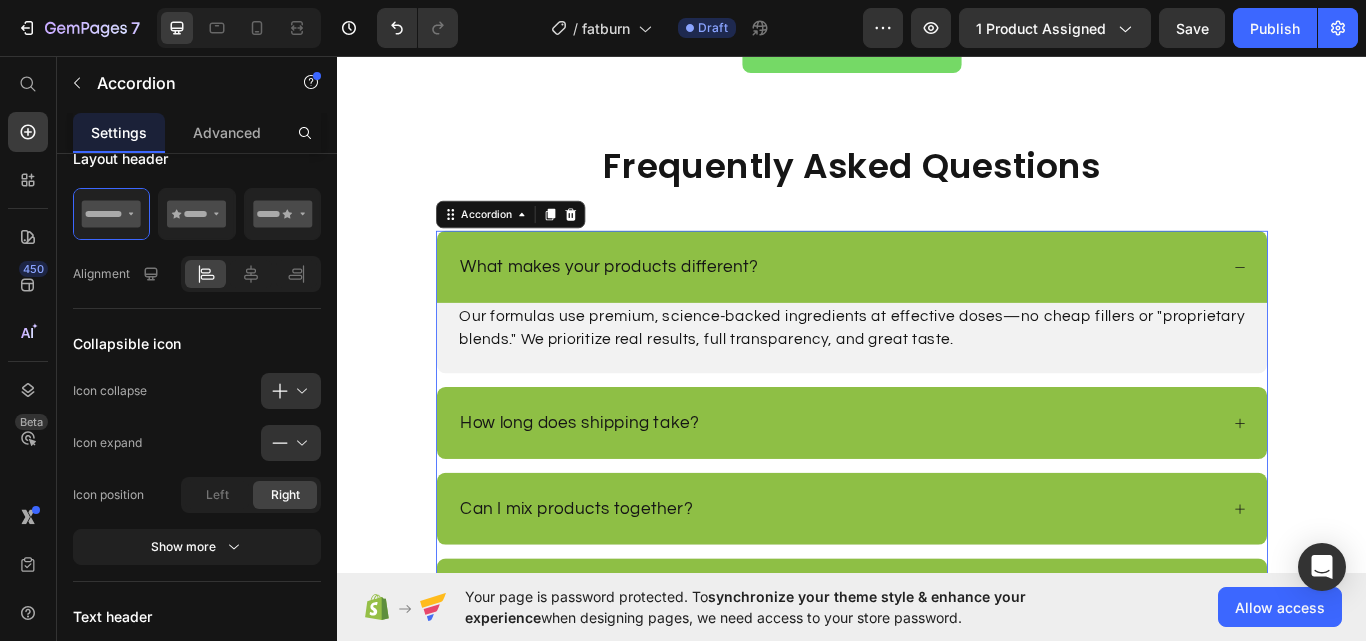 scroll, scrollTop: 1000, scrollLeft: 0, axis: vertical 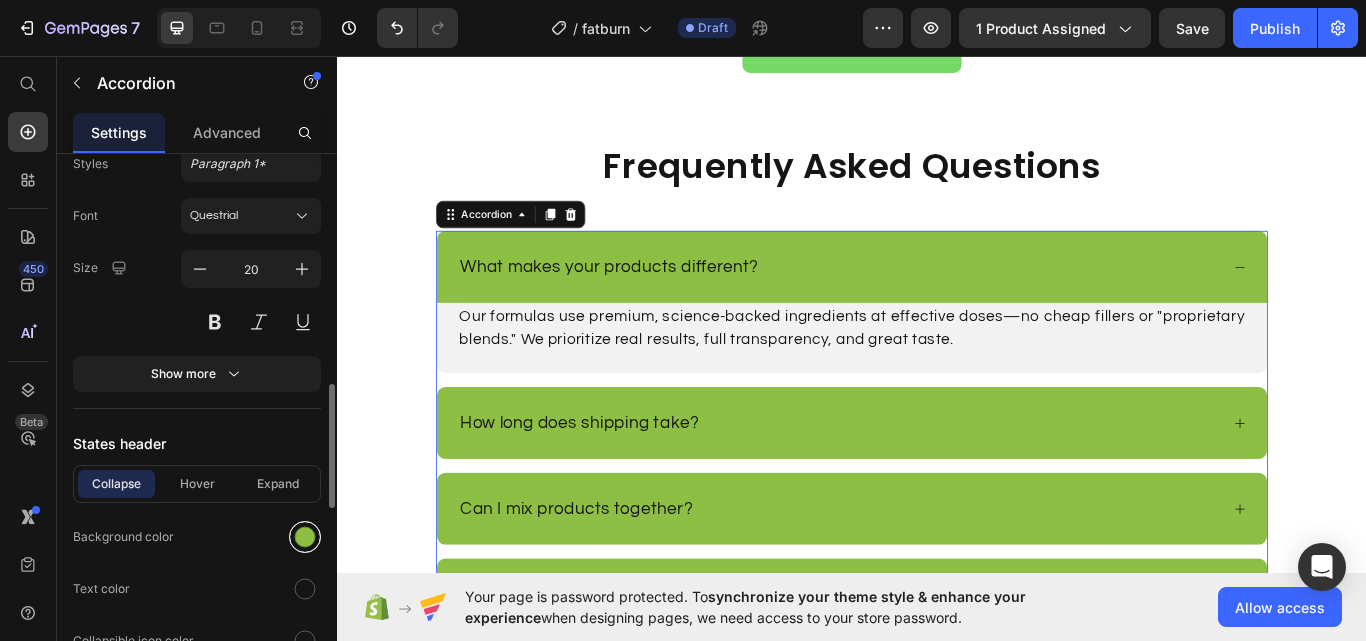 click at bounding box center (305, 537) 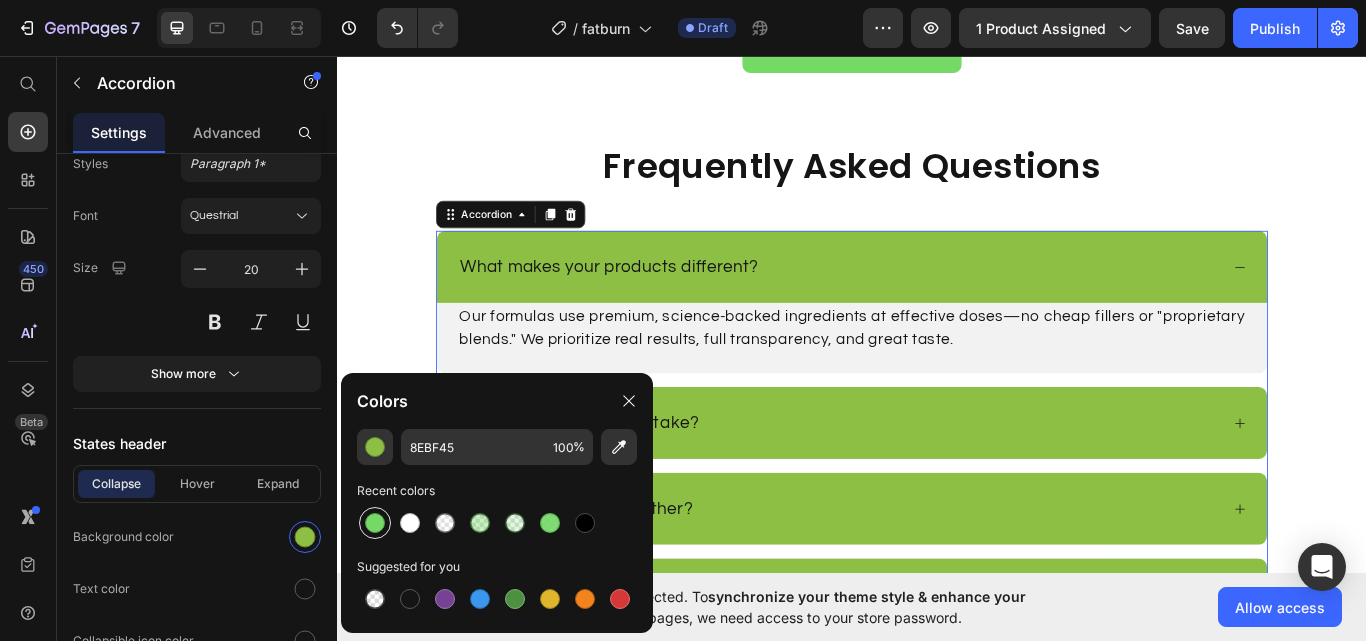 click at bounding box center [375, 523] 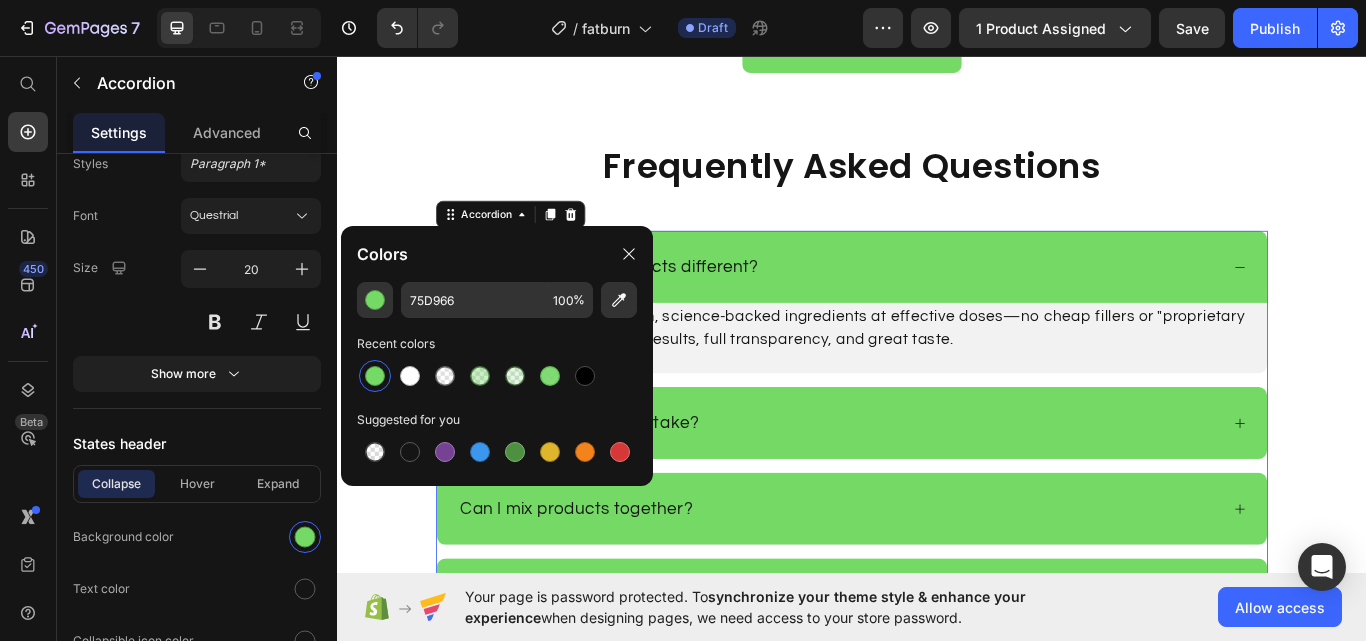 scroll, scrollTop: 1300, scrollLeft: 0, axis: vertical 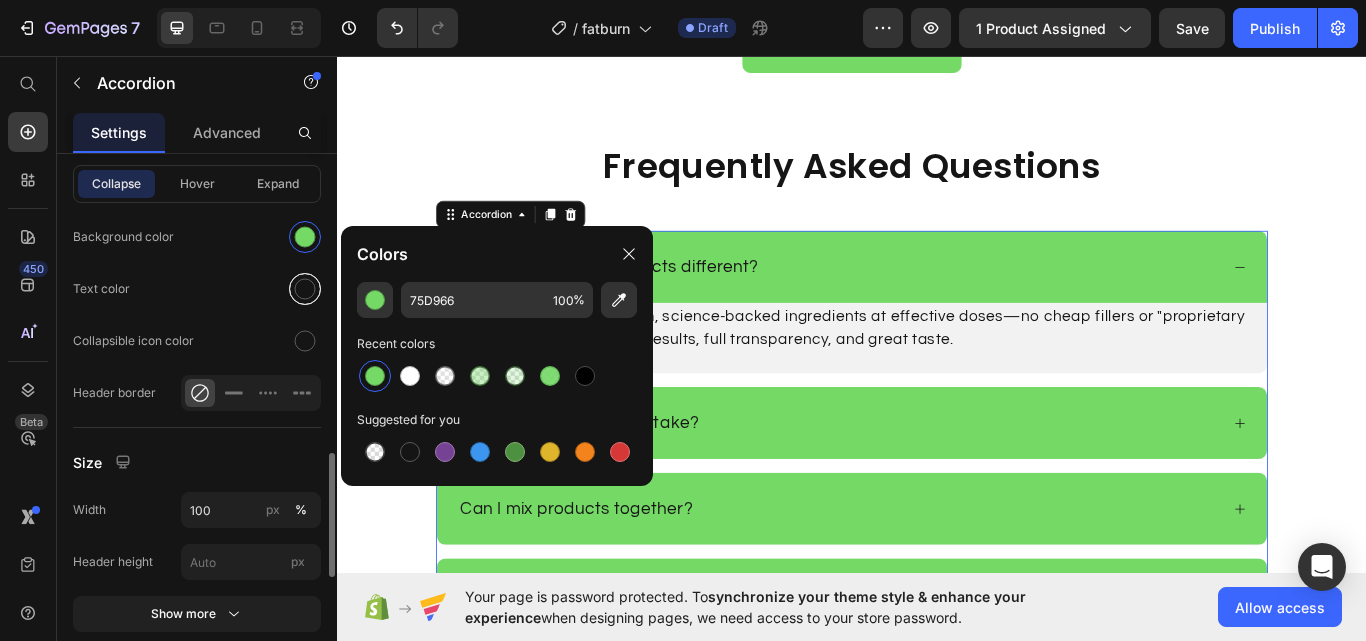 drag, startPoint x: 304, startPoint y: 271, endPoint x: 298, endPoint y: 284, distance: 14.3178215 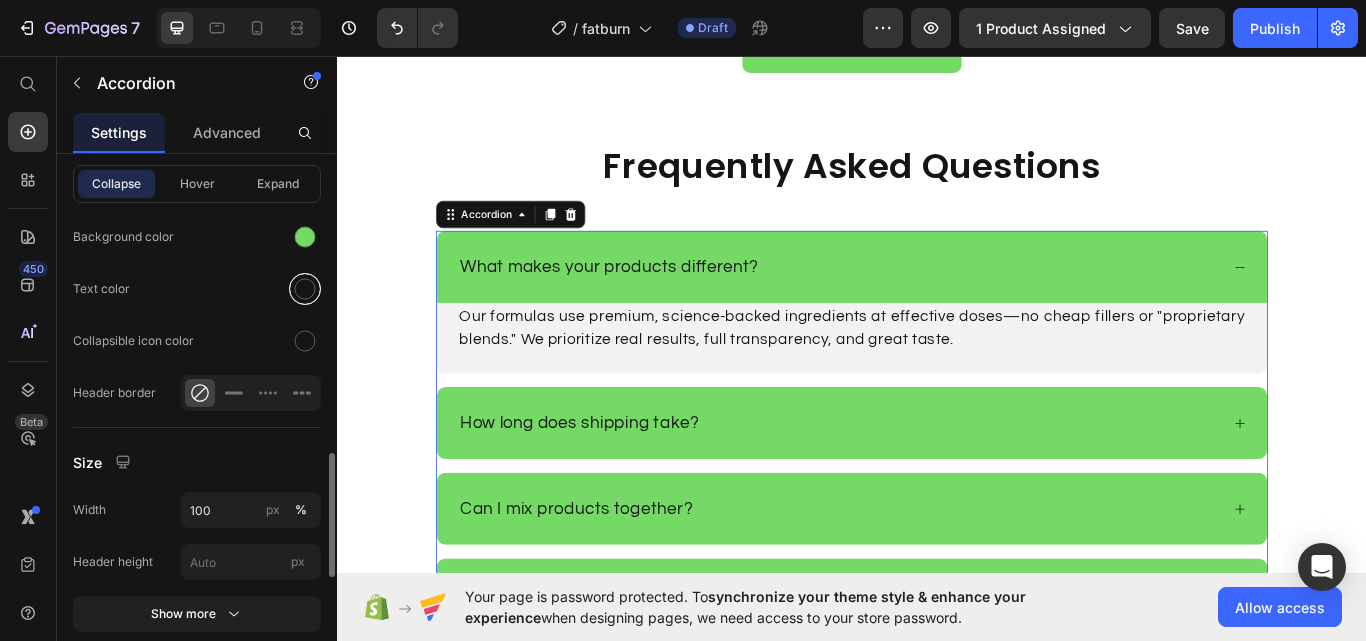 click at bounding box center (305, 289) 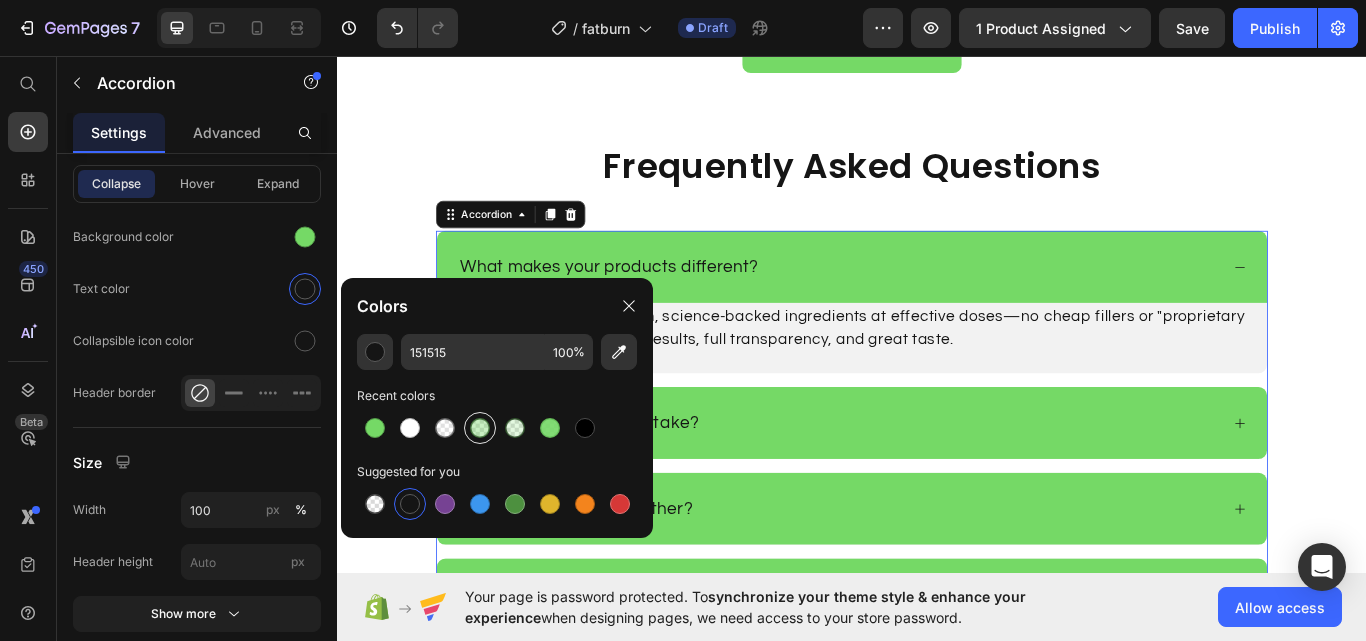 drag, startPoint x: 580, startPoint y: 427, endPoint x: 467, endPoint y: 418, distance: 113.35784 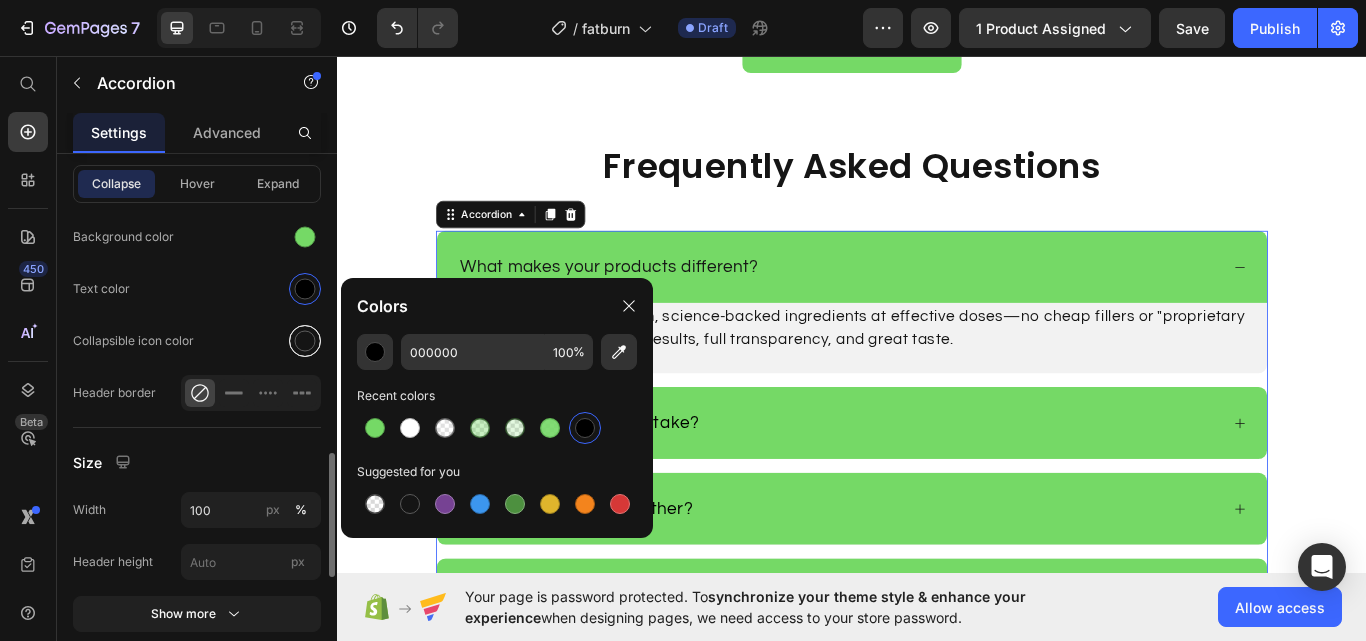 click at bounding box center [305, 341] 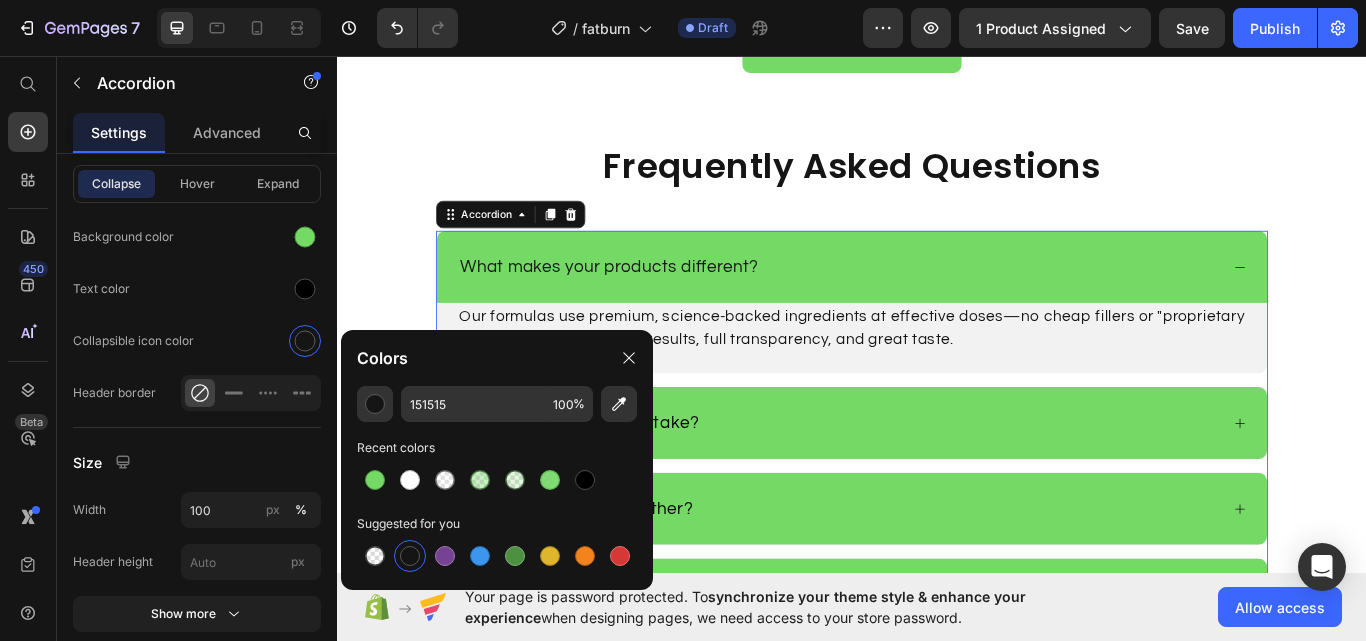drag, startPoint x: 574, startPoint y: 479, endPoint x: 499, endPoint y: 391, distance: 115.62439 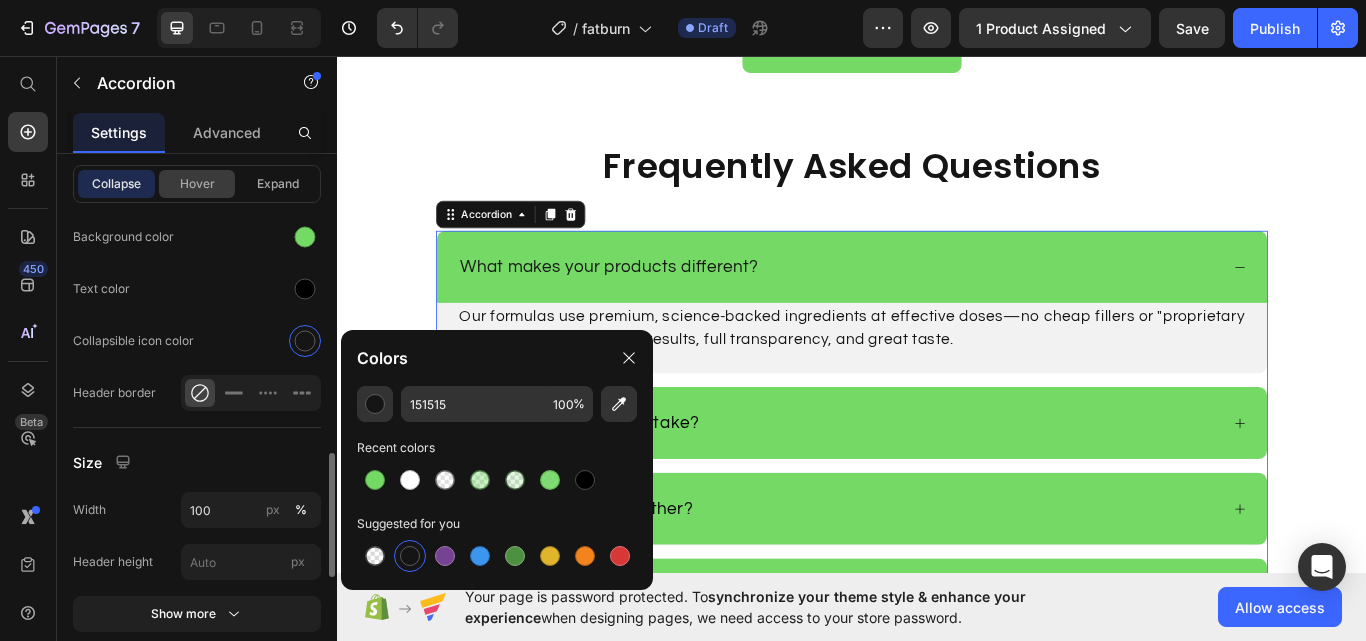 click on "Hover" at bounding box center [197, 184] 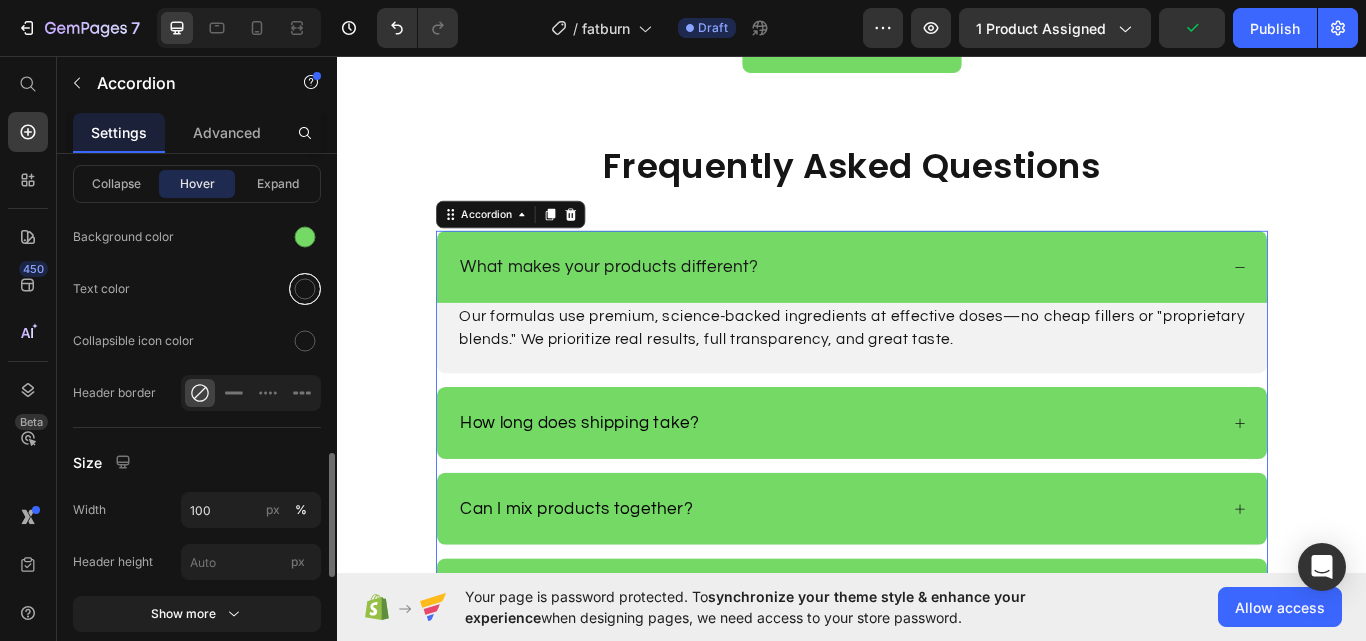 click at bounding box center (305, 289) 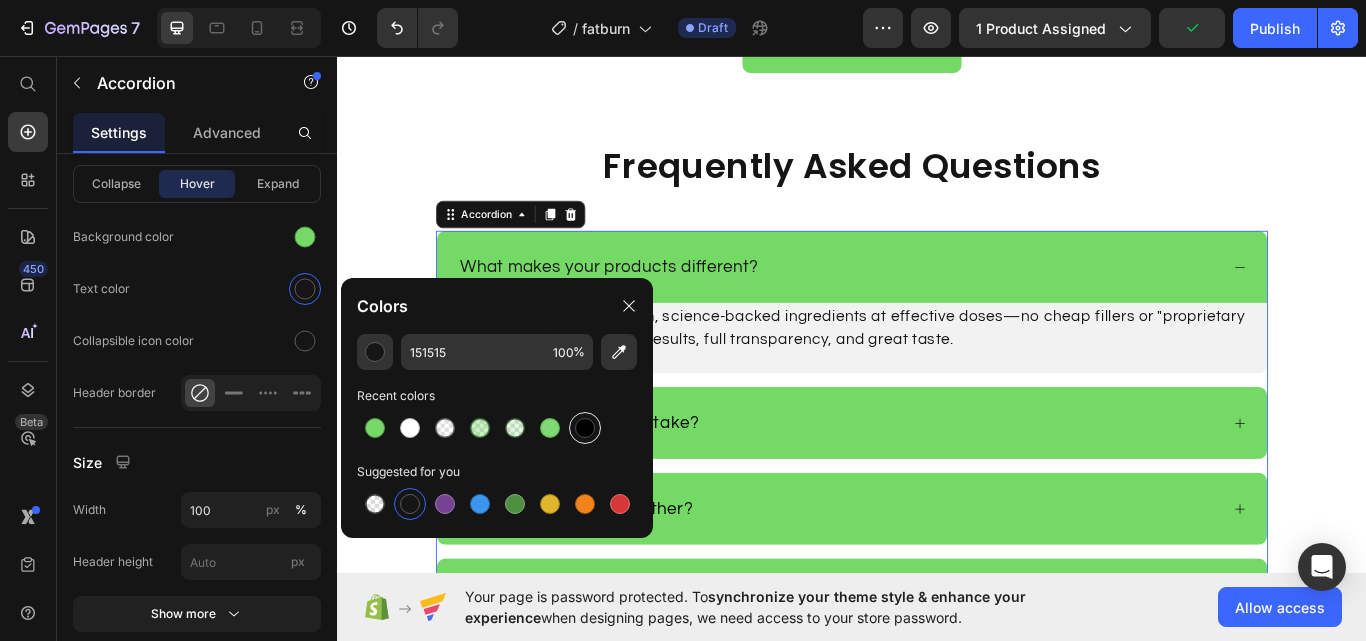 click at bounding box center (585, 428) 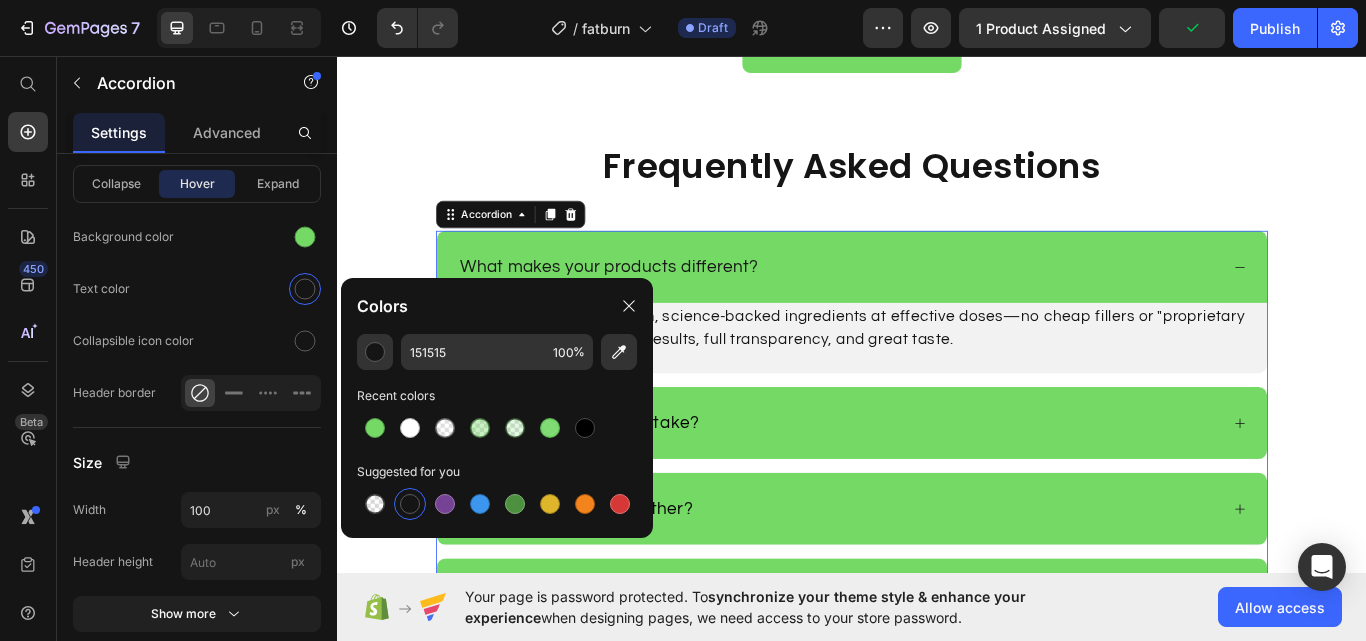 type on "000000" 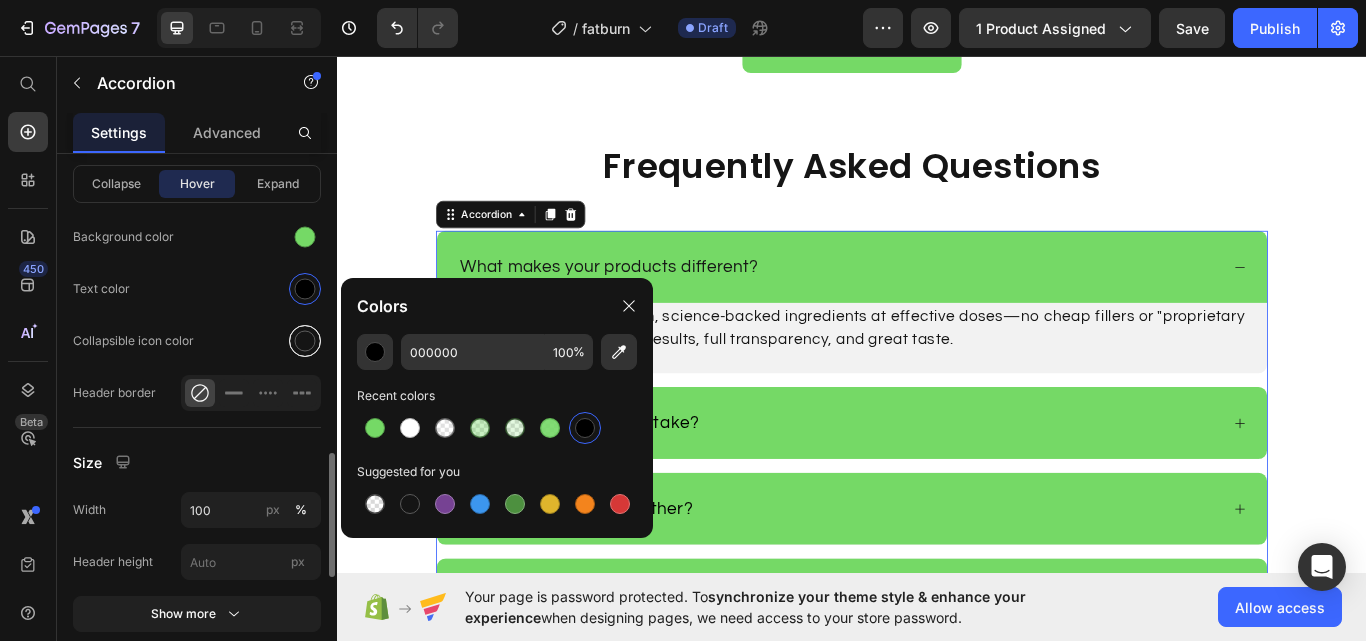 click at bounding box center [305, 341] 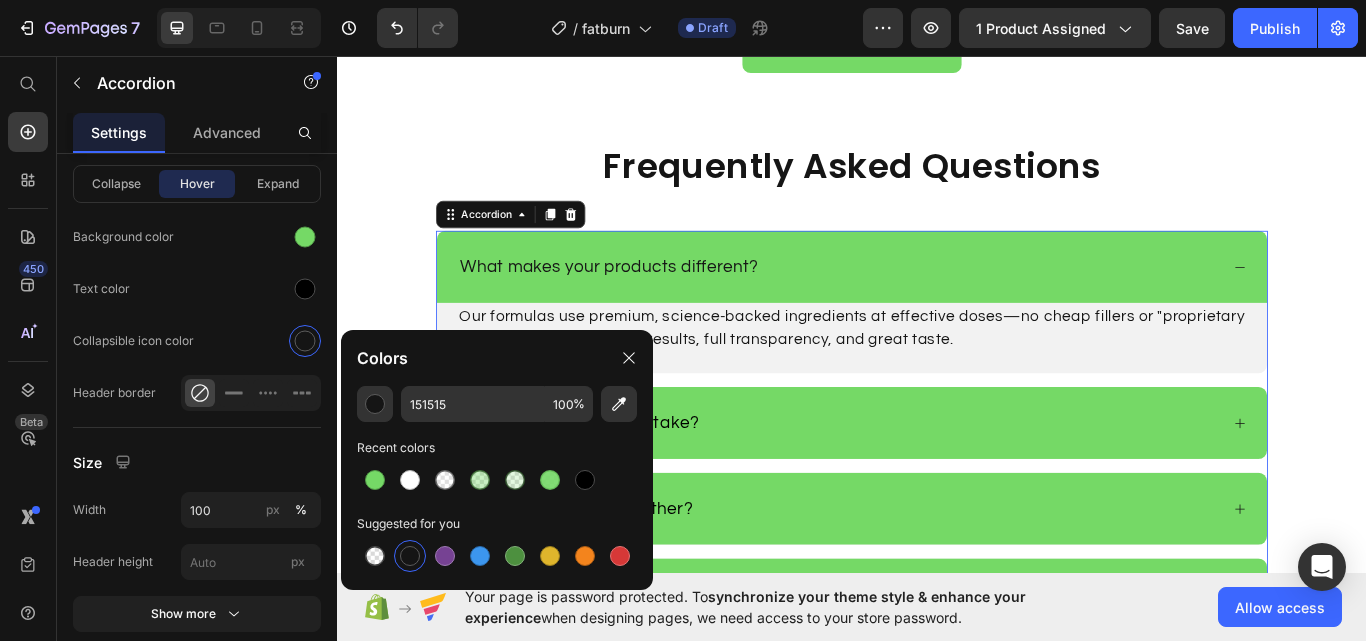 drag, startPoint x: 586, startPoint y: 484, endPoint x: 552, endPoint y: 446, distance: 50.990196 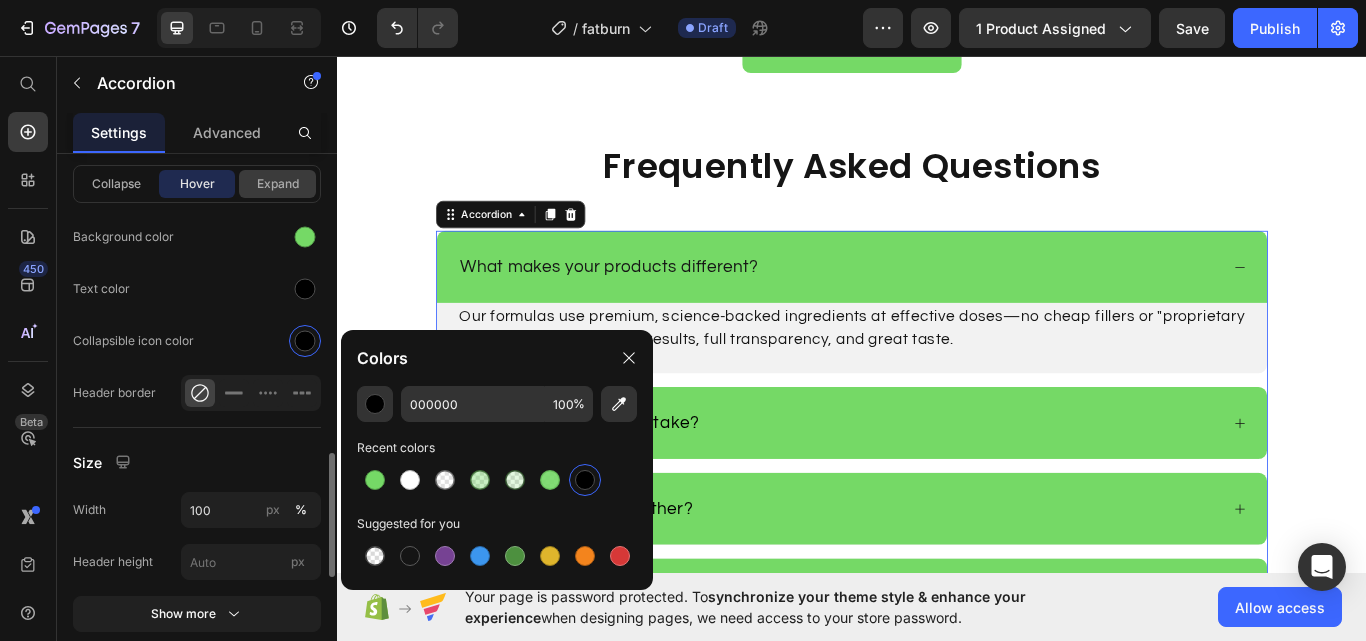 click on "Expand" at bounding box center (277, 184) 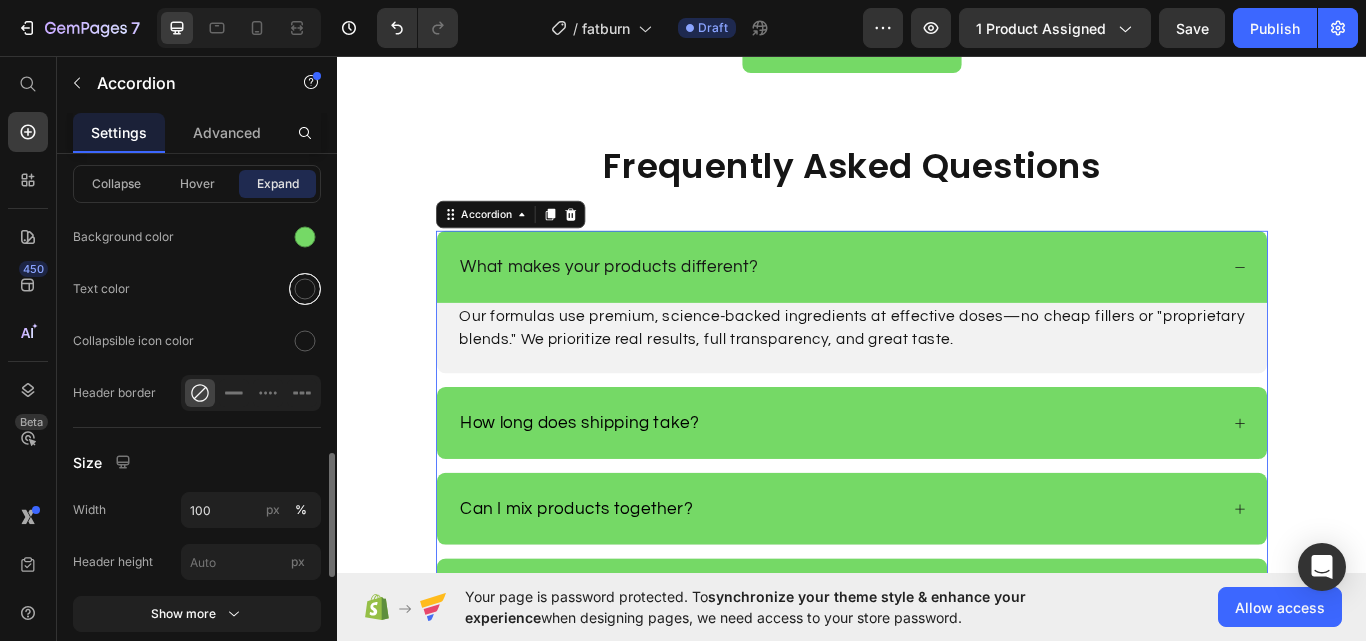 click at bounding box center (305, 289) 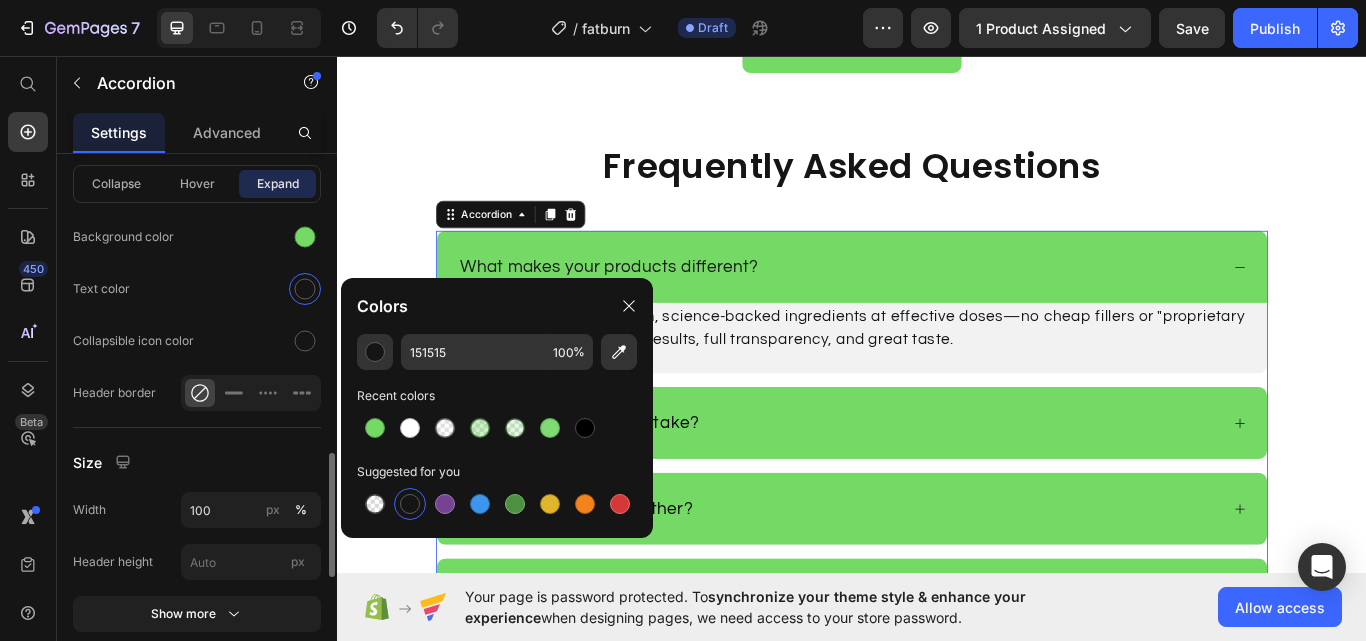 drag, startPoint x: 573, startPoint y: 427, endPoint x: 316, endPoint y: 363, distance: 264.849 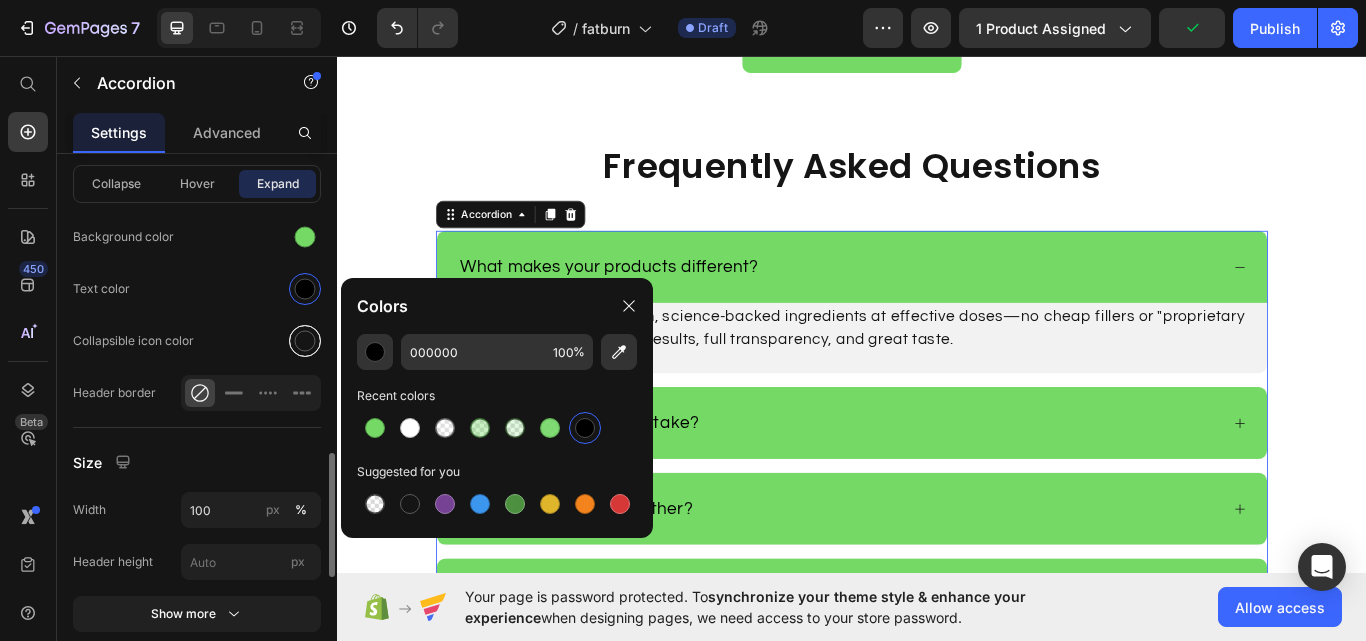 click at bounding box center (305, 341) 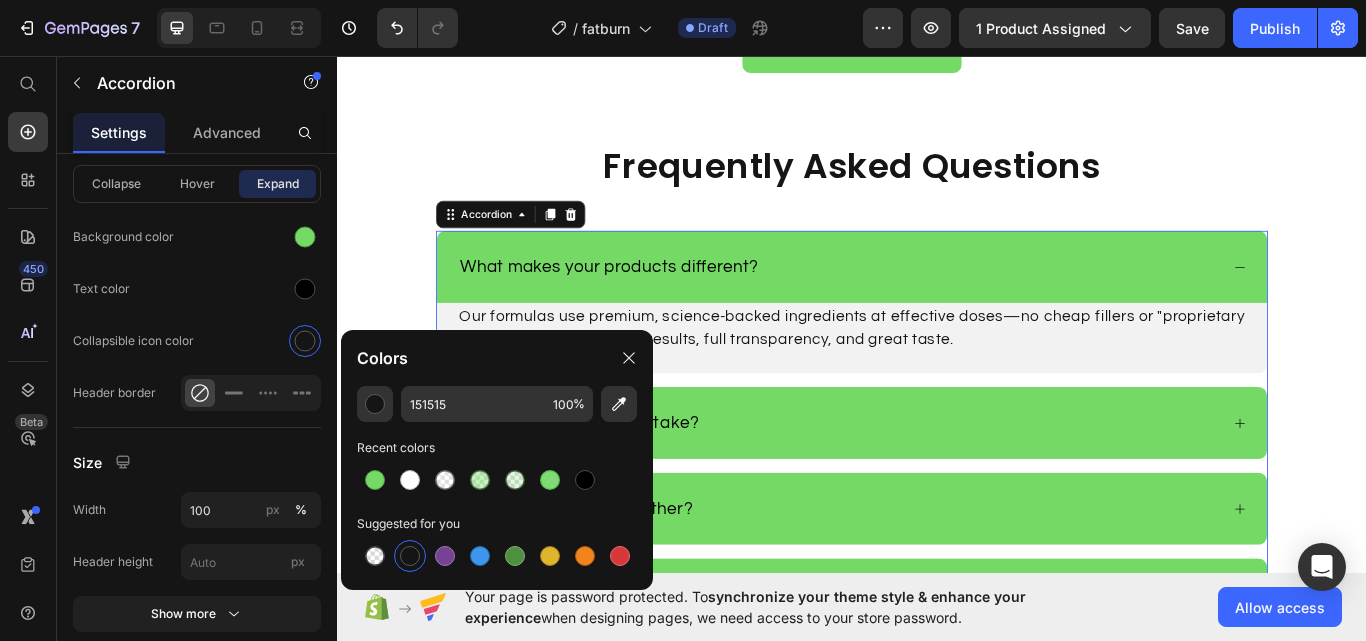 drag, startPoint x: 581, startPoint y: 470, endPoint x: 391, endPoint y: 366, distance: 216.60101 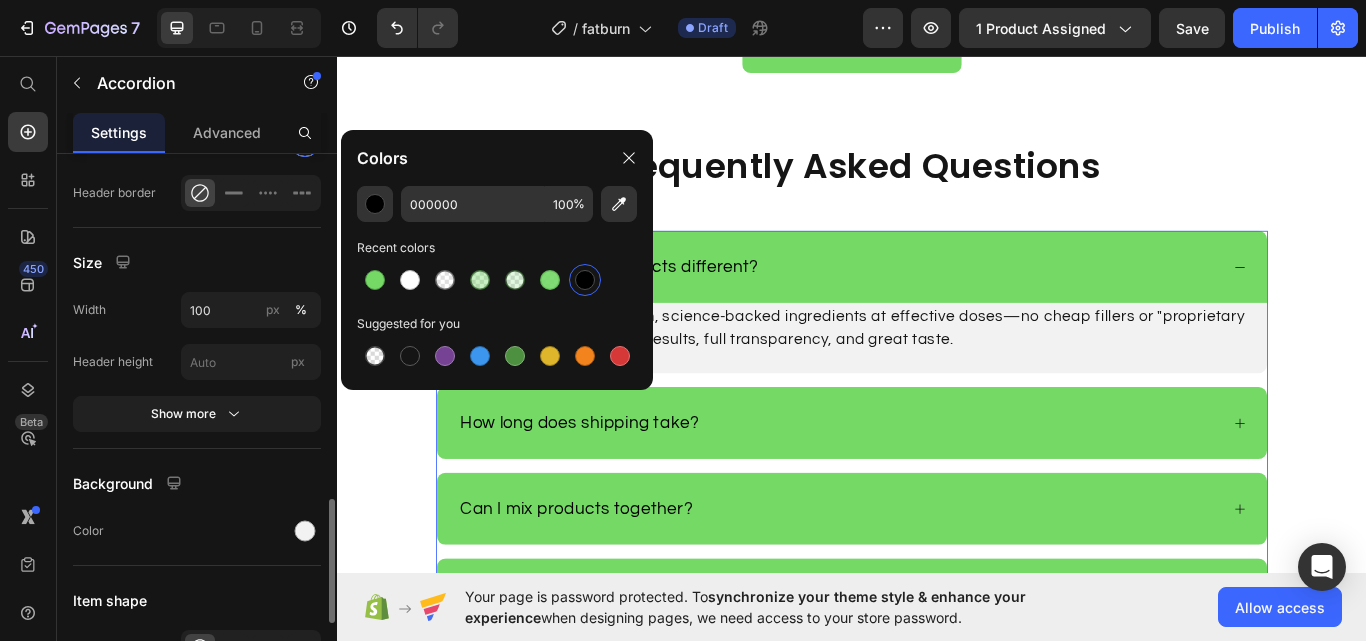 scroll, scrollTop: 1300, scrollLeft: 0, axis: vertical 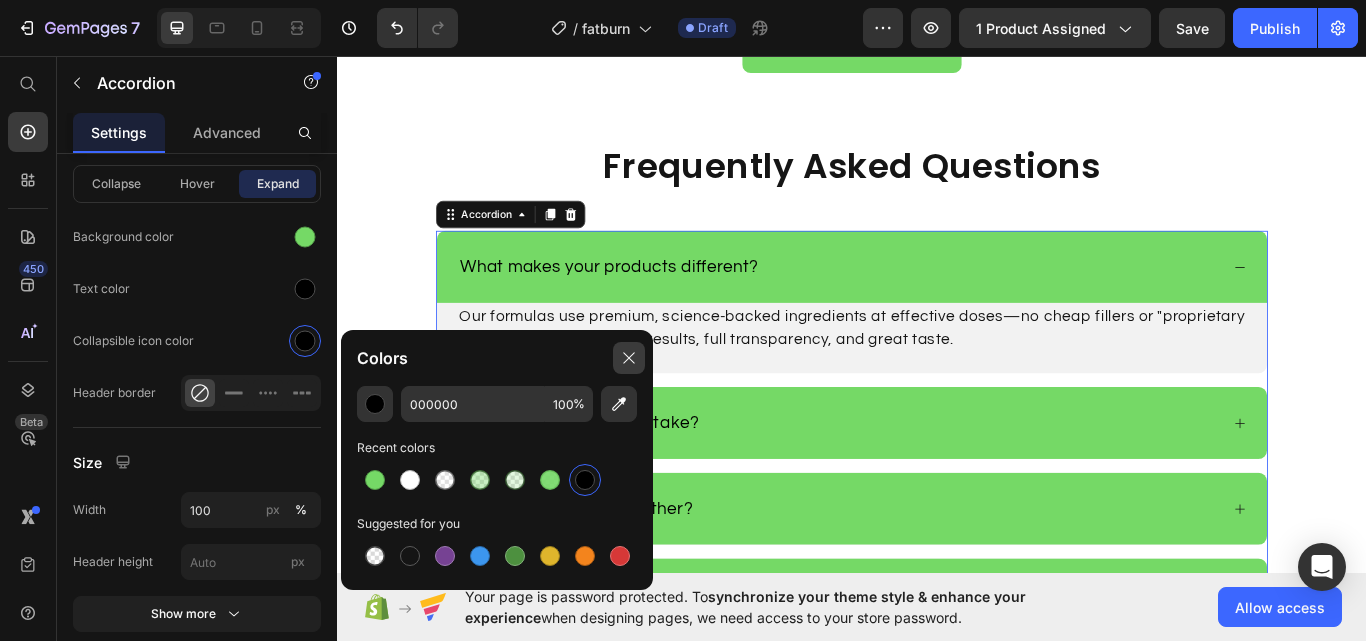 click 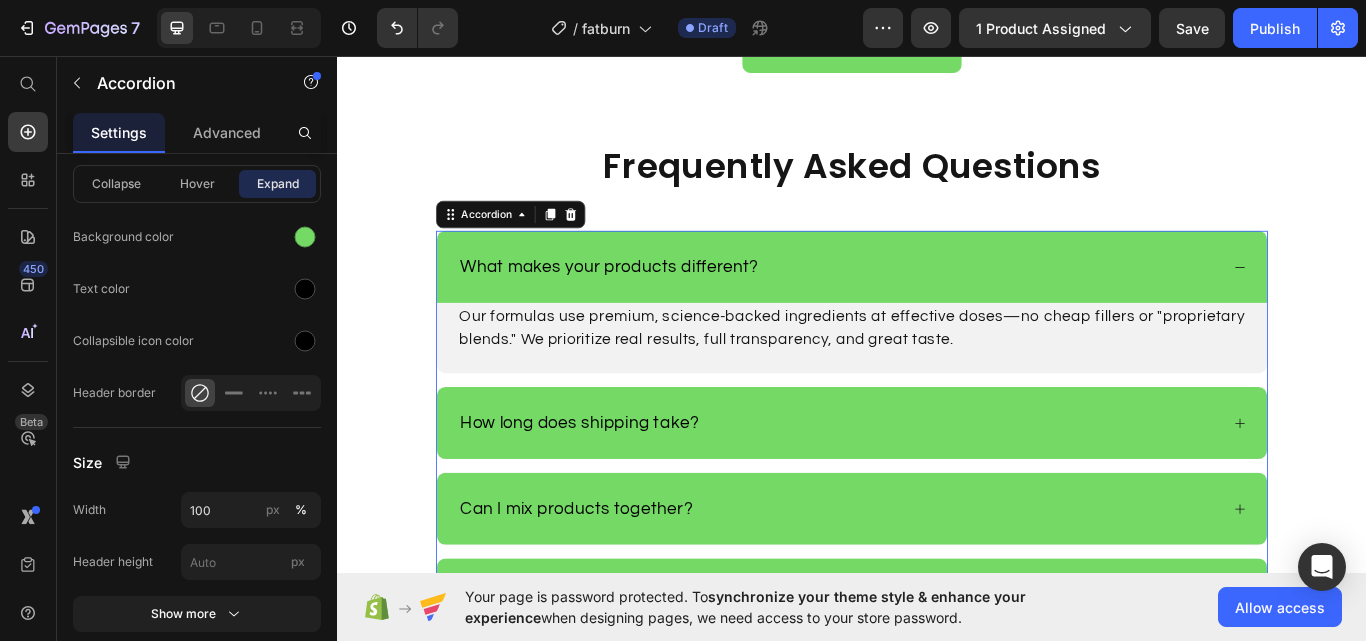 click on "Our formulas use premium, science-backed ingredients at effective doses—no cheap fillers or "proprietary blends." We prioritize real results, full transparency, and great taste. Text block" at bounding box center (937, 386) 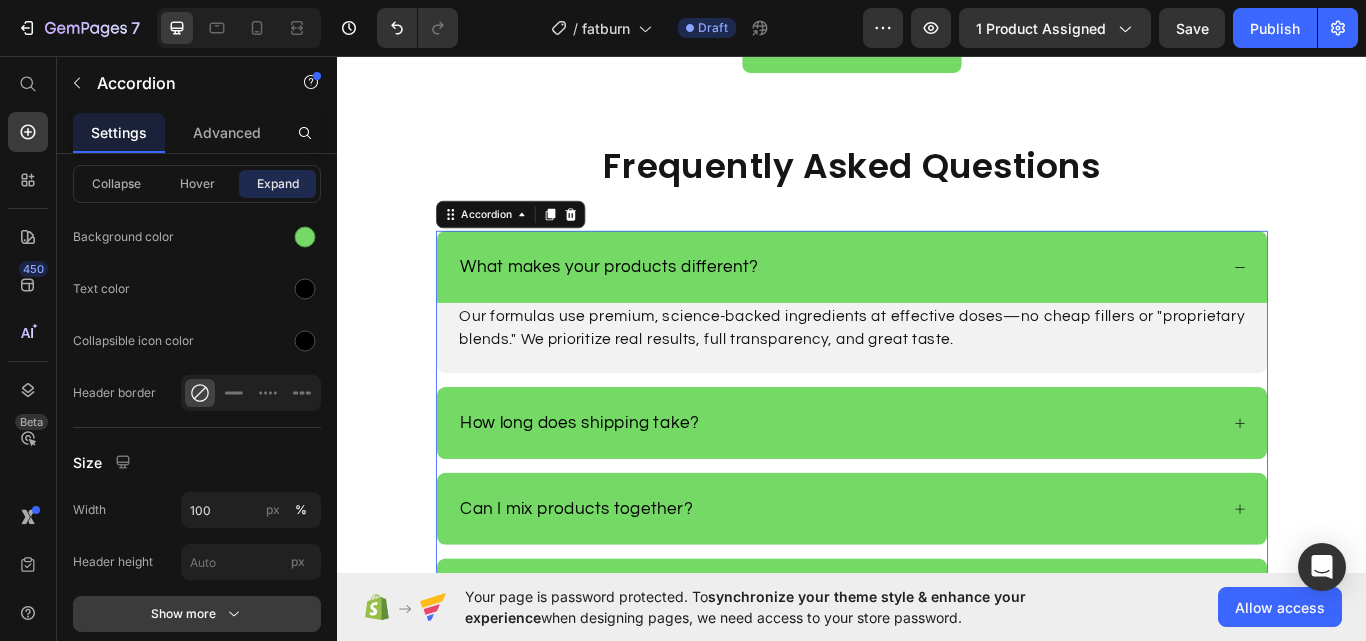 scroll, scrollTop: 1824, scrollLeft: 0, axis: vertical 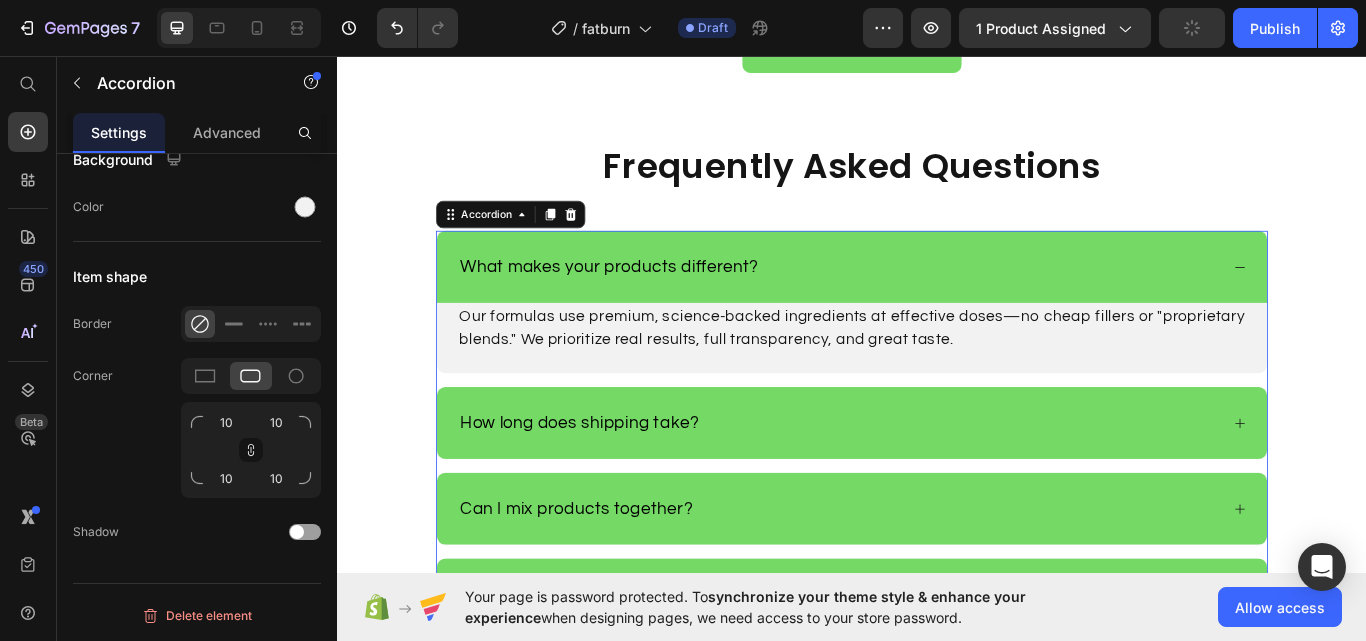 click on "What makes your products different?" at bounding box center [921, 303] 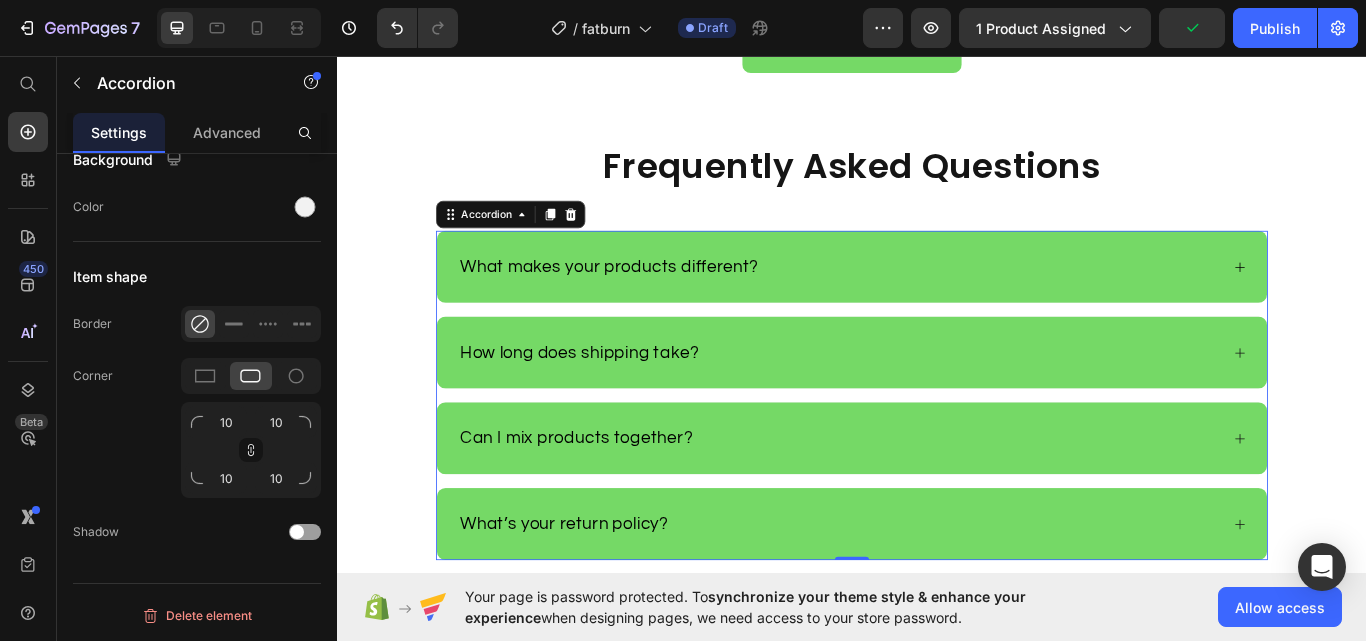 click on "What makes your products different?" at bounding box center (921, 303) 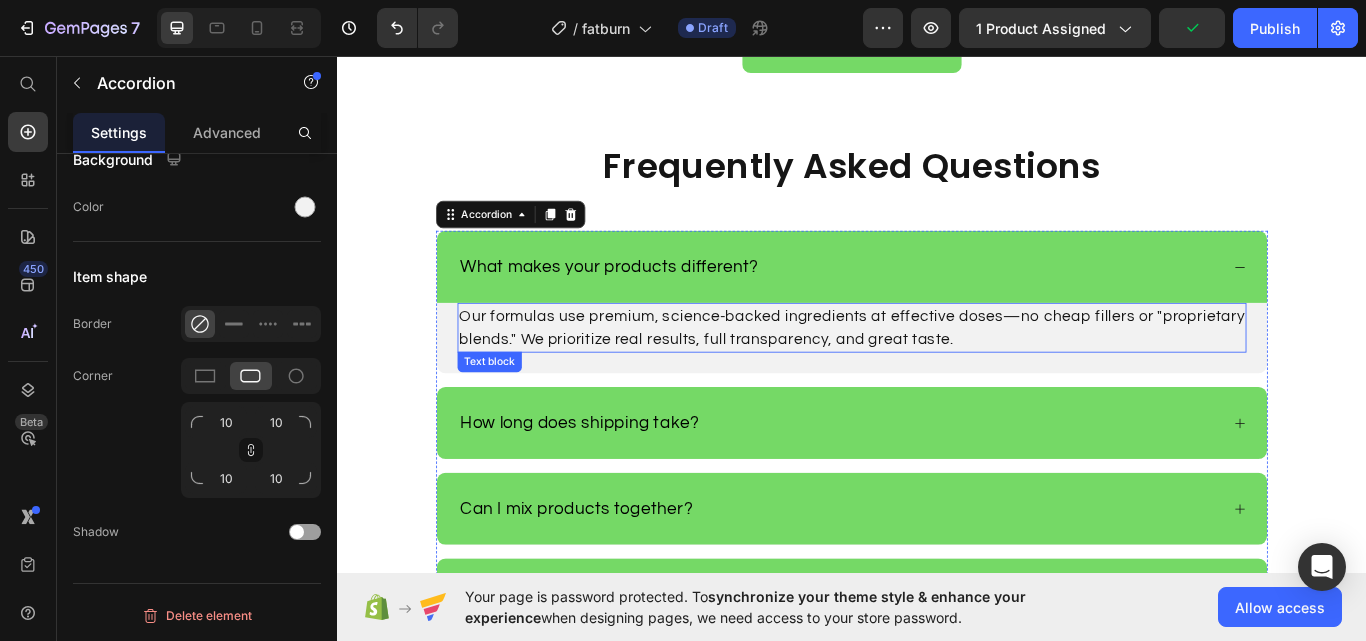 click on "Our formulas use premium, science-backed ingredients at effective doses—no cheap fillers or "proprietary blends." We prioritize real results, full transparency, and great taste." at bounding box center [937, 374] 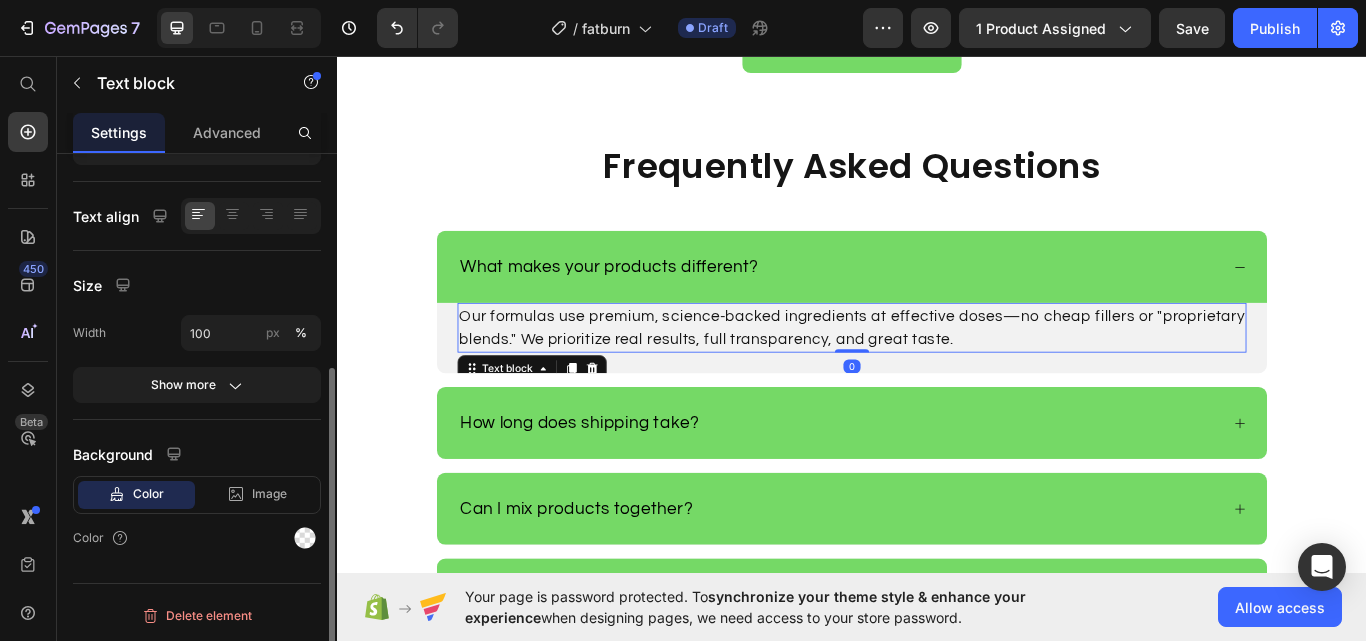 scroll, scrollTop: 0, scrollLeft: 0, axis: both 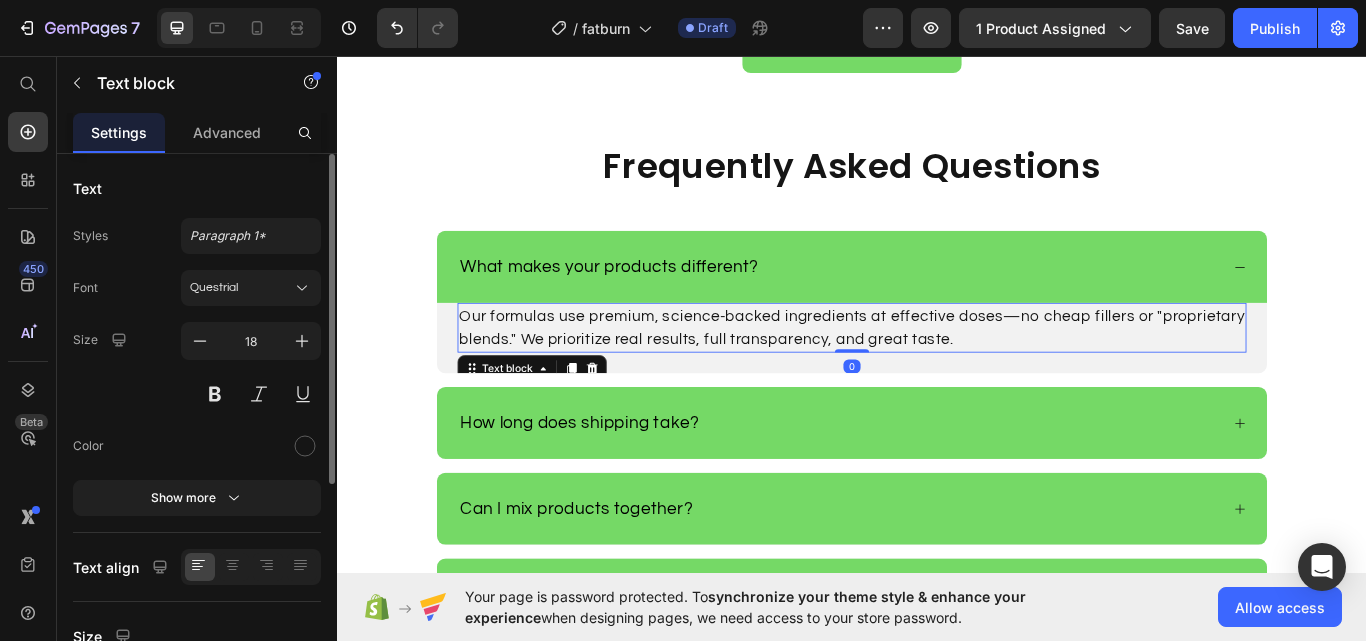 click on "Our formulas use premium, science-backed ingredients at effective doses—no cheap fillers or "proprietary blends." We prioritize real results, full transparency, and great taste." at bounding box center [937, 374] 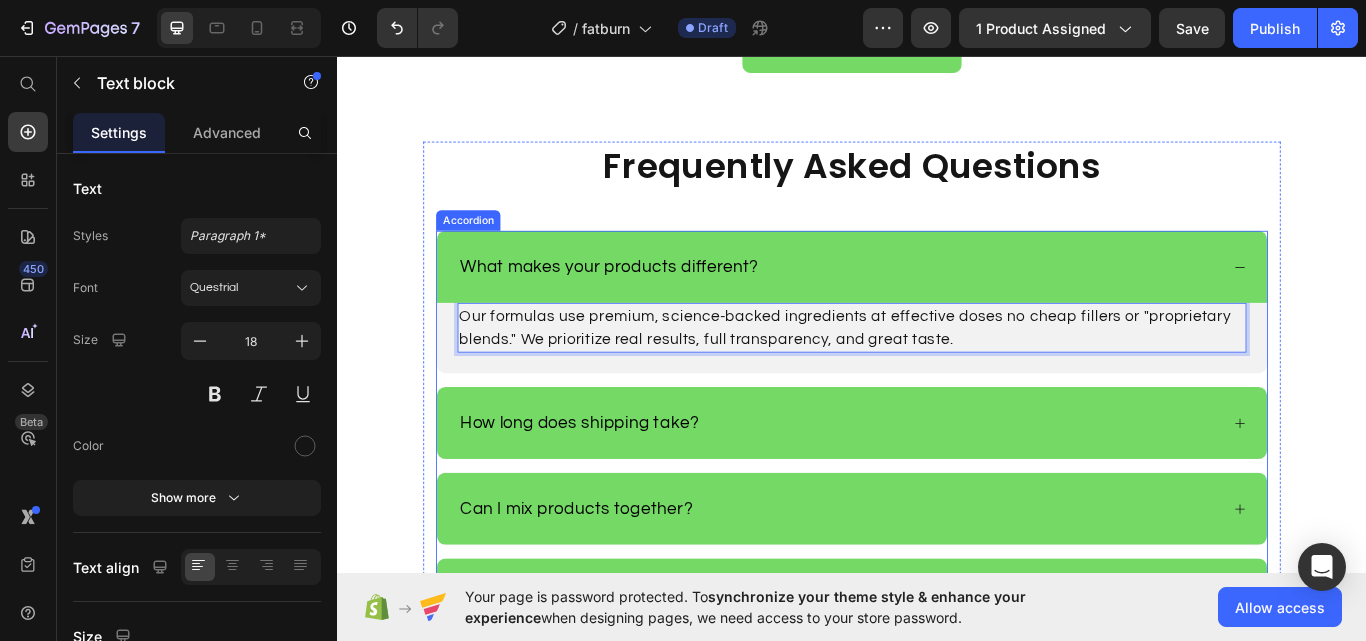click 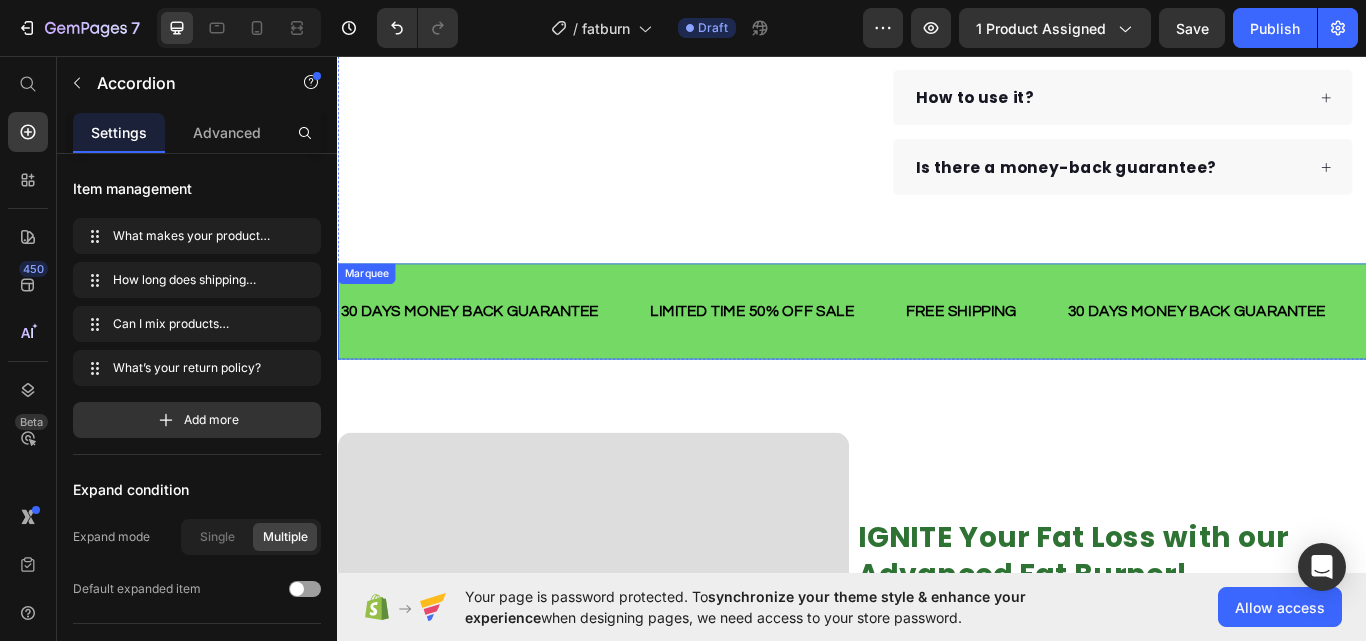 scroll, scrollTop: 1100, scrollLeft: 0, axis: vertical 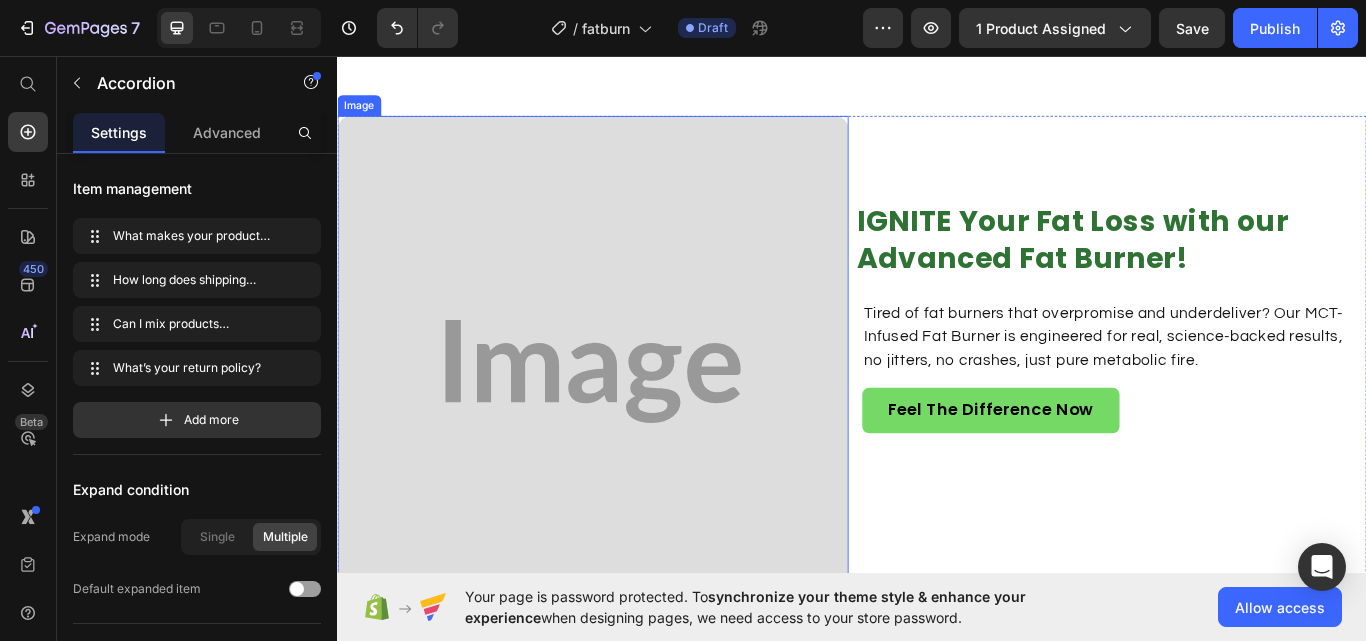 click at bounding box center (635, 425) 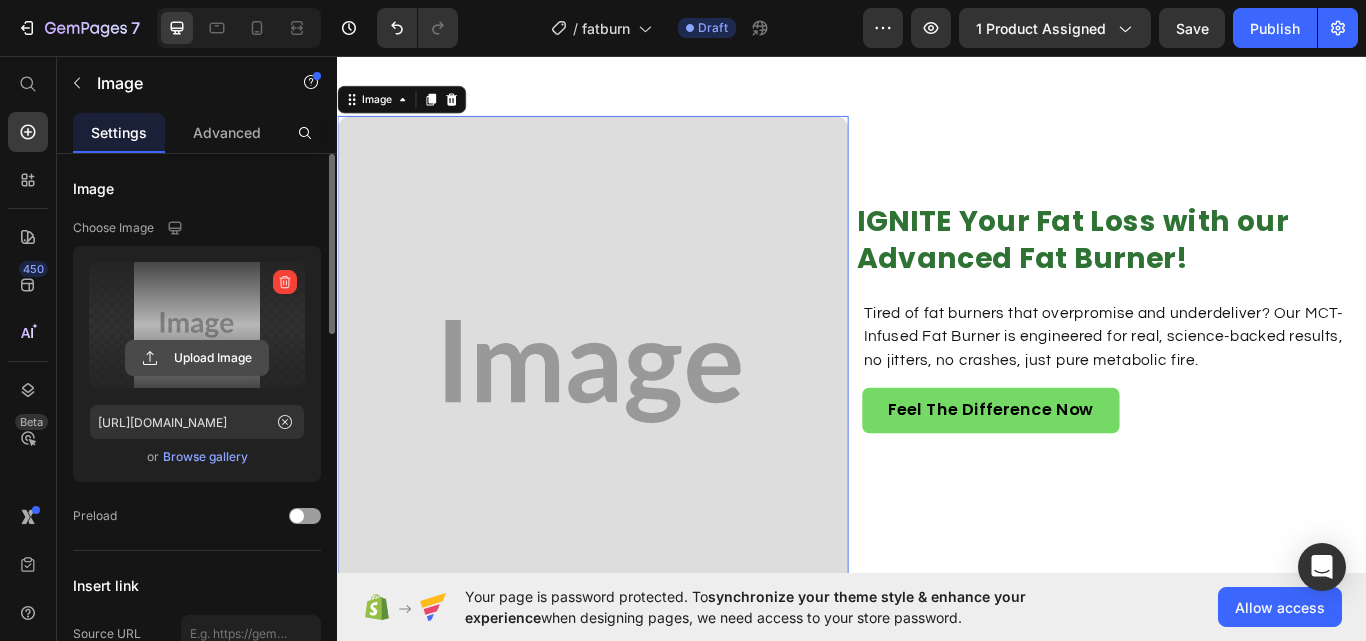 click 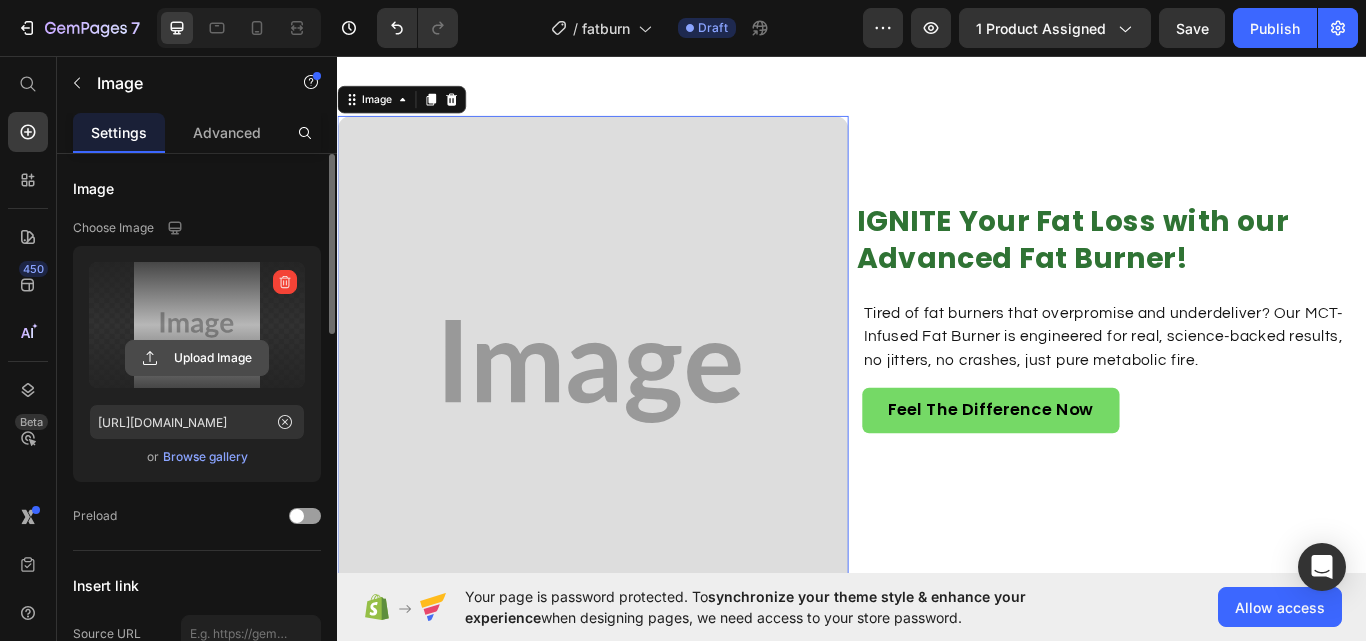 click 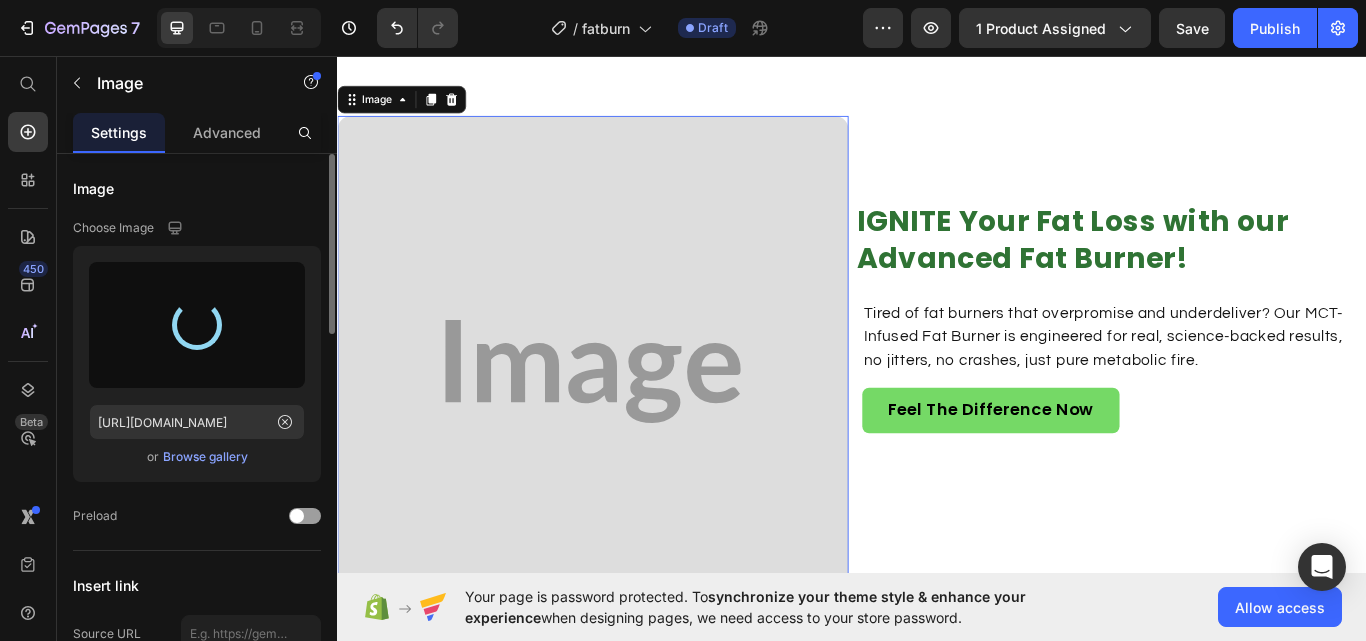 type on "[URL][DOMAIN_NAME]" 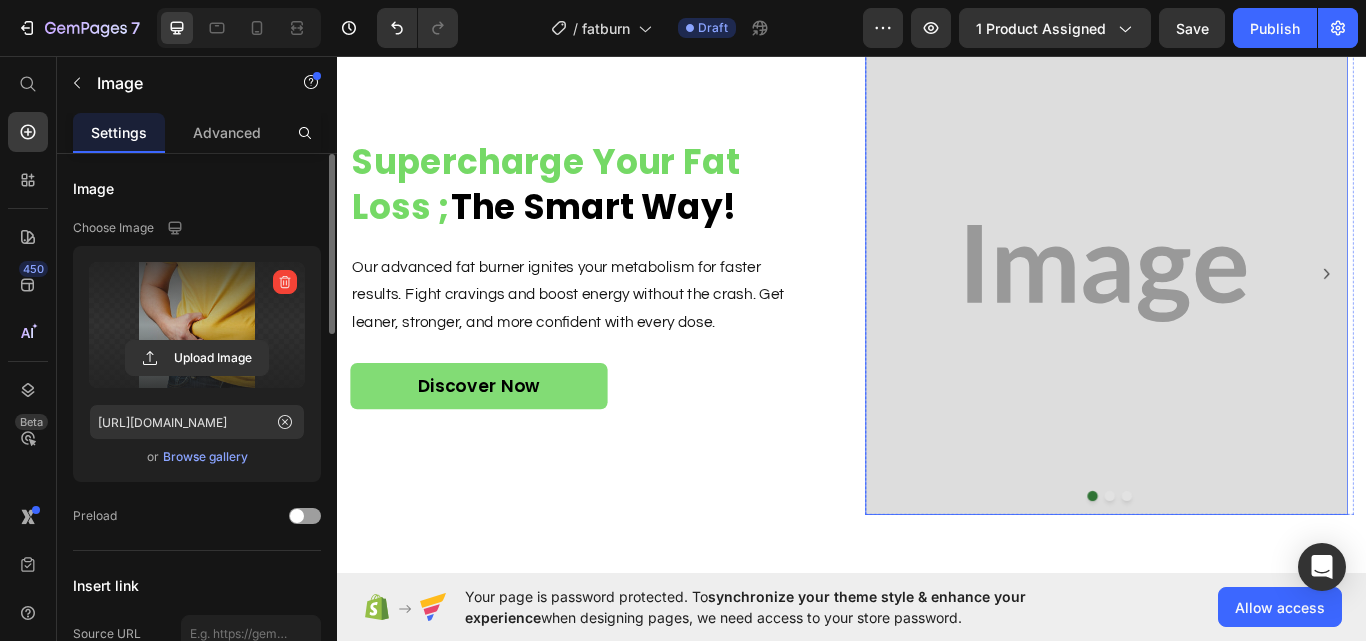 scroll, scrollTop: 2100, scrollLeft: 0, axis: vertical 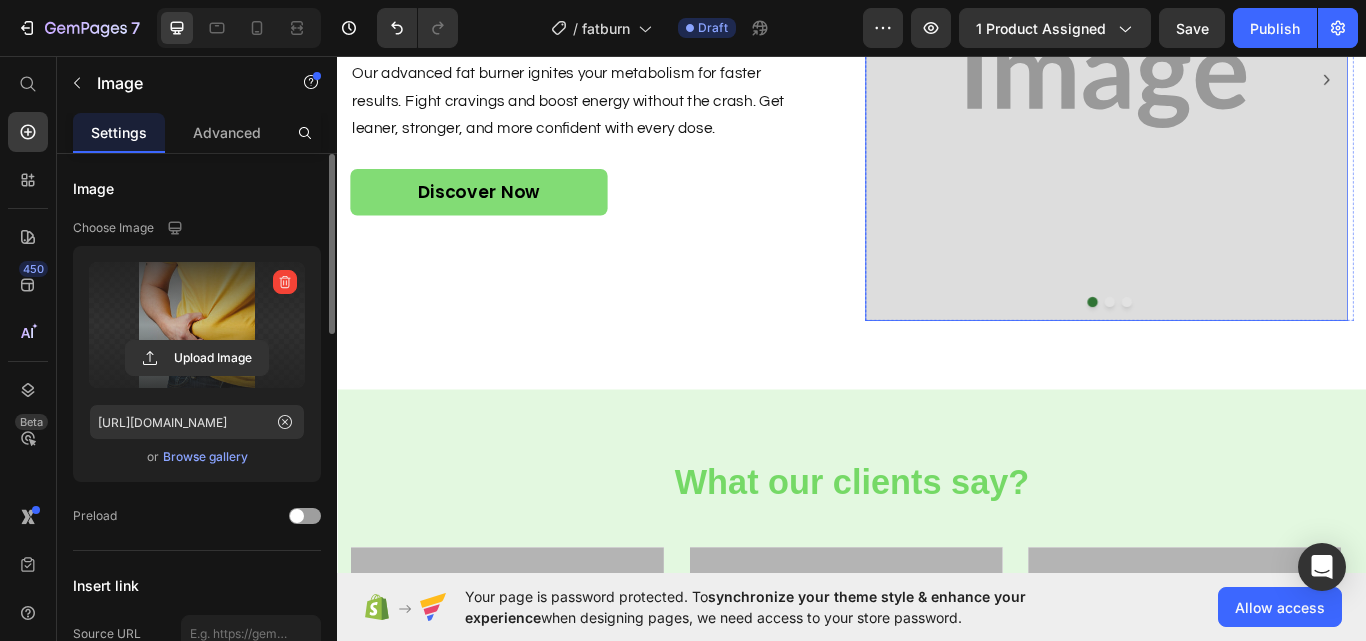 click at bounding box center (1233, 84) 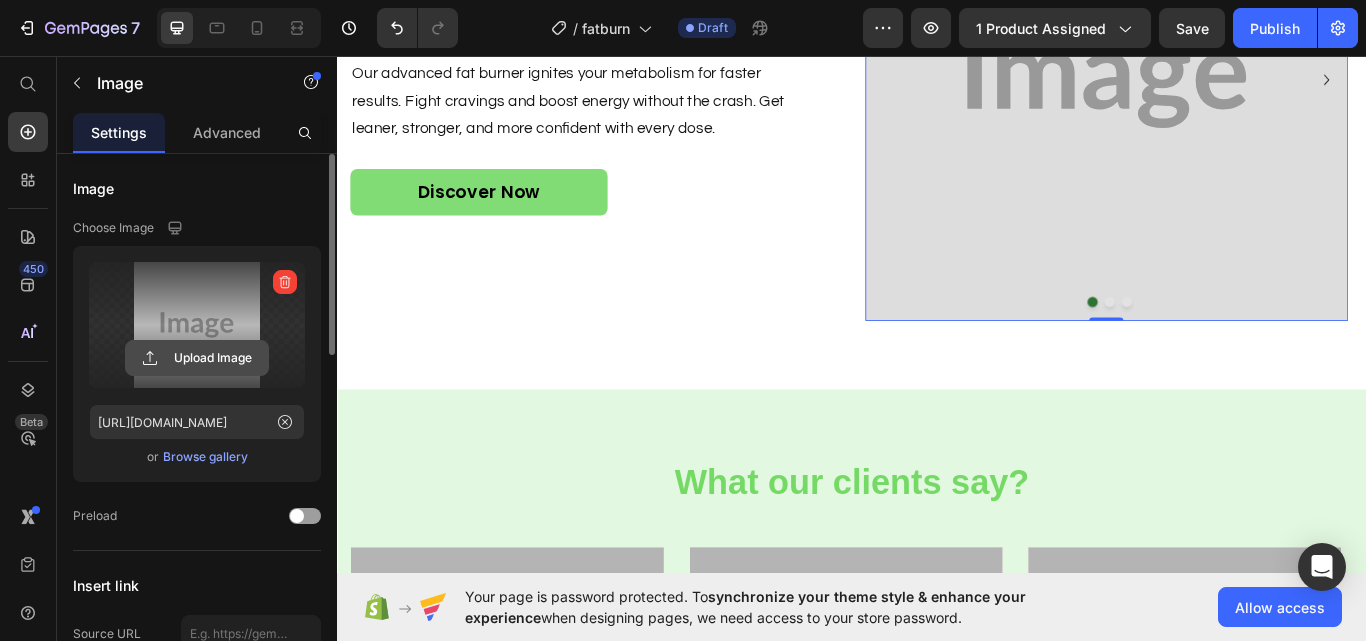 click 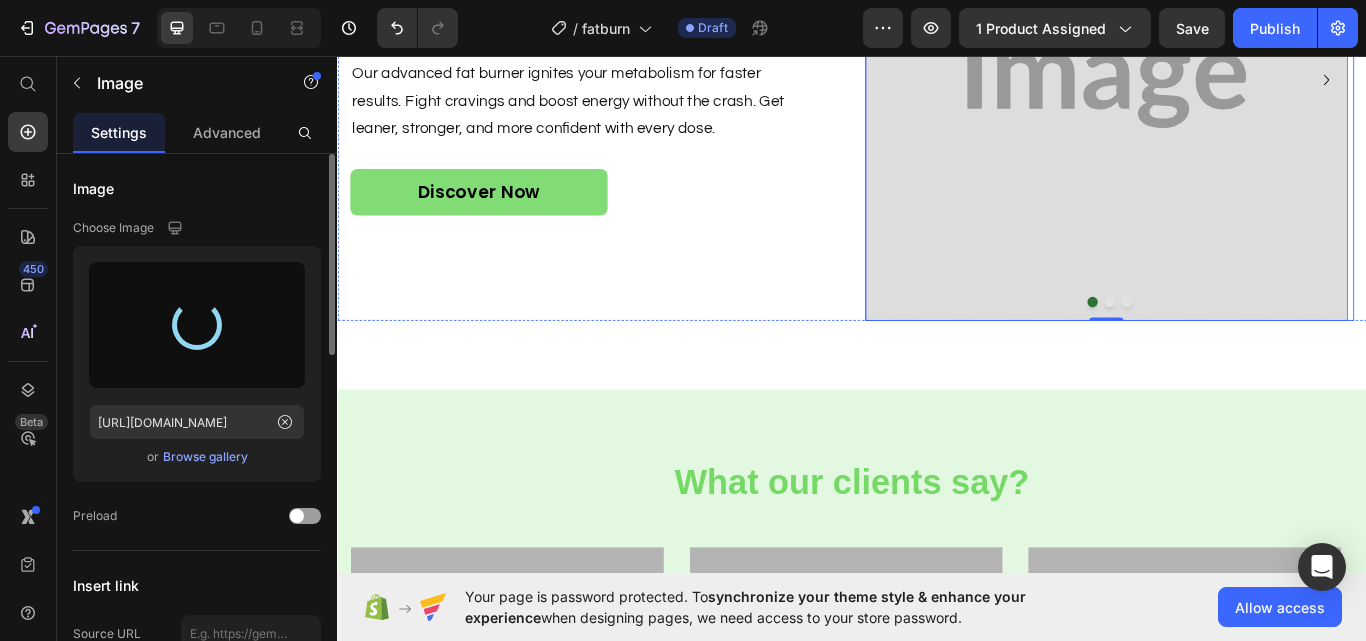 type on "[URL][DOMAIN_NAME]" 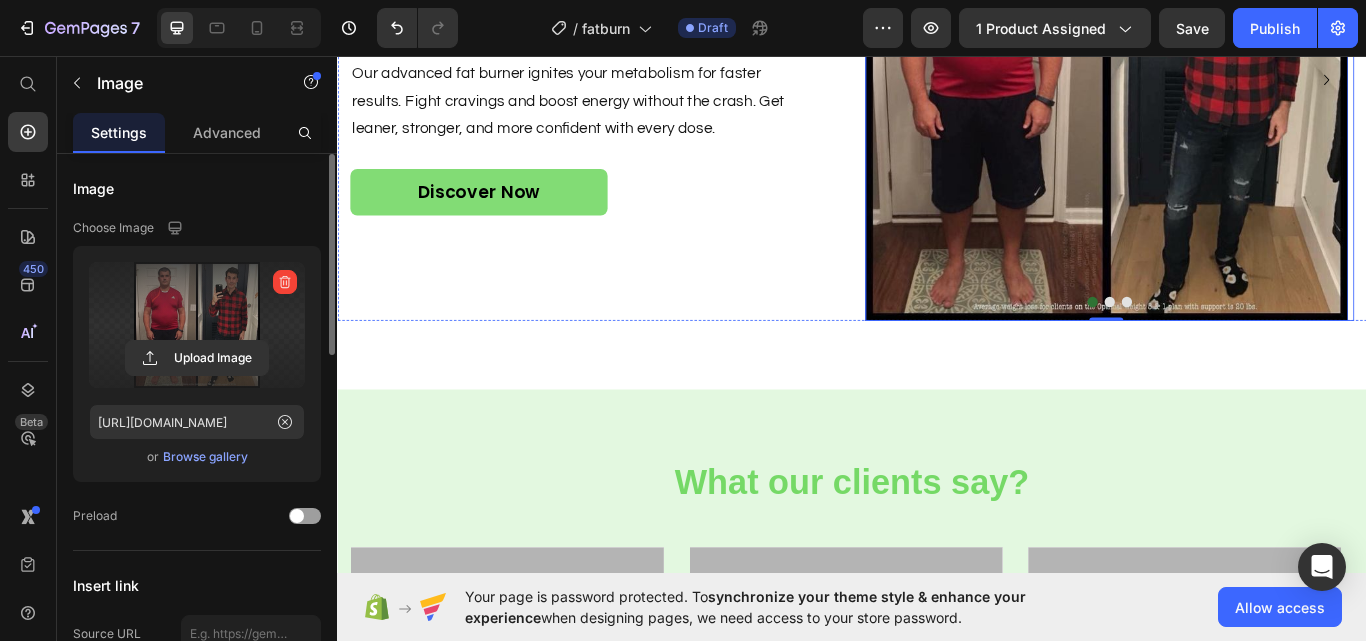 click at bounding box center [1237, 344] 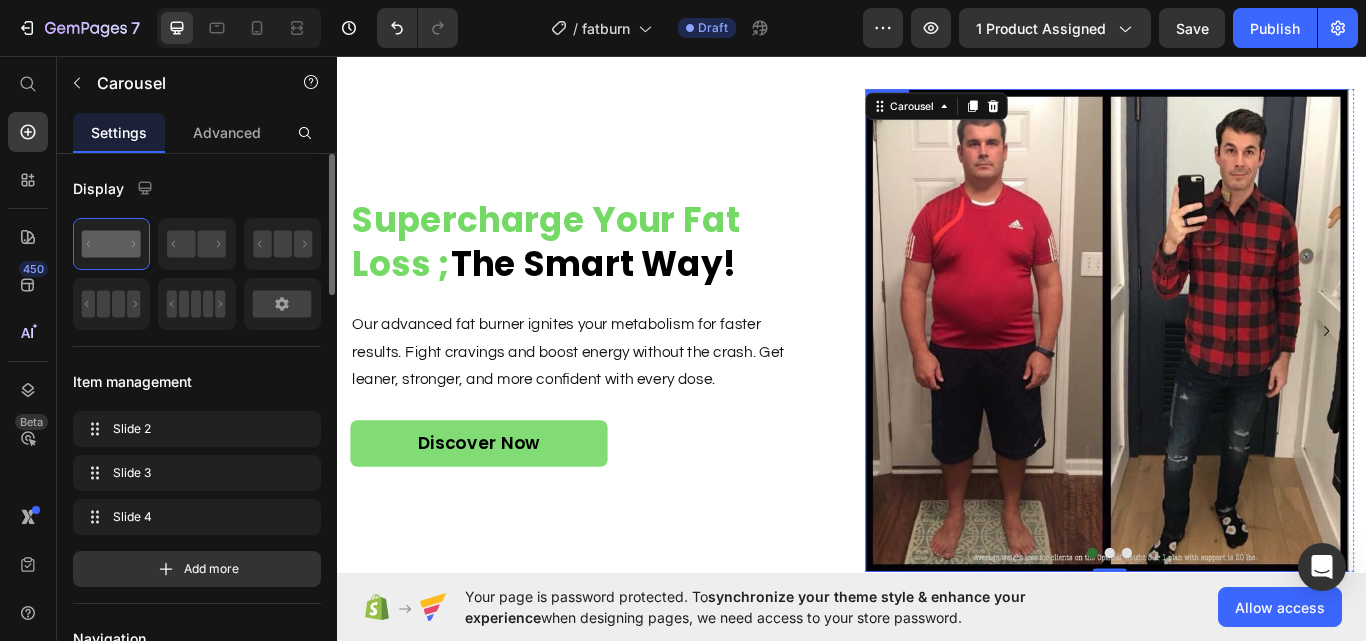 scroll, scrollTop: 1804, scrollLeft: 0, axis: vertical 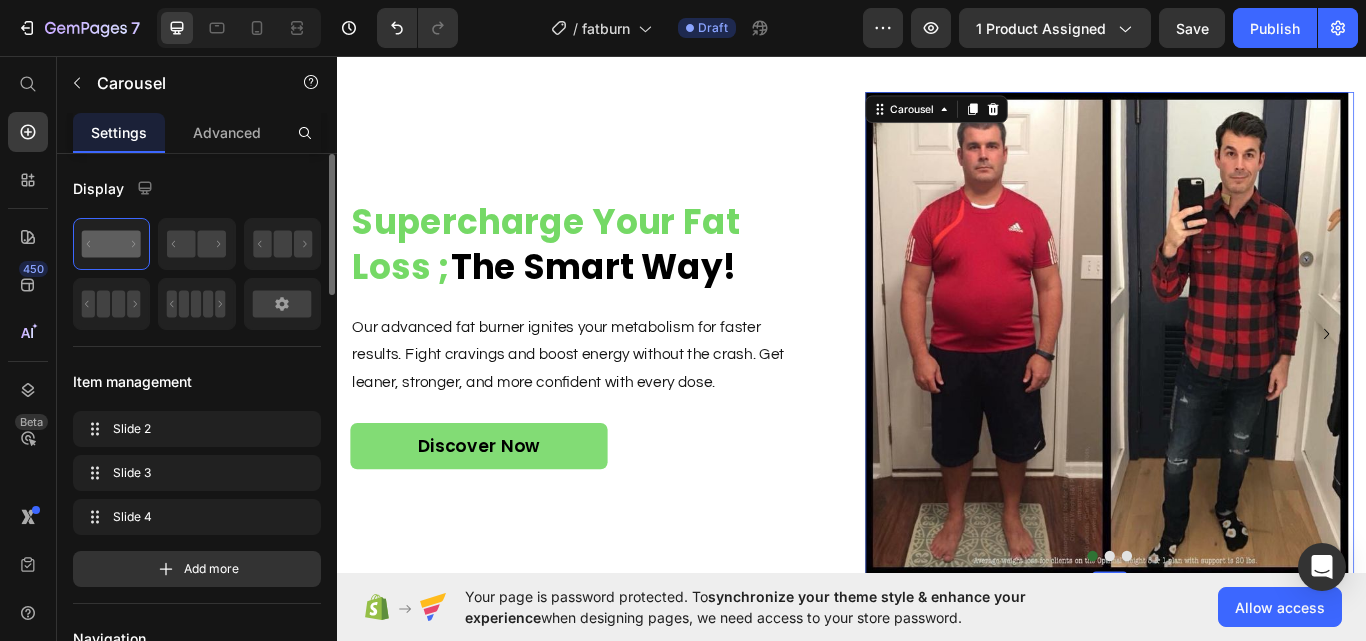click 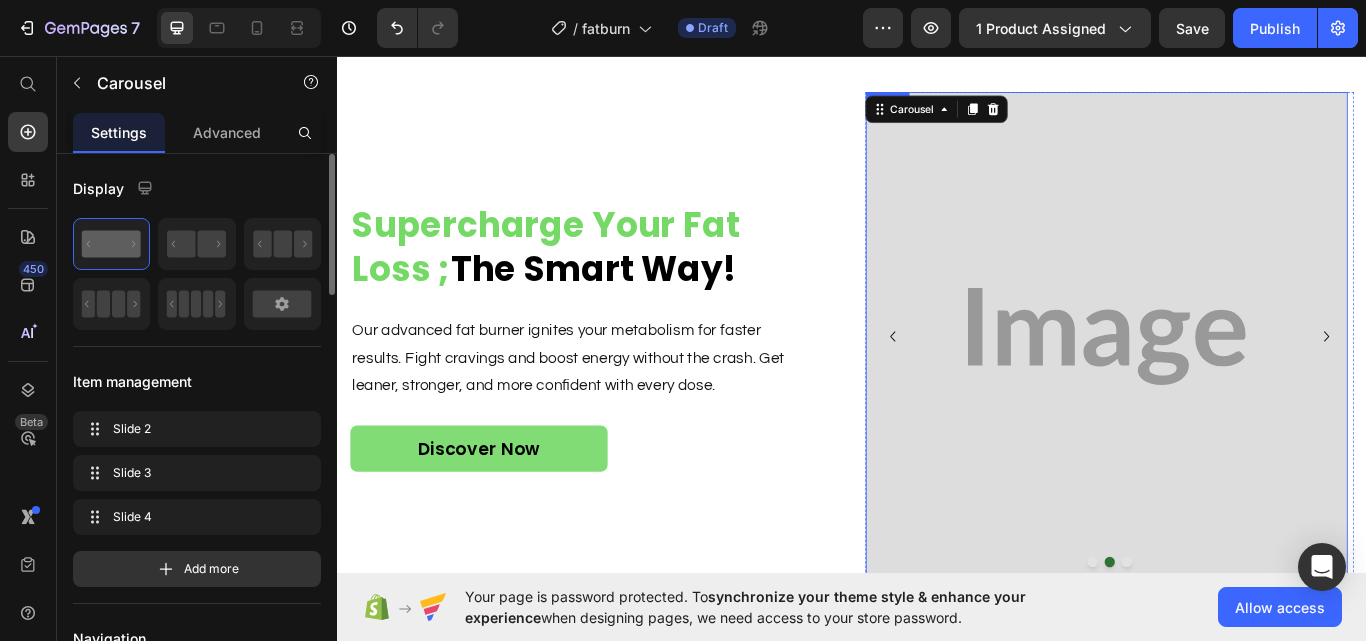 click at bounding box center [1233, 384] 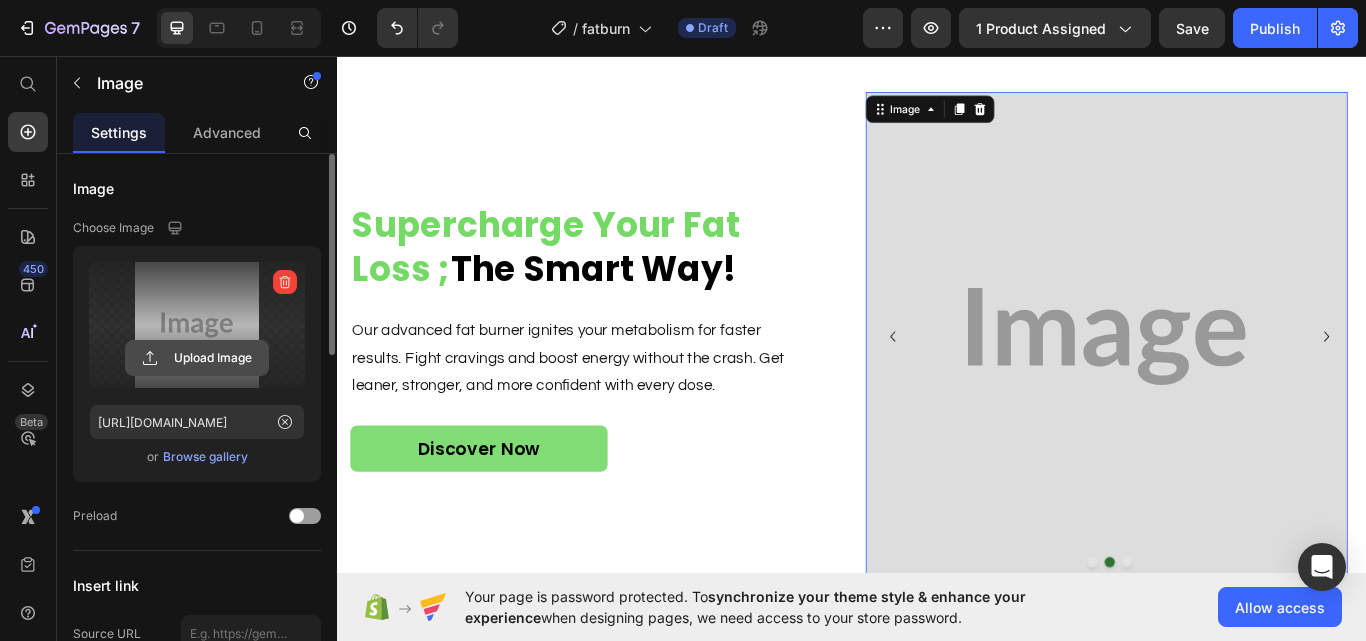 click 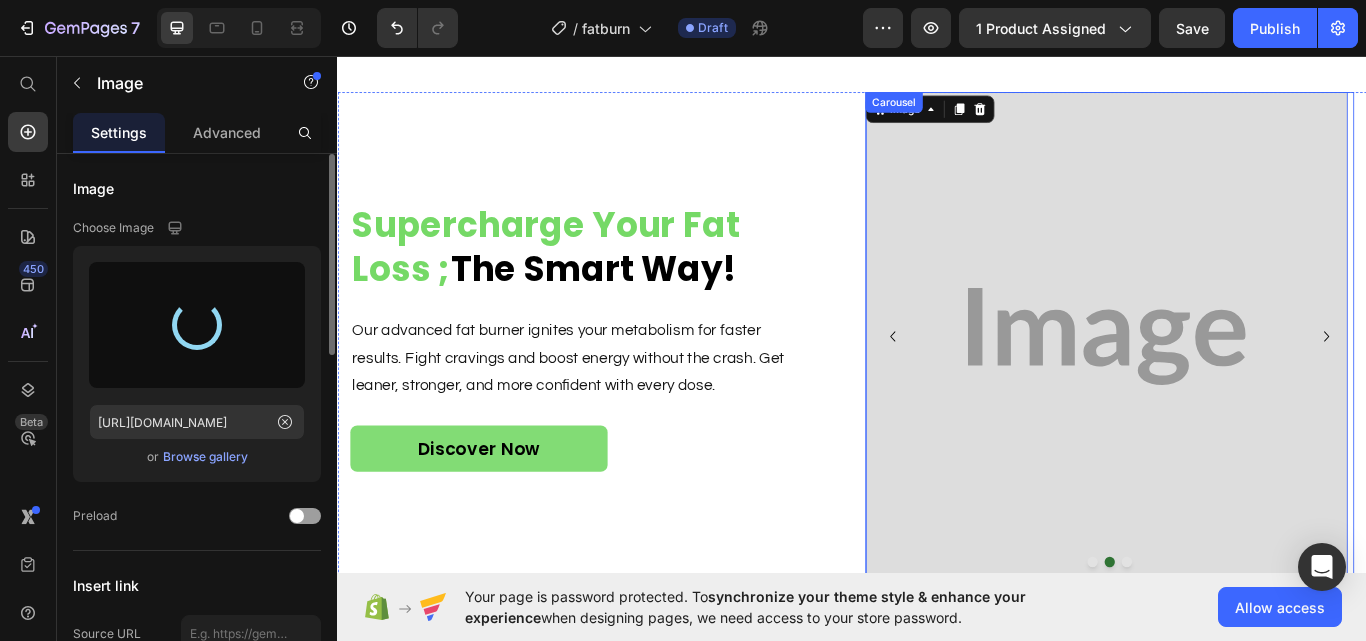 type on "[URL][DOMAIN_NAME]" 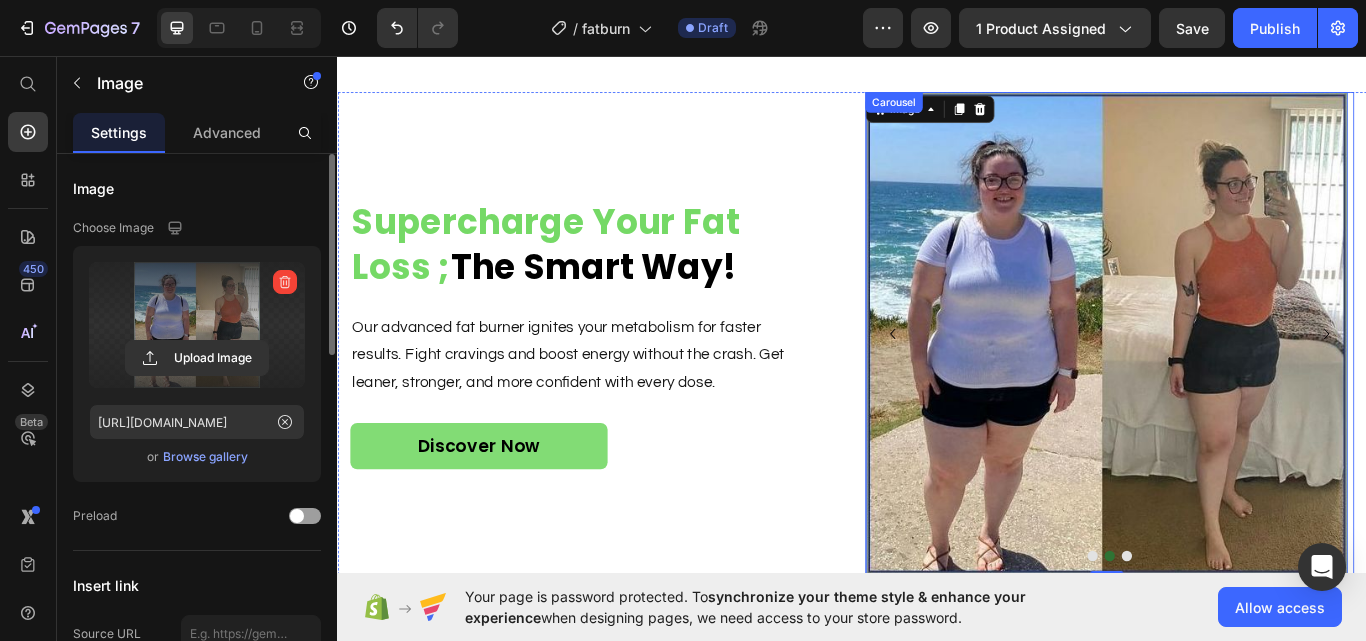 click 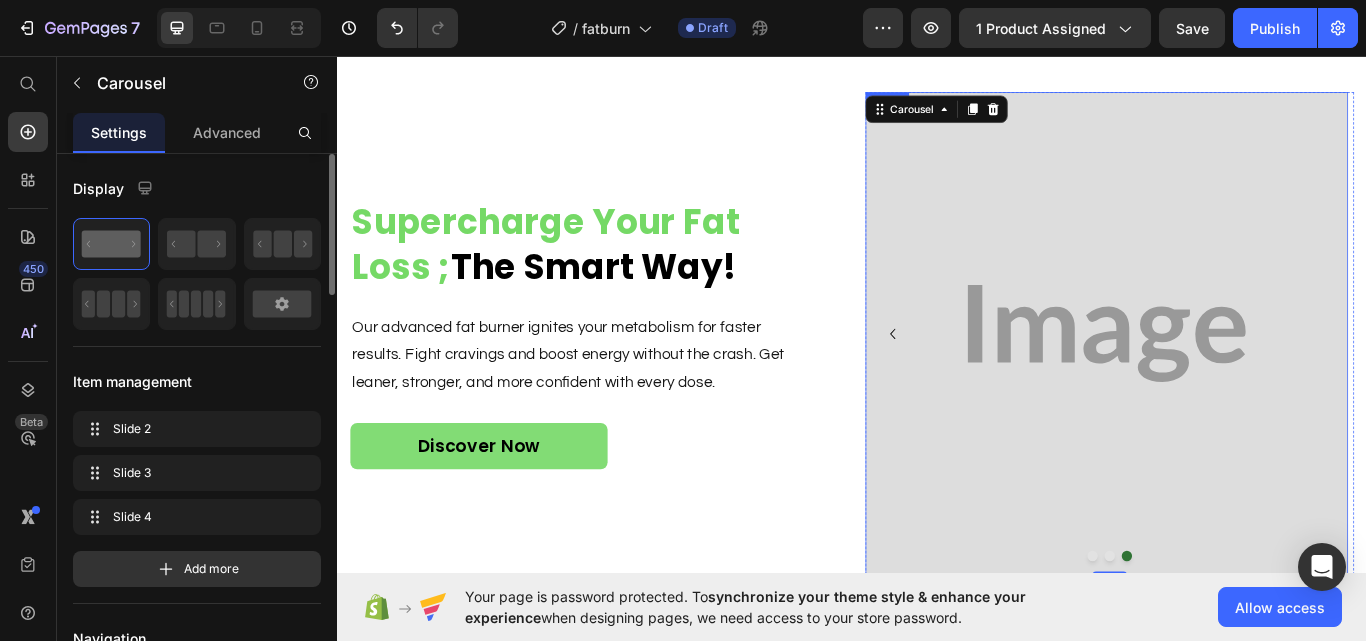 drag, startPoint x: 1269, startPoint y: 390, endPoint x: 1260, endPoint y: 395, distance: 10.29563 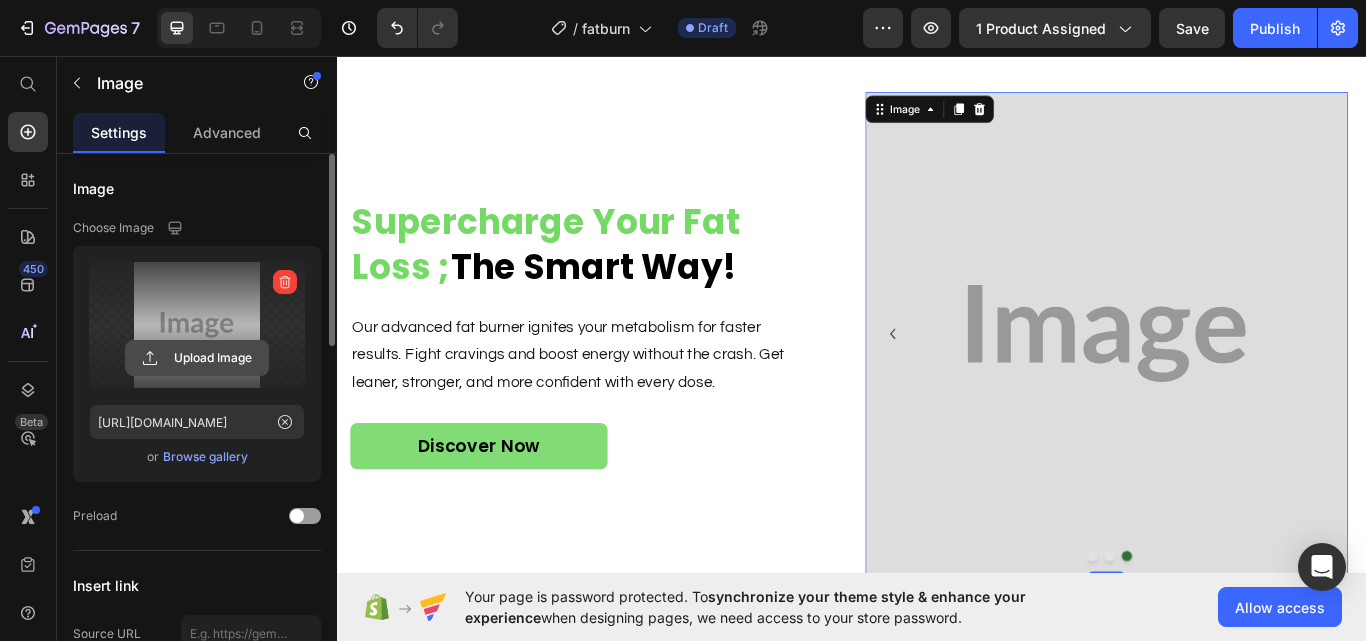 click 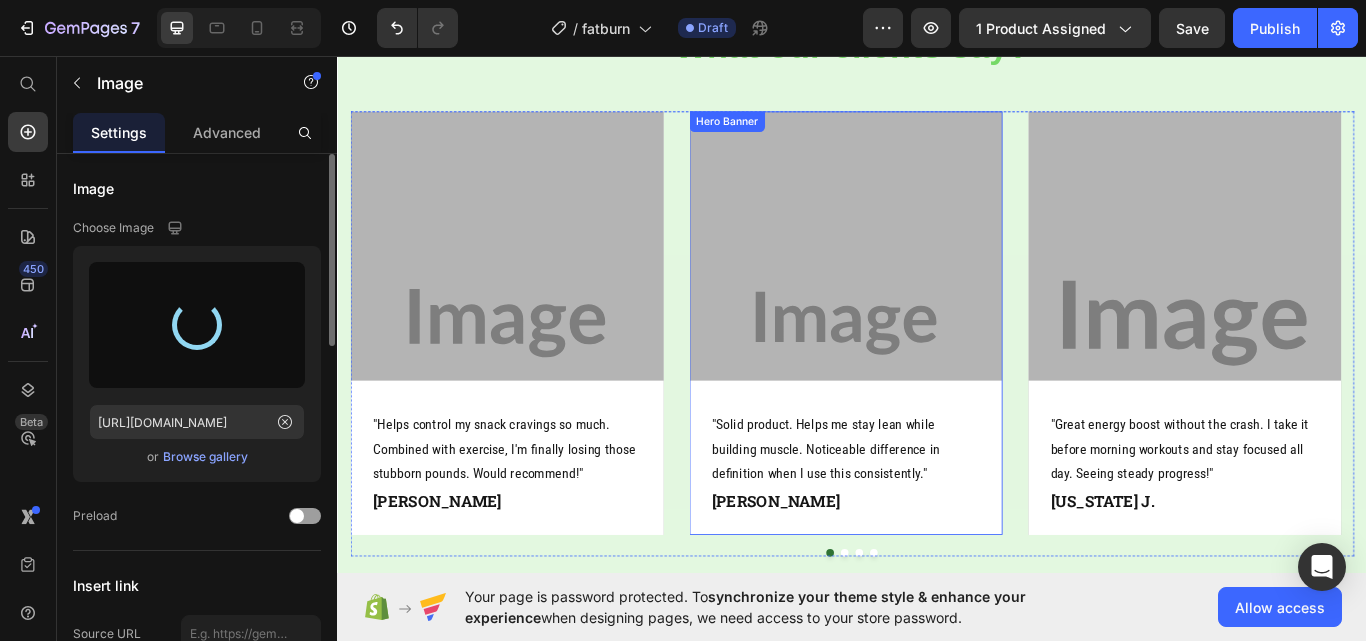 scroll, scrollTop: 2604, scrollLeft: 0, axis: vertical 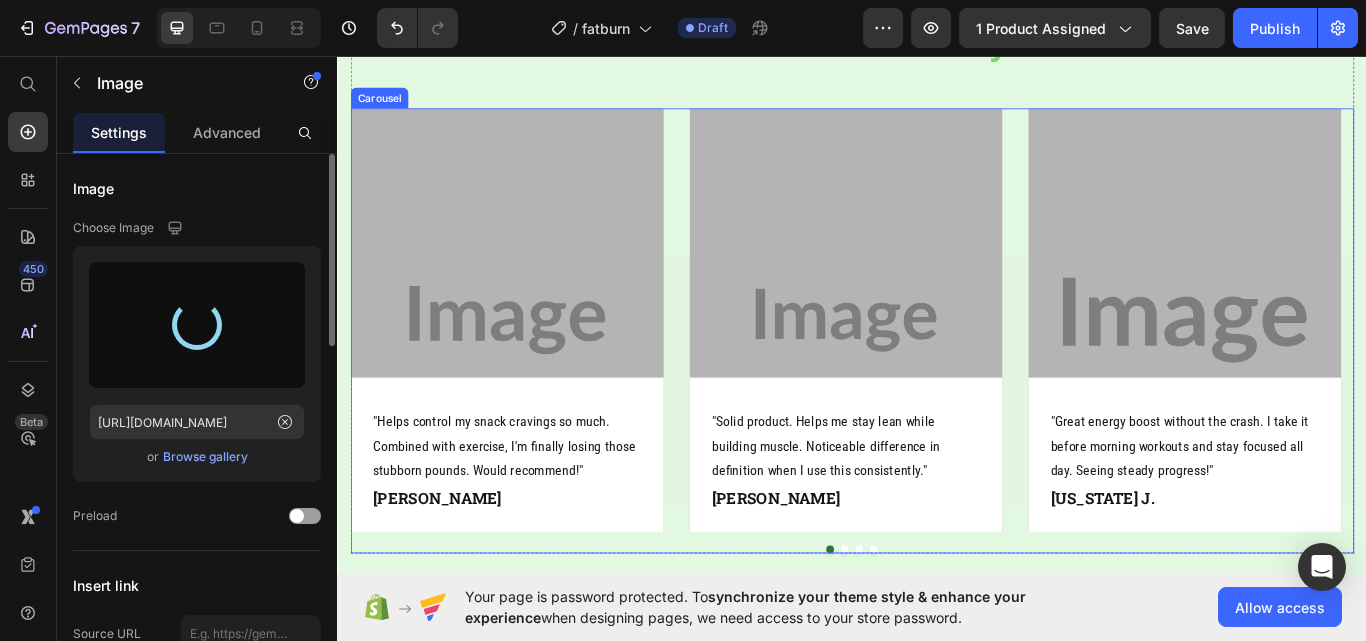 type on "[URL][DOMAIN_NAME]" 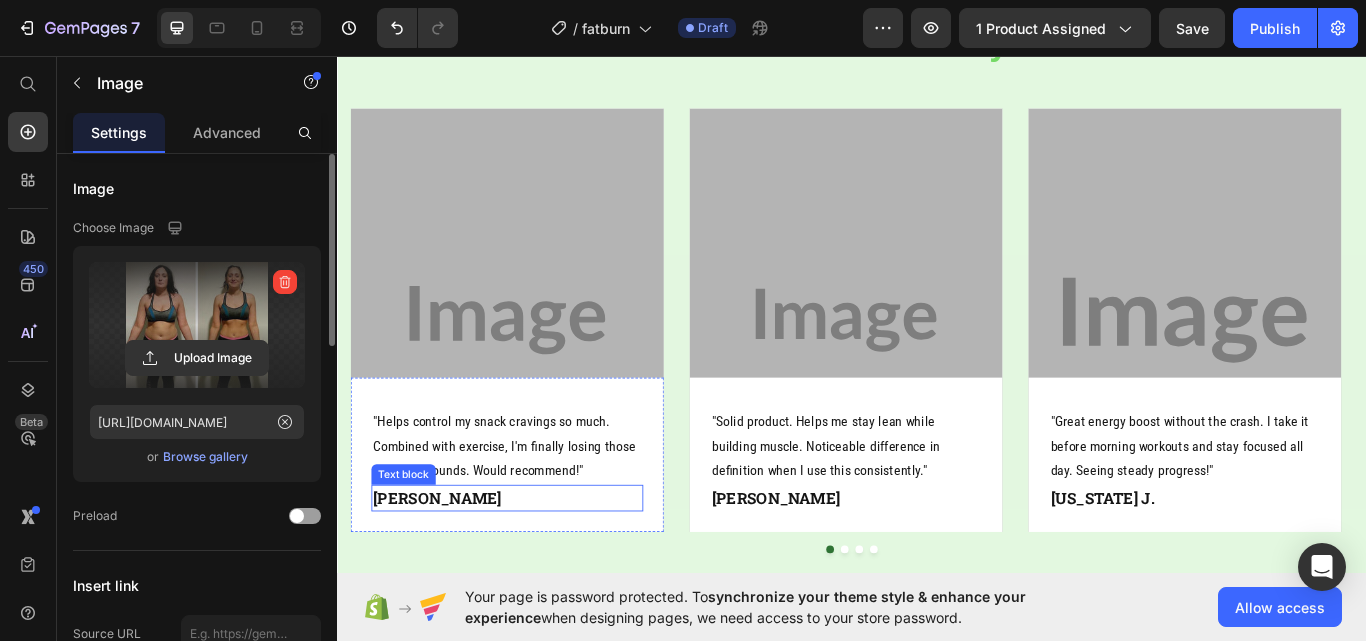 click on "[PERSON_NAME]" at bounding box center (534, 572) 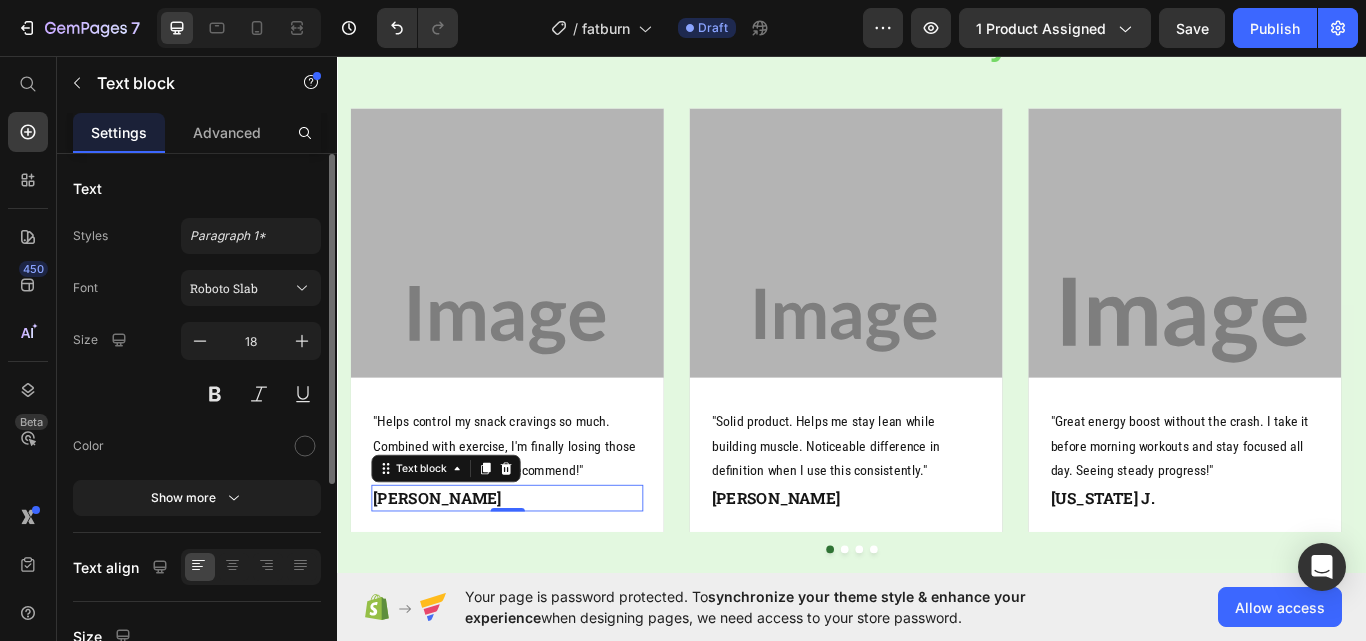 click on "[PERSON_NAME]" at bounding box center [534, 572] 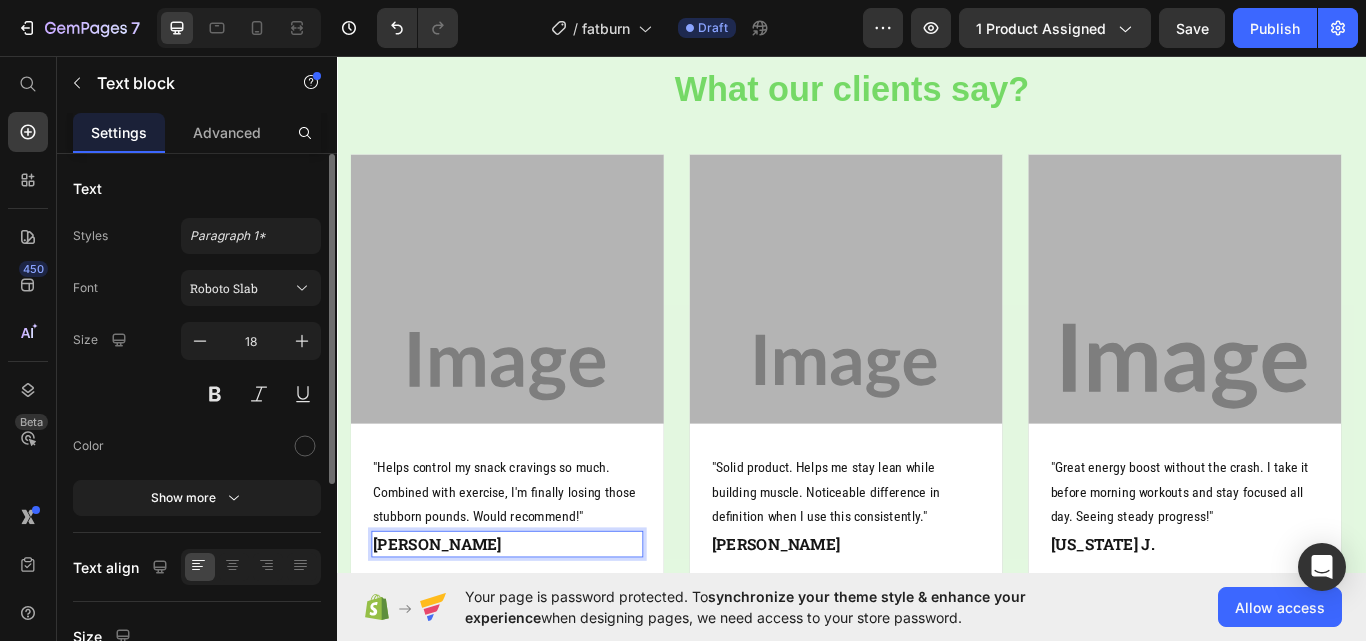 scroll, scrollTop: 18, scrollLeft: 0, axis: vertical 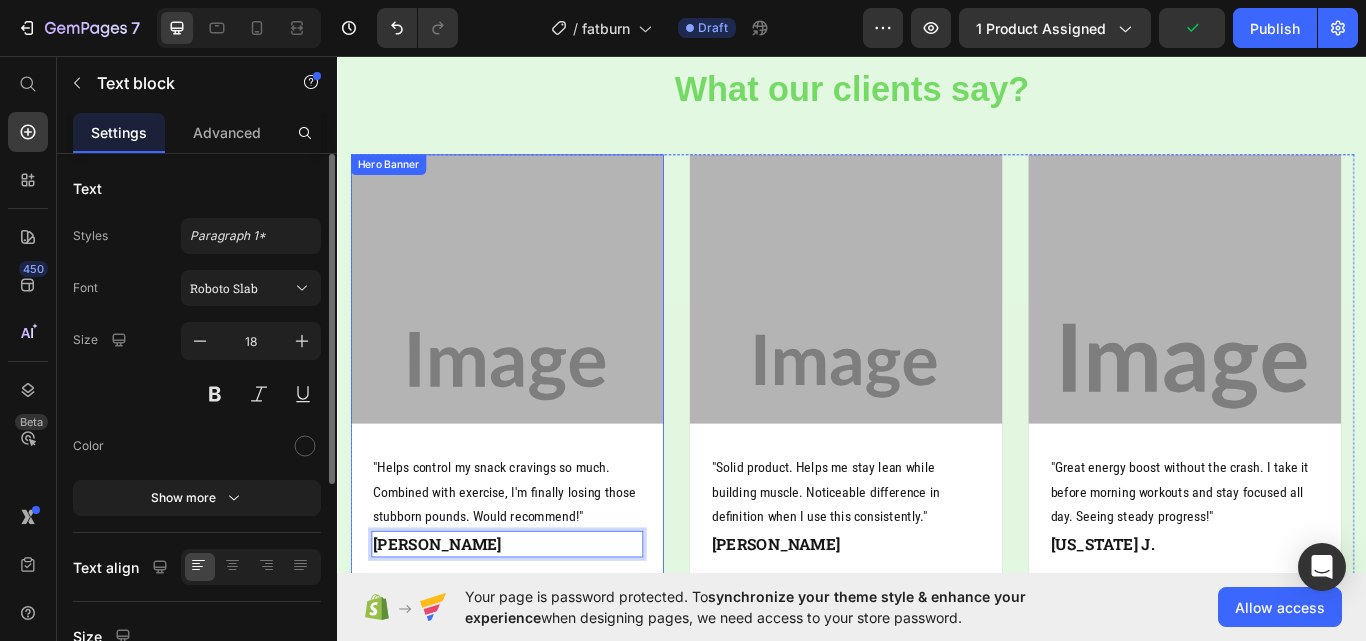 click at bounding box center [534, 419] 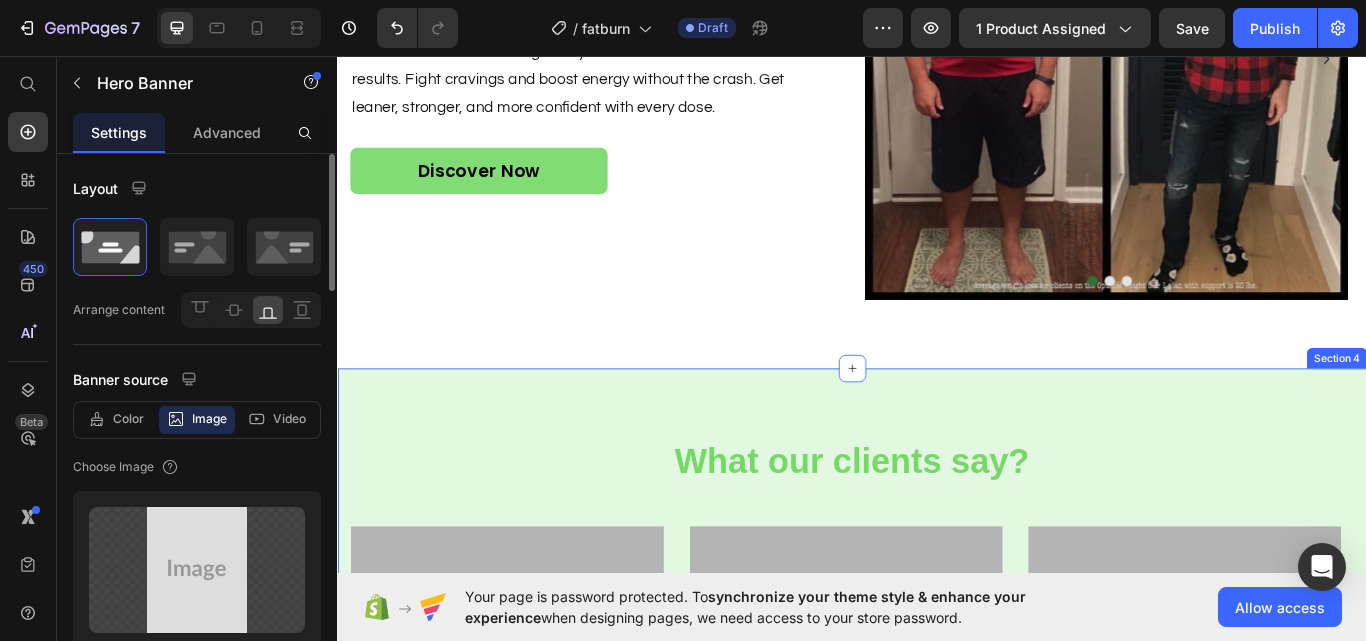 scroll, scrollTop: 2425, scrollLeft: 0, axis: vertical 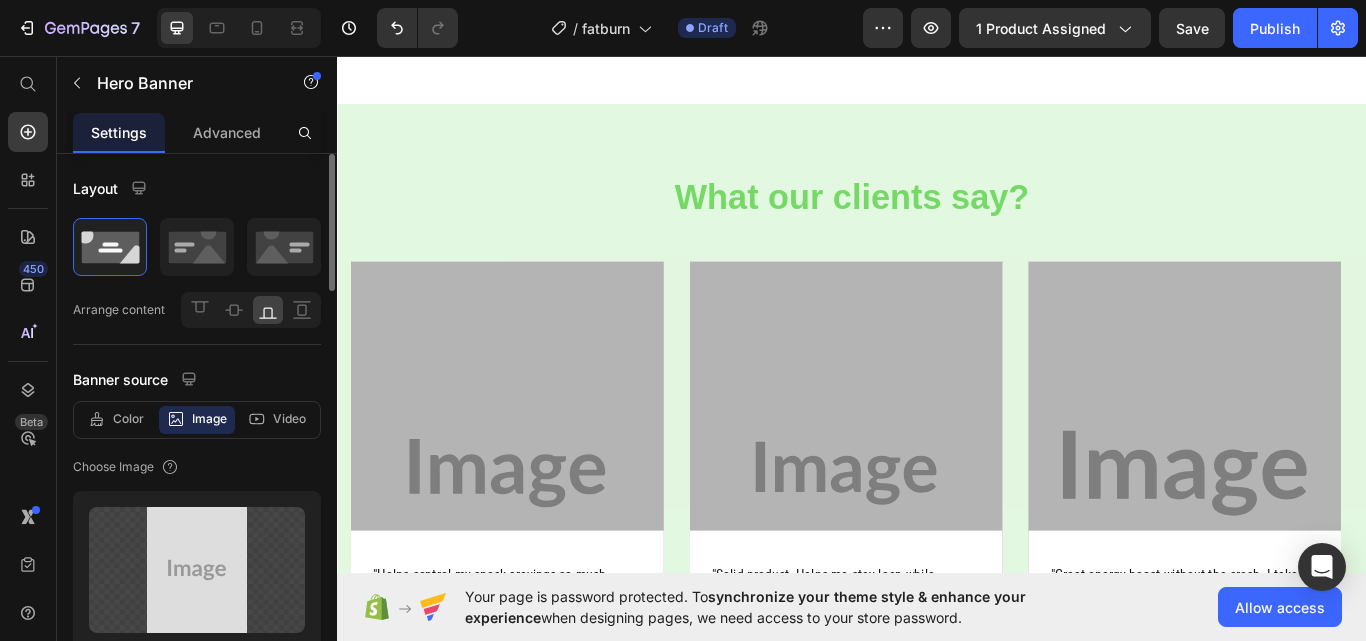 click at bounding box center (534, 544) 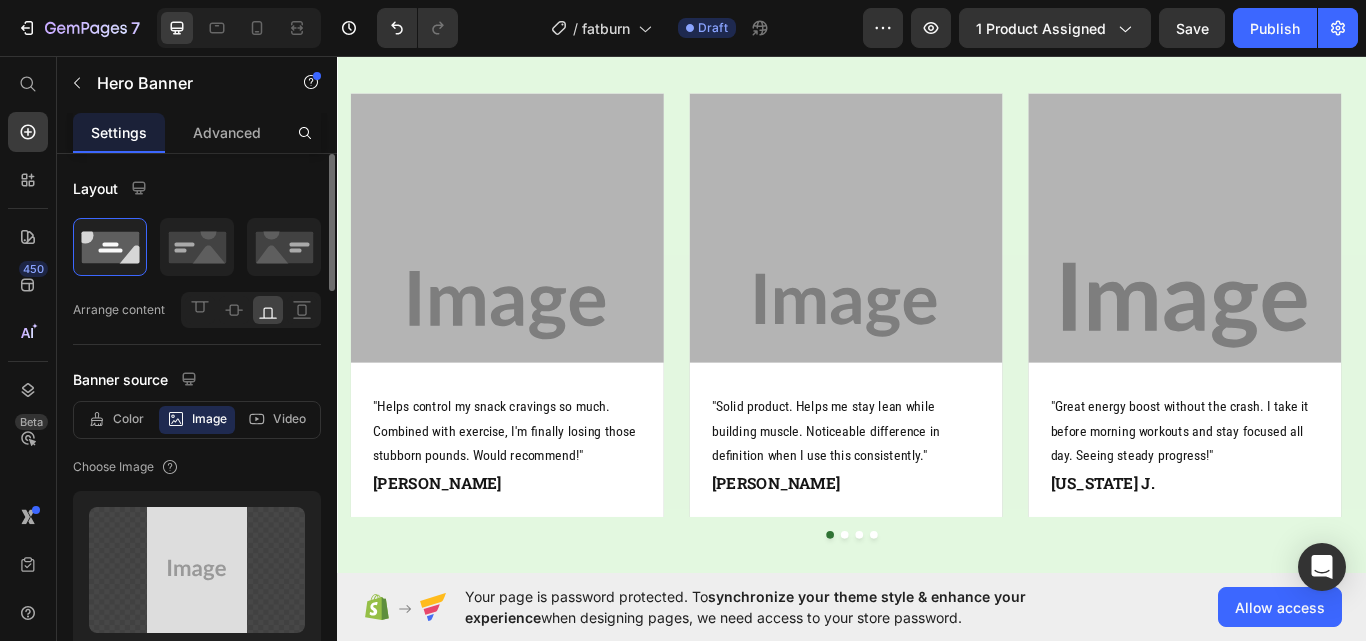 scroll, scrollTop: 2625, scrollLeft: 0, axis: vertical 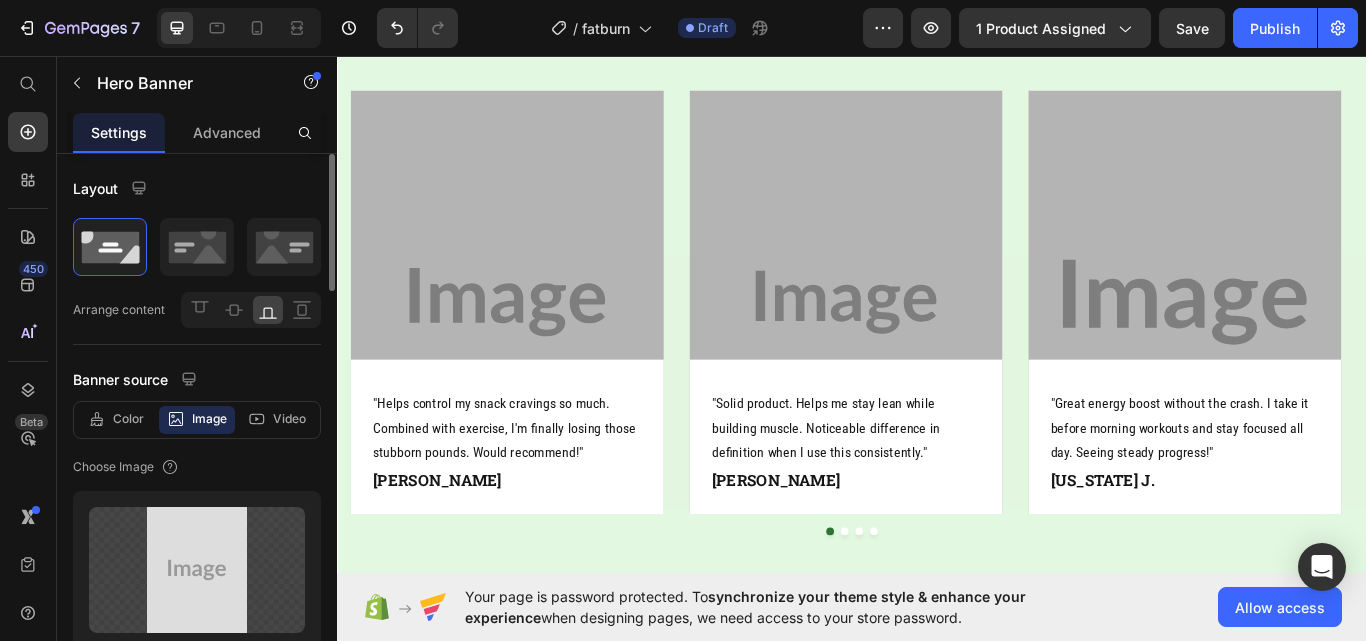 click at bounding box center [534, 344] 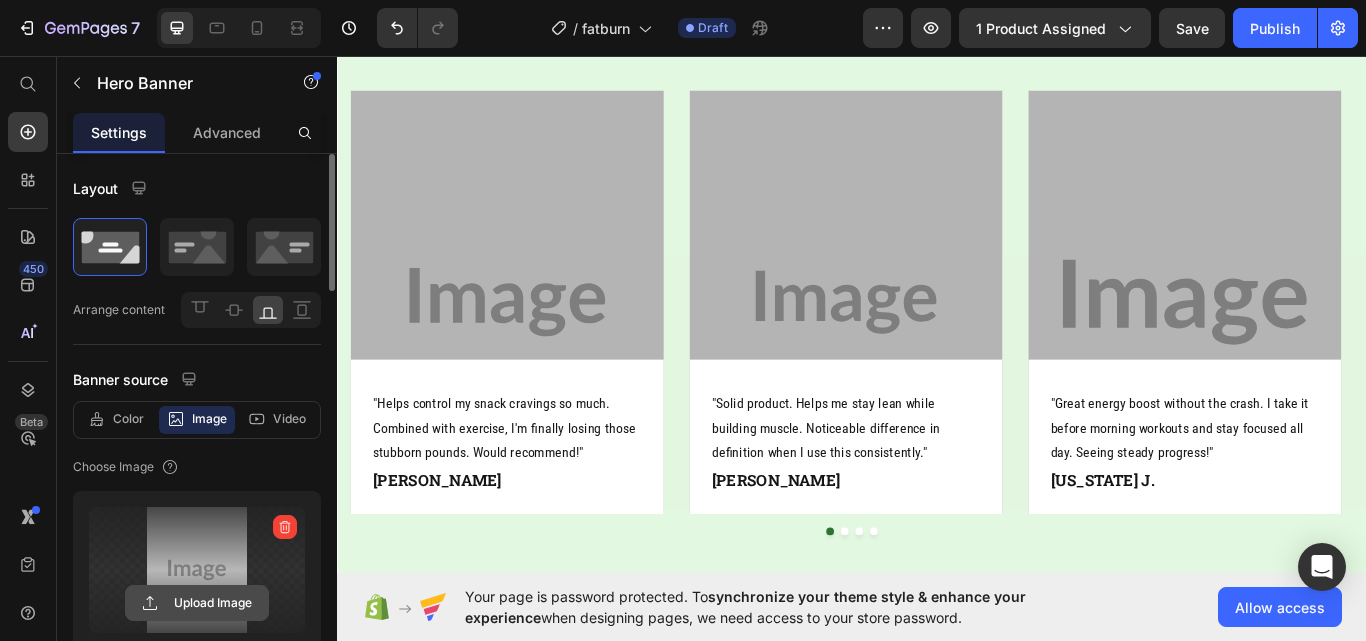 click 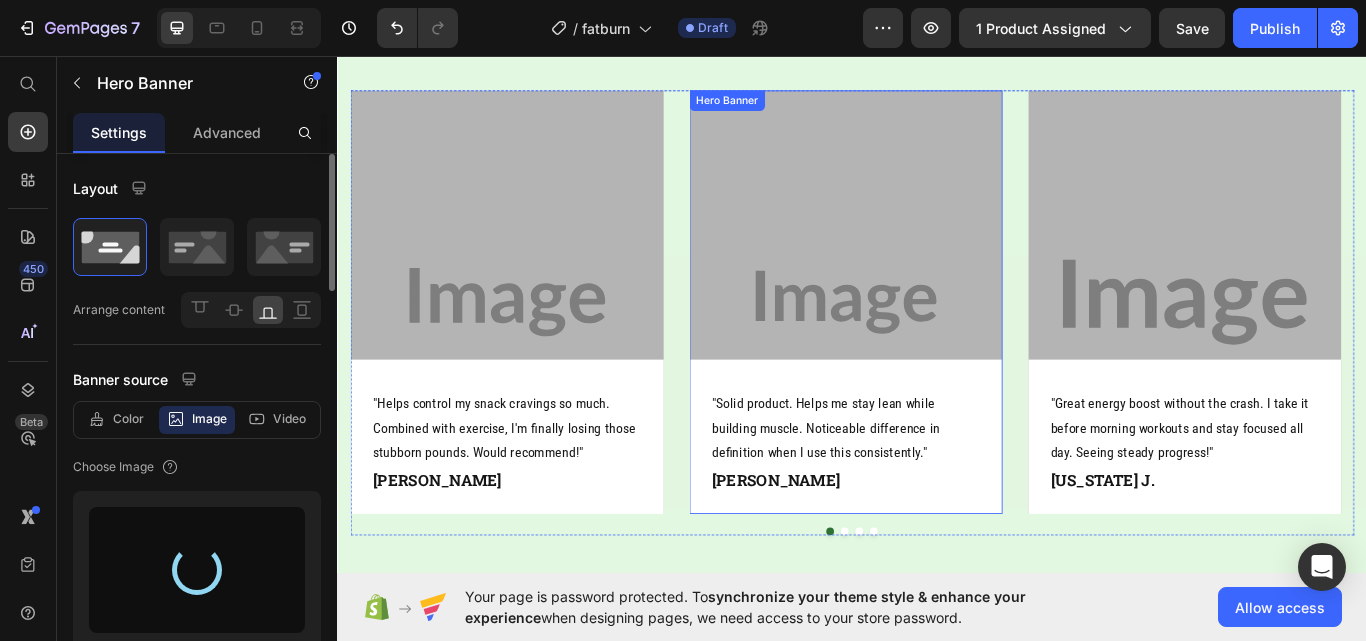 type on "[URL][DOMAIN_NAME]" 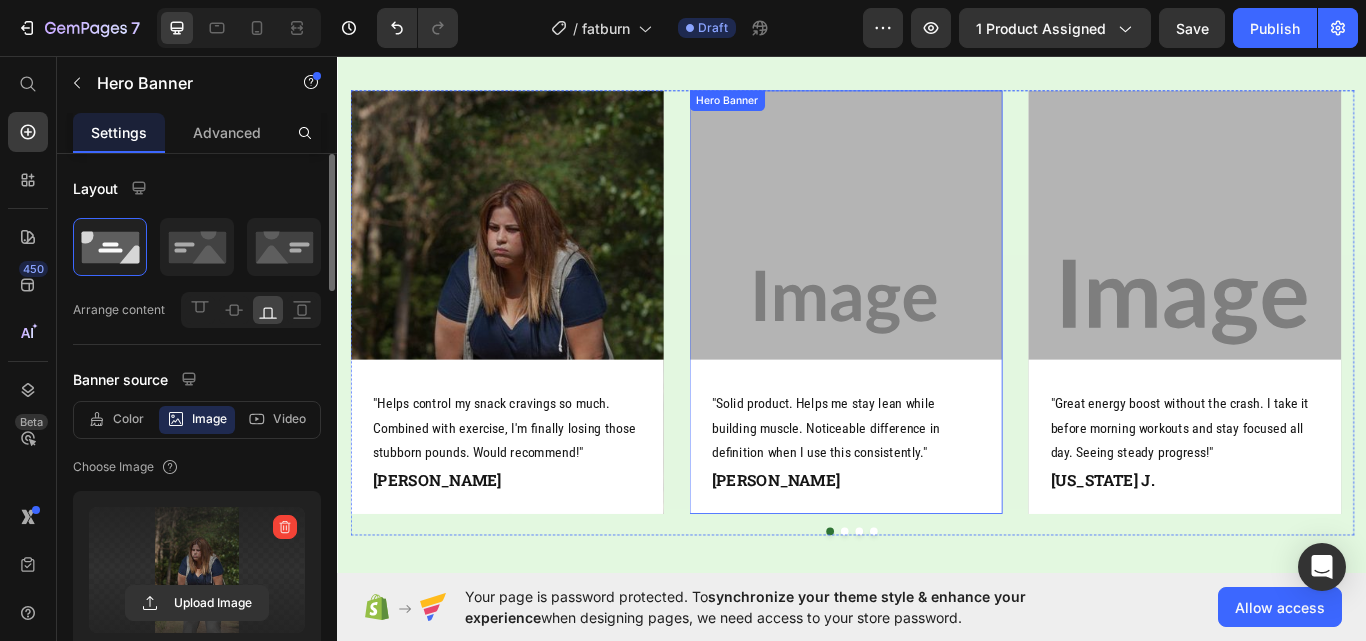 click at bounding box center (929, 344) 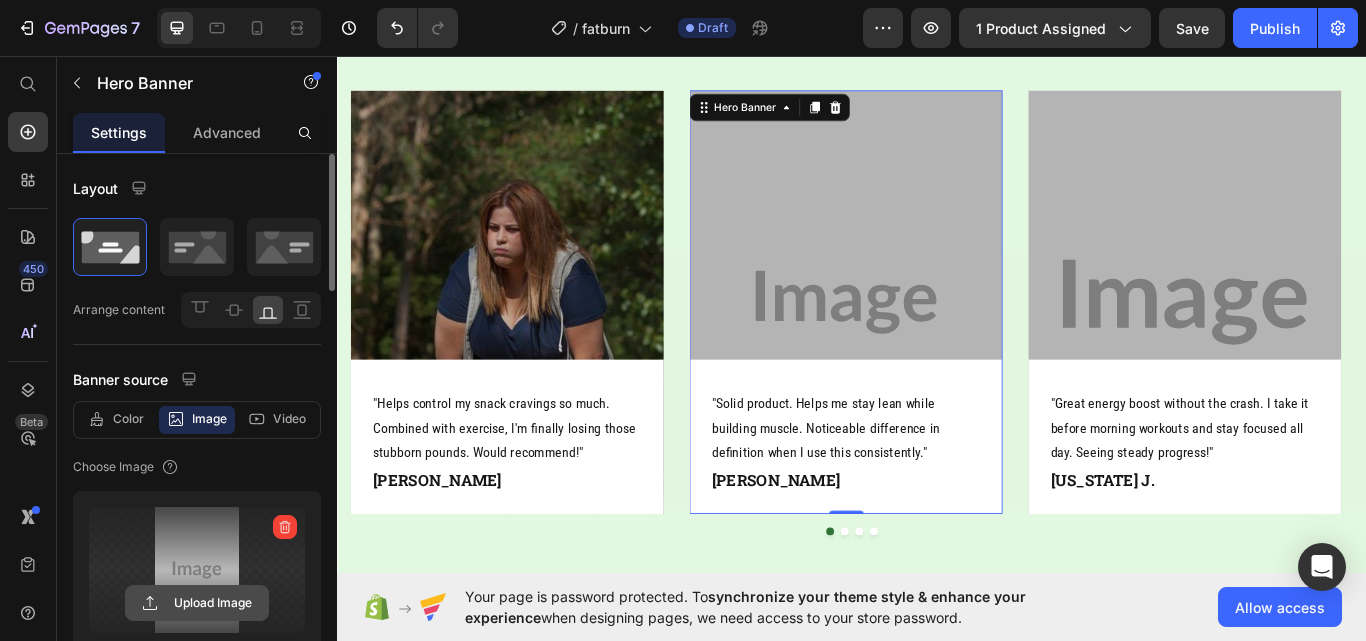 click 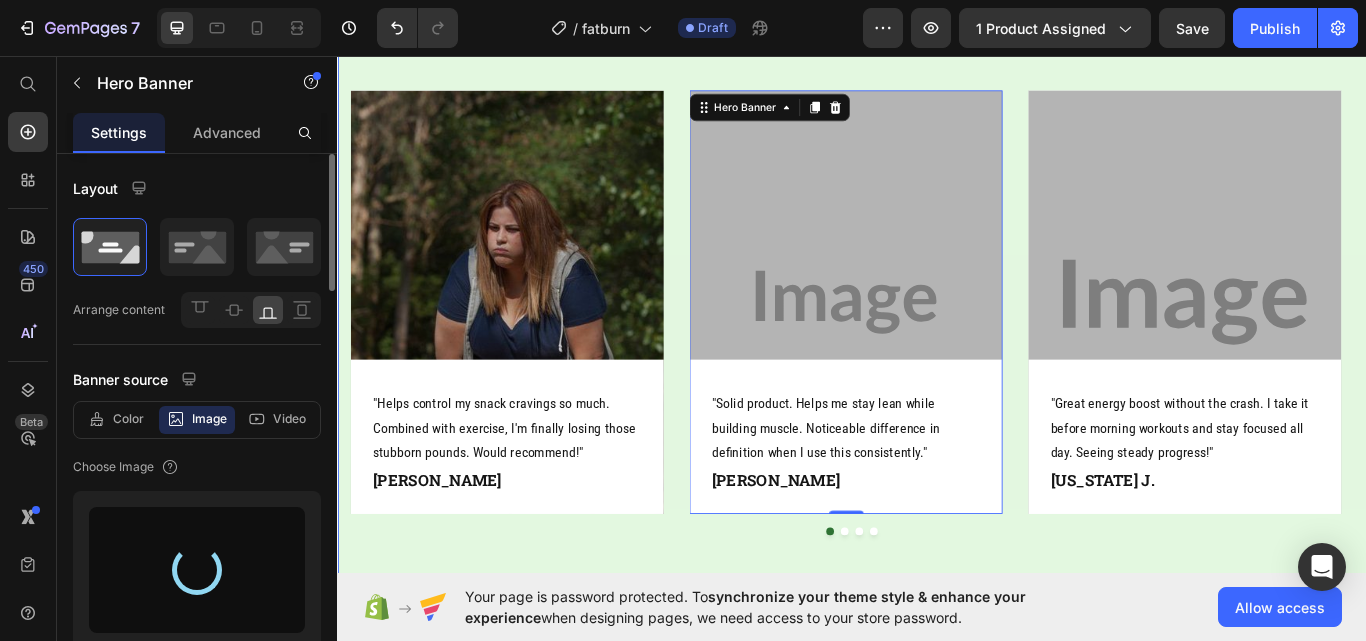 type on "[URL][DOMAIN_NAME]" 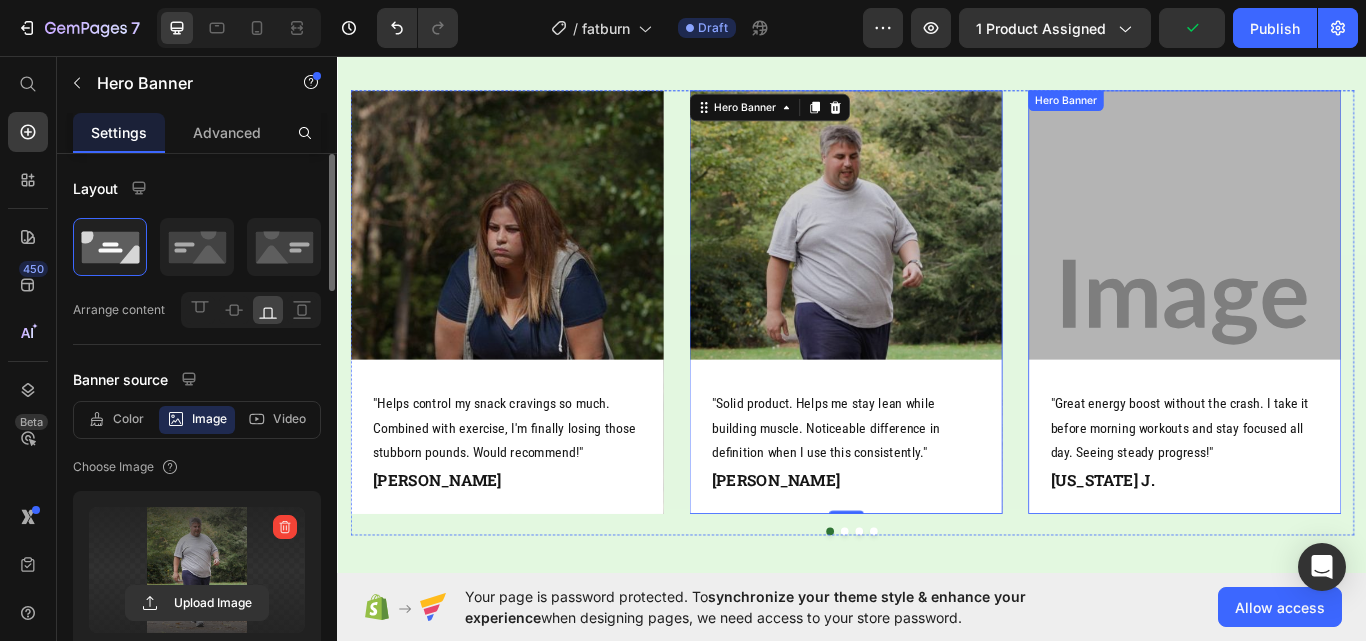 drag, startPoint x: 1353, startPoint y: 329, endPoint x: 1302, endPoint y: 343, distance: 52.886673 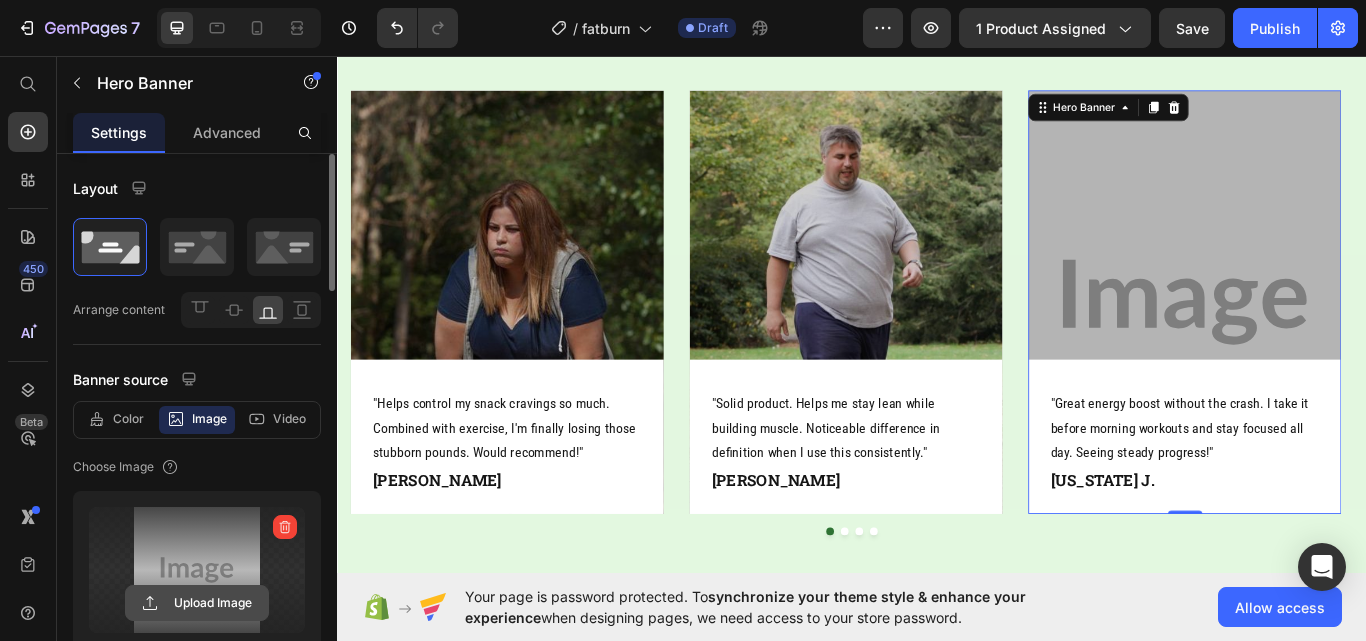 click 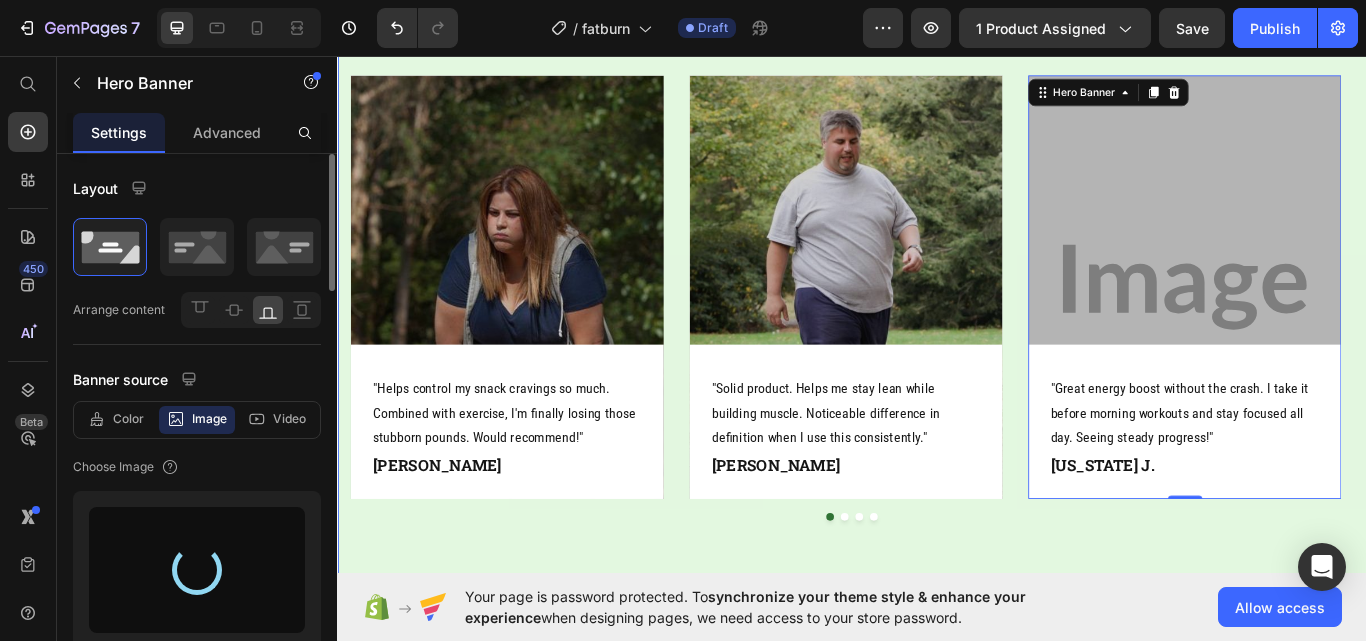 scroll, scrollTop: 2625, scrollLeft: 0, axis: vertical 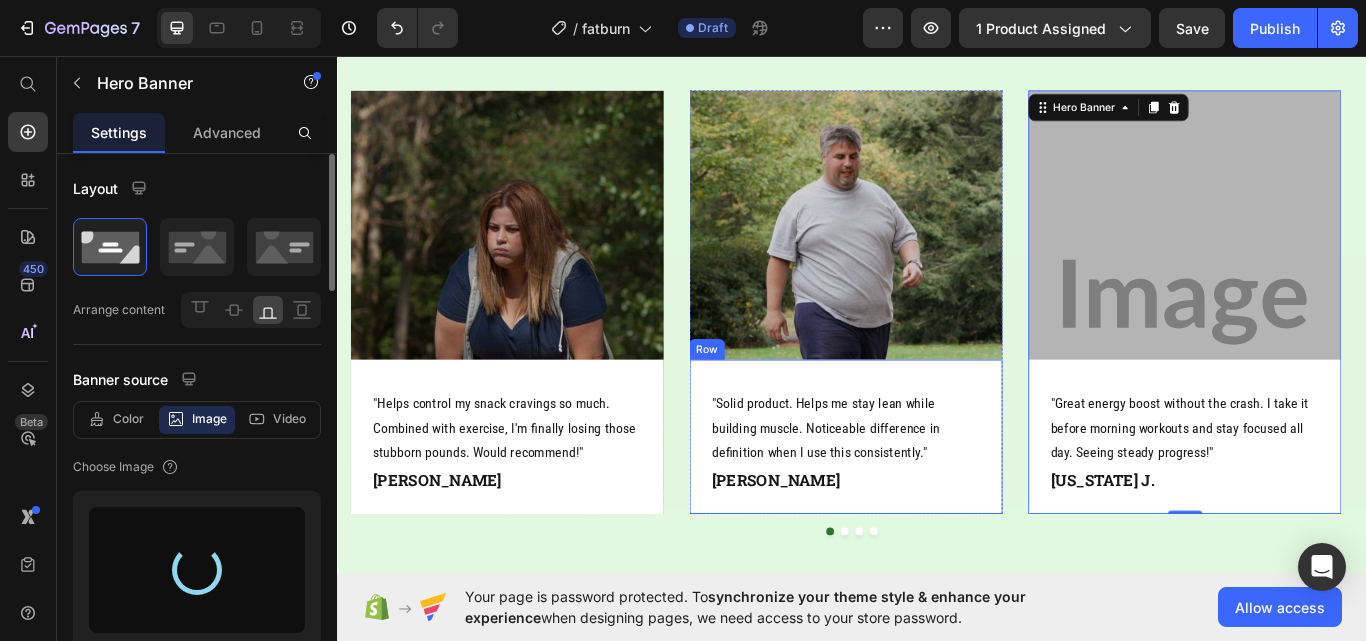 type on "[URL][DOMAIN_NAME]" 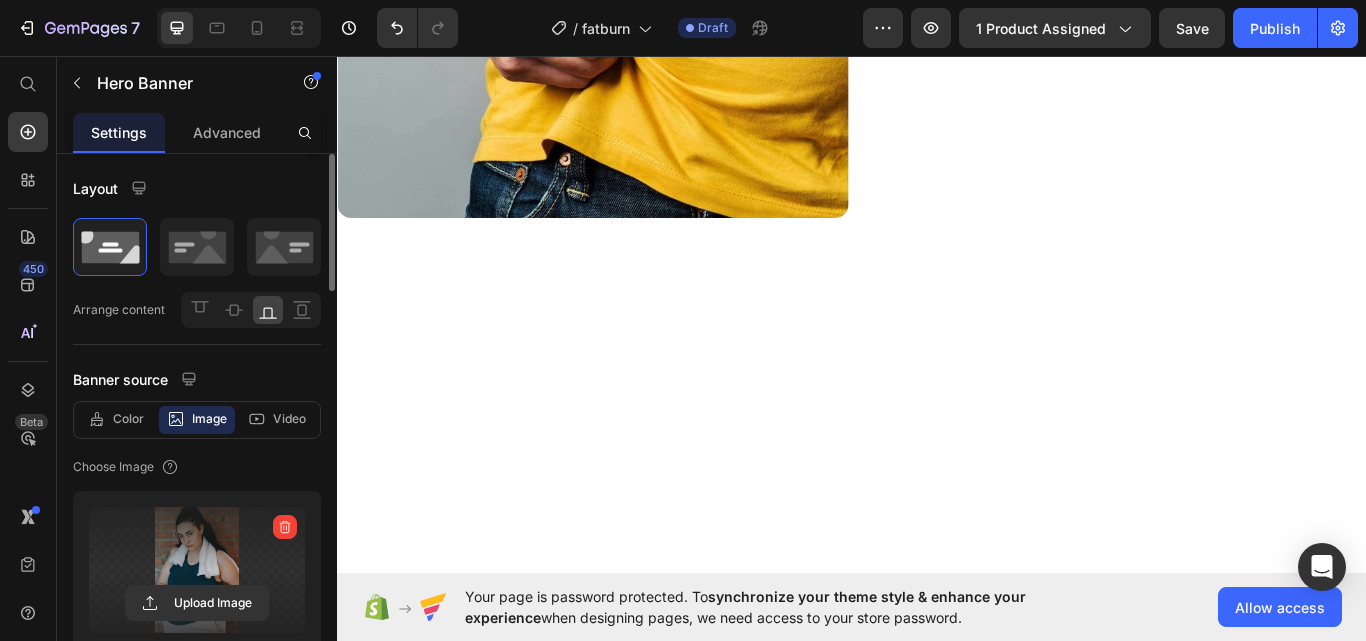 scroll, scrollTop: 725, scrollLeft: 0, axis: vertical 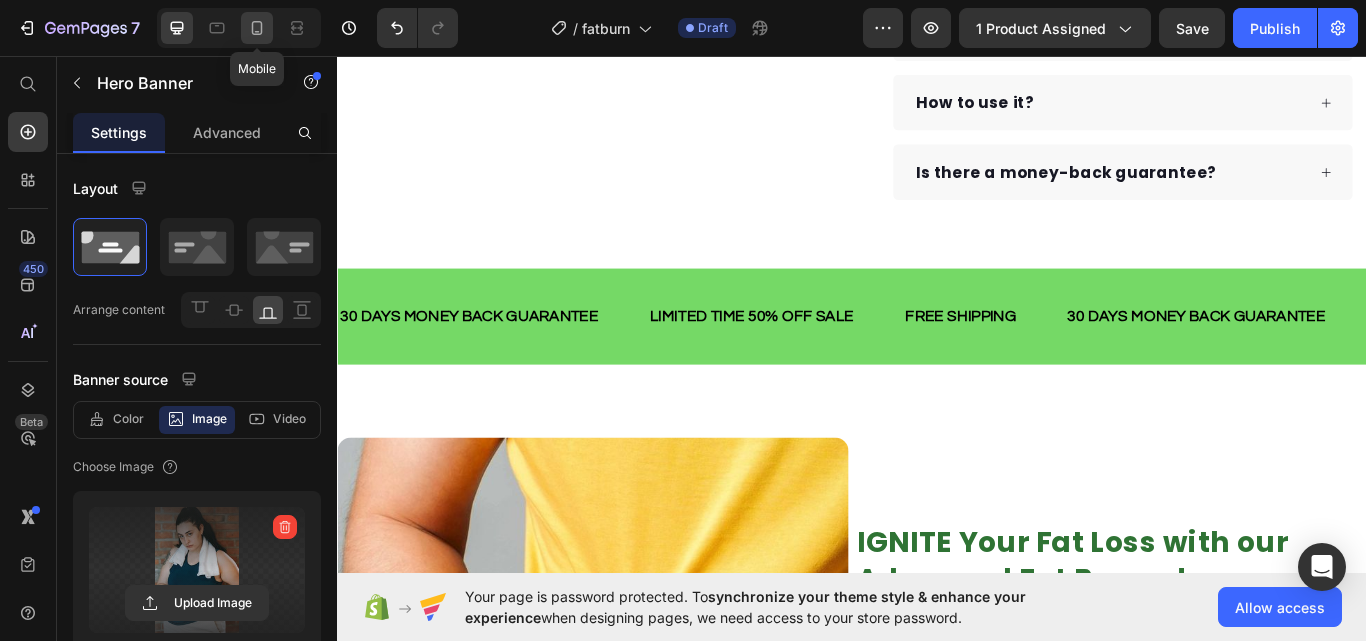 drag, startPoint x: 99, startPoint y: 117, endPoint x: 262, endPoint y: 29, distance: 185.23769 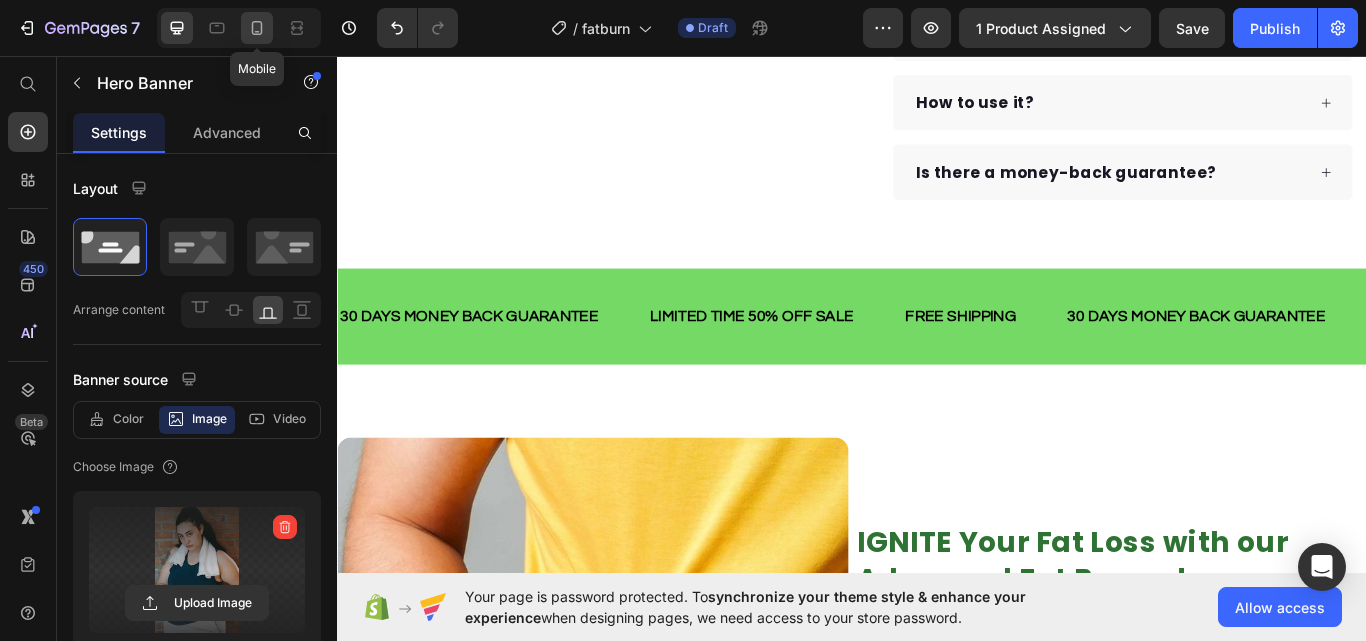 click 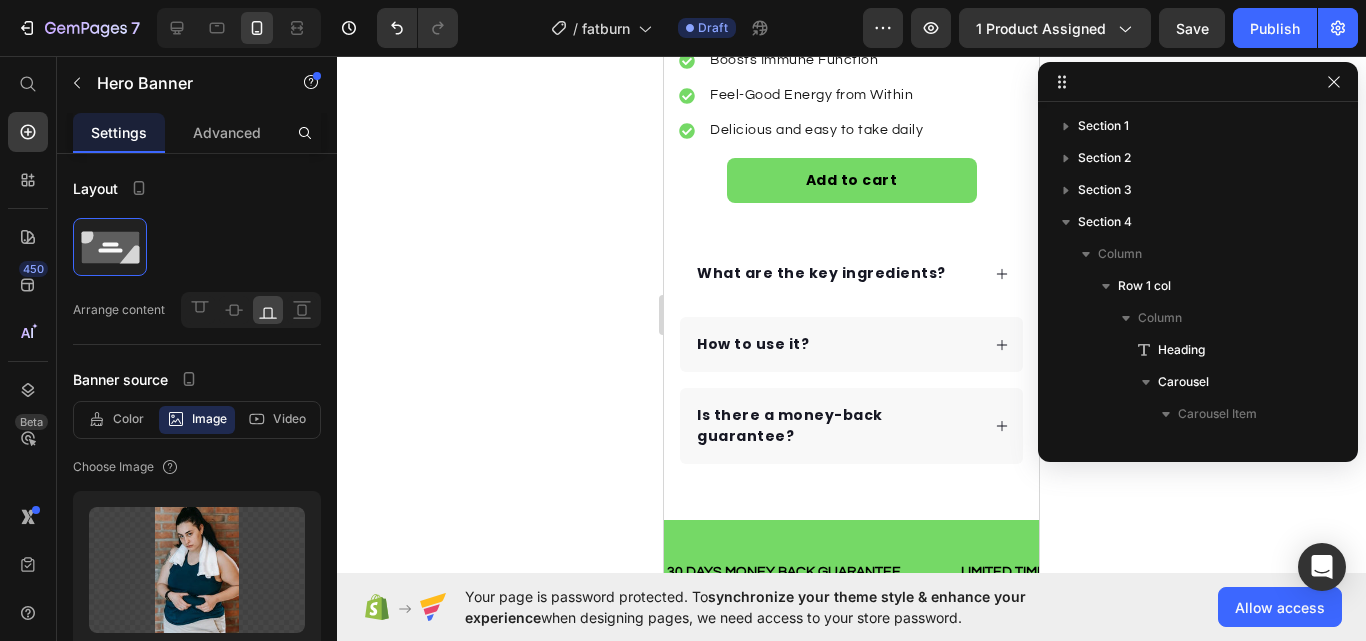 scroll, scrollTop: 278, scrollLeft: 0, axis: vertical 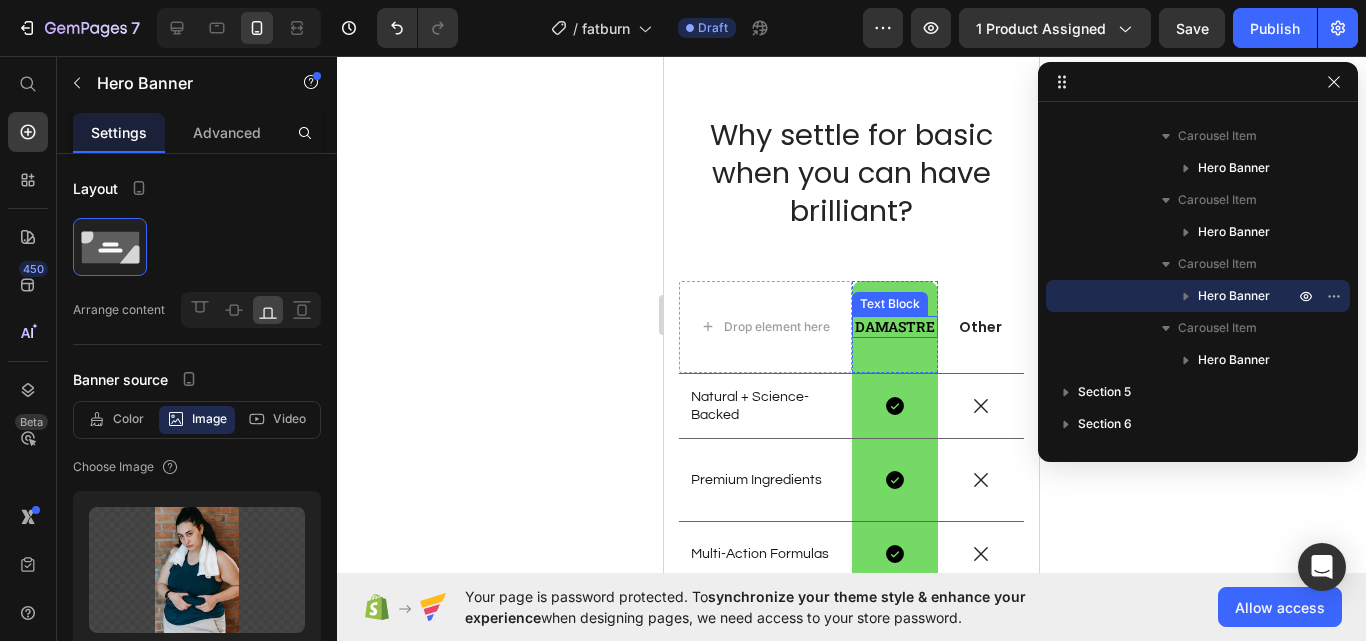 click on "DAMASTRE" at bounding box center [895, 327] 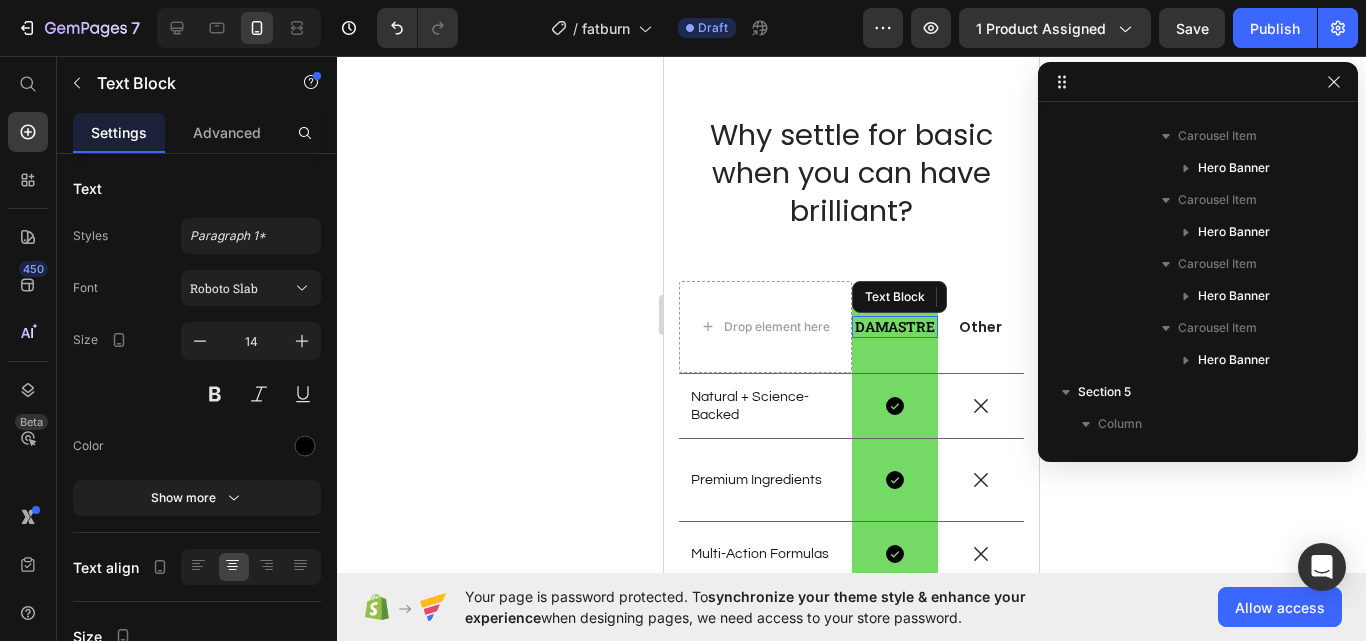 click on "DAMASTRE" at bounding box center [895, 327] 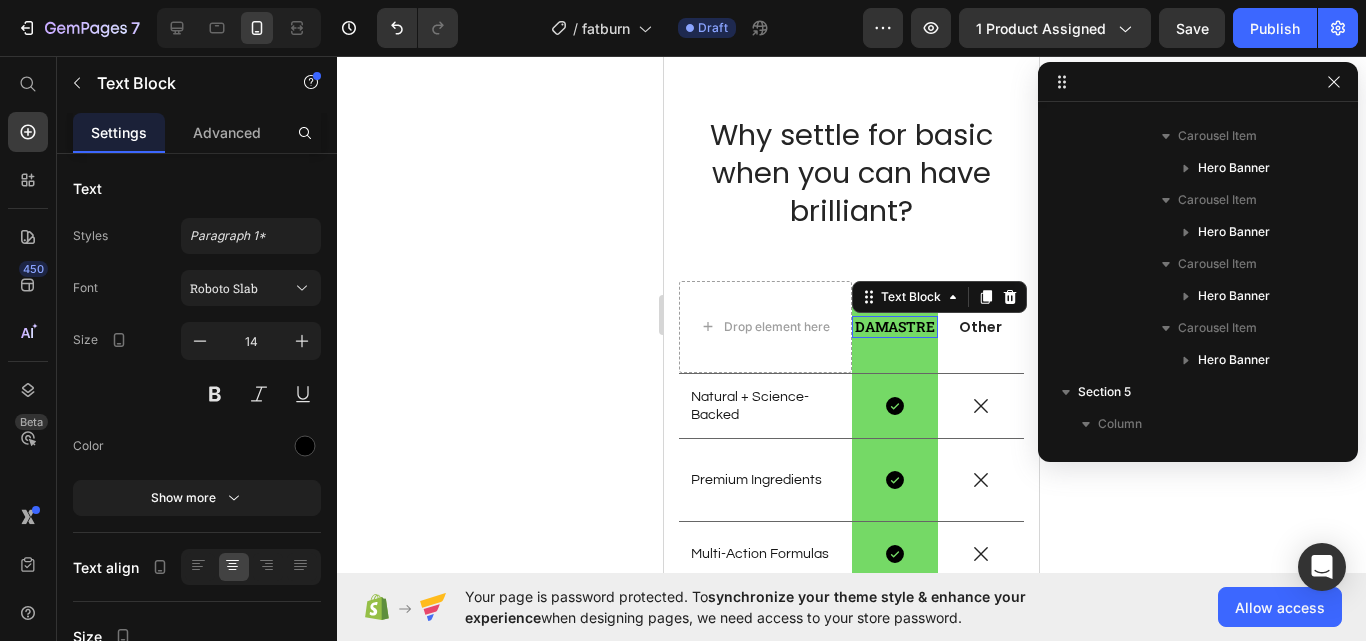 scroll, scrollTop: 755, scrollLeft: 0, axis: vertical 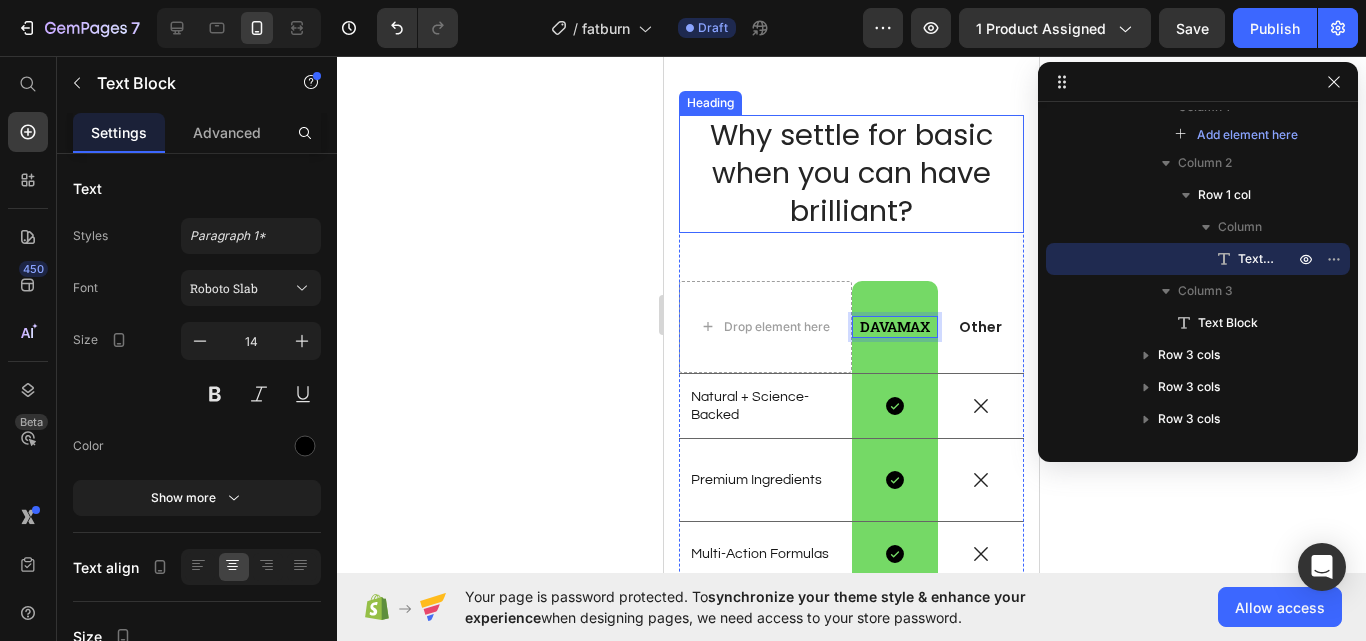 click on "Why settle for basic when you can have brilliant?" at bounding box center [851, 173] 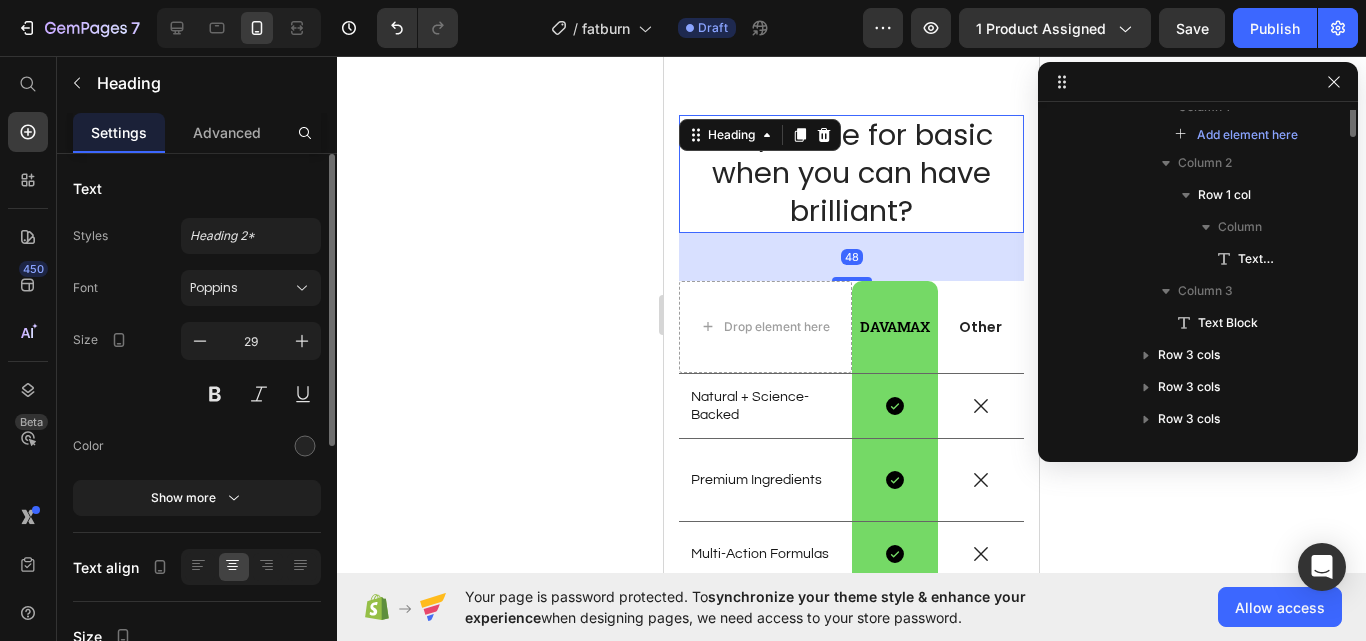 scroll, scrollTop: 539, scrollLeft: 0, axis: vertical 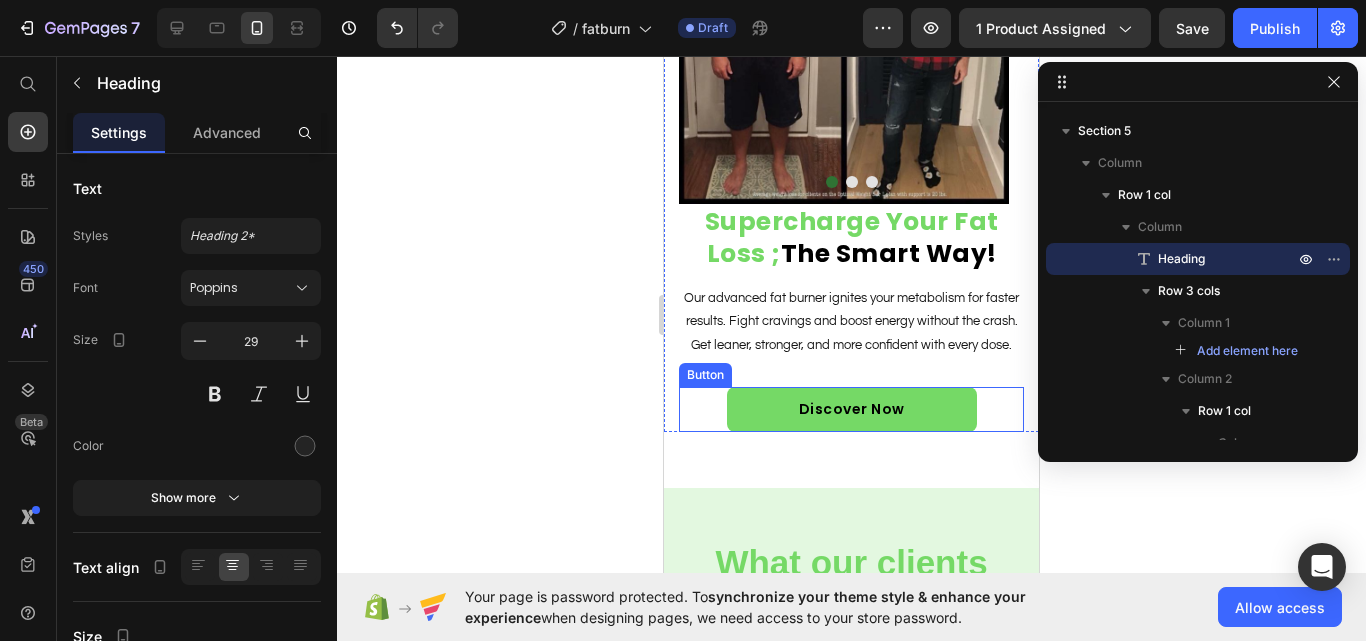 click on "Discover Now" at bounding box center [852, 409] 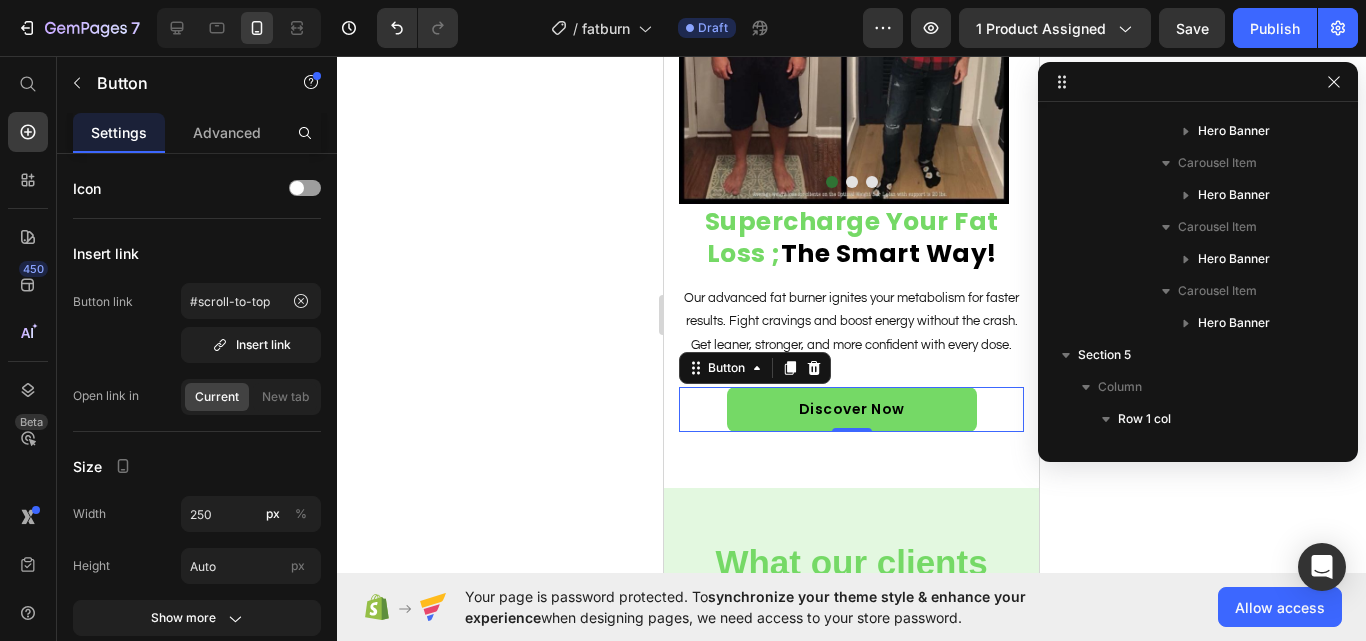 scroll, scrollTop: 91, scrollLeft: 0, axis: vertical 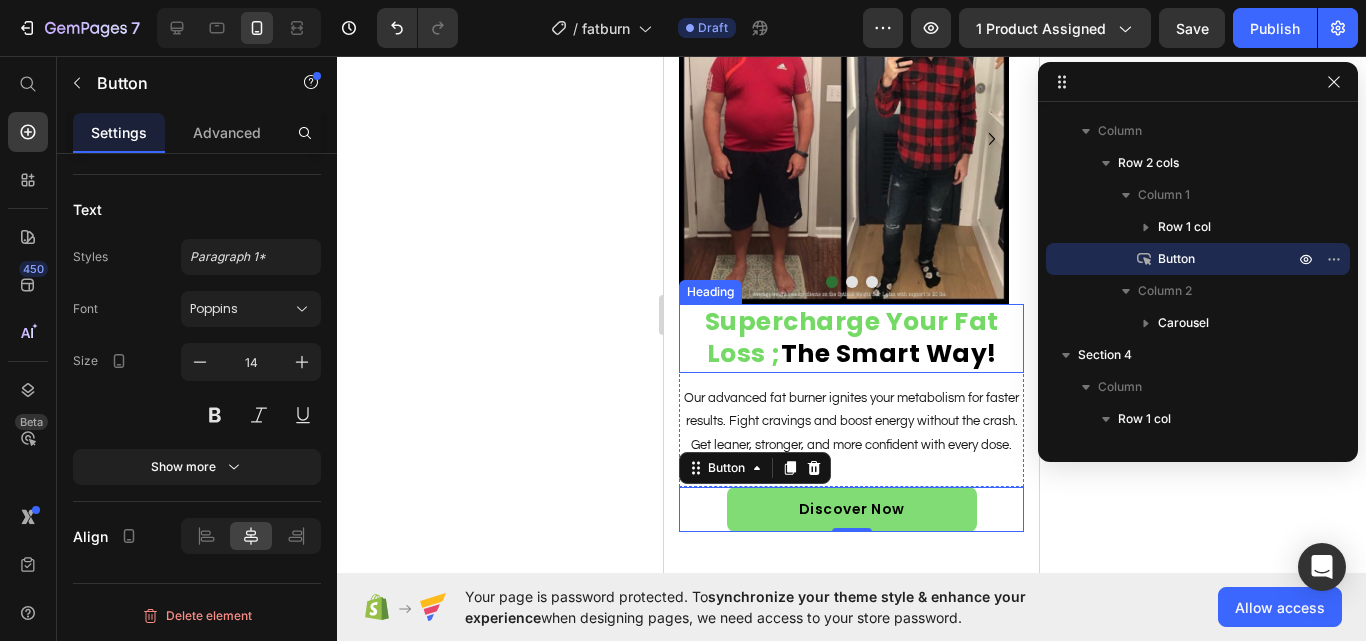 click on "Supercharge Your Fat Loss ;" at bounding box center [852, 338] 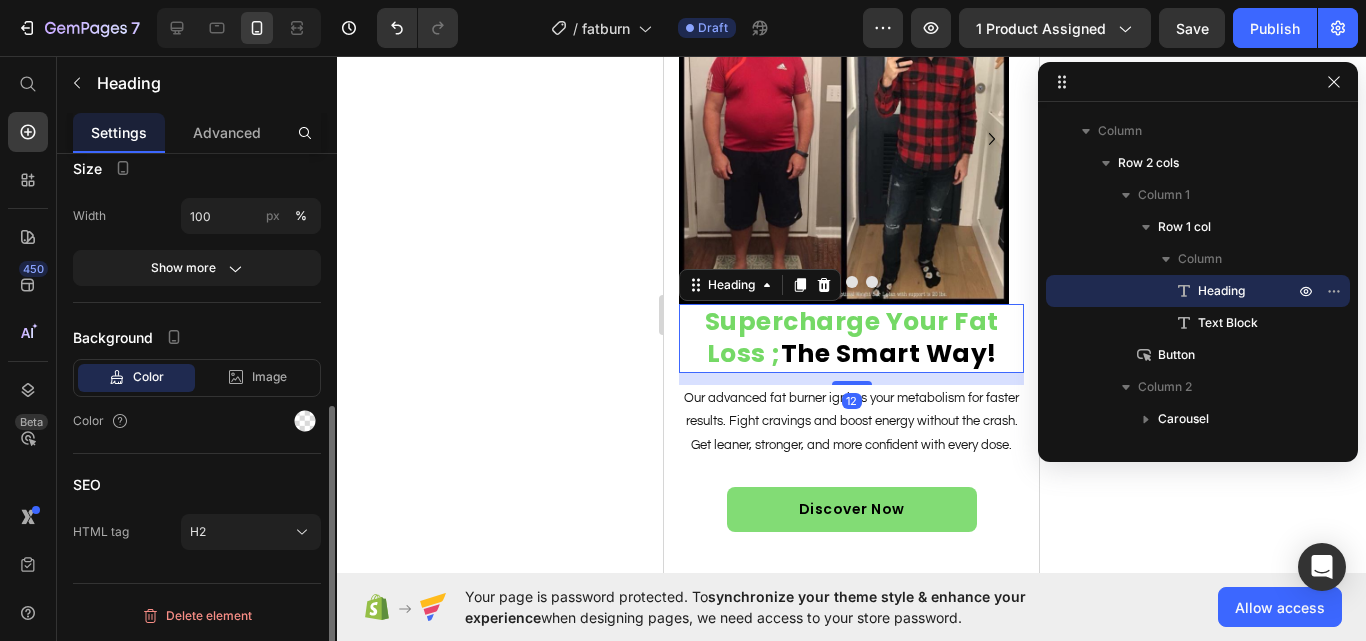 scroll, scrollTop: 0, scrollLeft: 0, axis: both 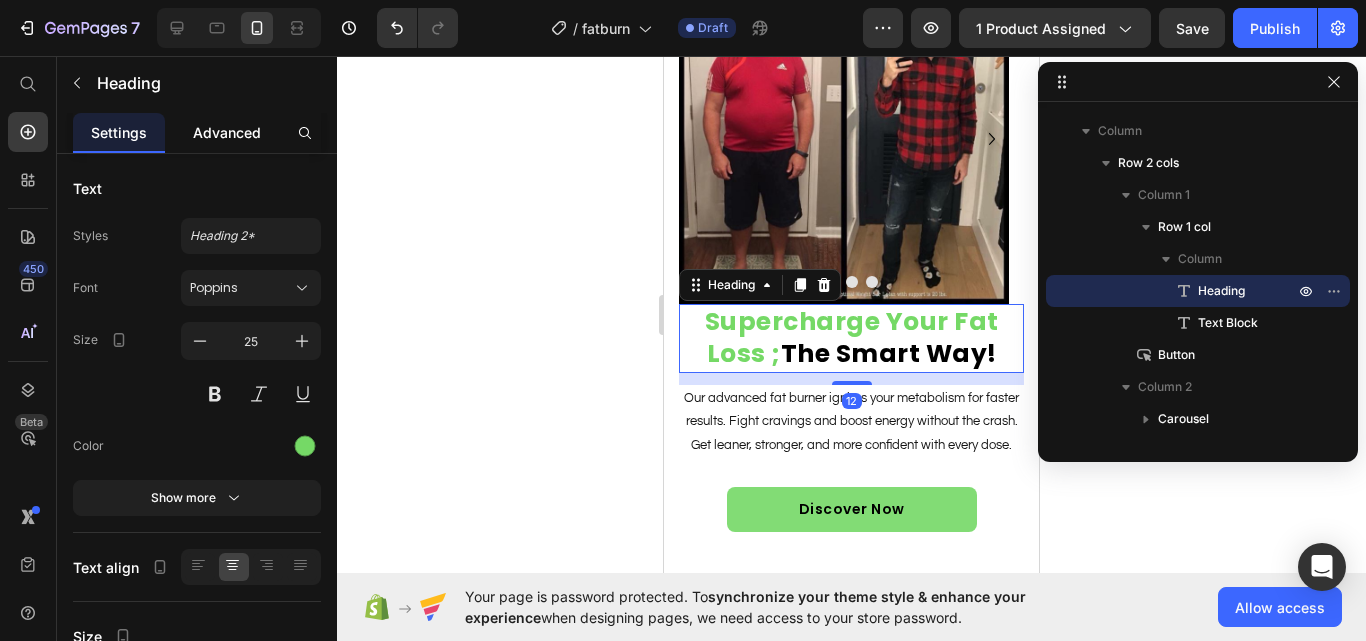 click on "Advanced" at bounding box center [227, 132] 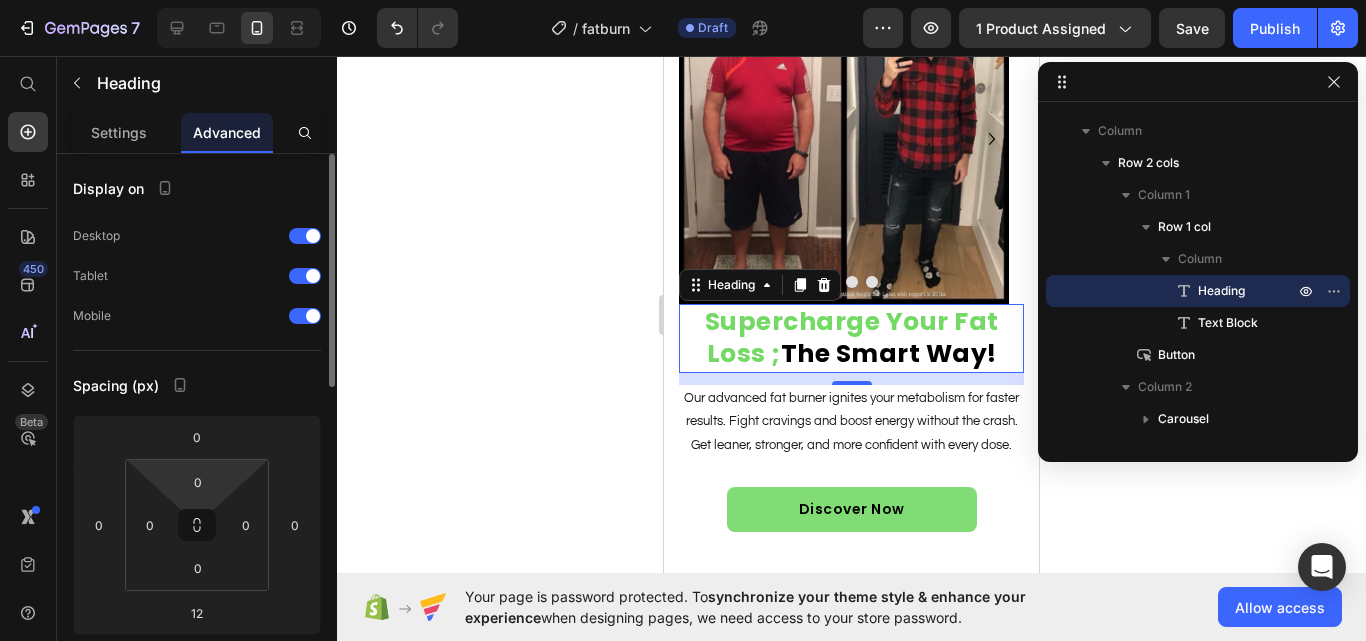 click on "7  Version history  /  fatburn Draft Preview 1 product assigned  Save   Publish  450 Beta Start with Sections Elements Hero Section Product Detail Brands Trusted Badges Guarantee Product Breakdown How to use Testimonials Compare Bundle FAQs Social Proof Brand Story Product List Collection Blog List Contact Sticky Add to Cart Custom Footer Browse Library 450 Layout
Row
Row
Row
Row Text
Heading
Text Block Button
Button
Button
Sticky Back to top Media
Image" at bounding box center (683, 0) 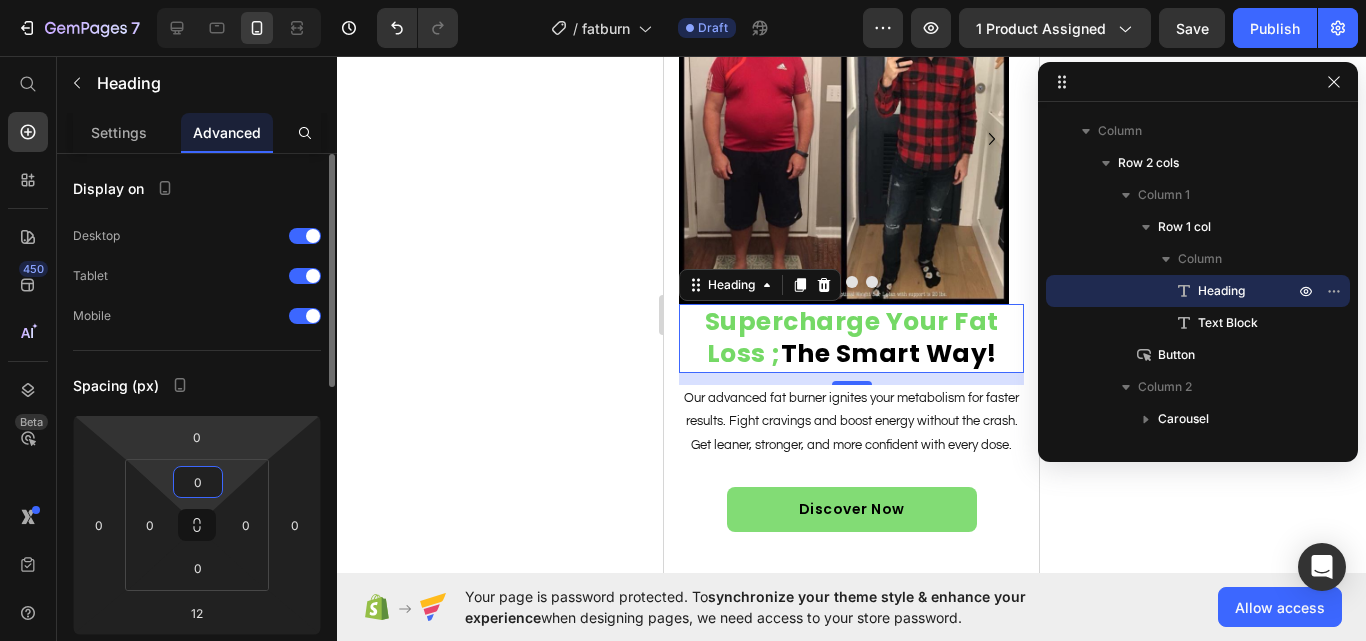 click on "7  Version history  /  fatburn Draft Preview 1 product assigned  Save   Publish  450 Beta Start with Sections Elements Hero Section Product Detail Brands Trusted Badges Guarantee Product Breakdown How to use Testimonials Compare Bundle FAQs Social Proof Brand Story Product List Collection Blog List Contact Sticky Add to Cart Custom Footer Browse Library 450 Layout
Row
Row
Row
Row Text
Heading
Text Block Button
Button
Button
Sticky Back to top Media
Image" at bounding box center (683, 0) 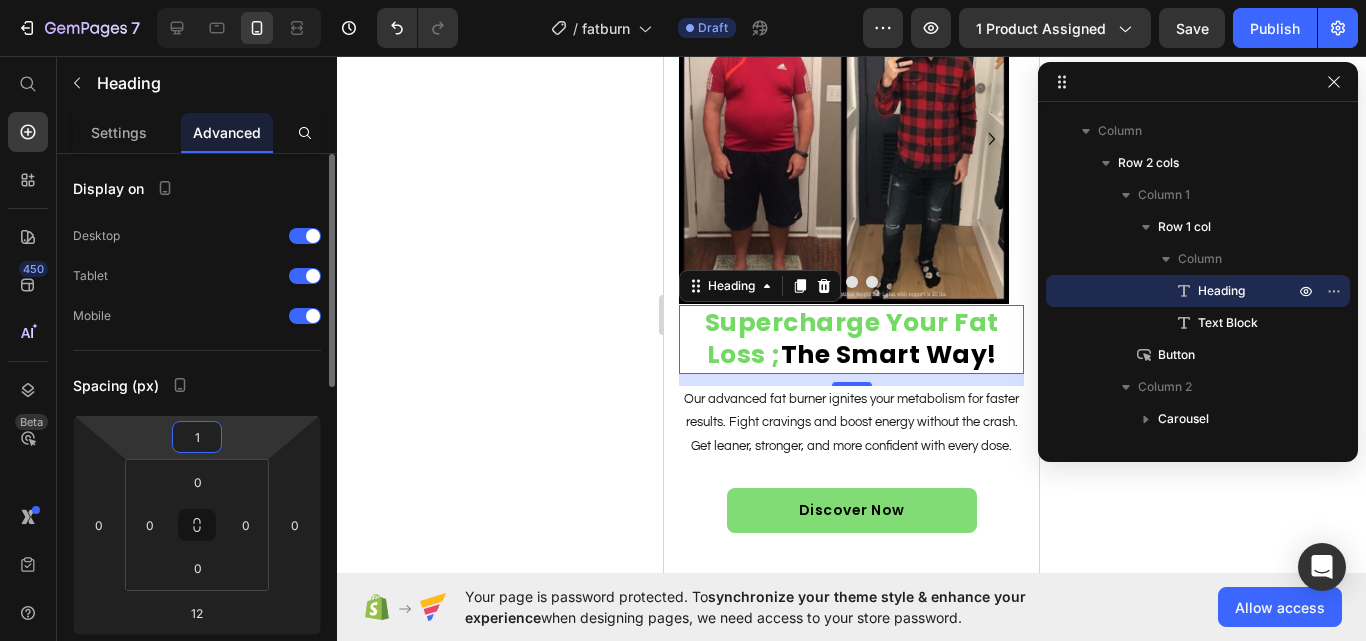 type on "10" 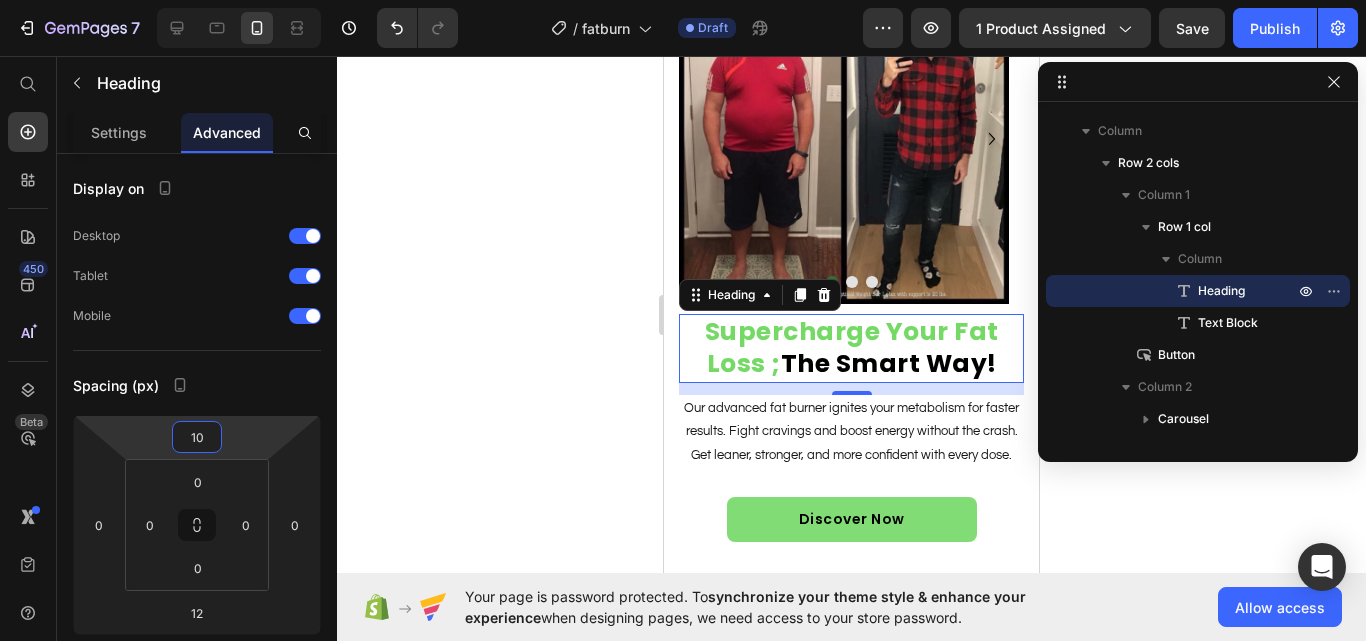 click 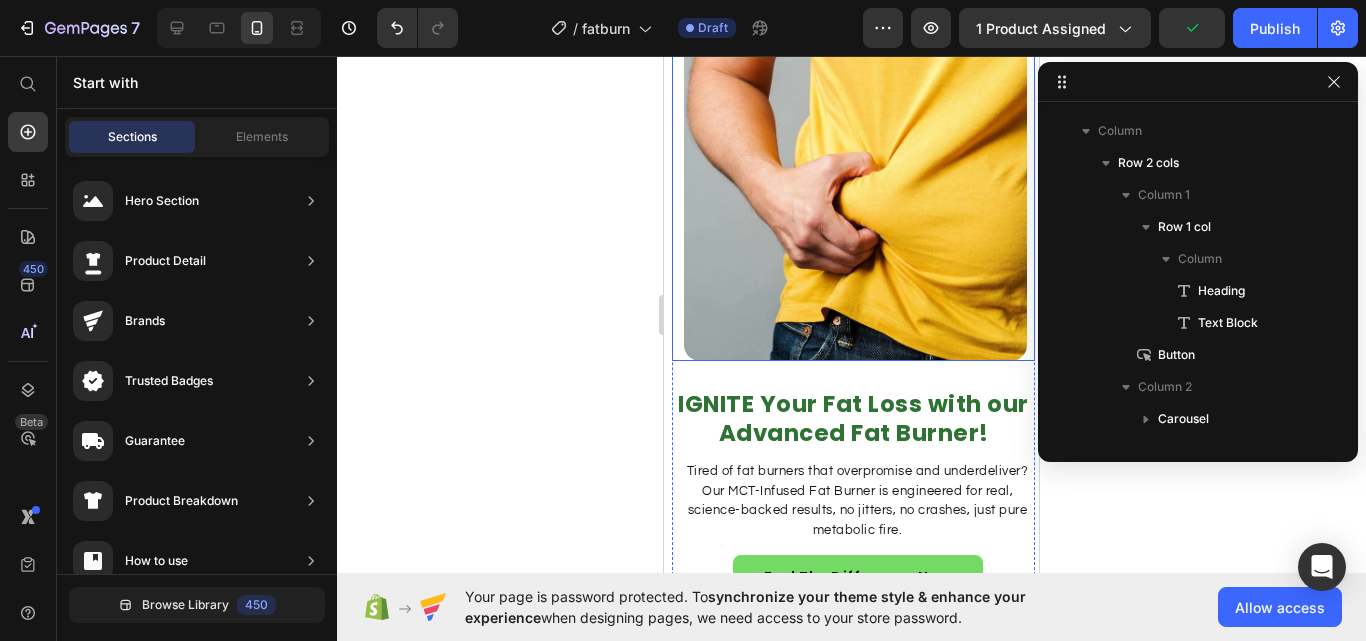 scroll, scrollTop: 1435, scrollLeft: 0, axis: vertical 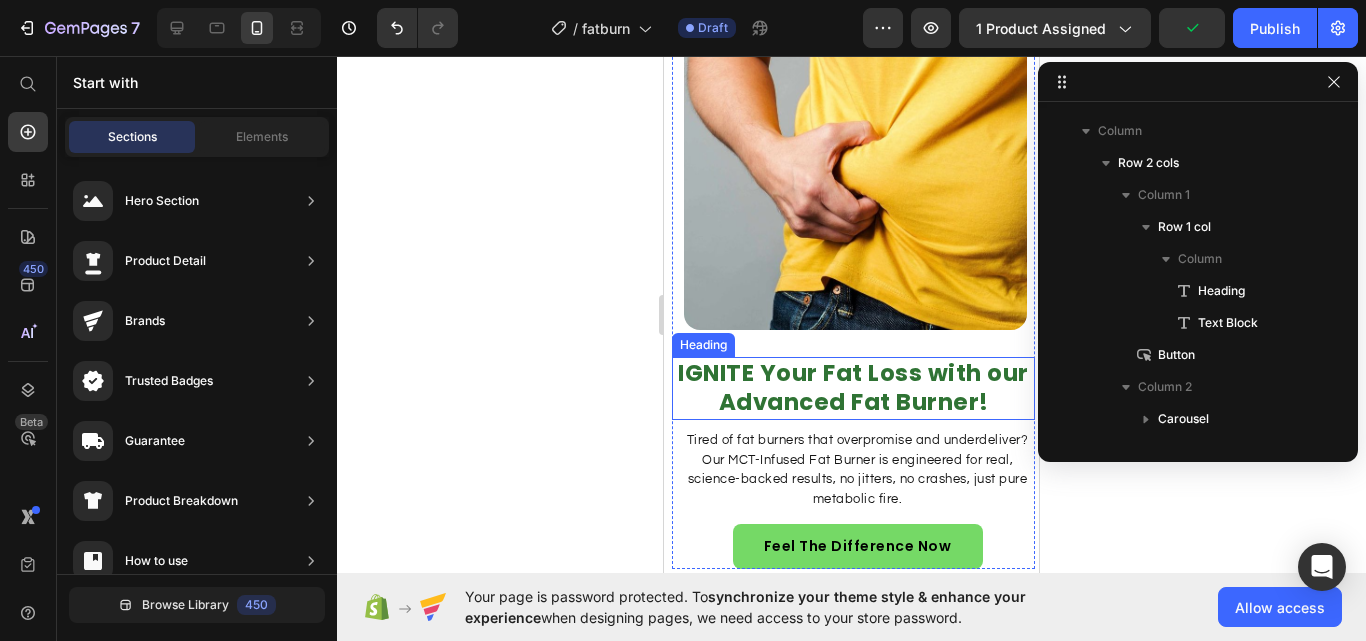 click on "IGNITE Your Fat Loss with our Advanced Fat Burner!" at bounding box center [853, 388] 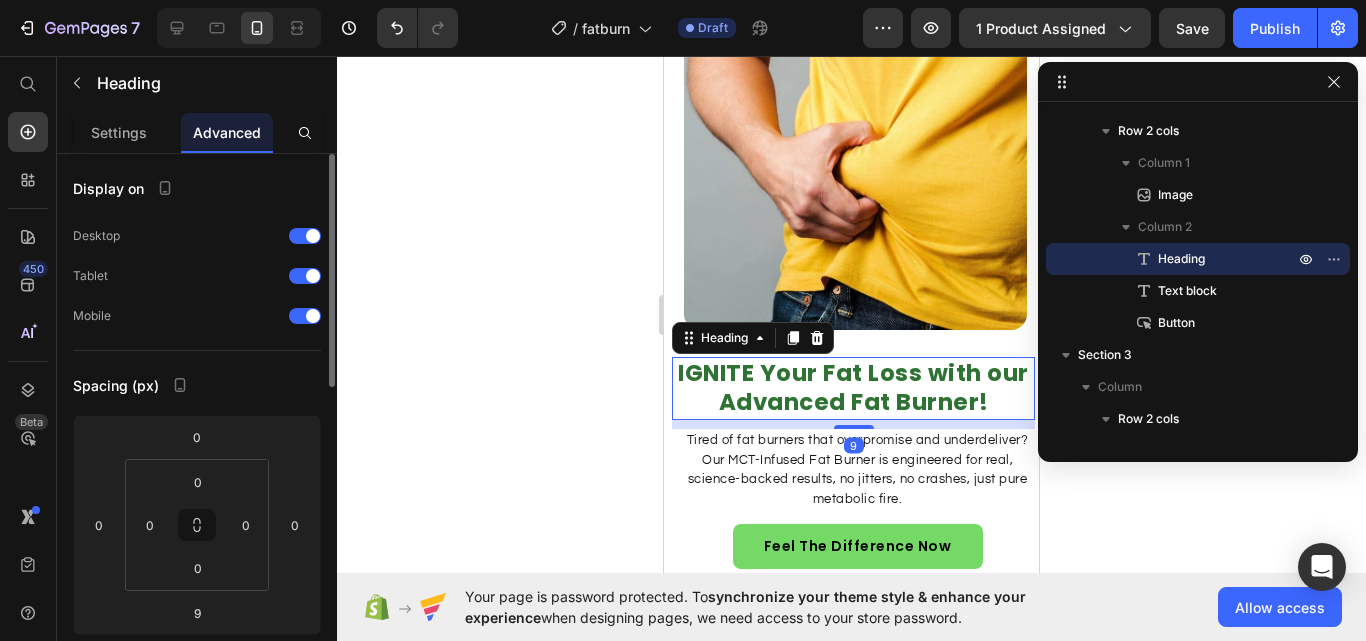 scroll, scrollTop: 300, scrollLeft: 0, axis: vertical 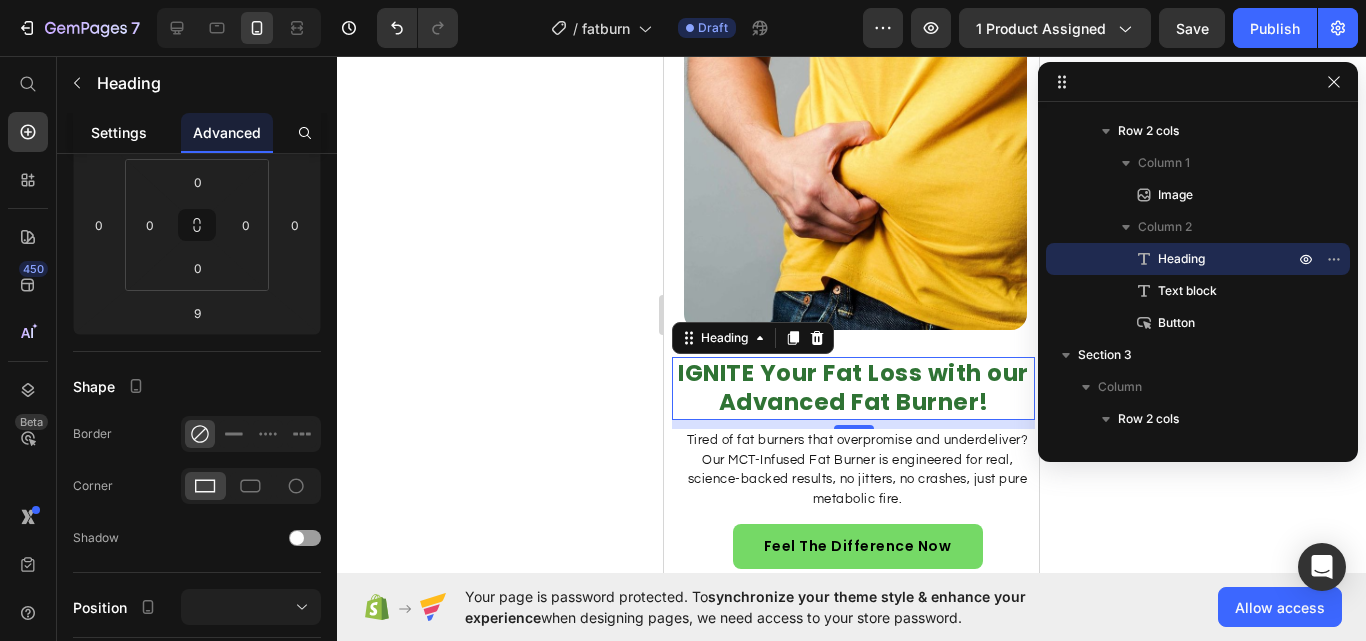click on "Settings" at bounding box center [119, 132] 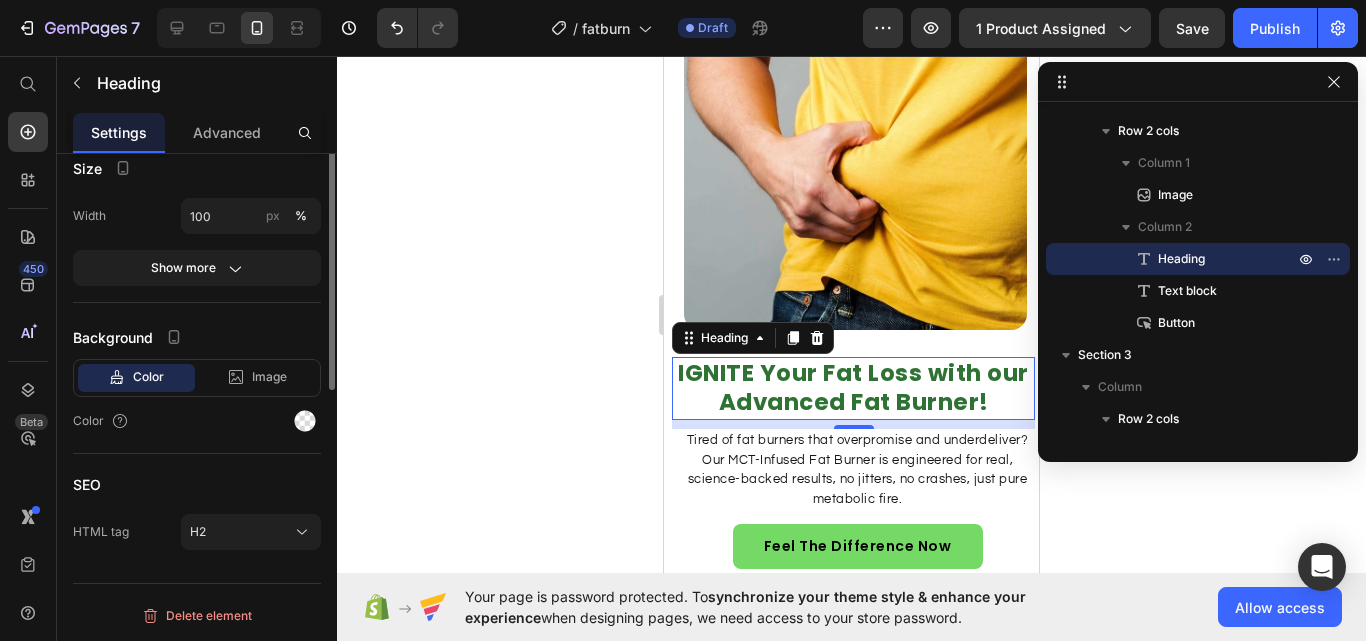scroll, scrollTop: 268, scrollLeft: 0, axis: vertical 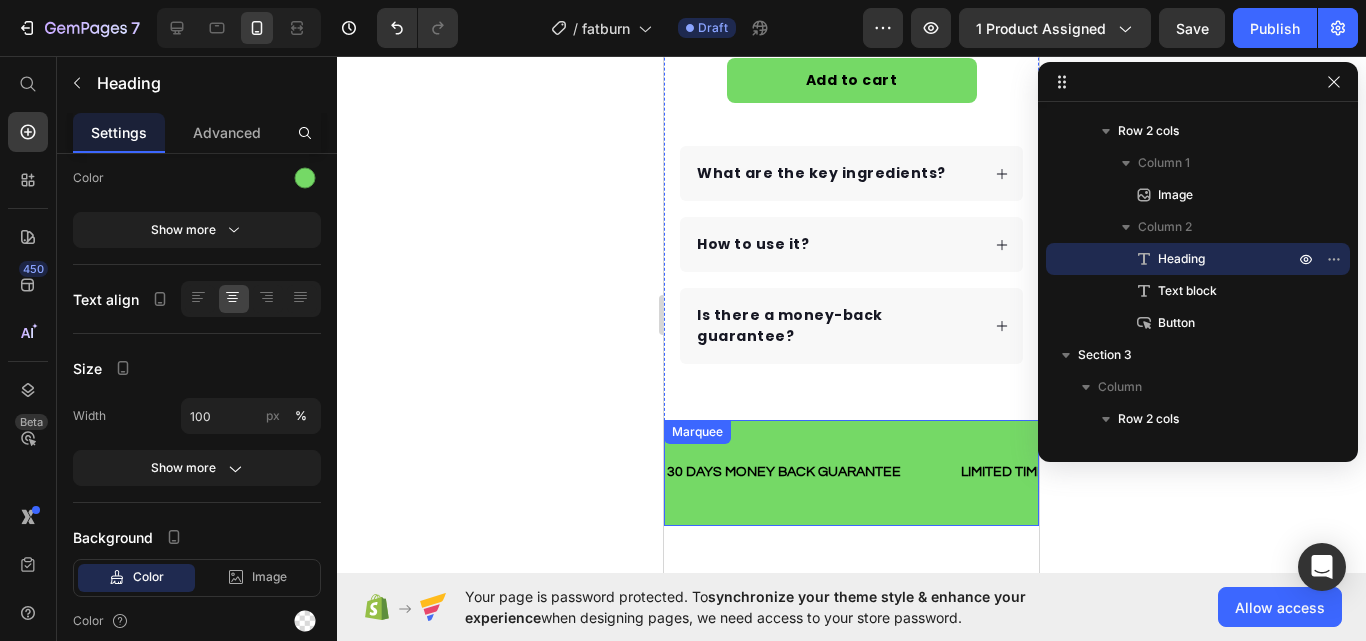 click on "30 DAYS MONEY BACK GUARANTEE Text LIMITED TIME 50% OFF SALE Text FREE SHIPPING Text 30 DAYS MONEY BACK GUARANTEE Text LIMITED TIME 50% OFF SALE Text FREE SHIPPING Text Marquee" at bounding box center [851, 472] 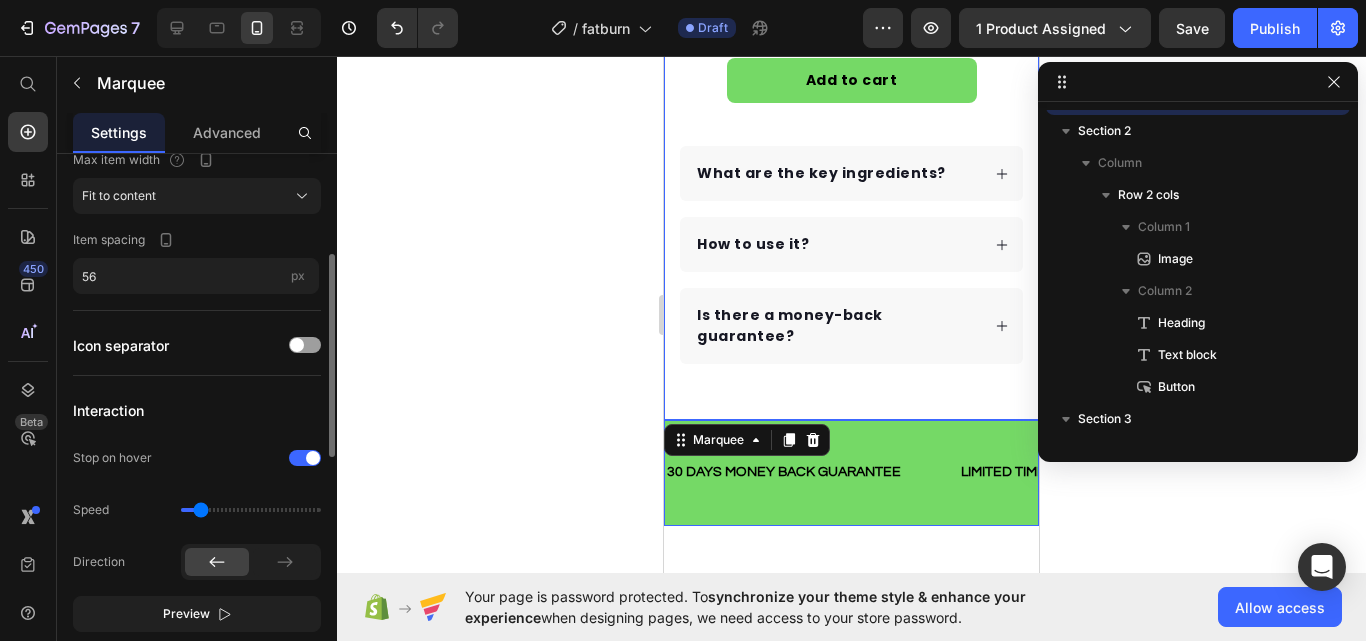 scroll, scrollTop: 0, scrollLeft: 0, axis: both 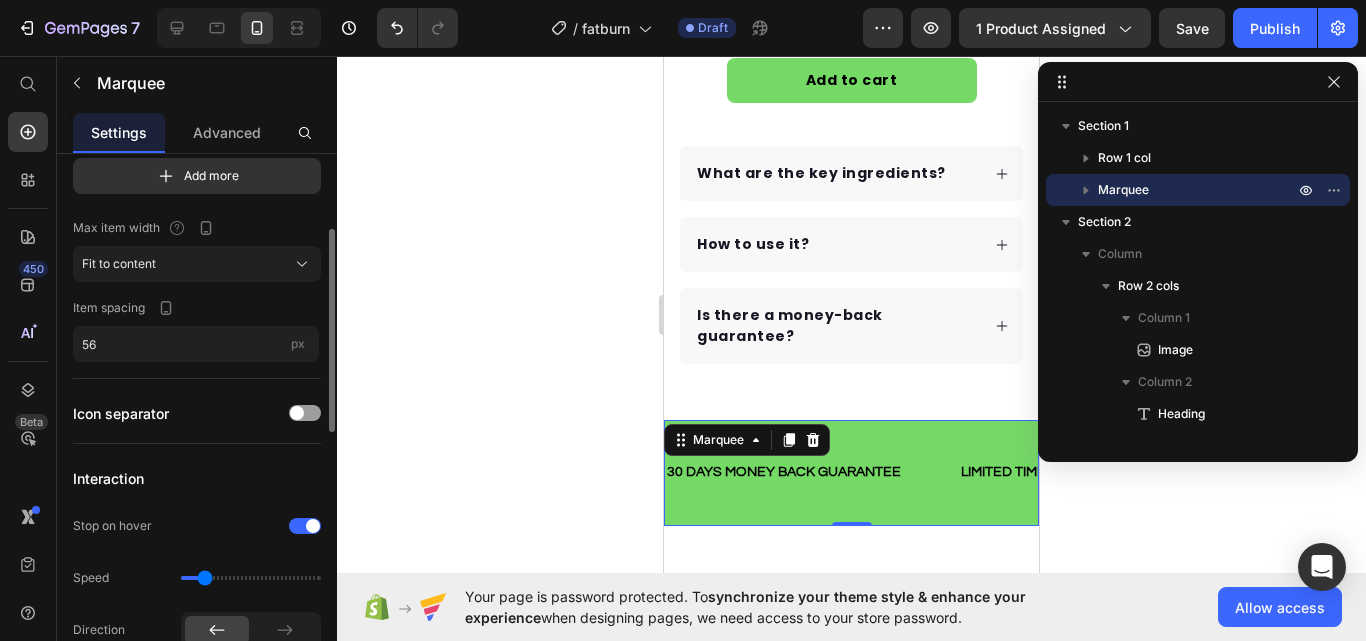 type on "0.5" 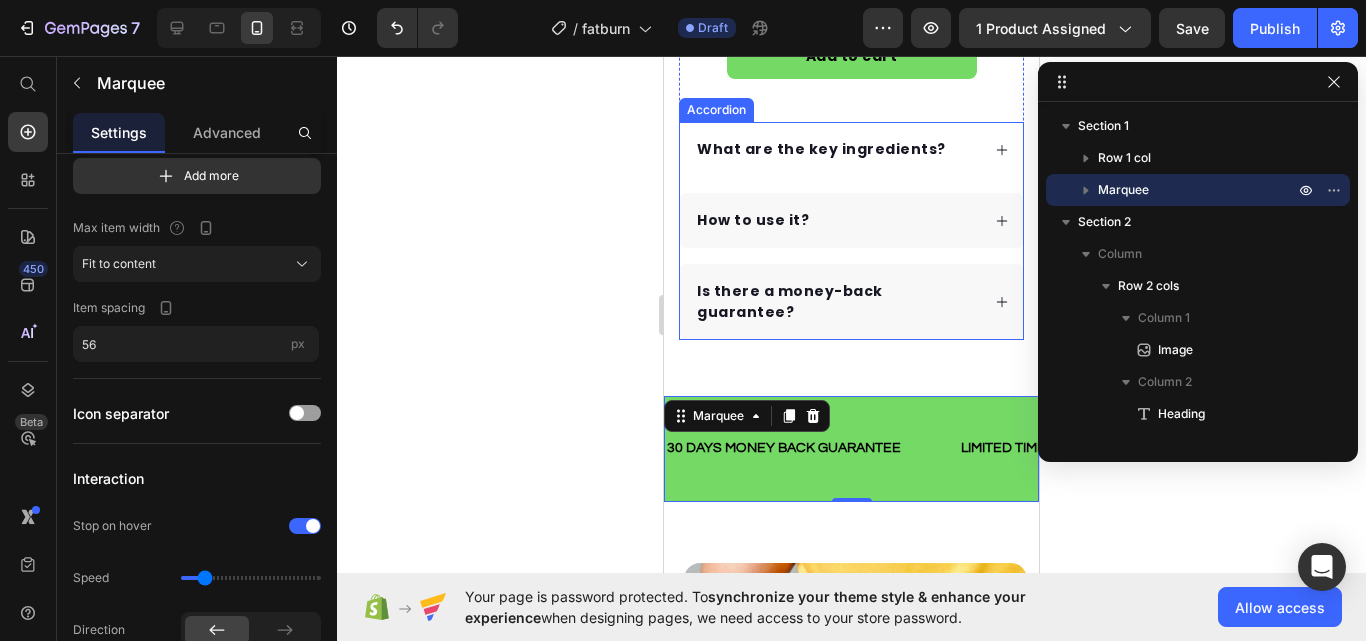 scroll, scrollTop: 735, scrollLeft: 0, axis: vertical 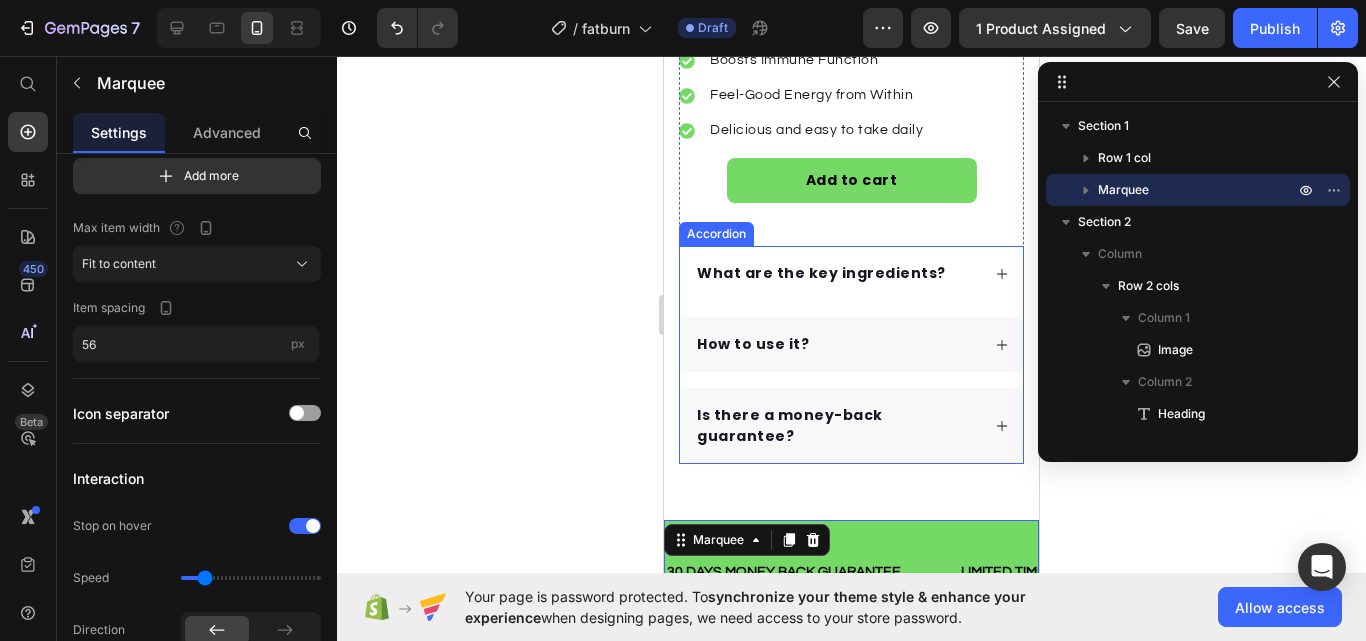 click 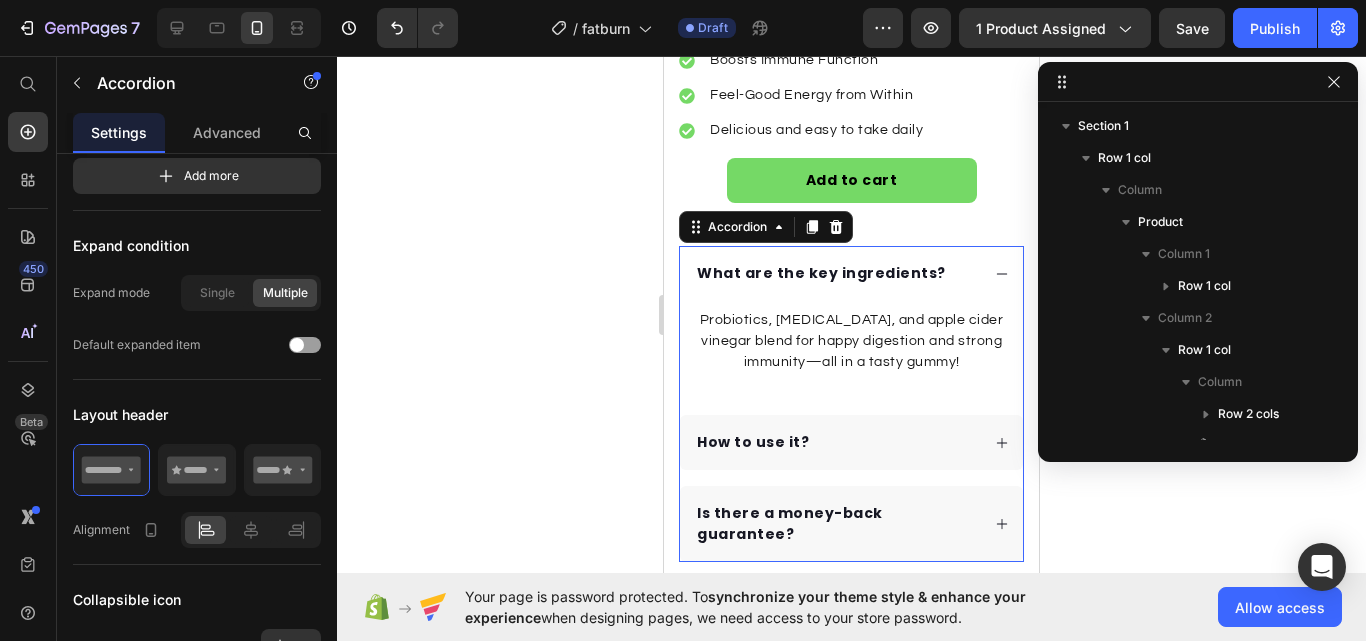 scroll, scrollTop: 347, scrollLeft: 0, axis: vertical 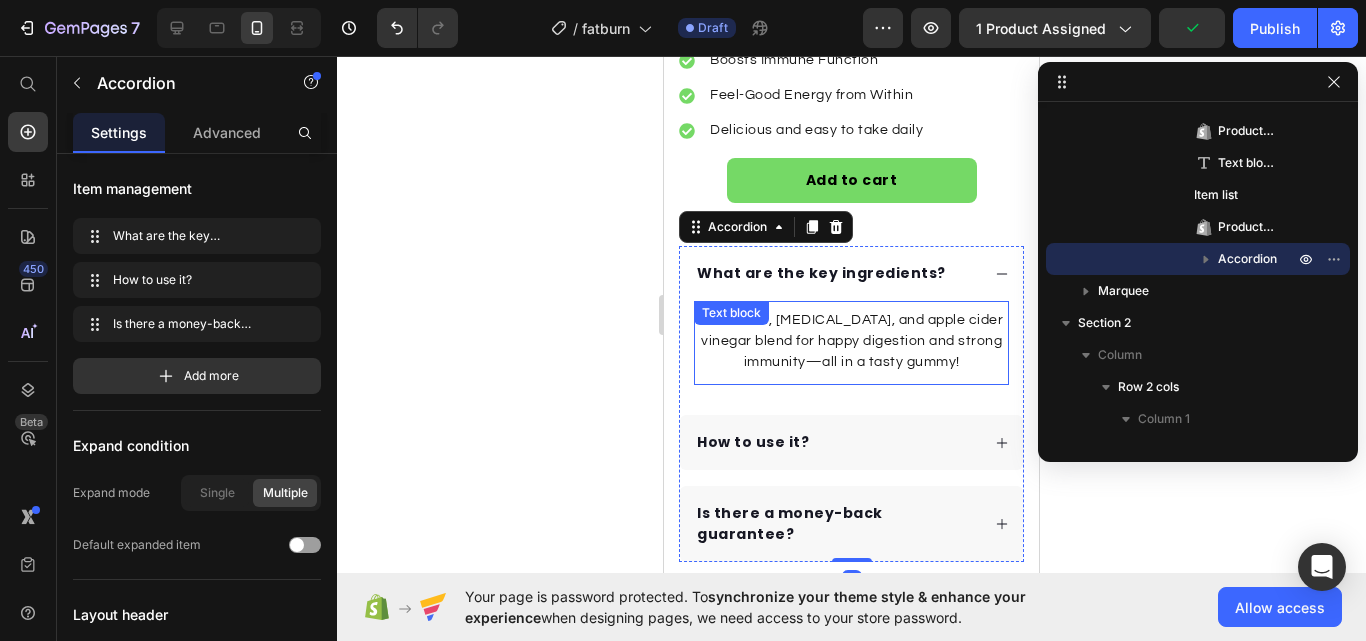 click on "Probiotics, [MEDICAL_DATA], and apple cider vinegar blend for happy digestion and strong immunity—all in a tasty gummy!" at bounding box center [851, 341] 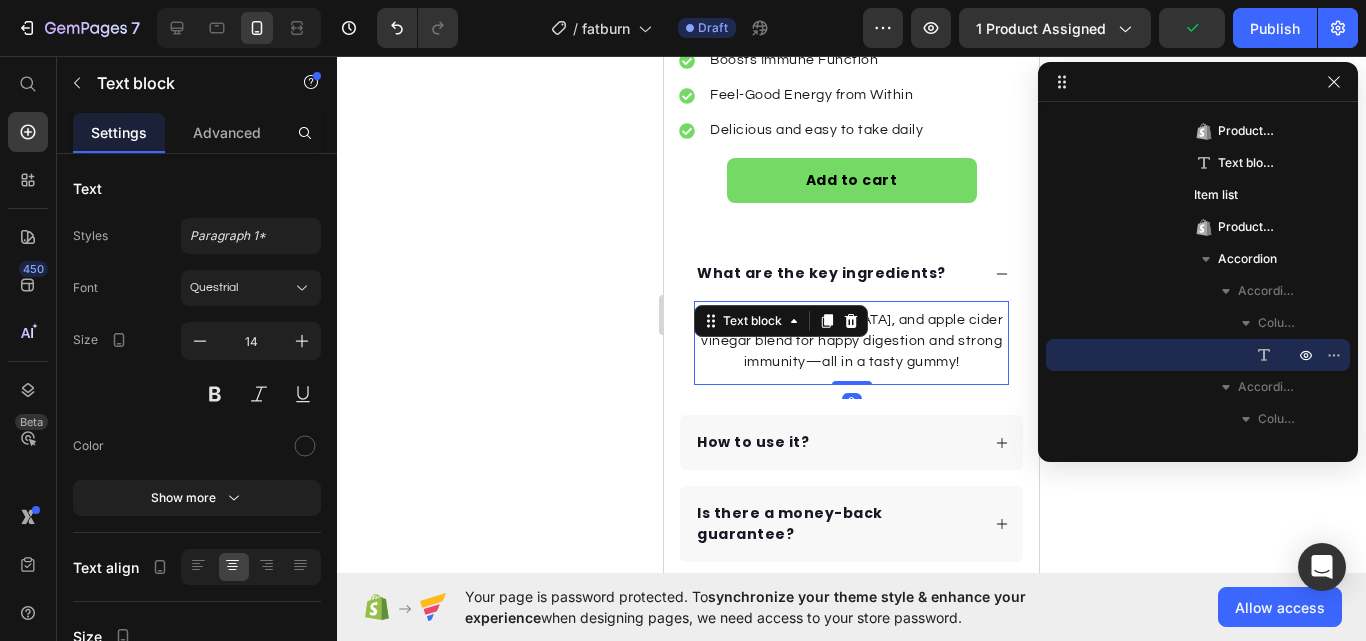 click on "Probiotics, [MEDICAL_DATA], and apple cider vinegar blend for happy digestion and strong immunity—all in a tasty gummy!" at bounding box center (851, 341) 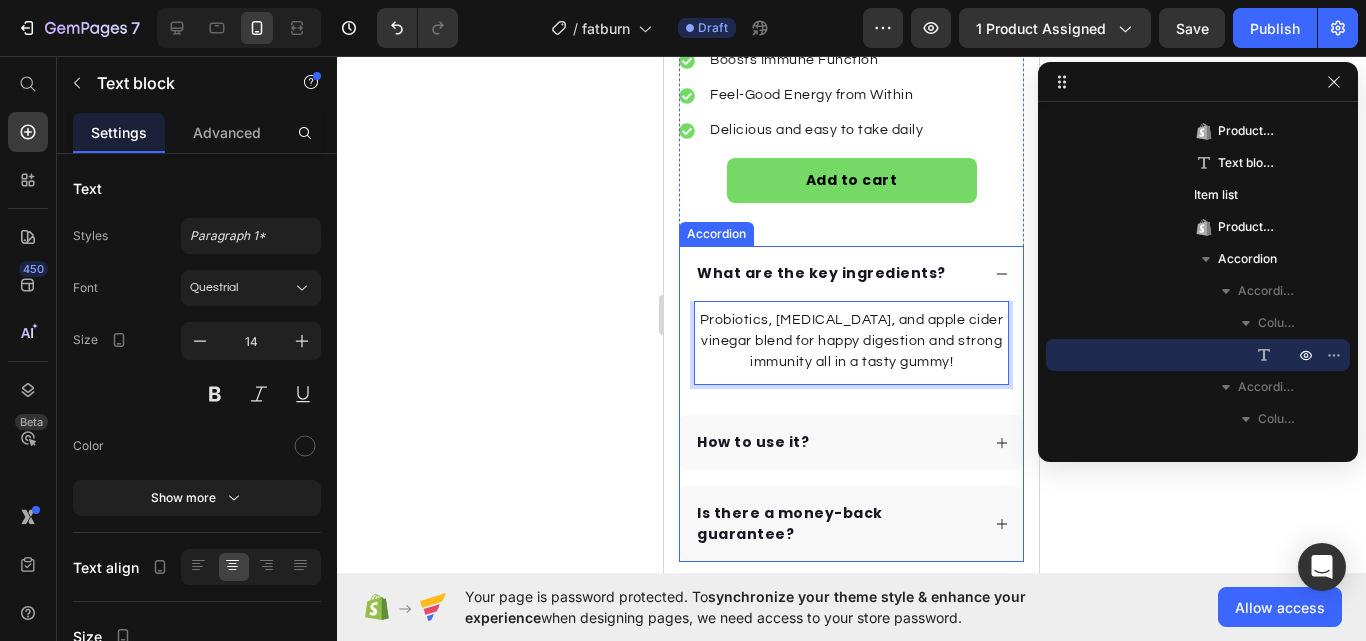 click 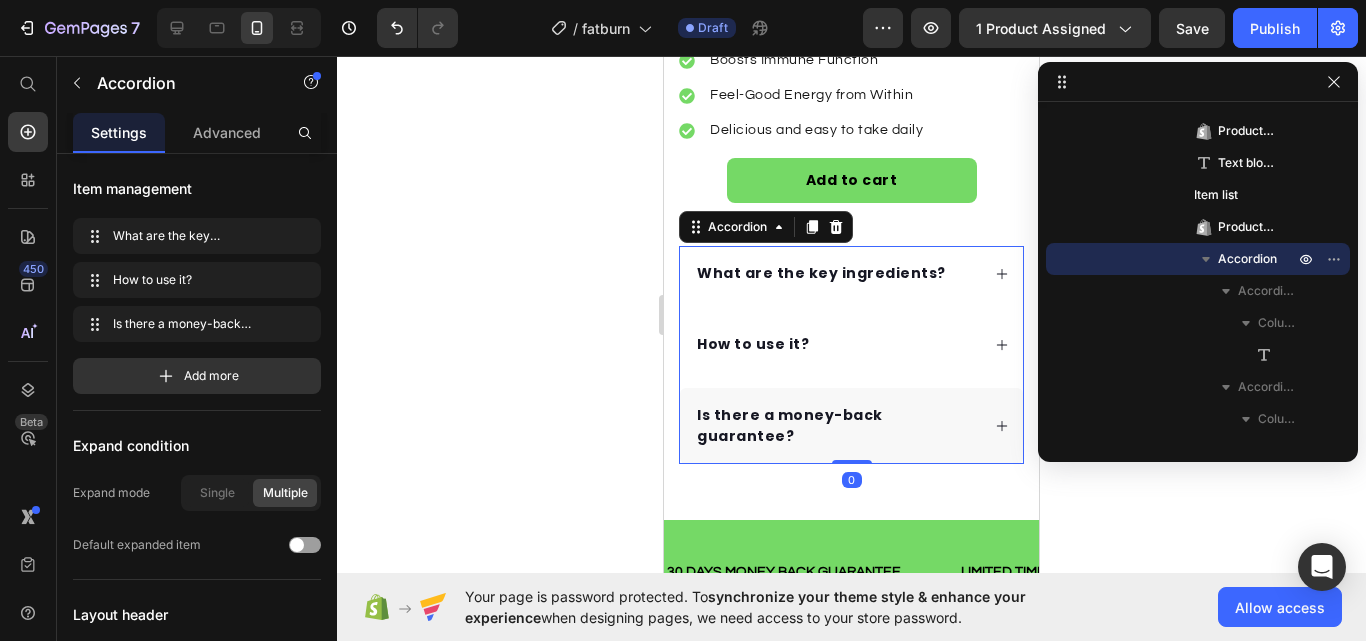 click on "How to use it?" at bounding box center (851, 344) 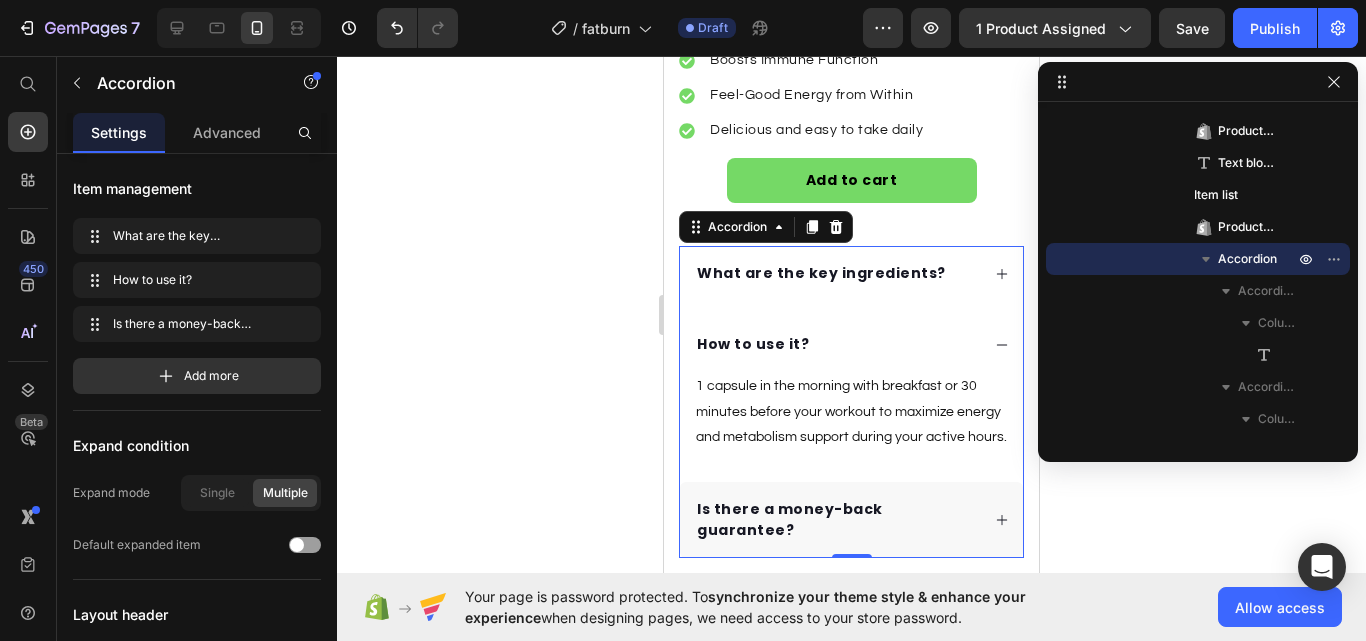 click 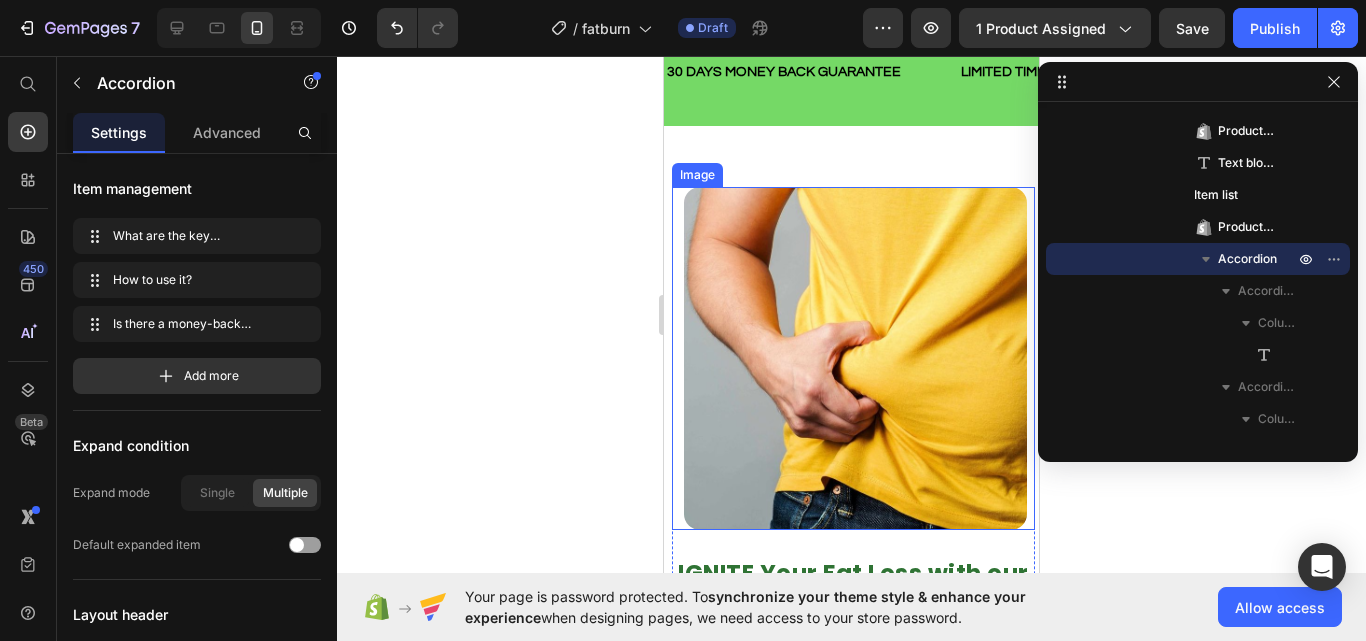 scroll, scrollTop: 1535, scrollLeft: 0, axis: vertical 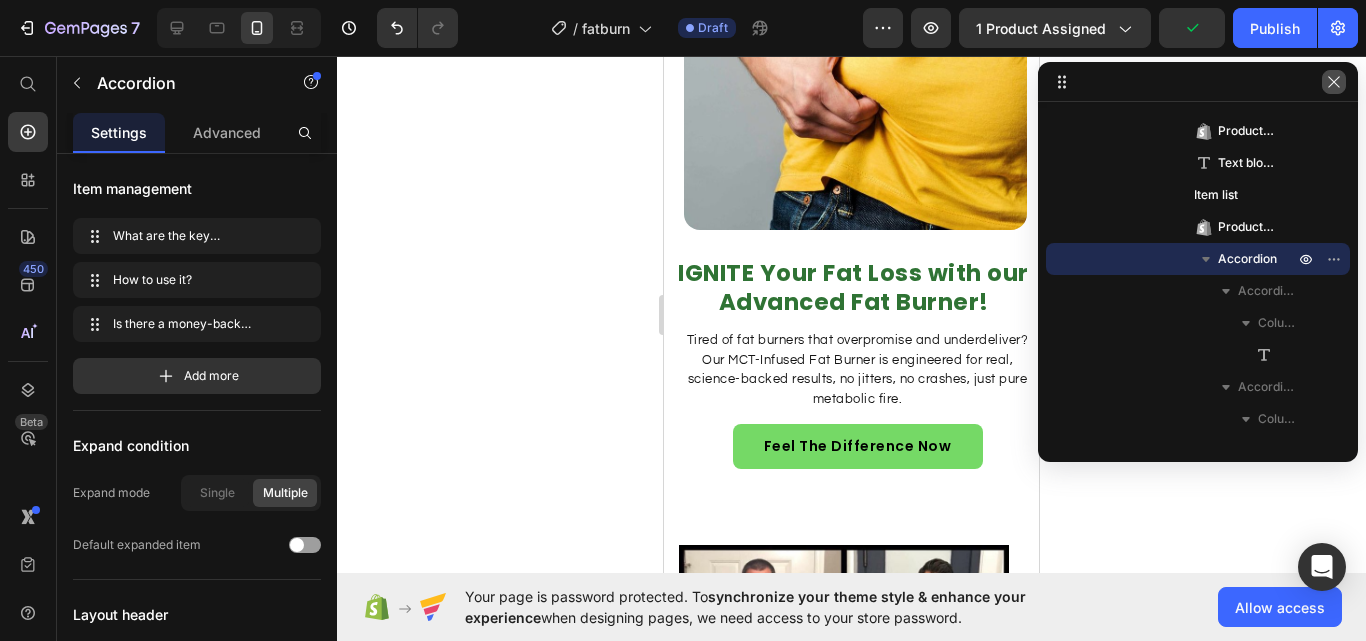 click 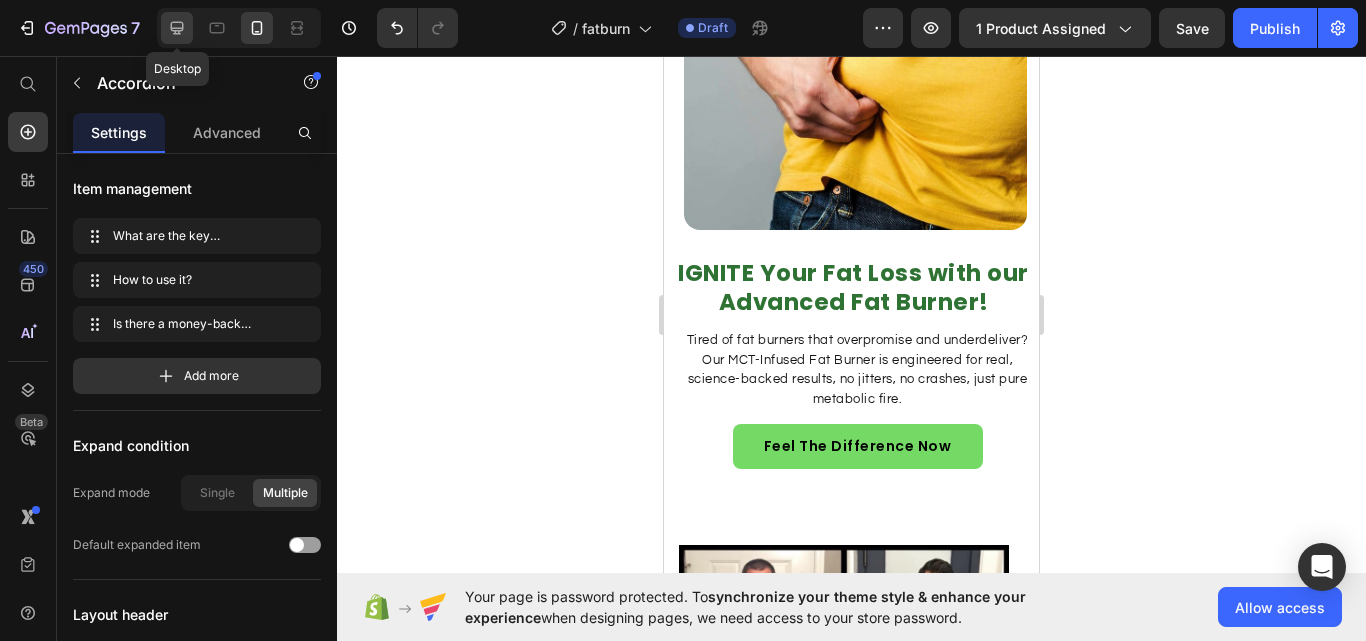 drag, startPoint x: 181, startPoint y: 19, endPoint x: 188, endPoint y: 425, distance: 406.06033 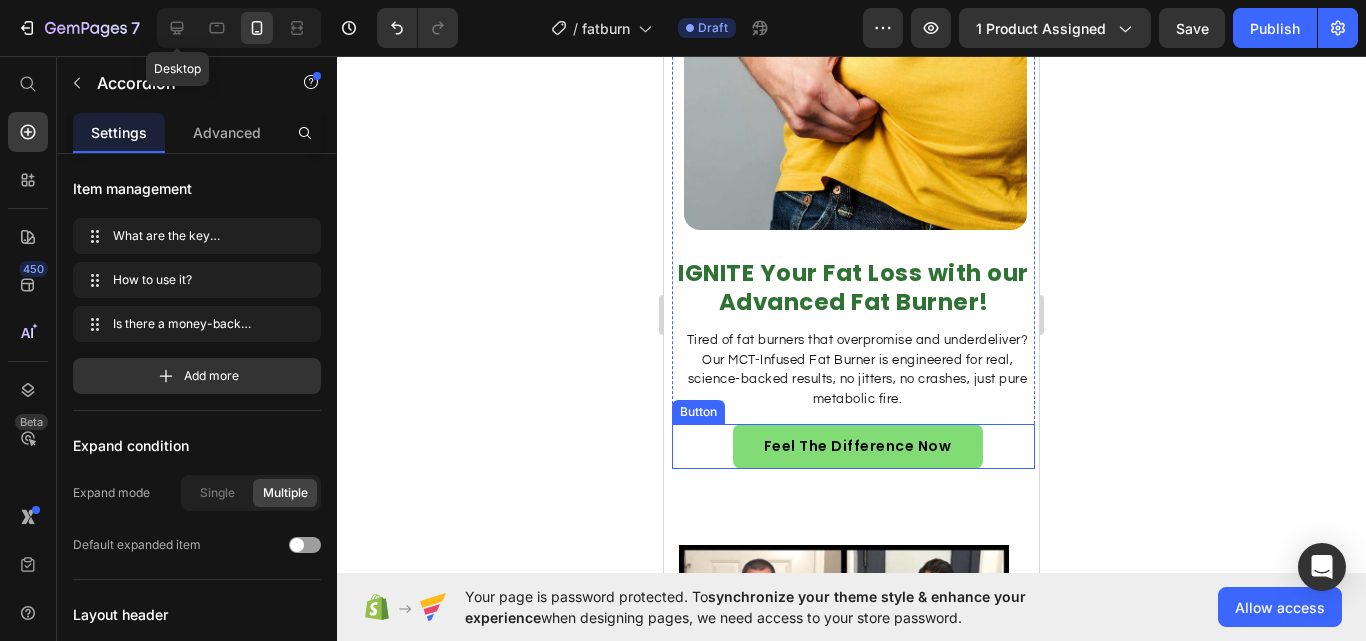 type on "18" 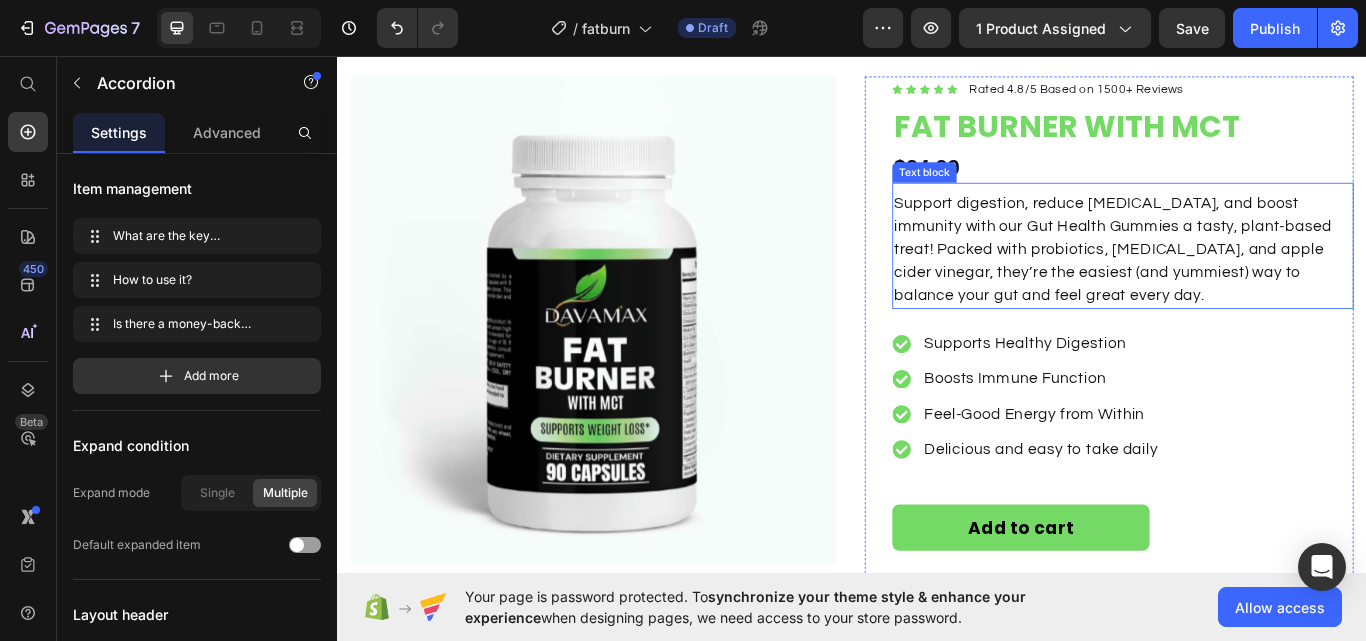 scroll, scrollTop: 0, scrollLeft: 0, axis: both 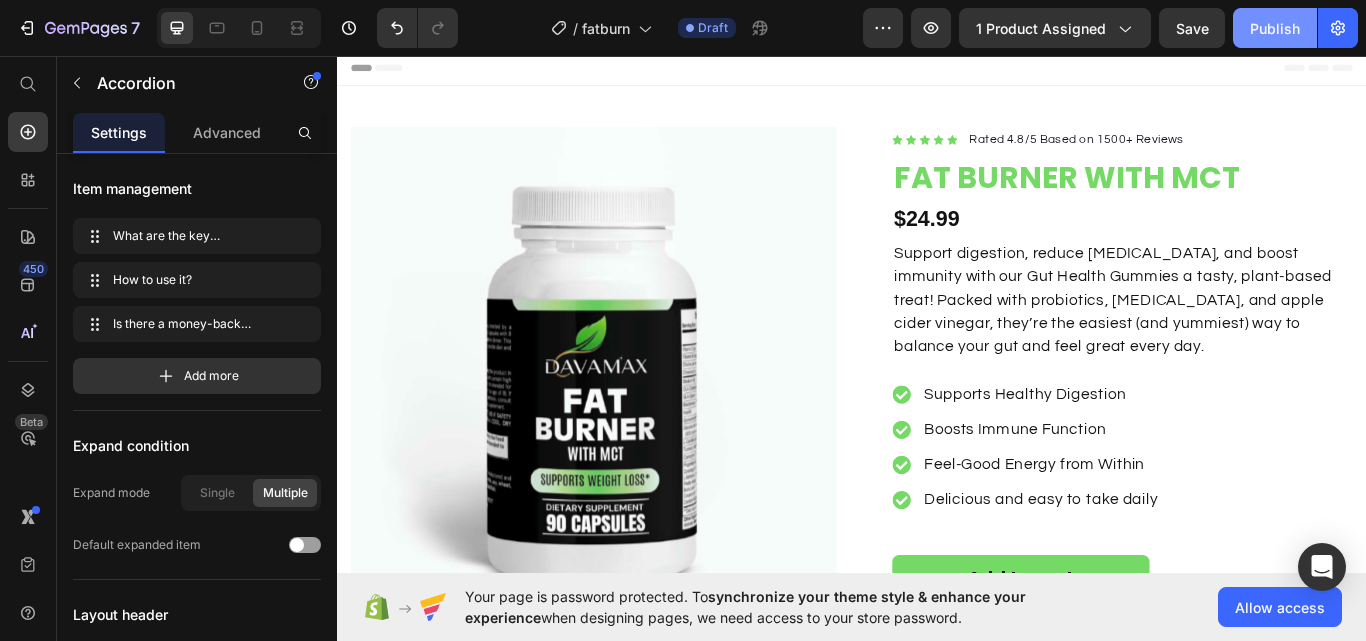 click on "Publish" at bounding box center (1275, 28) 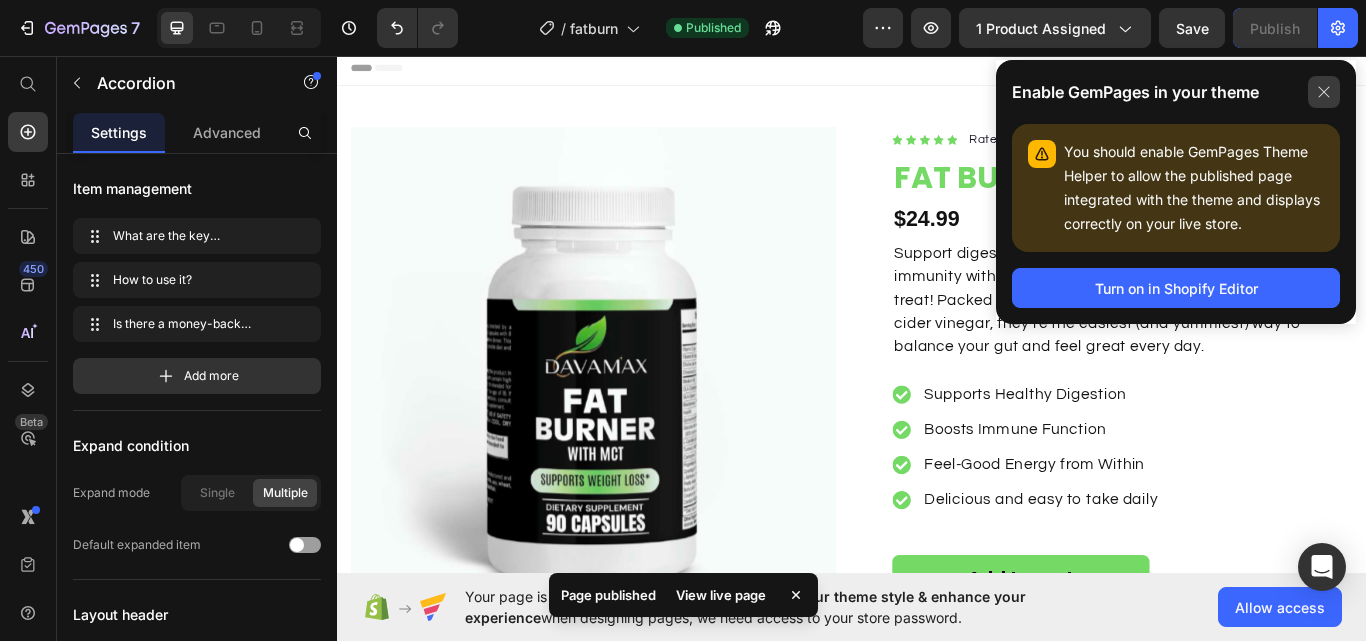 click 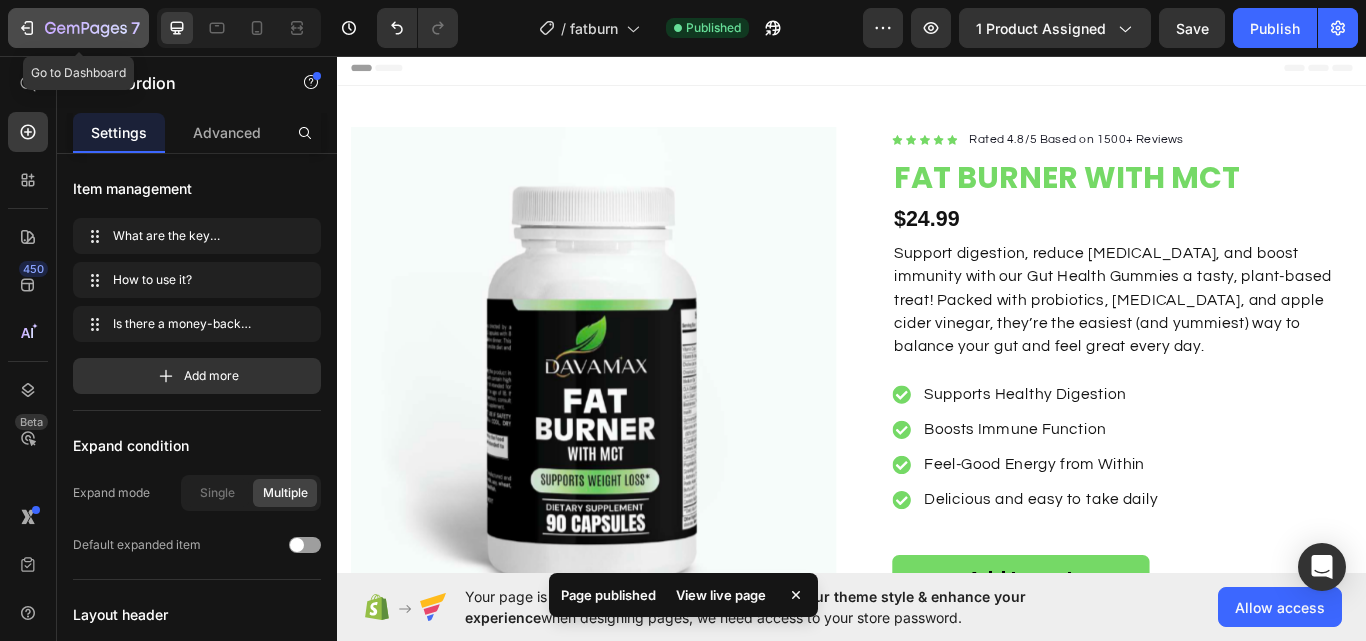 click 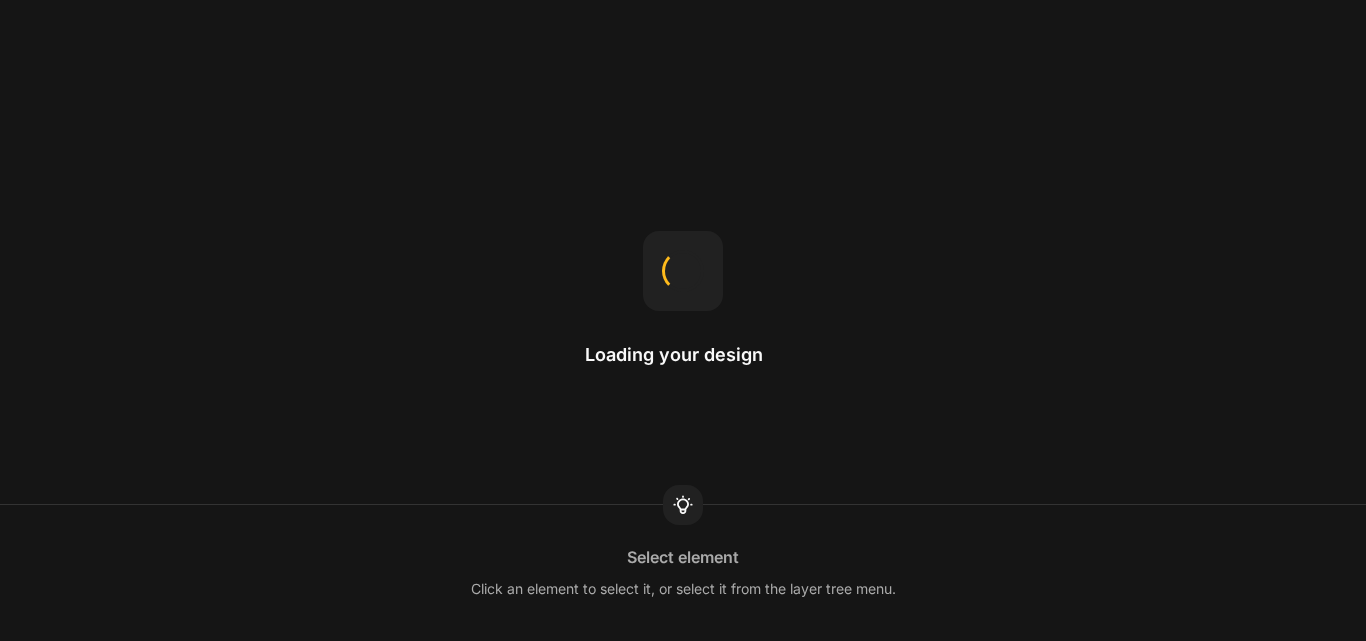 scroll, scrollTop: 0, scrollLeft: 0, axis: both 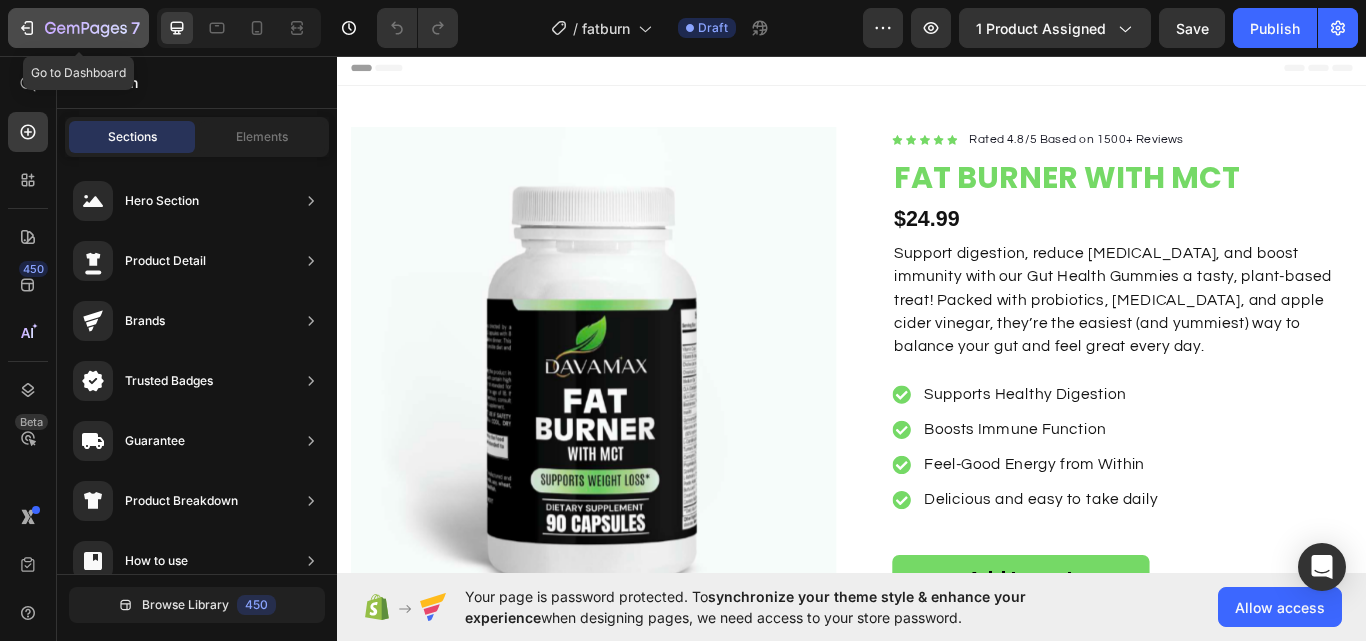 click on "7" 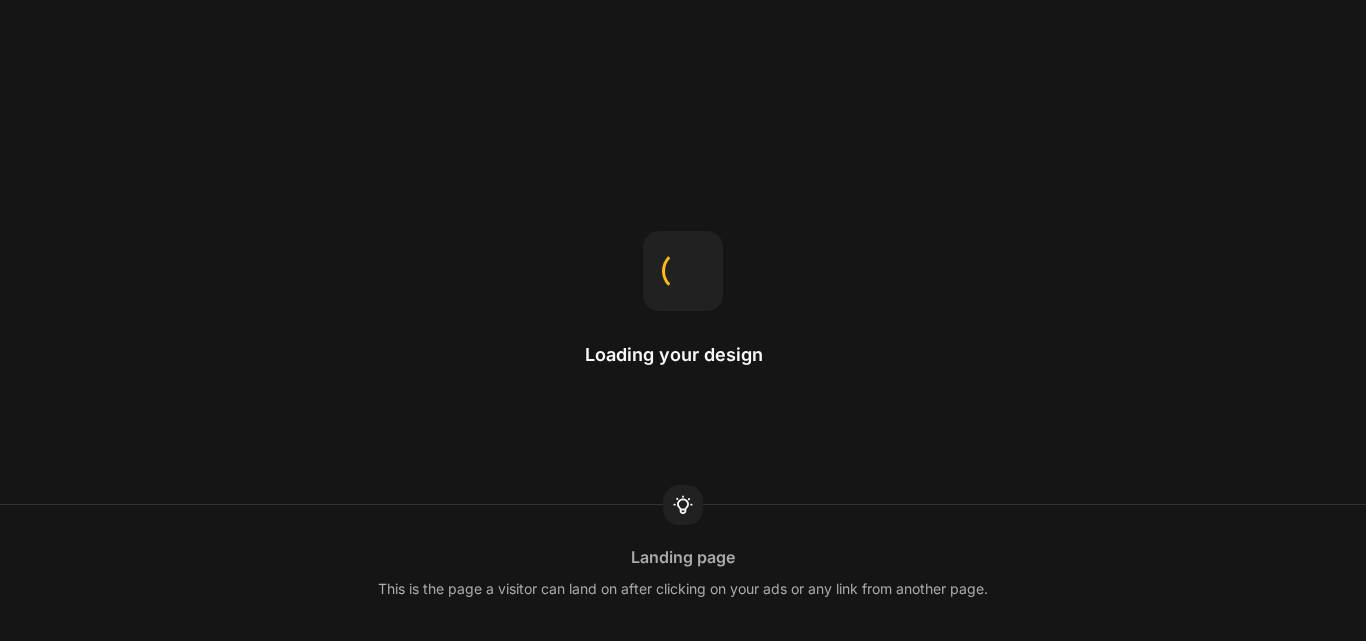 scroll, scrollTop: 0, scrollLeft: 0, axis: both 